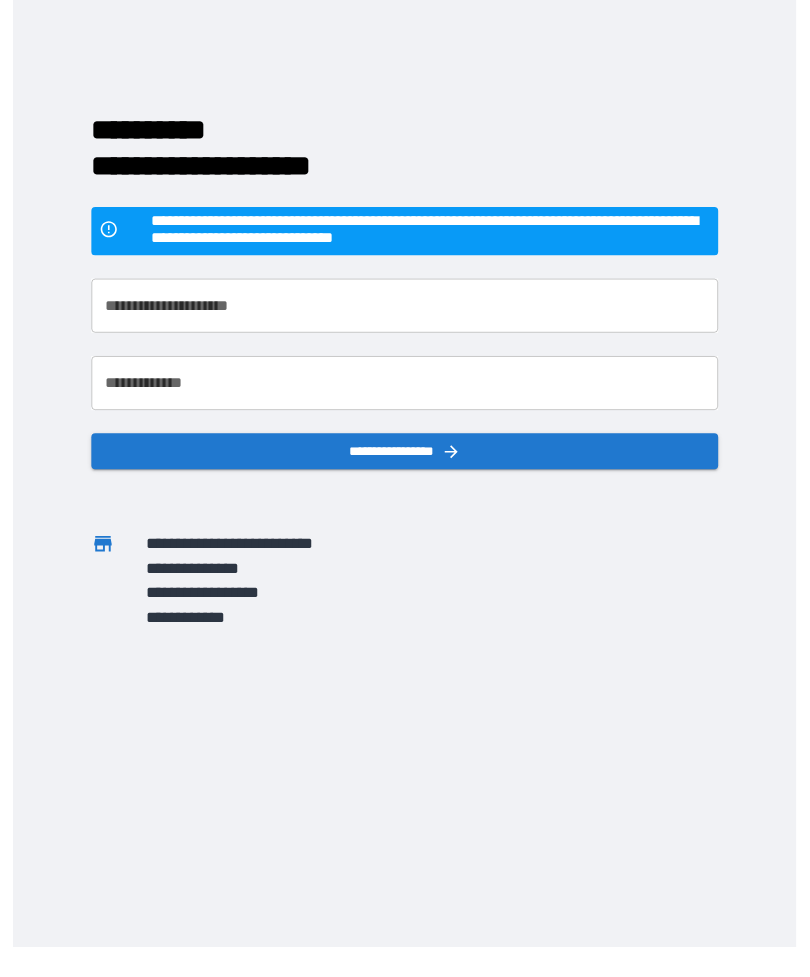 scroll, scrollTop: 64, scrollLeft: 0, axis: vertical 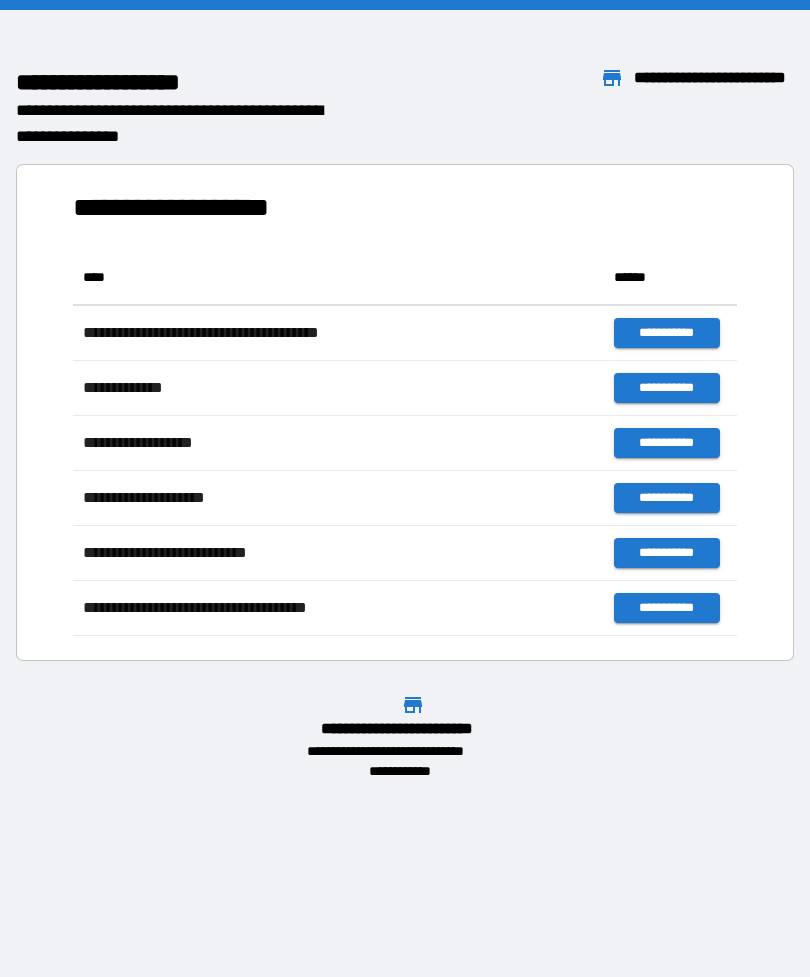 click at bounding box center [405, 5] 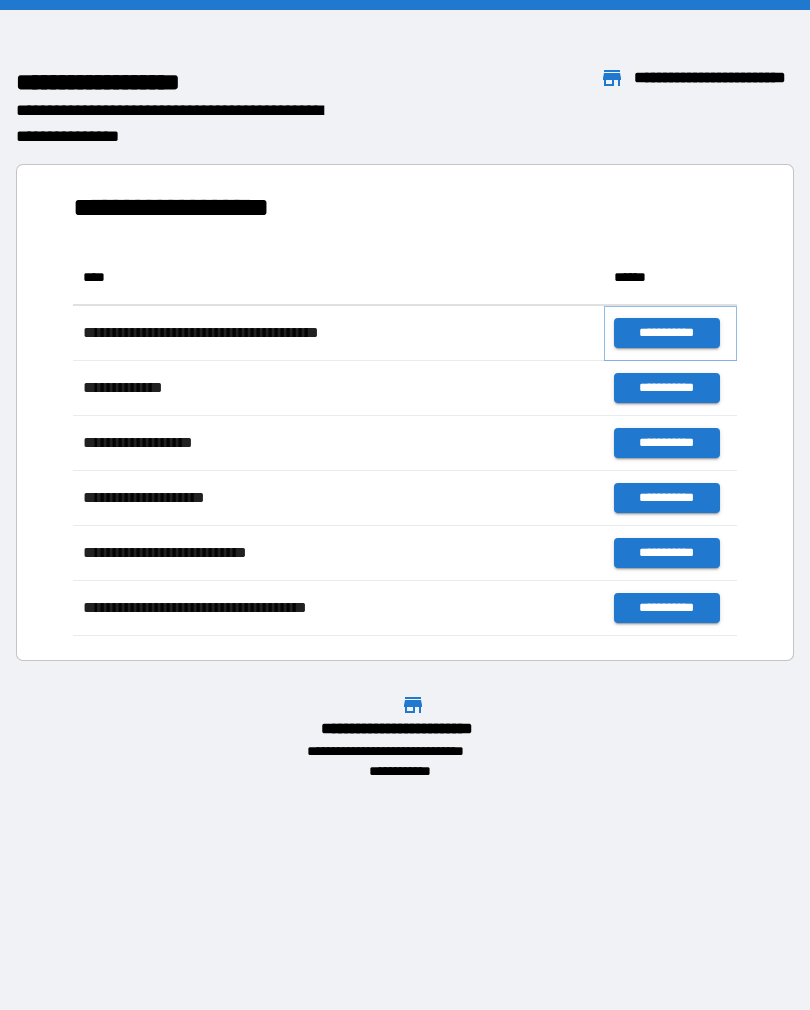click on "**********" at bounding box center [666, 333] 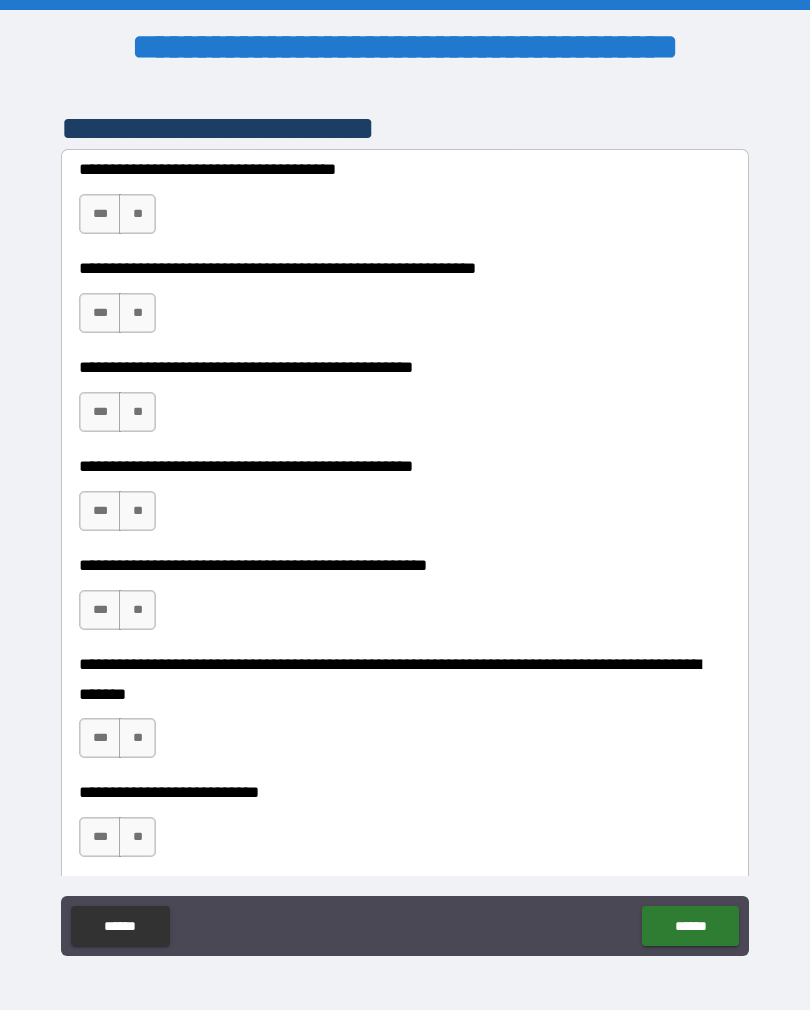 scroll, scrollTop: 438, scrollLeft: 0, axis: vertical 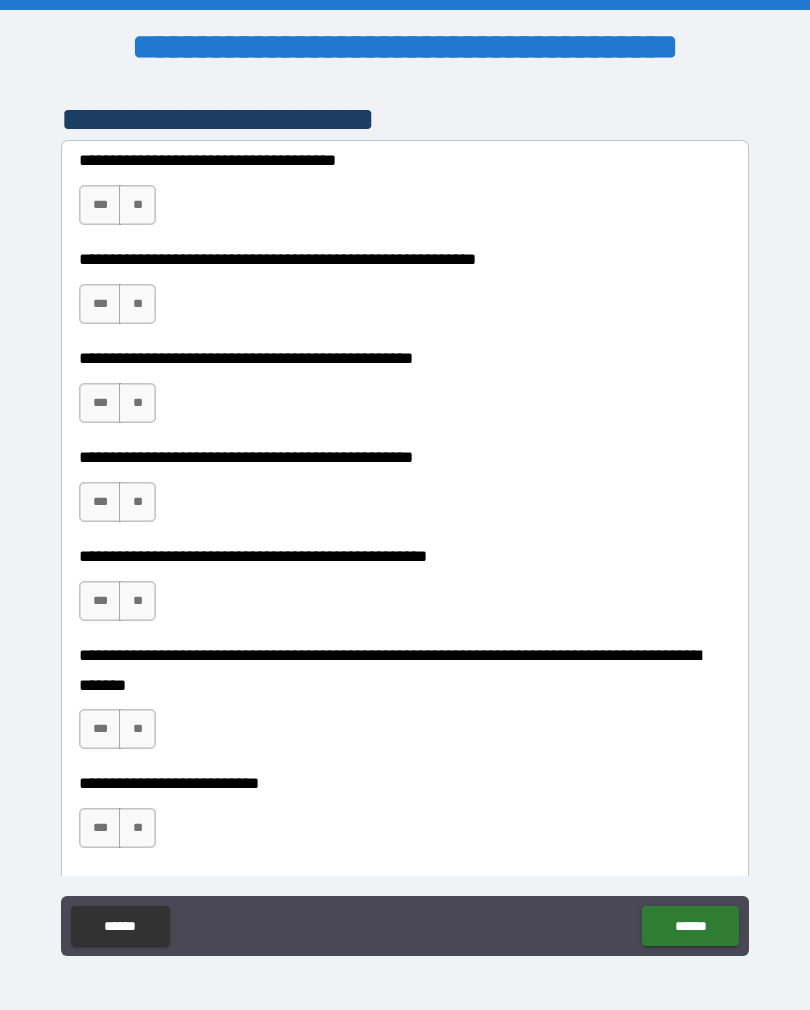 click on "***" at bounding box center [100, 205] 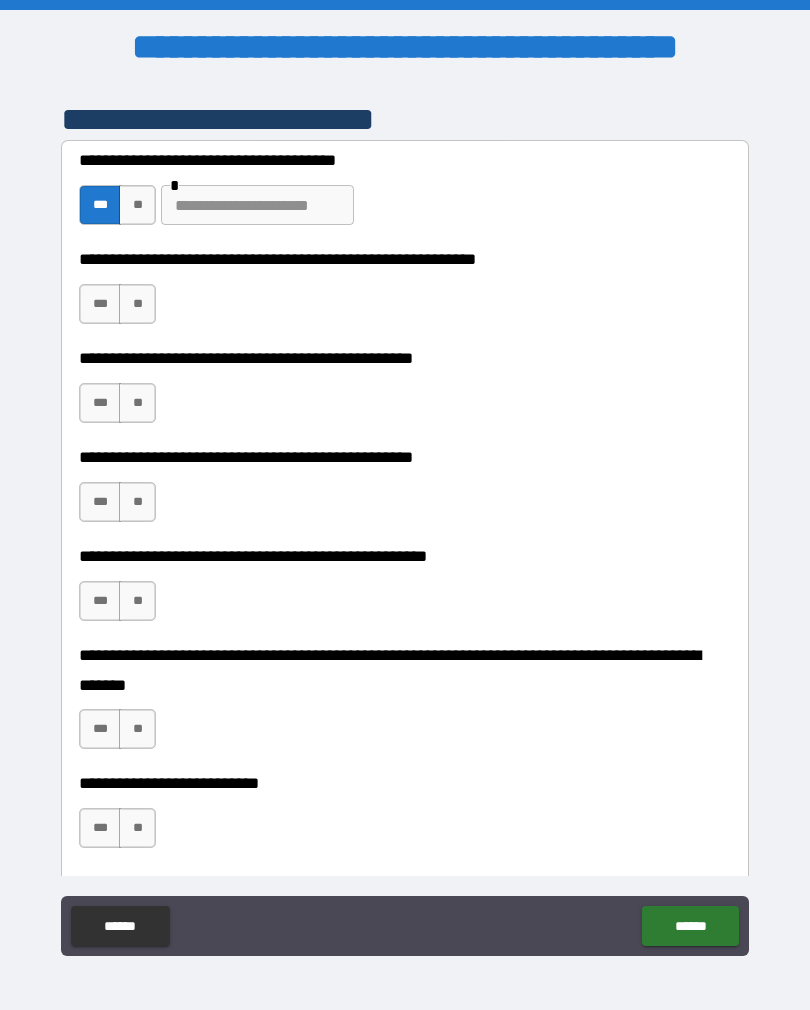 click on "**" at bounding box center (137, 205) 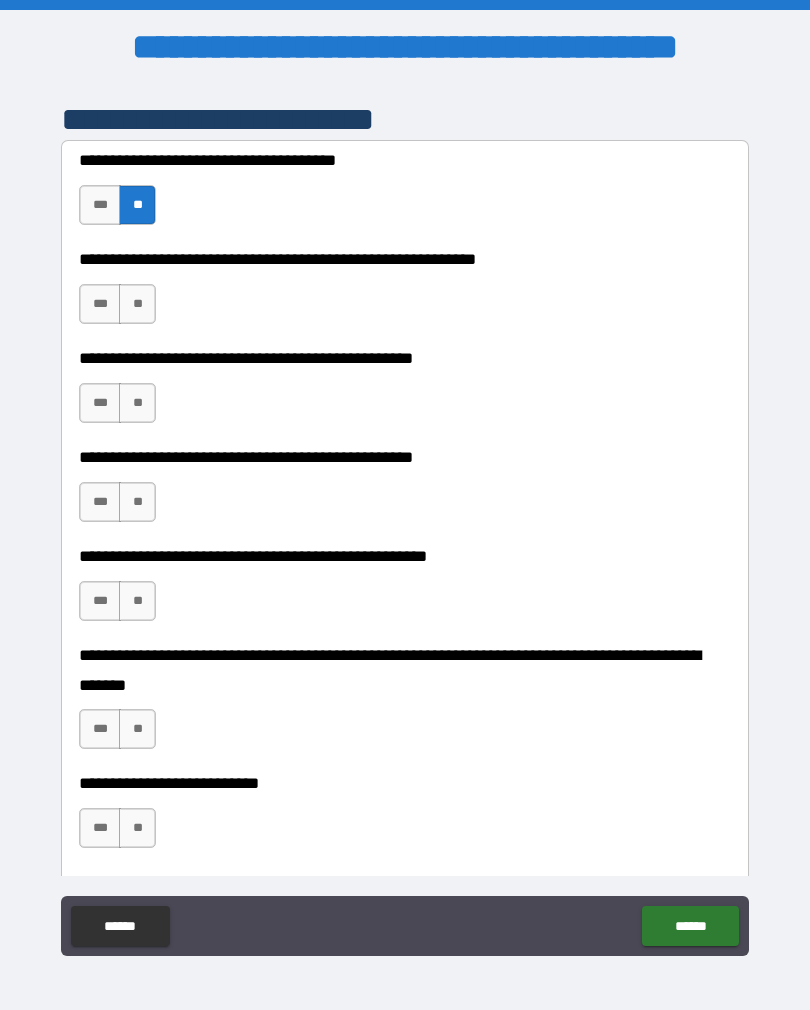 click on "***" at bounding box center [100, 304] 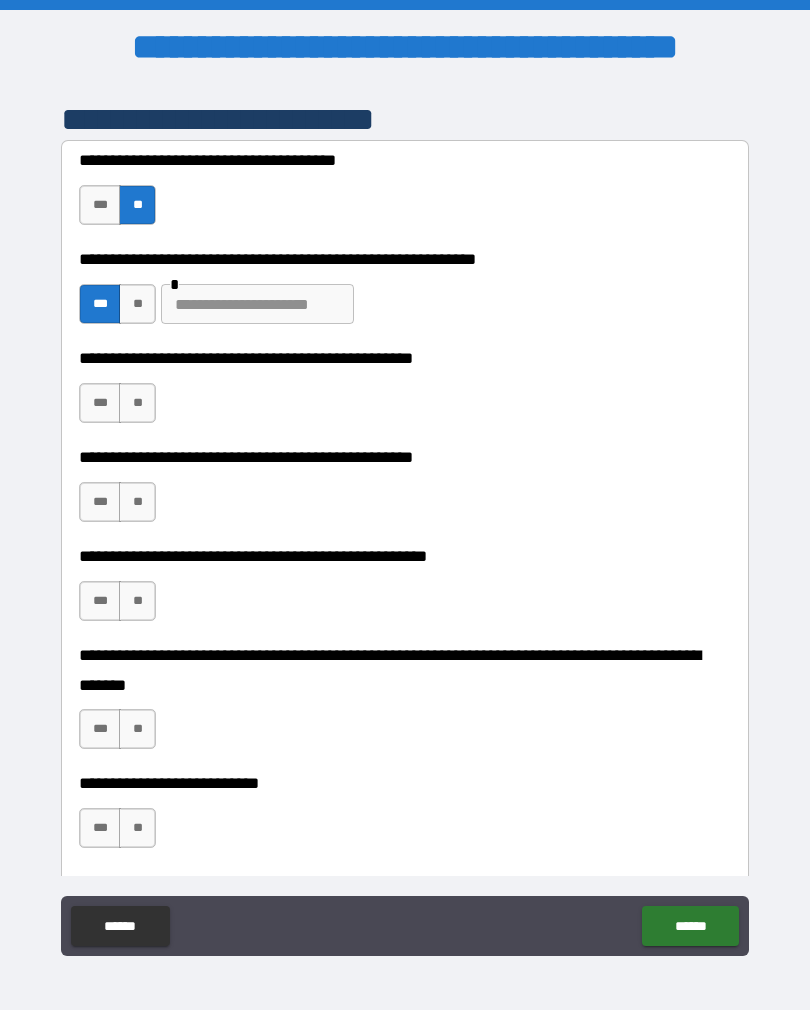 click at bounding box center [257, 304] 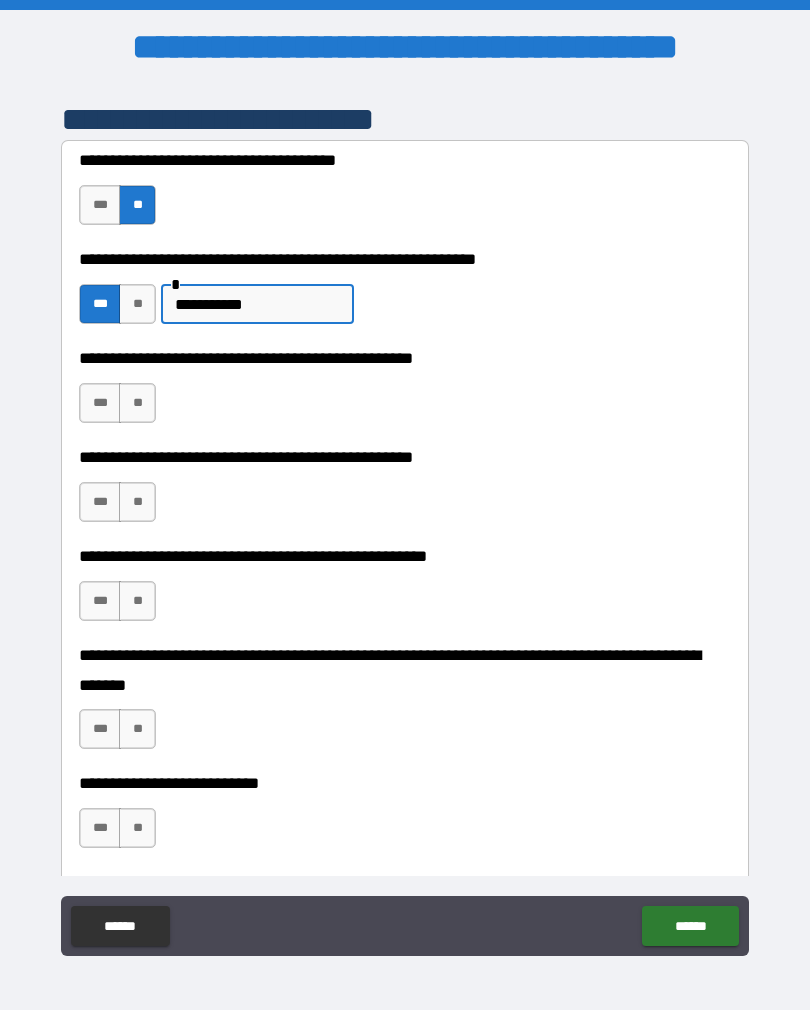 type on "**********" 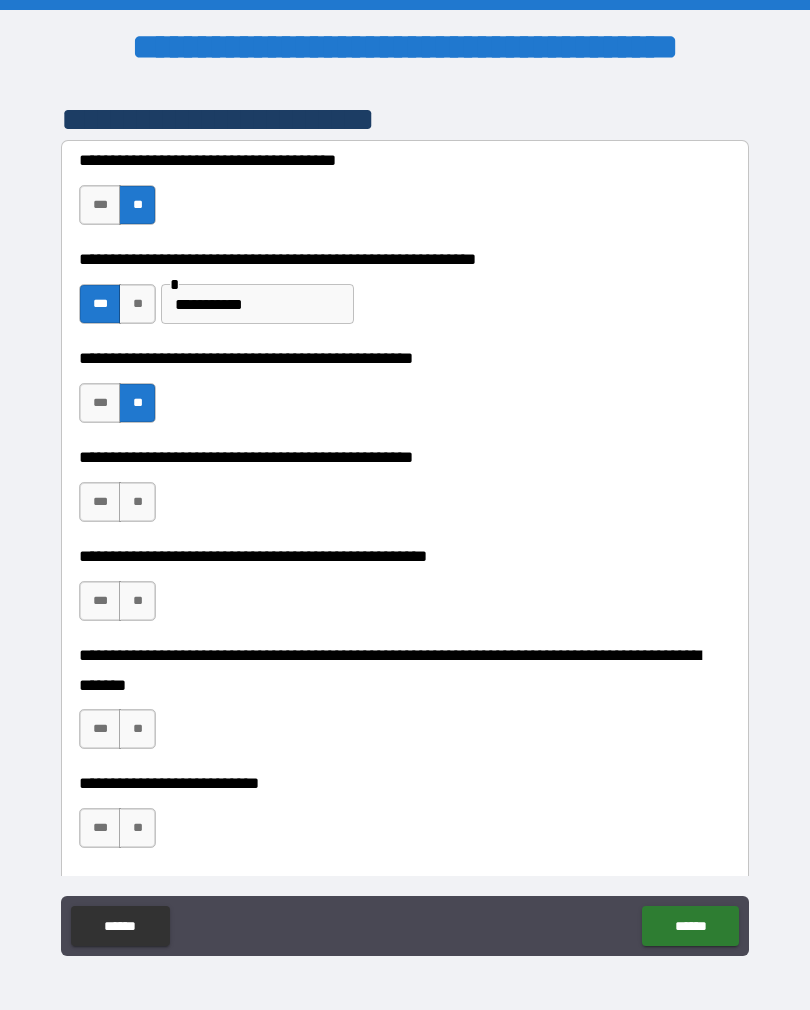 click on "***" at bounding box center [100, 502] 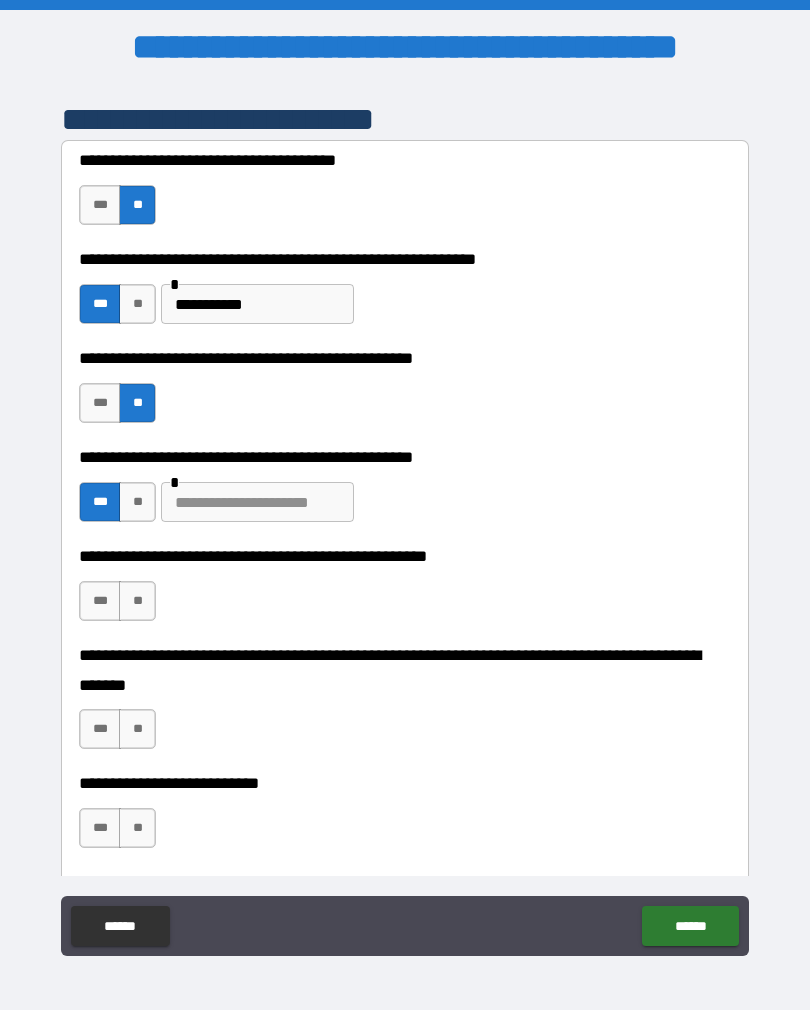 click at bounding box center [257, 502] 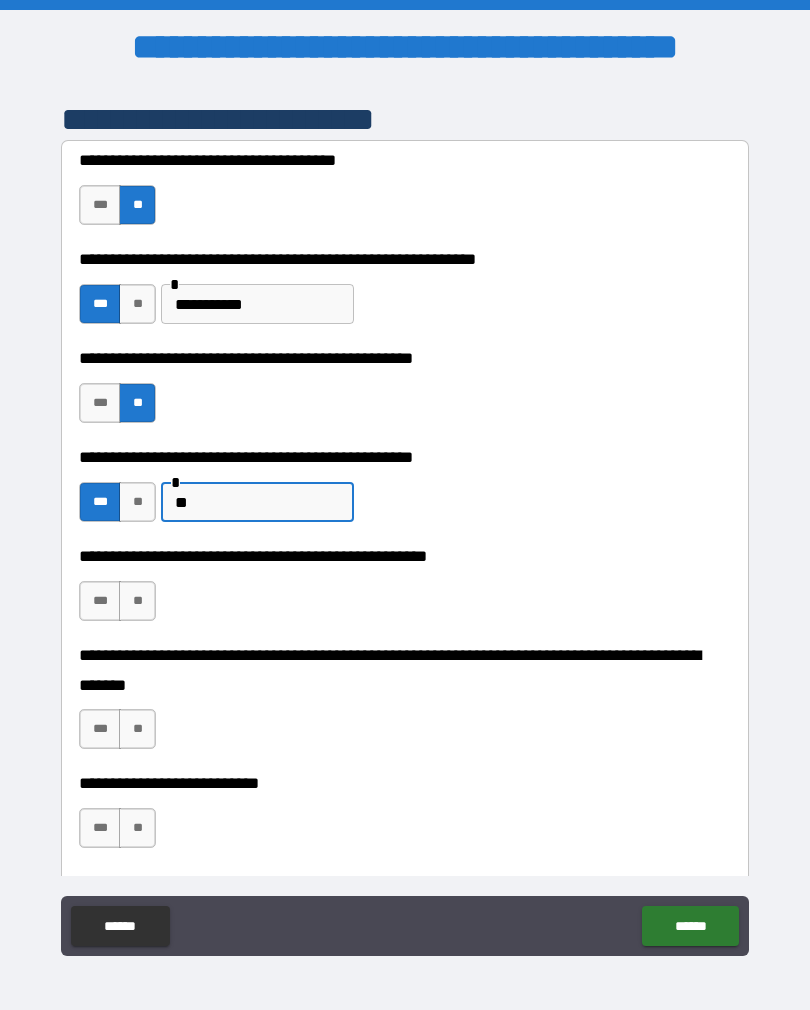 type on "*" 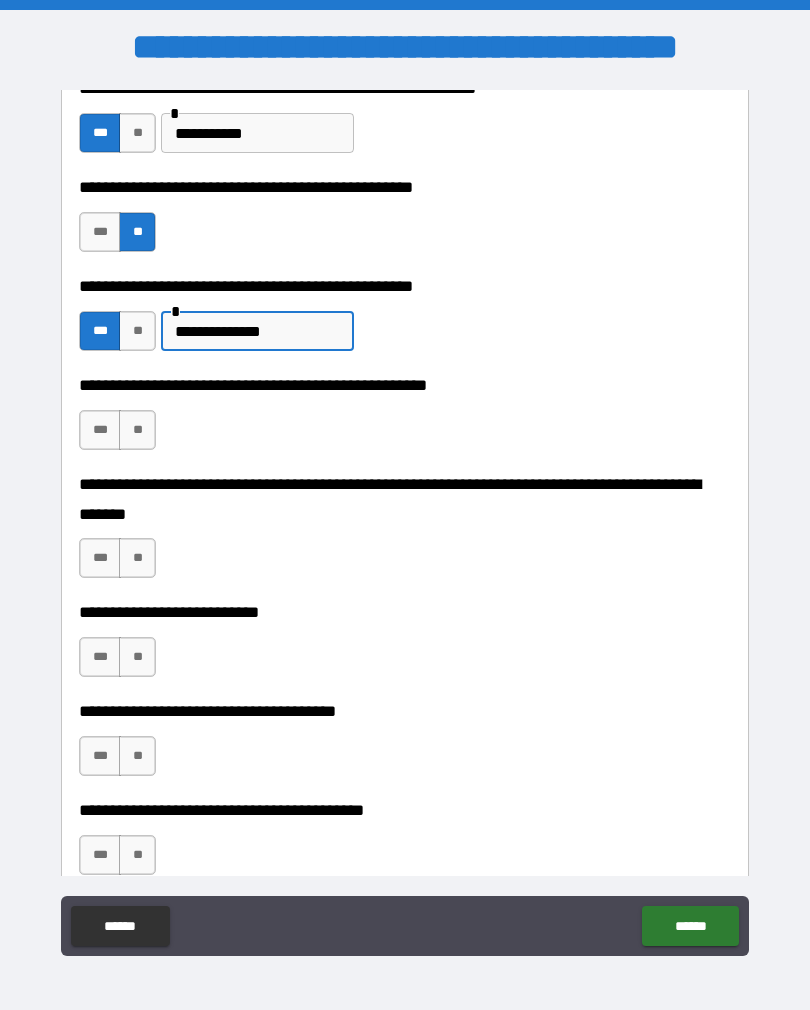 scroll, scrollTop: 620, scrollLeft: 0, axis: vertical 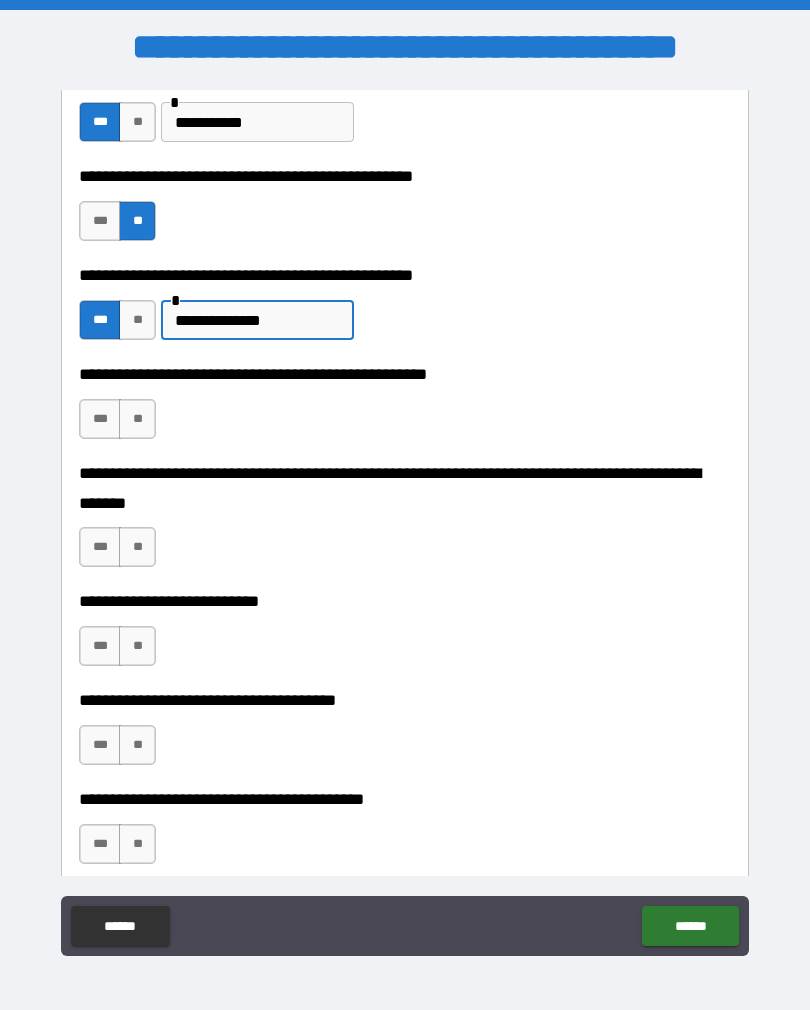 type on "**********" 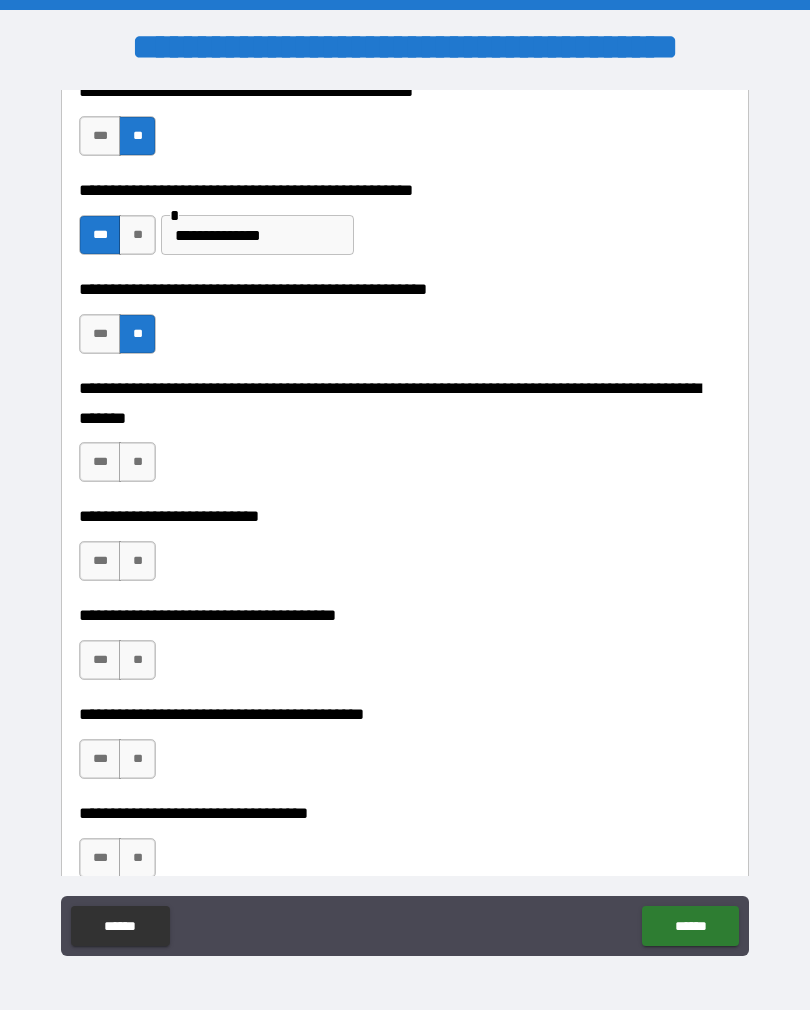 scroll, scrollTop: 732, scrollLeft: 0, axis: vertical 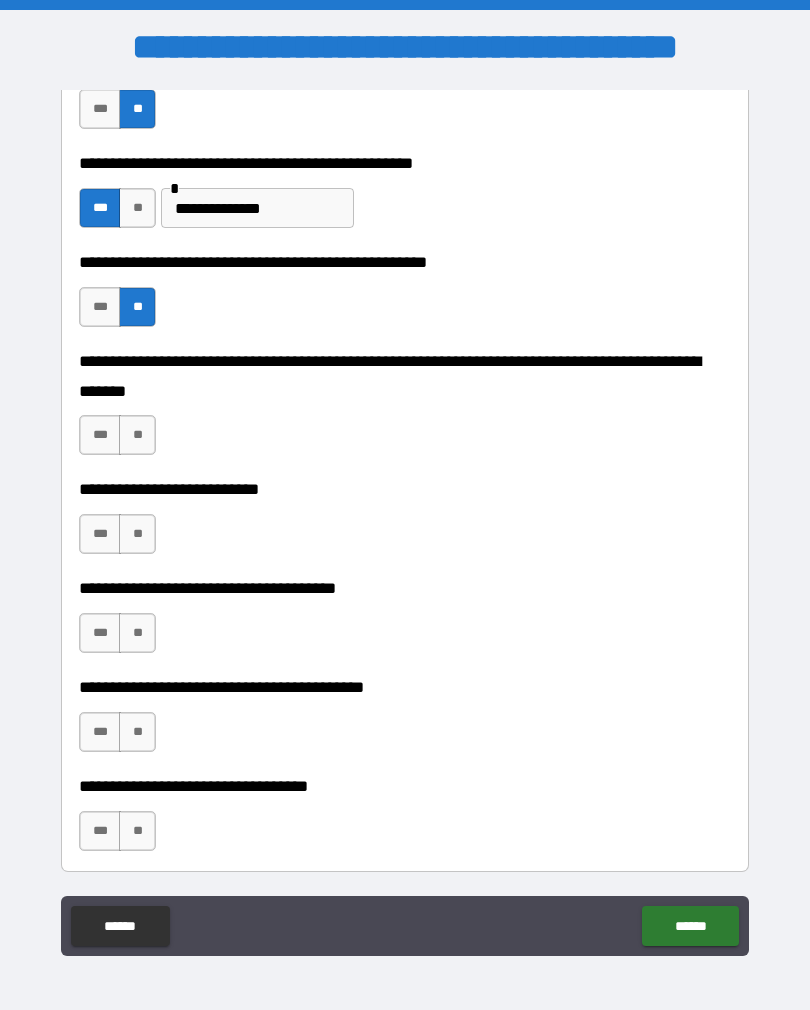 click on "**" at bounding box center [137, 435] 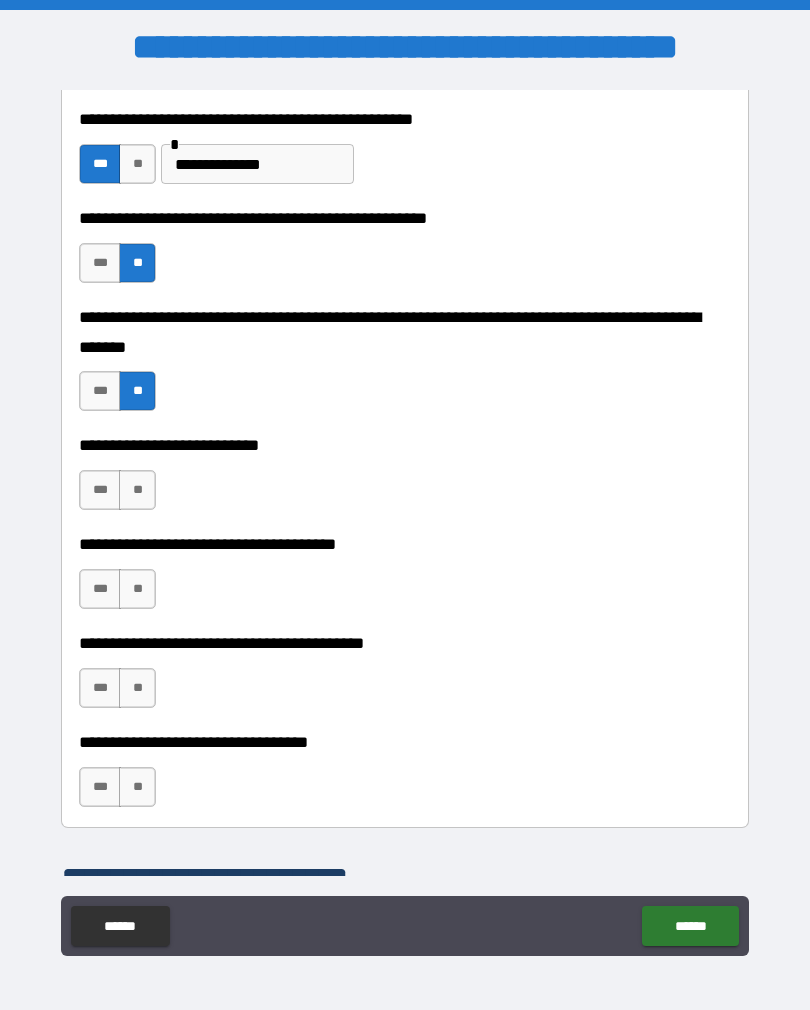 scroll, scrollTop: 786, scrollLeft: 0, axis: vertical 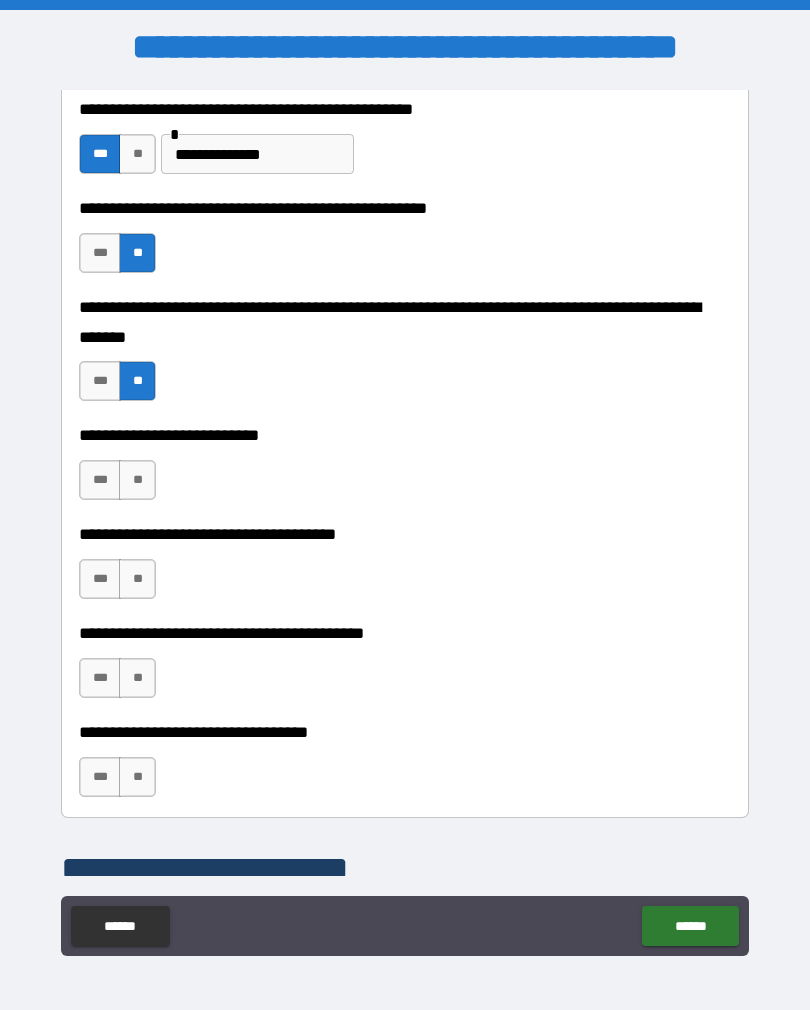 click on "**" at bounding box center (137, 480) 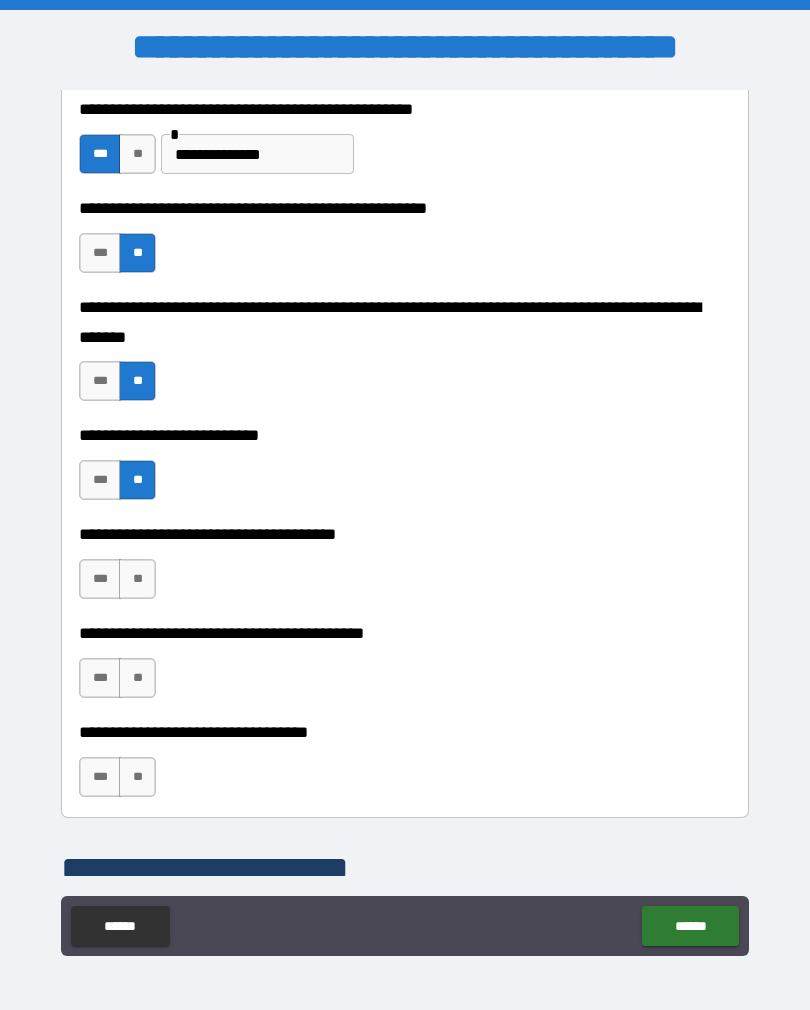 click on "***" at bounding box center (100, 579) 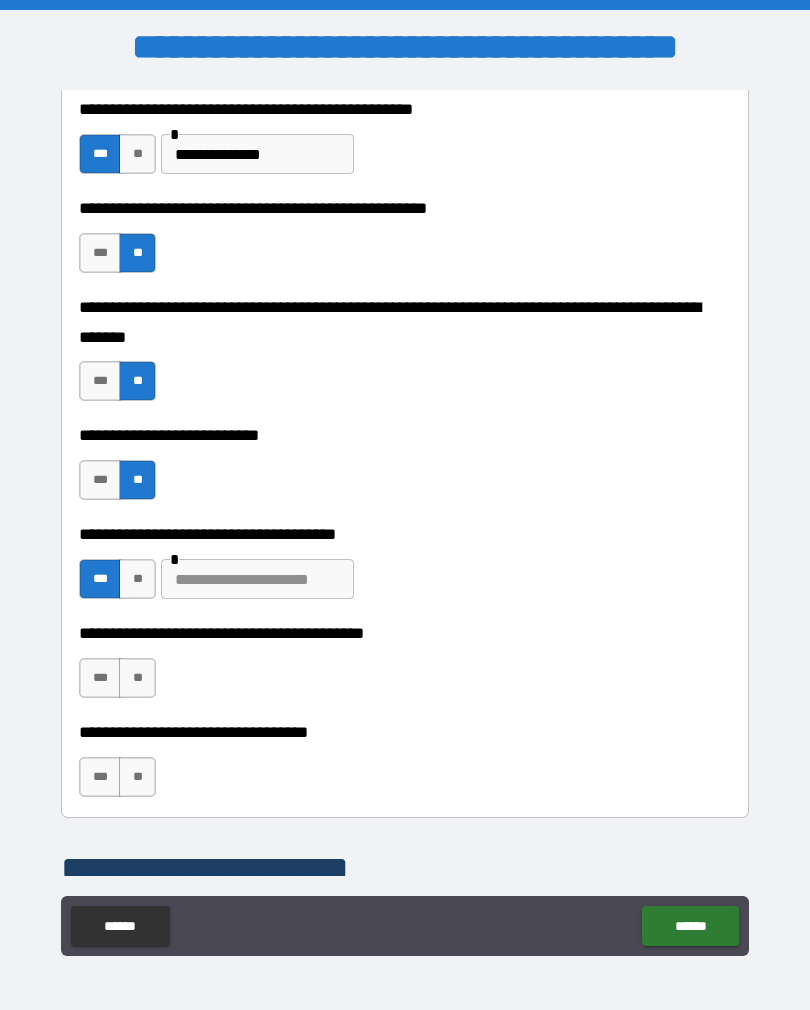 click at bounding box center (257, 579) 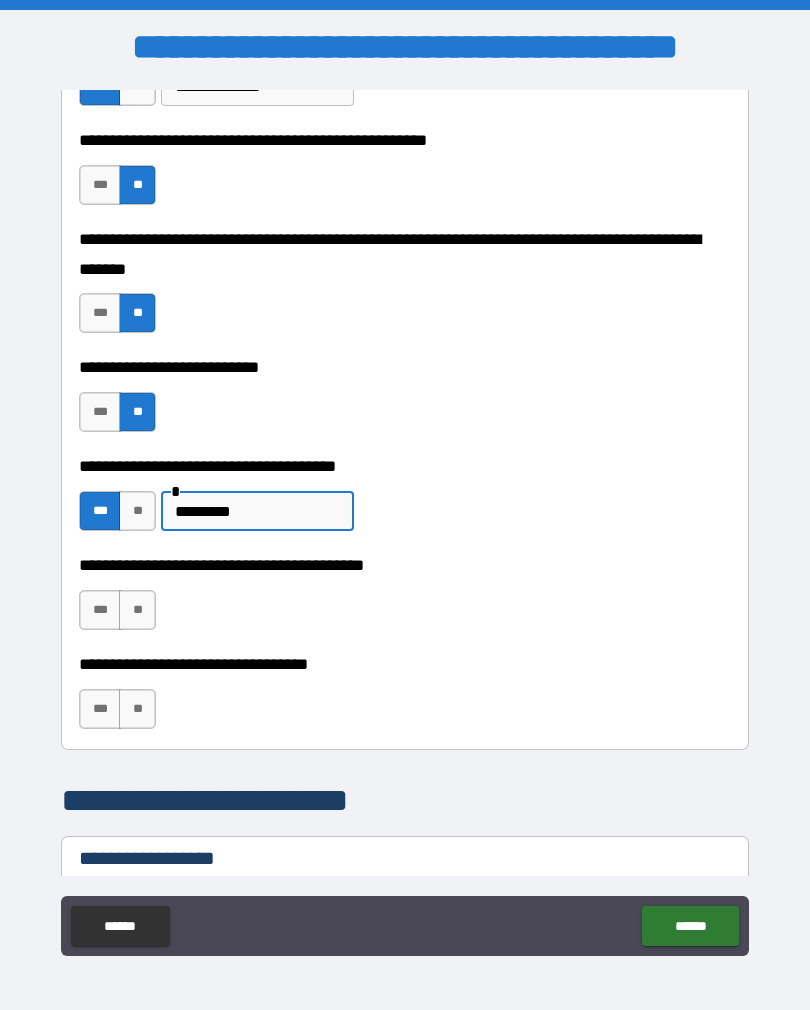 scroll, scrollTop: 1053, scrollLeft: 0, axis: vertical 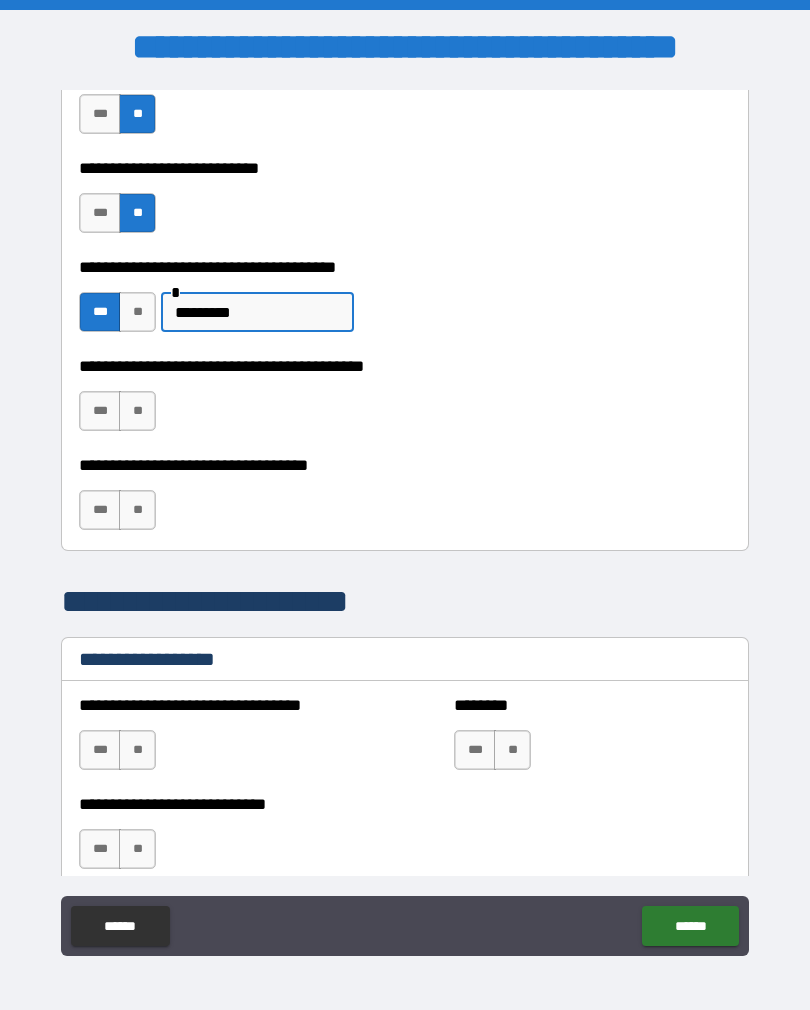 type on "*********" 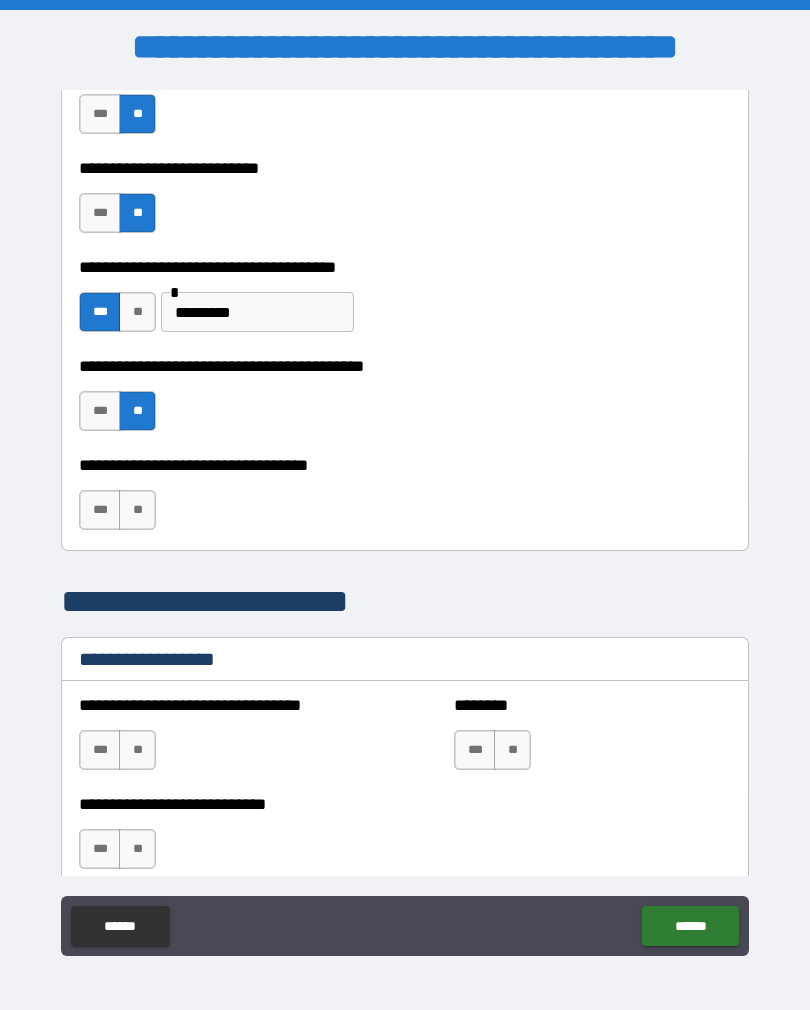 click on "**" at bounding box center (137, 510) 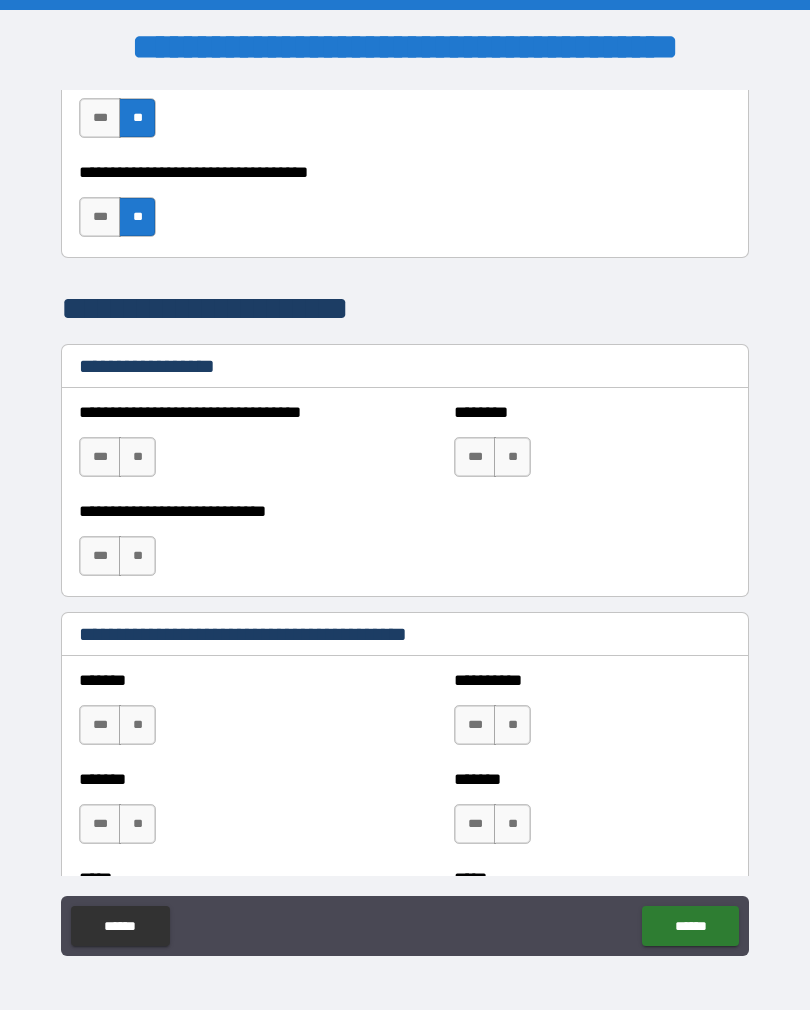 scroll, scrollTop: 1348, scrollLeft: 0, axis: vertical 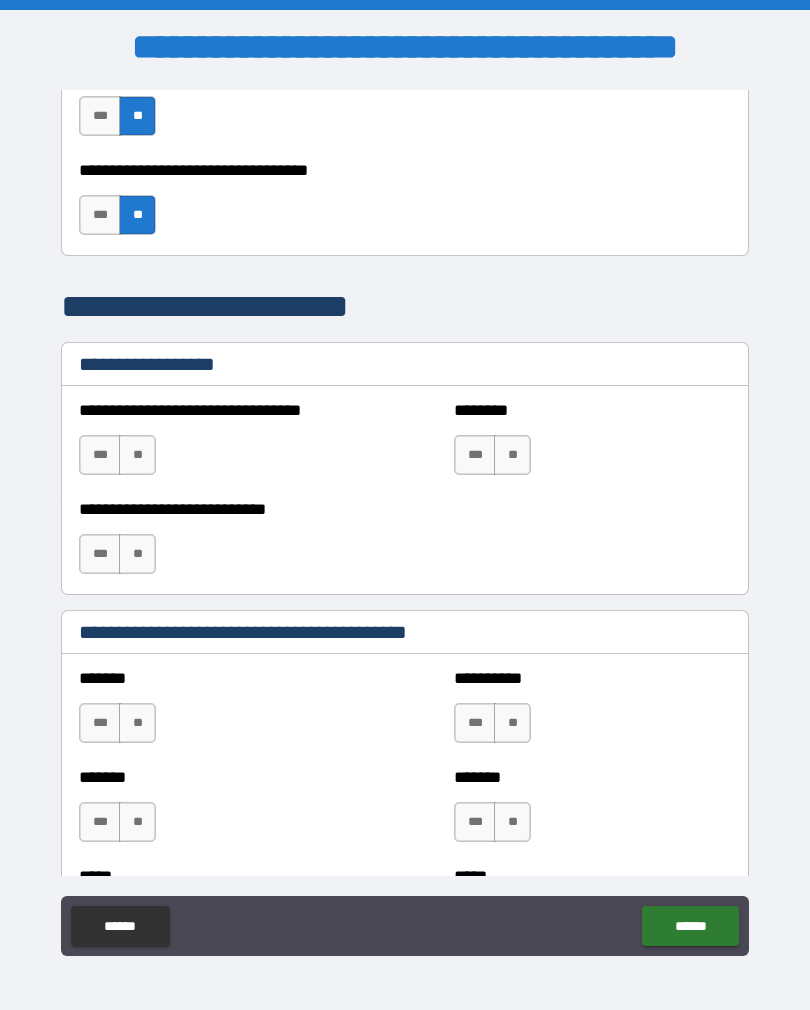 click on "***" at bounding box center (100, 215) 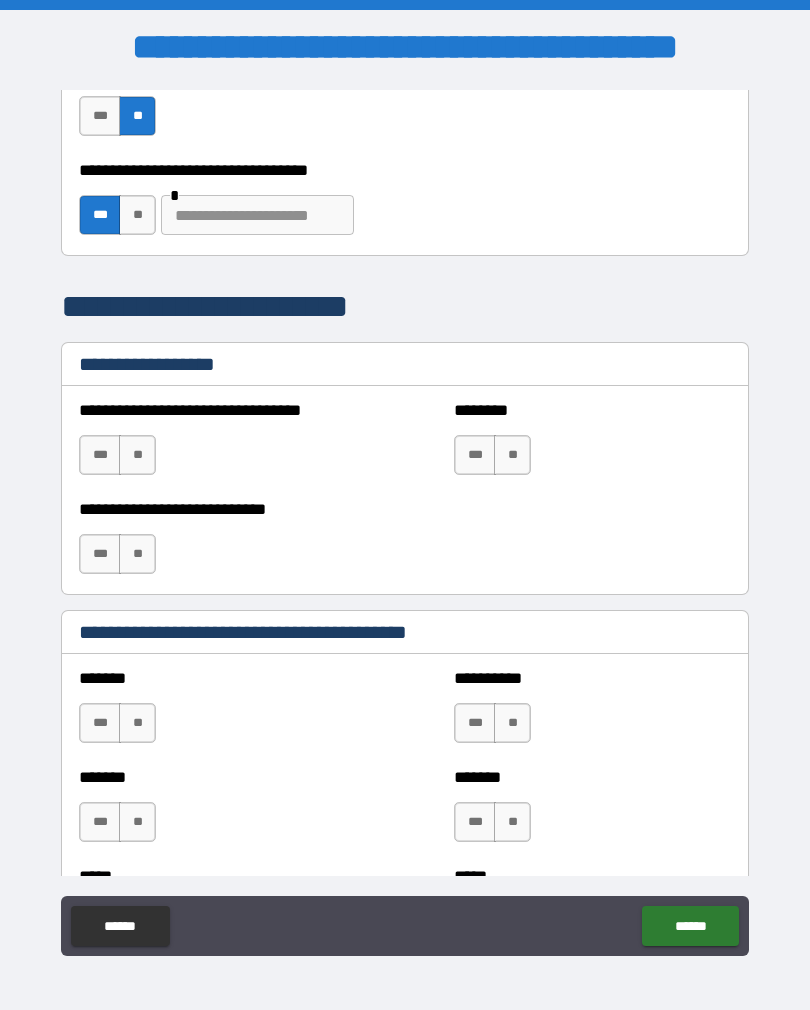 click on "**" at bounding box center (137, 215) 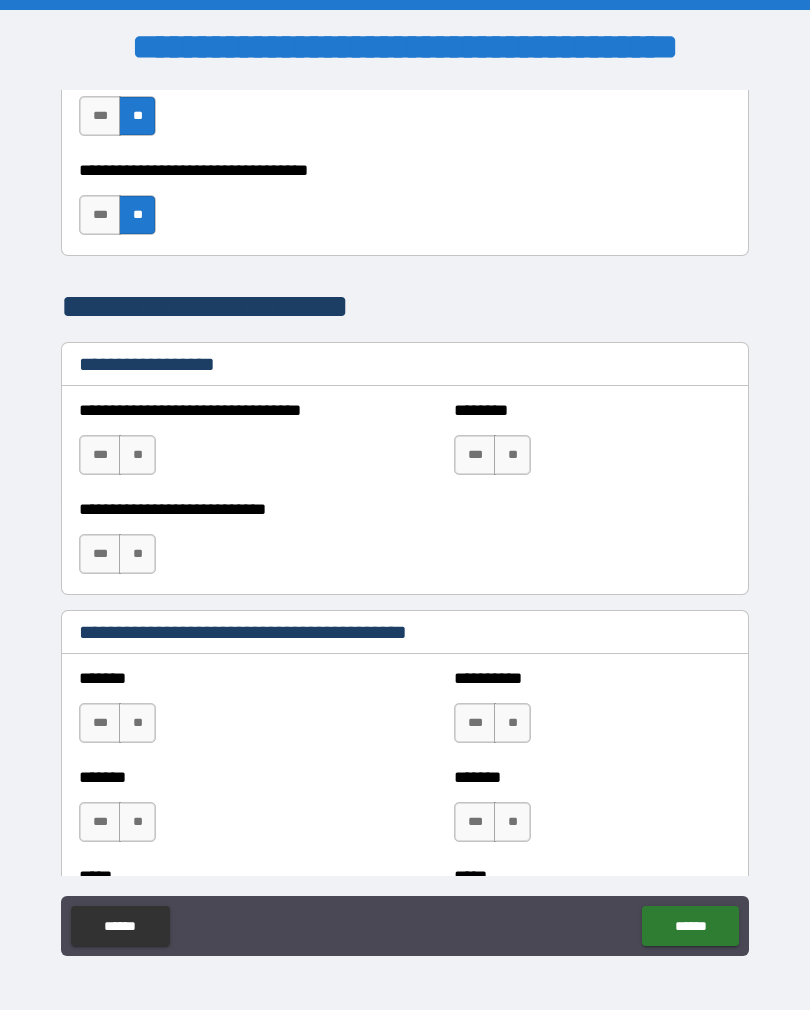 click on "***" at bounding box center (100, 215) 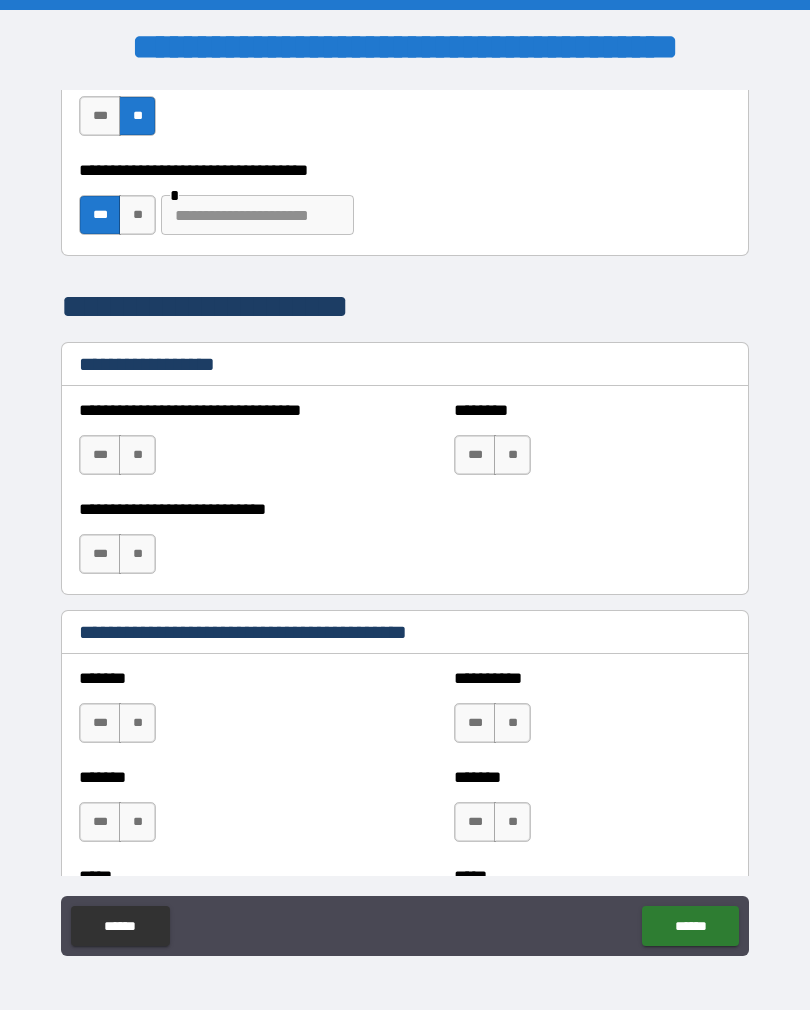 click on "**" at bounding box center [137, 215] 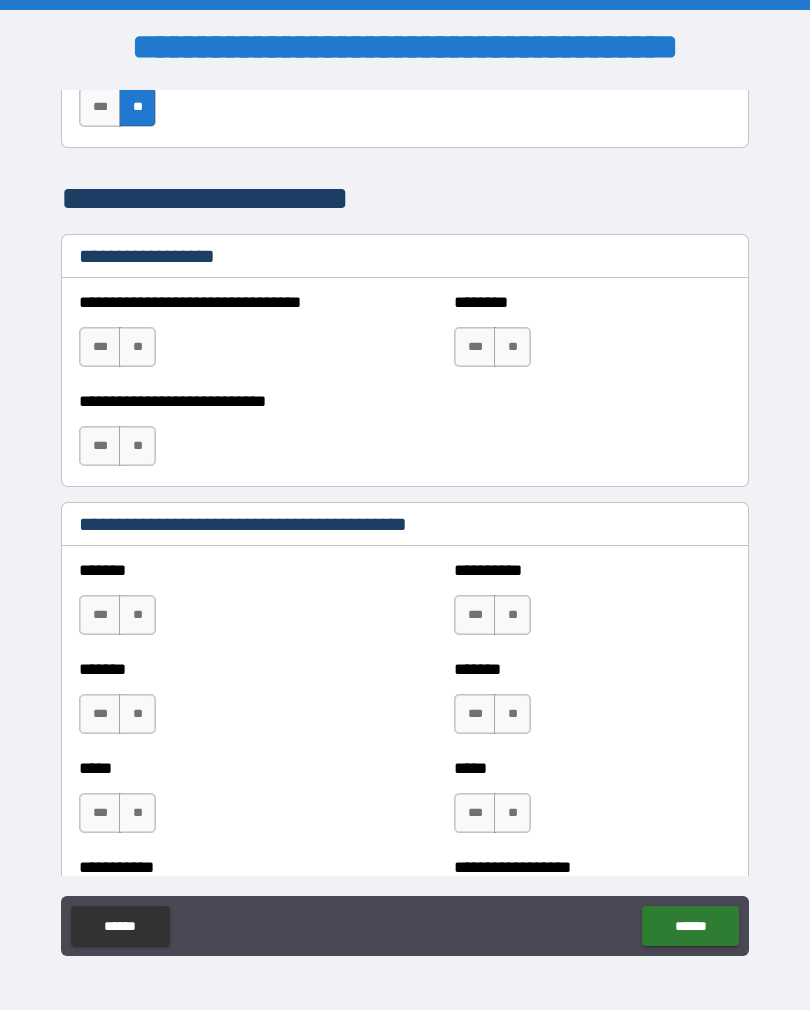 scroll, scrollTop: 1459, scrollLeft: 0, axis: vertical 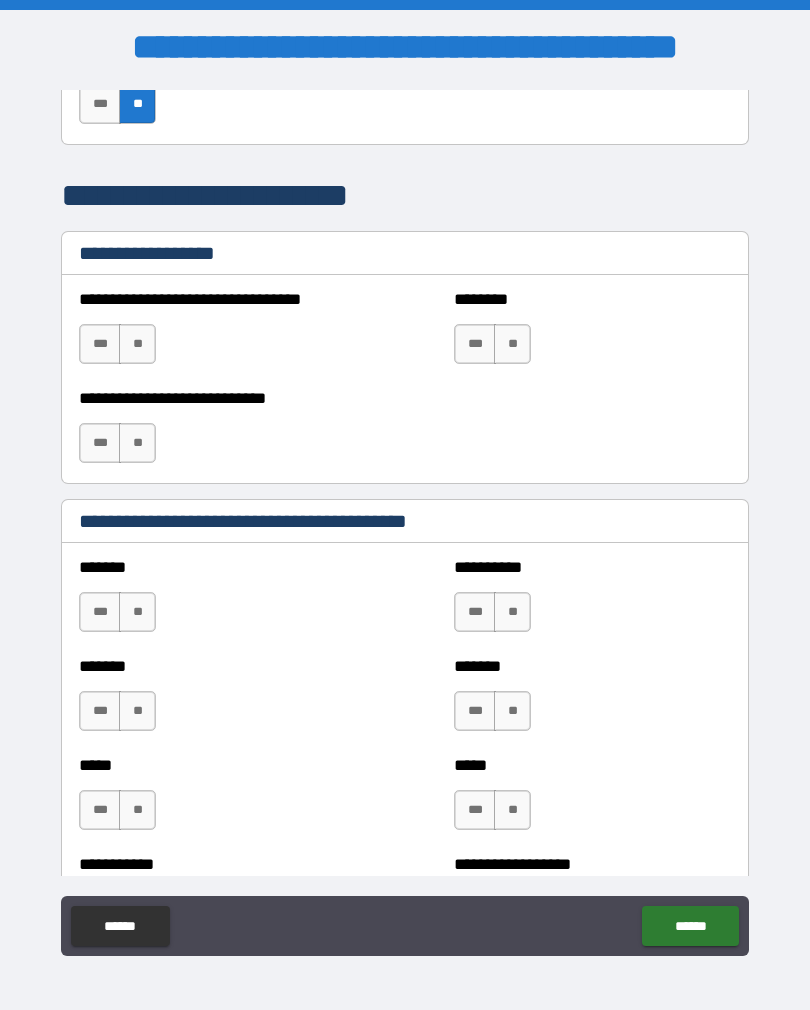 click on "**" at bounding box center [137, 344] 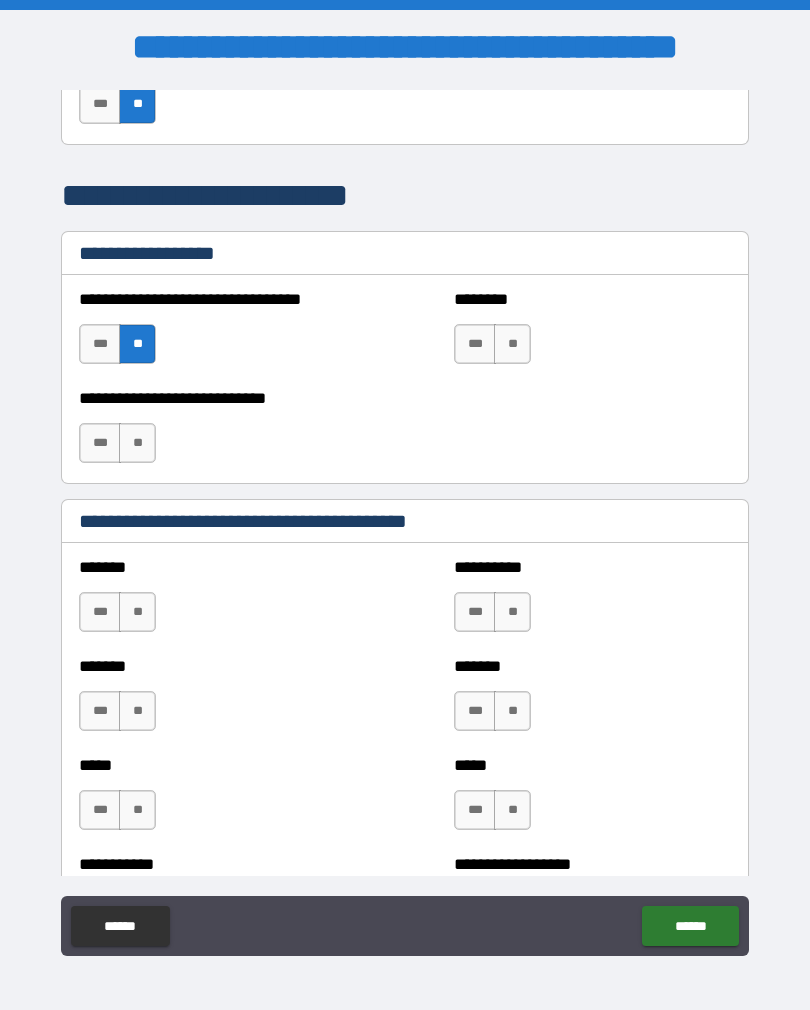 click on "**" at bounding box center (512, 344) 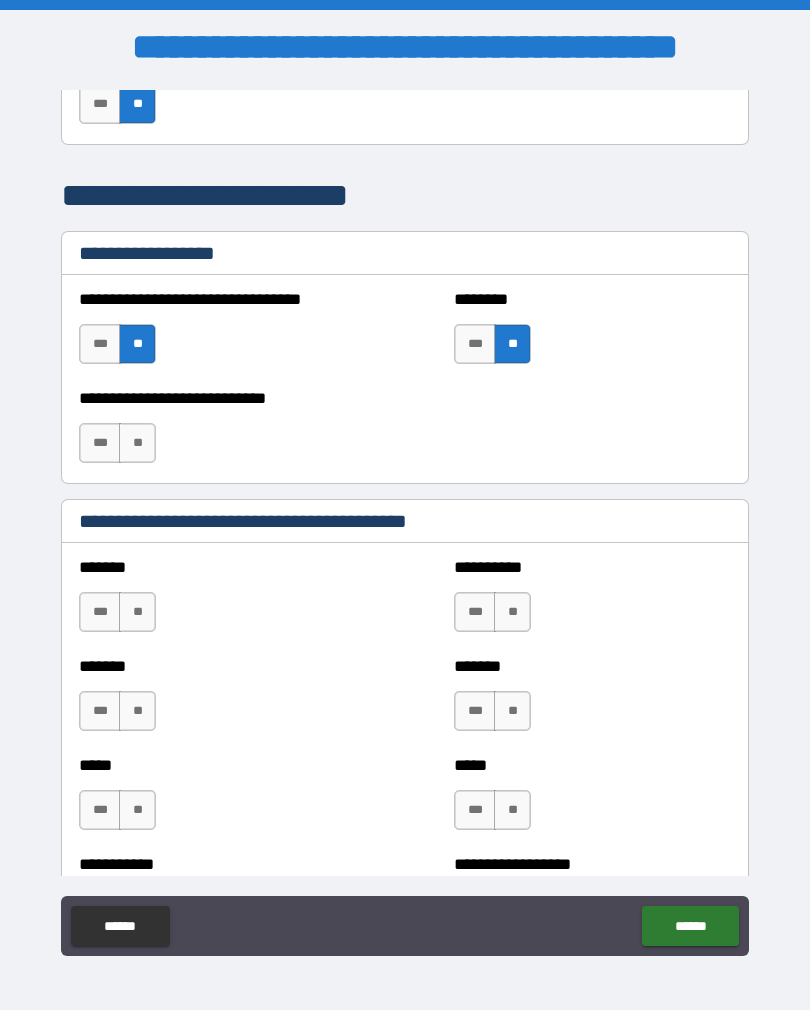click on "**" at bounding box center (137, 443) 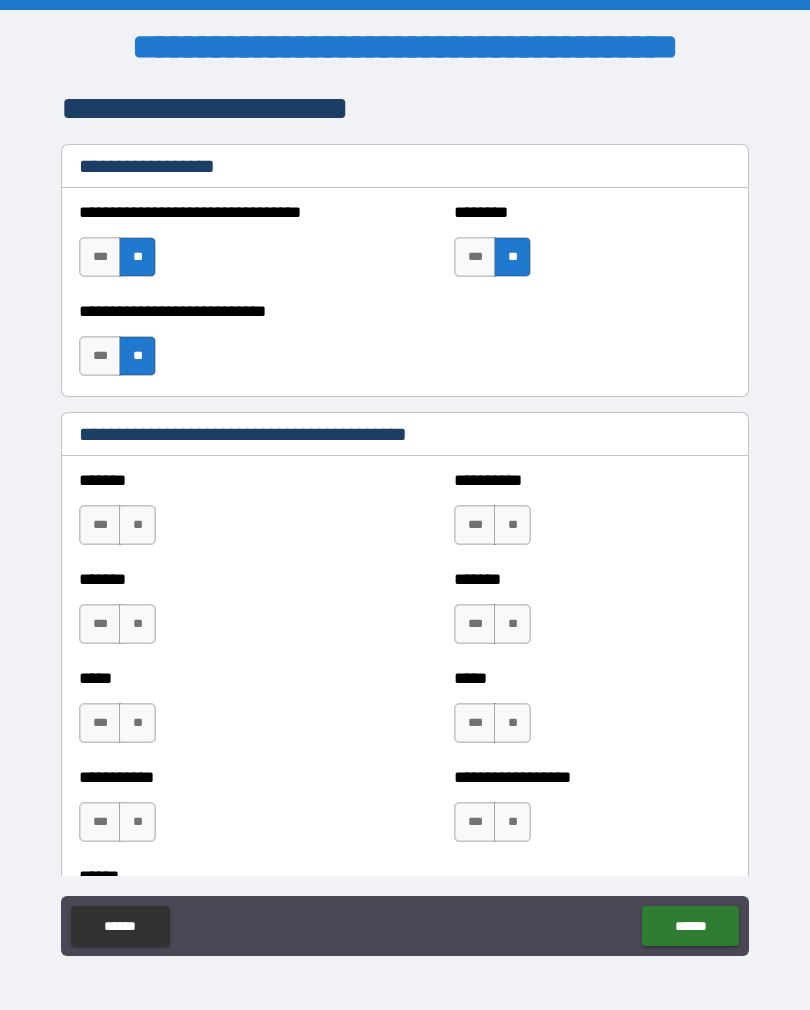 scroll, scrollTop: 1624, scrollLeft: 0, axis: vertical 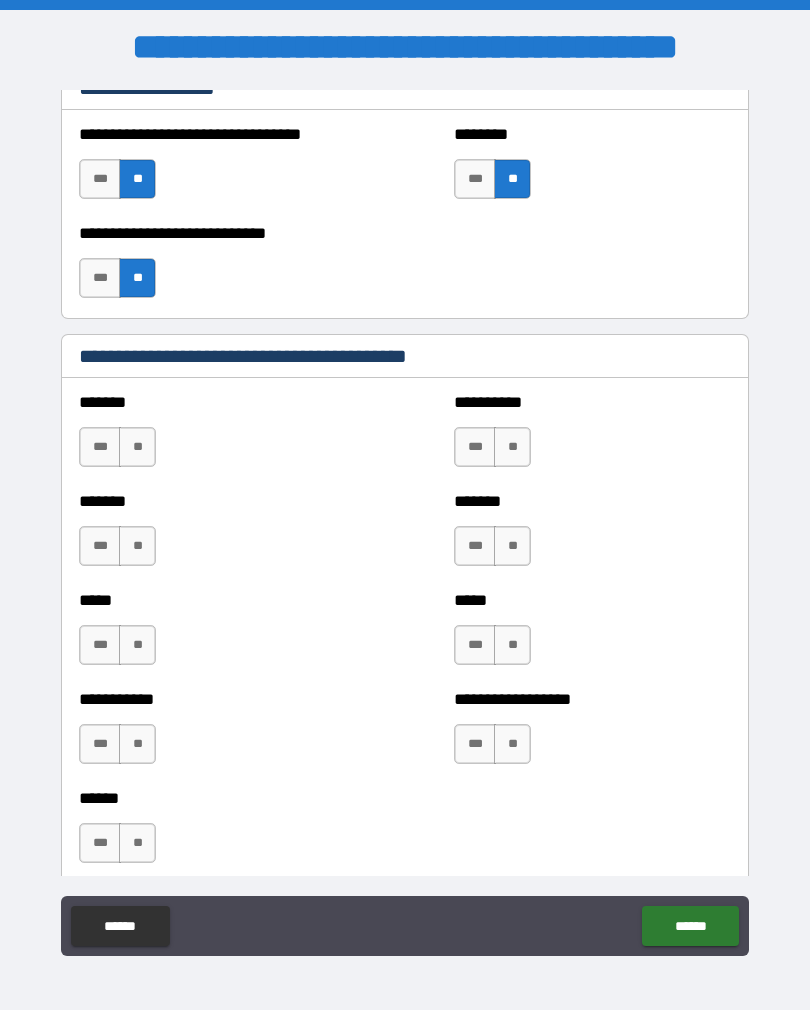 click on "**" at bounding box center [137, 447] 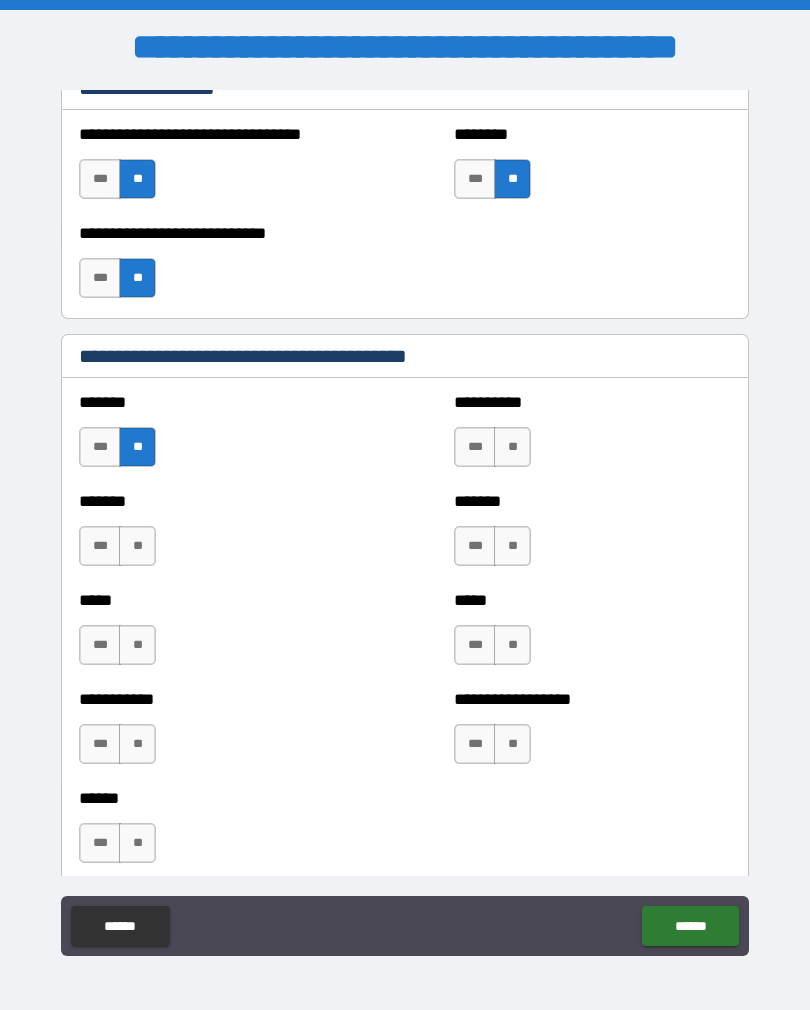 click on "**" at bounding box center [512, 447] 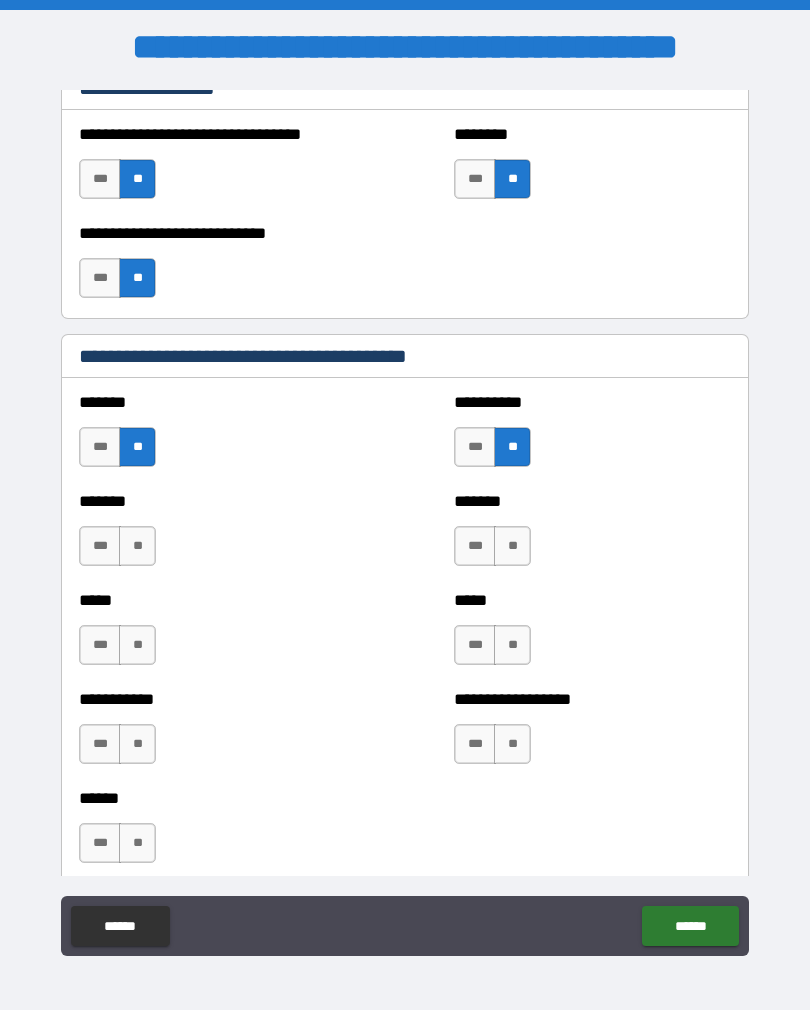 click on "**" at bounding box center (137, 546) 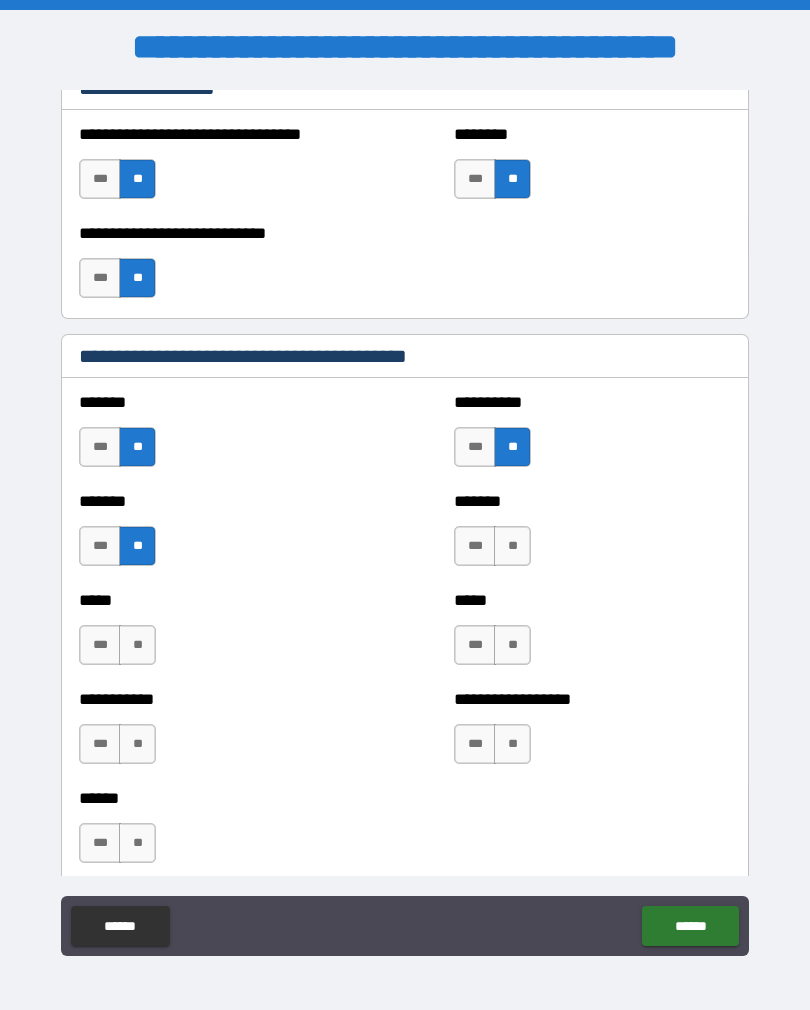 click on "**" at bounding box center (512, 546) 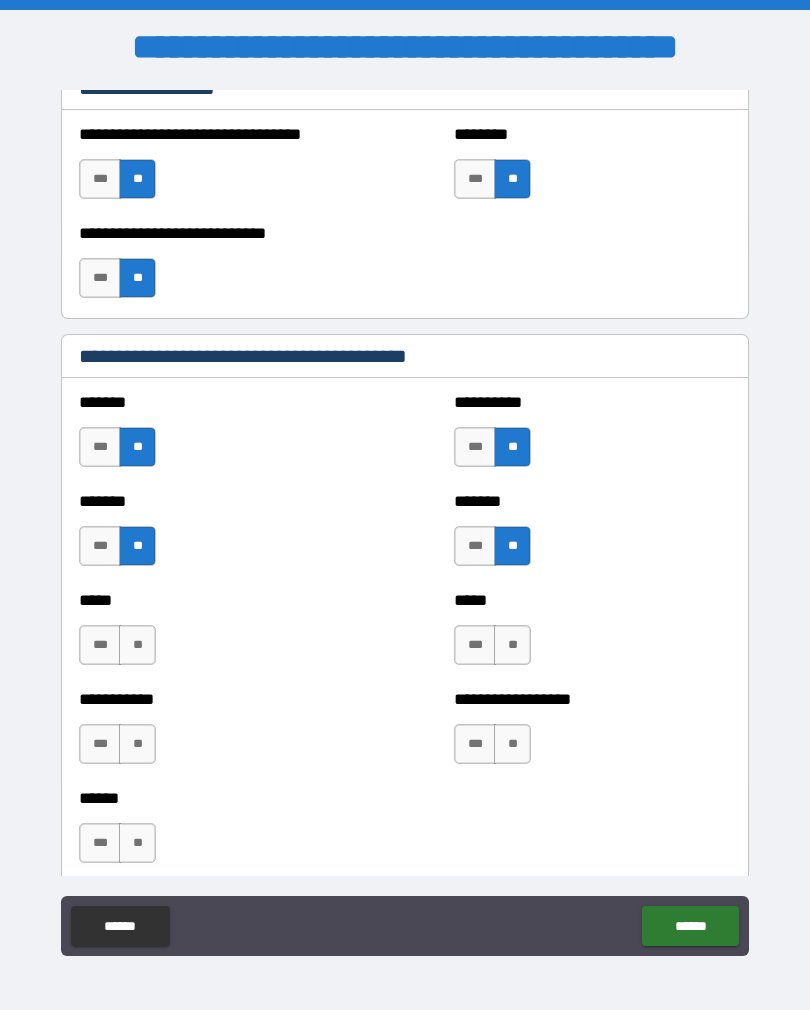 click on "**" at bounding box center (137, 645) 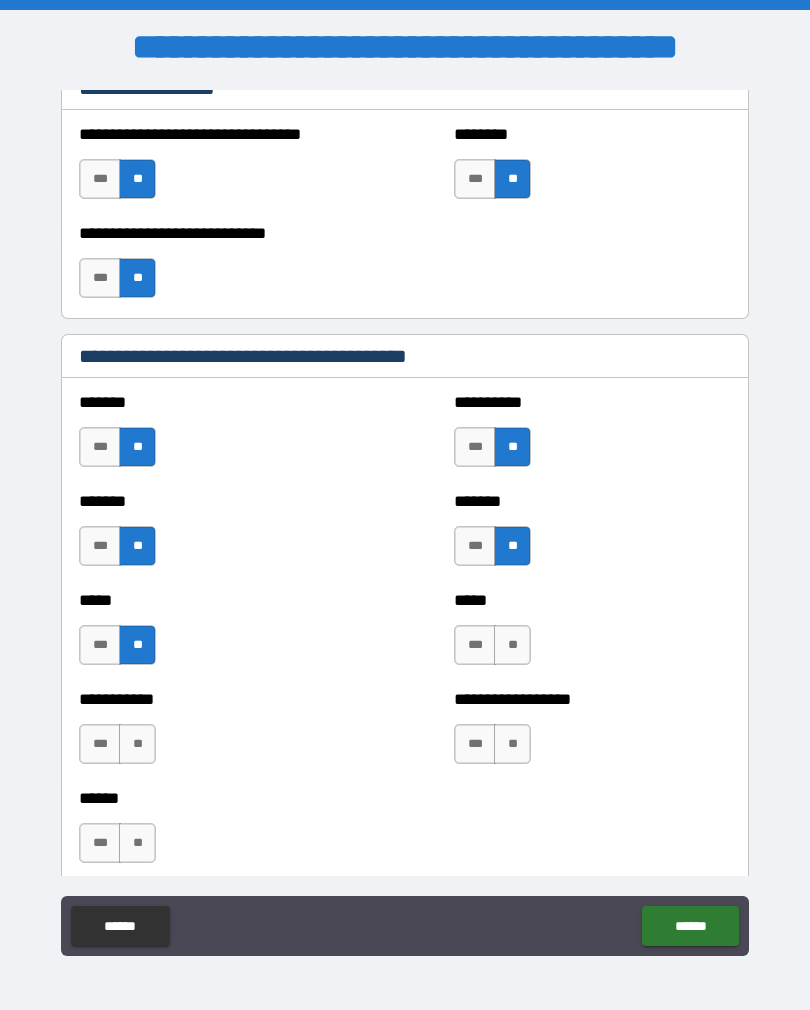 click on "**" at bounding box center (512, 645) 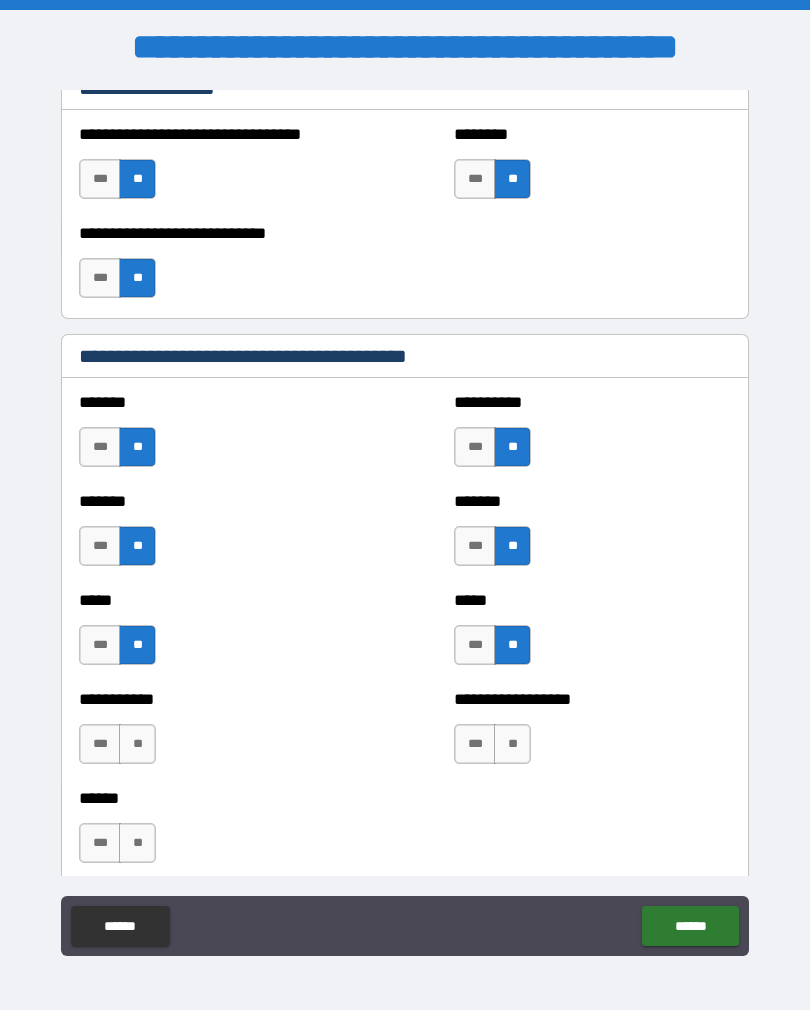 click on "**" at bounding box center (137, 744) 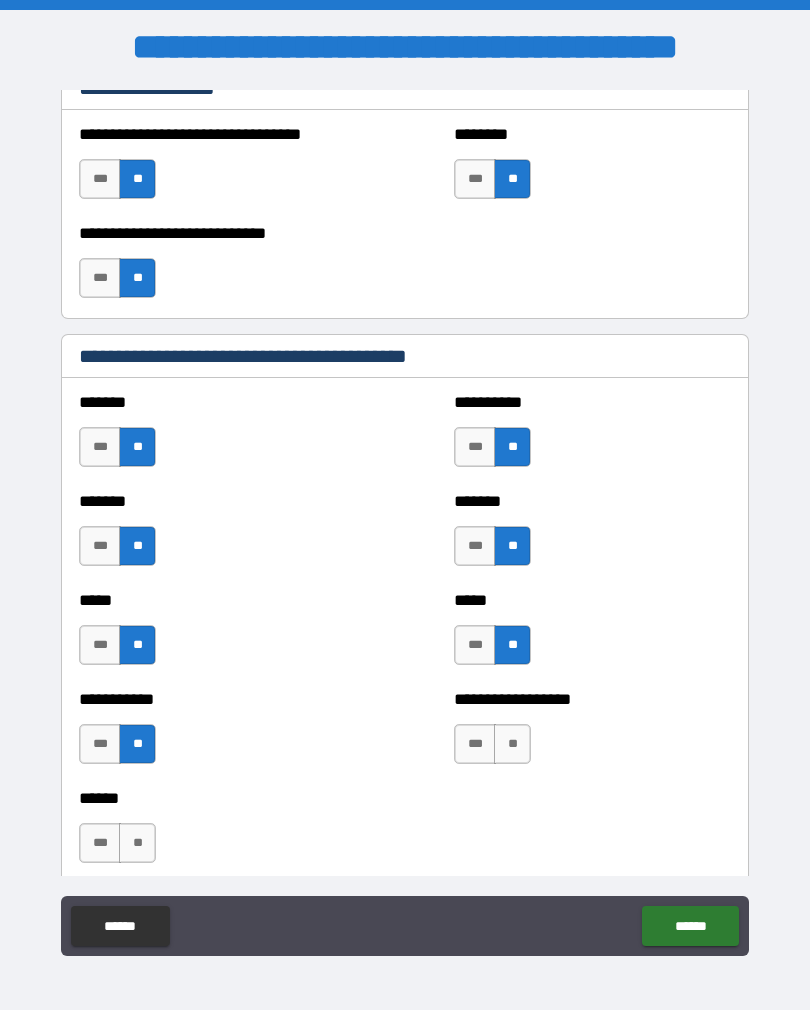 click on "**" at bounding box center [512, 744] 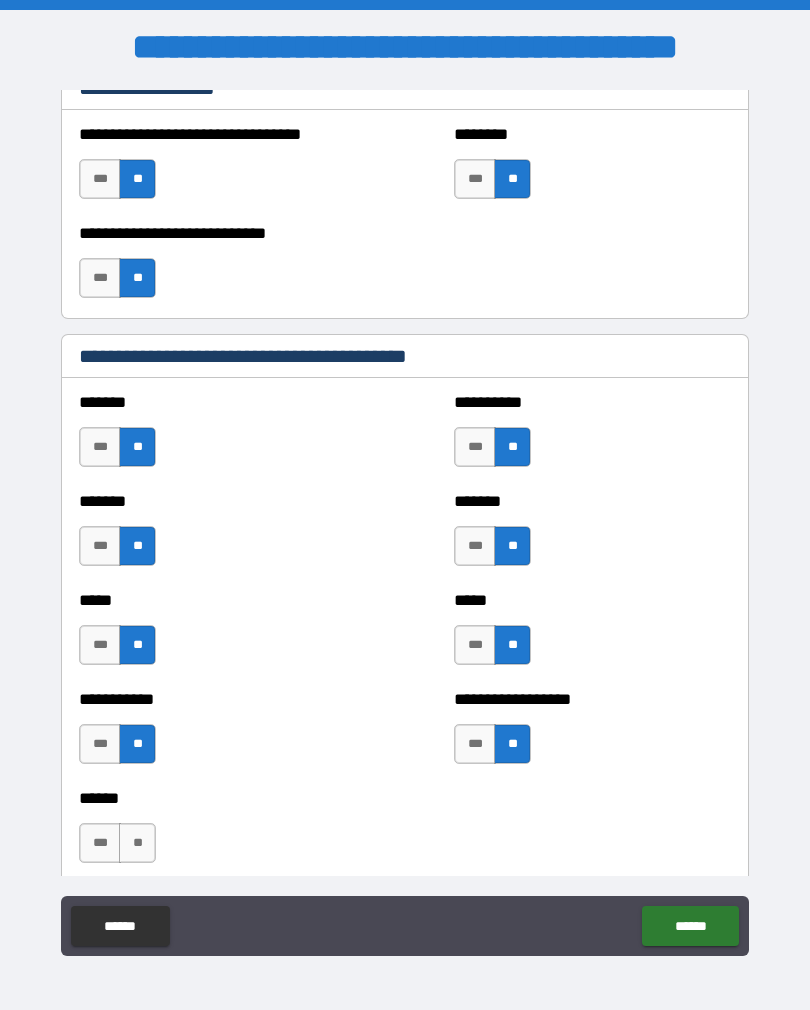 click on "**" at bounding box center (137, 843) 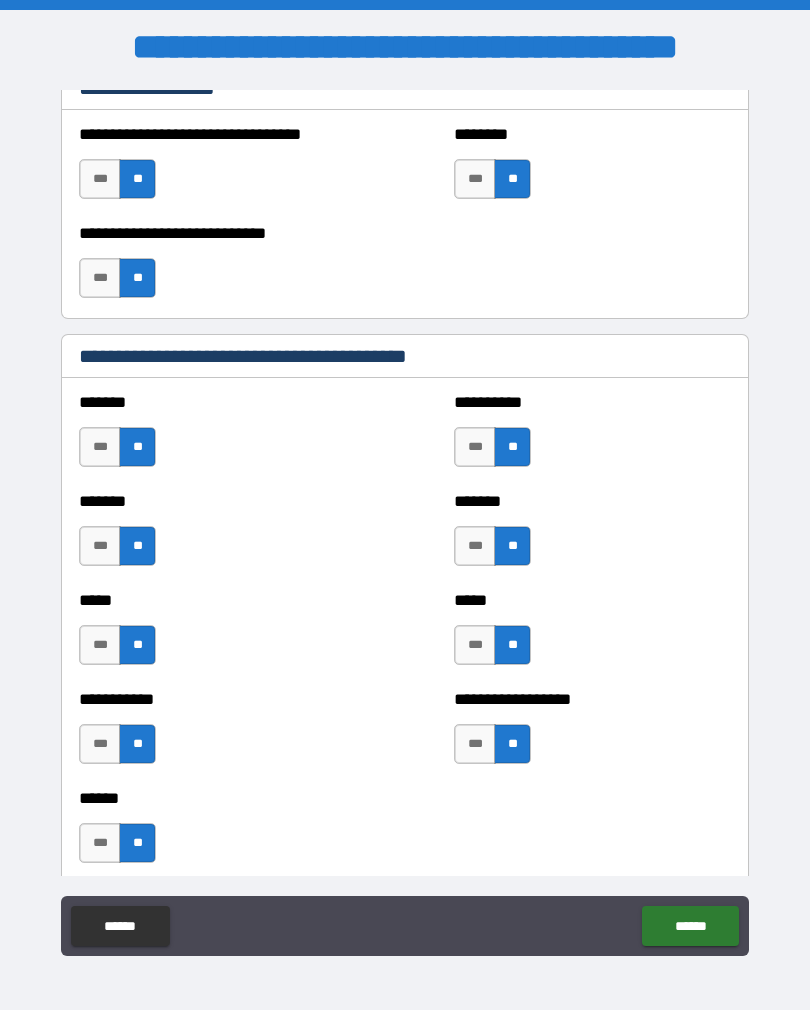click on "******" at bounding box center (690, 926) 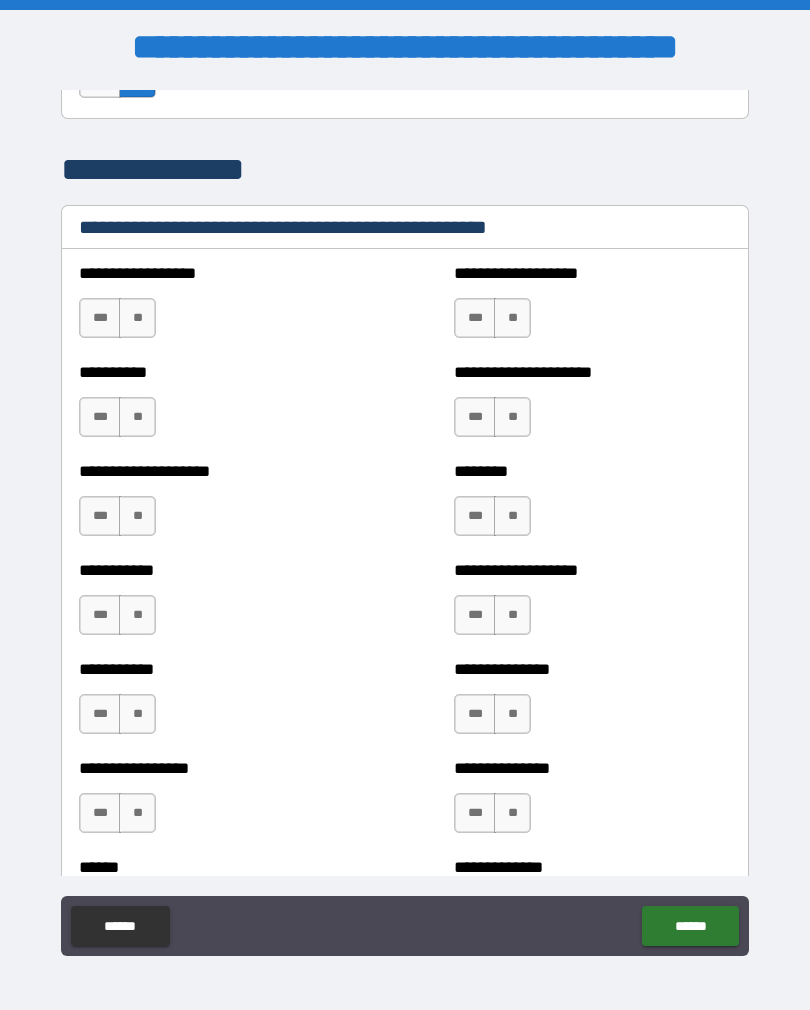 scroll, scrollTop: 2493, scrollLeft: 0, axis: vertical 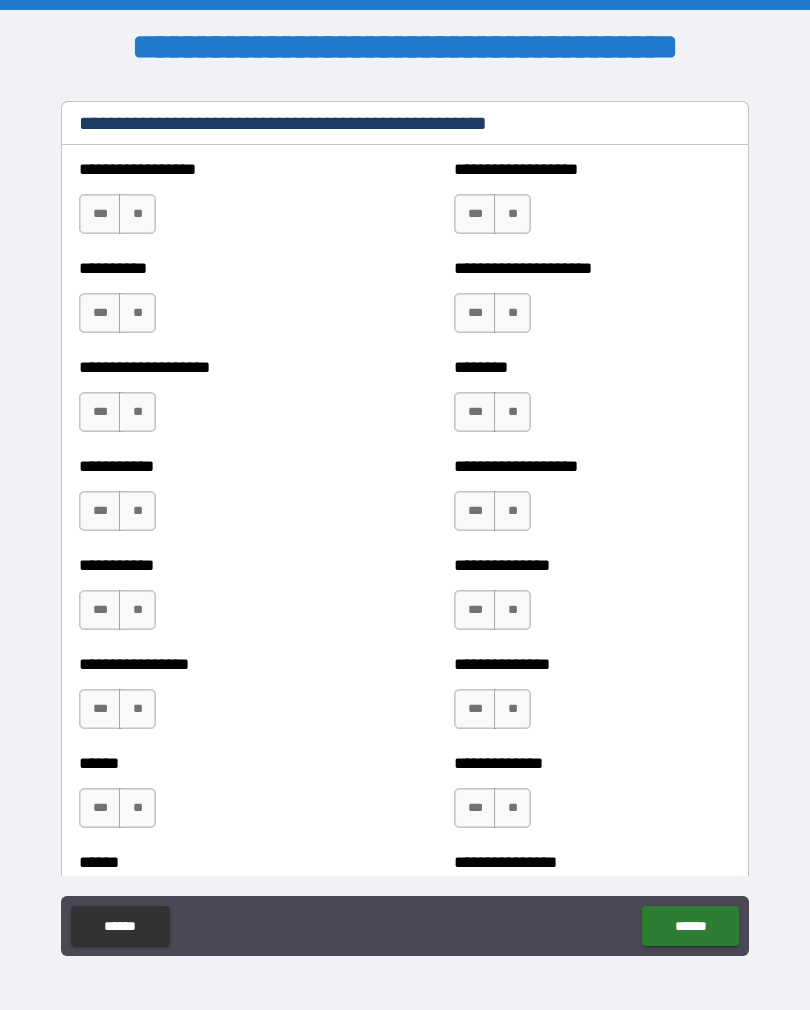 click on "**" at bounding box center [137, 214] 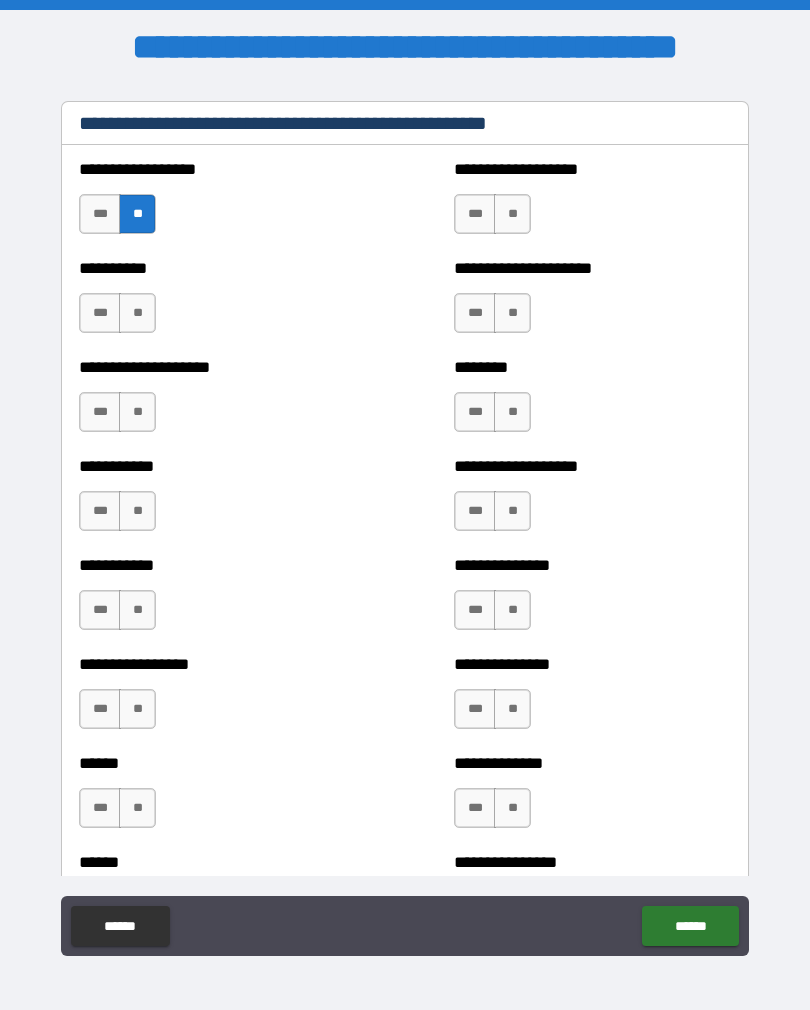 click on "**" at bounding box center (137, 313) 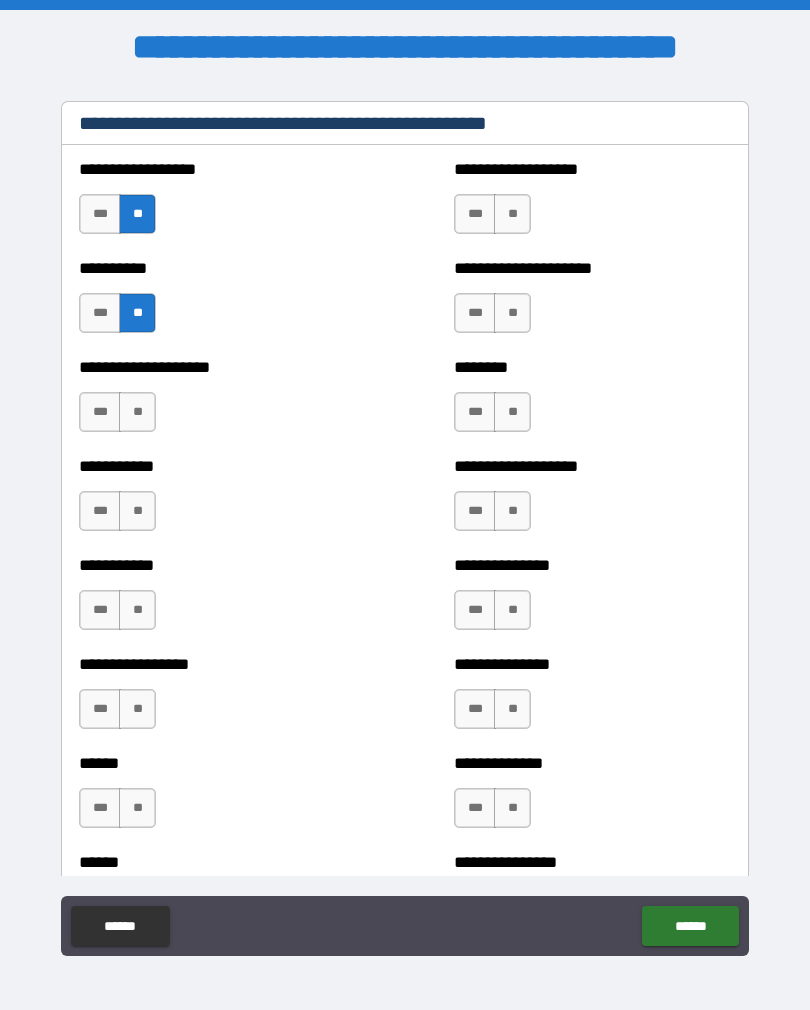 click on "**" at bounding box center [137, 412] 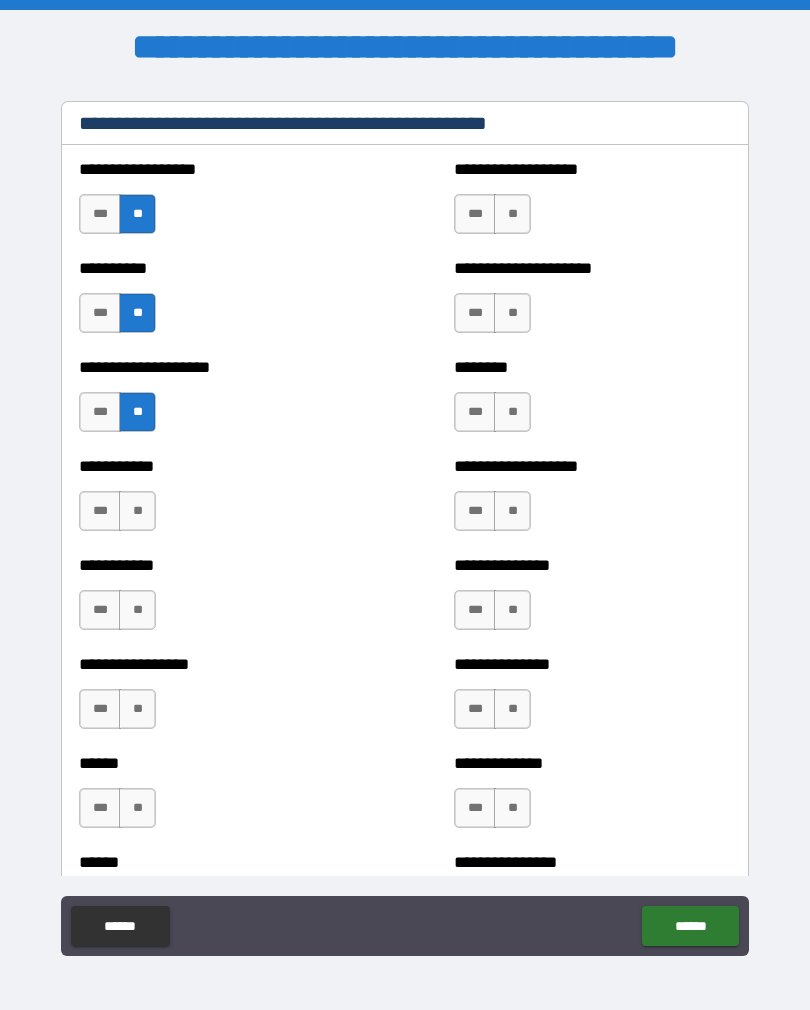 click on "**" at bounding box center (137, 511) 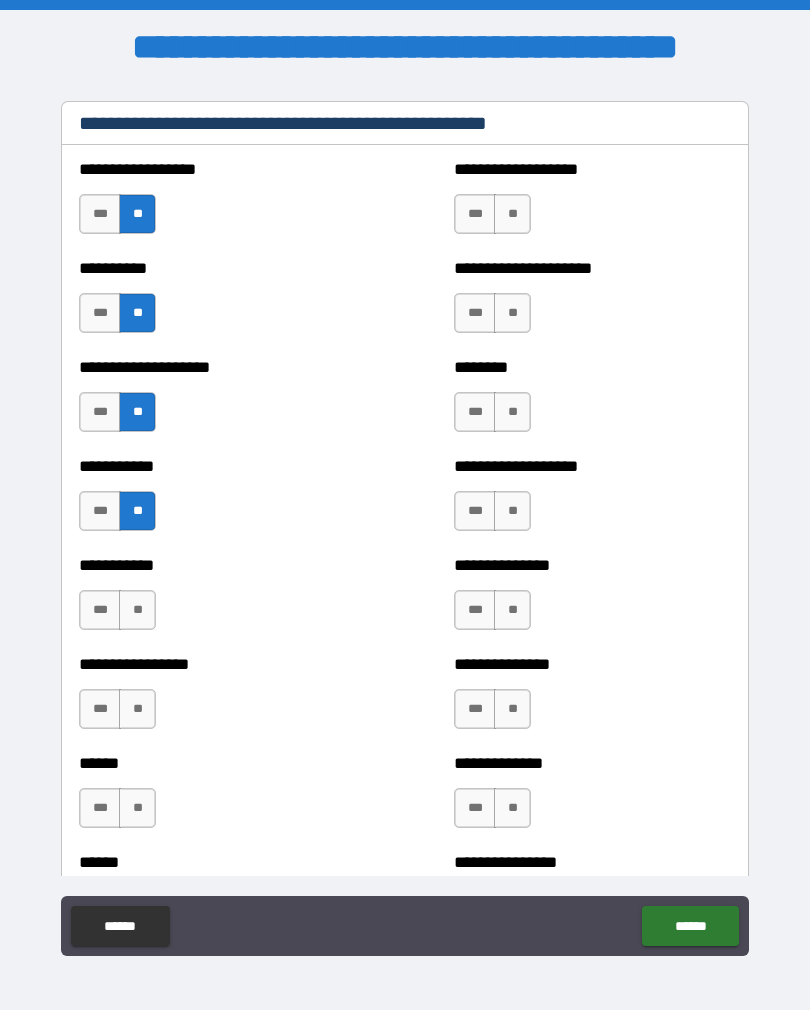 click on "**" at bounding box center (137, 610) 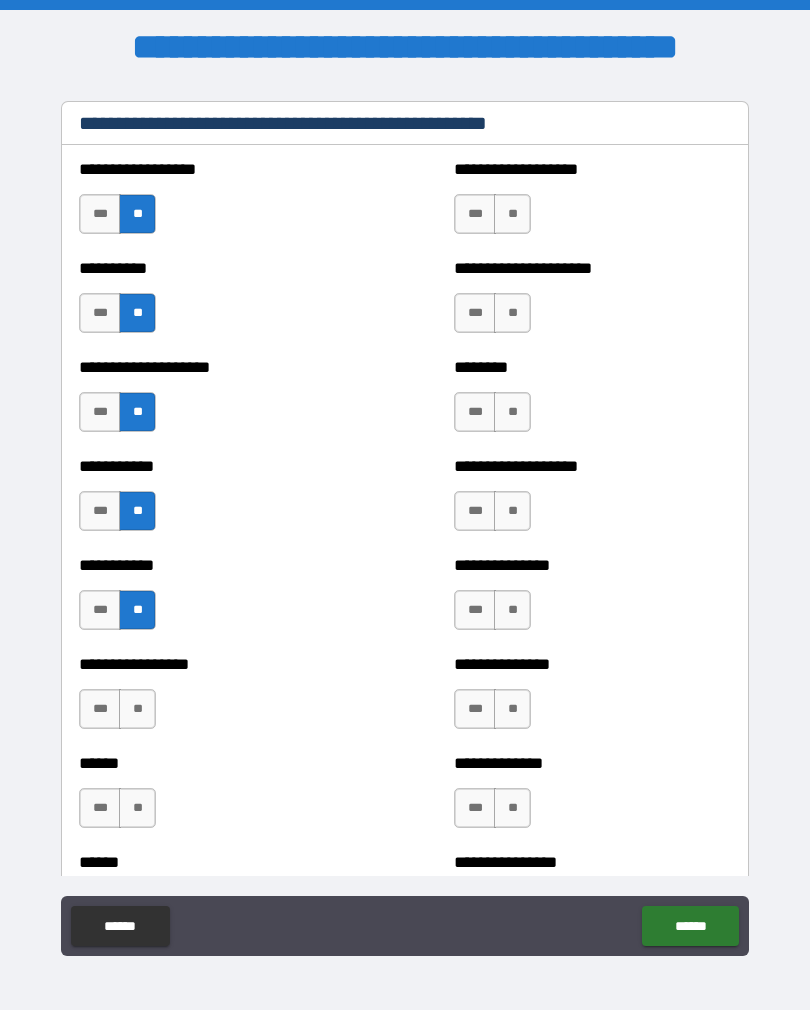 click on "**" at bounding box center [137, 709] 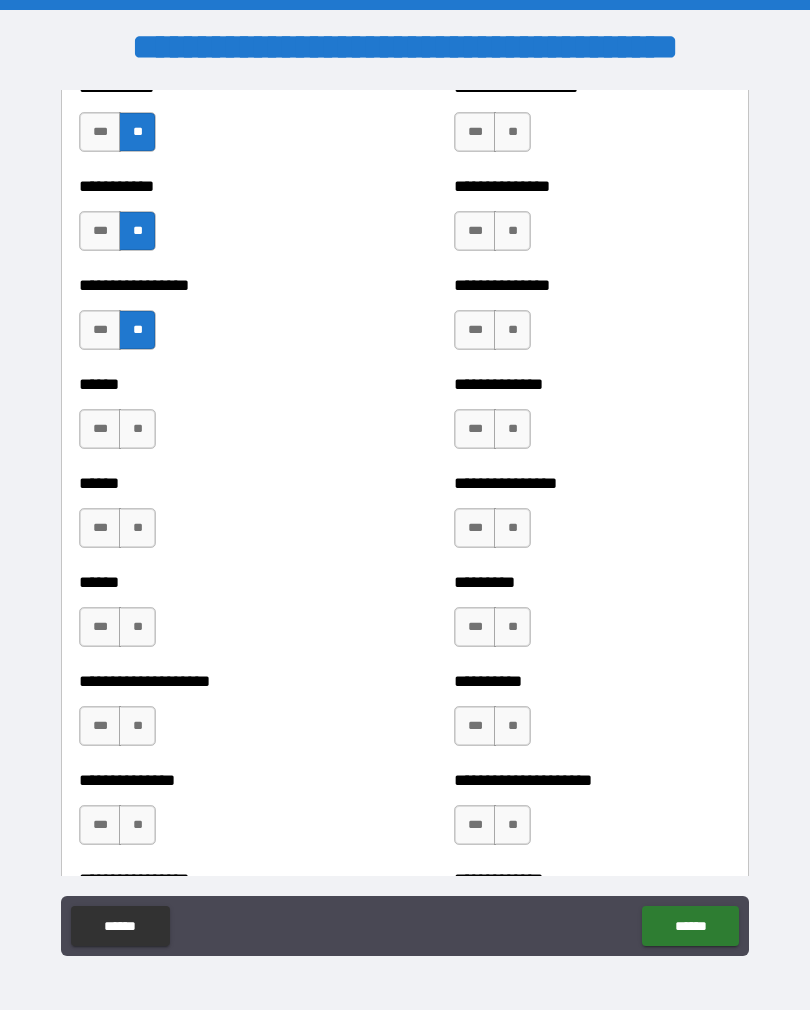 scroll, scrollTop: 2882, scrollLeft: 0, axis: vertical 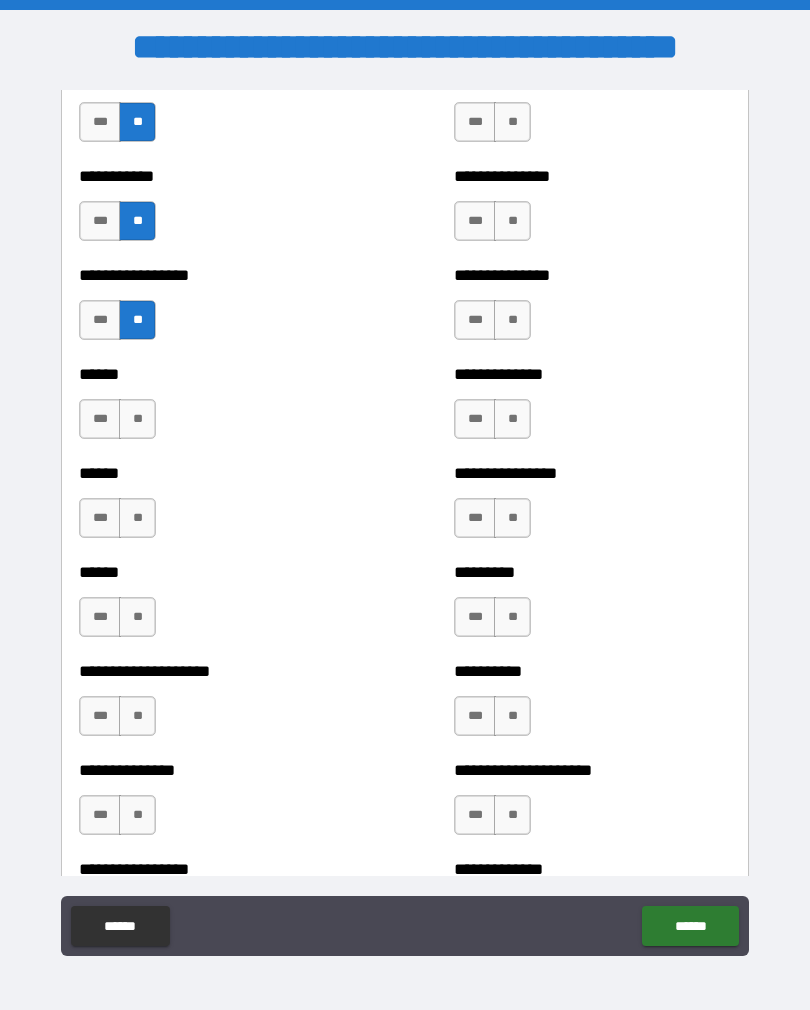 click on "**" at bounding box center [137, 419] 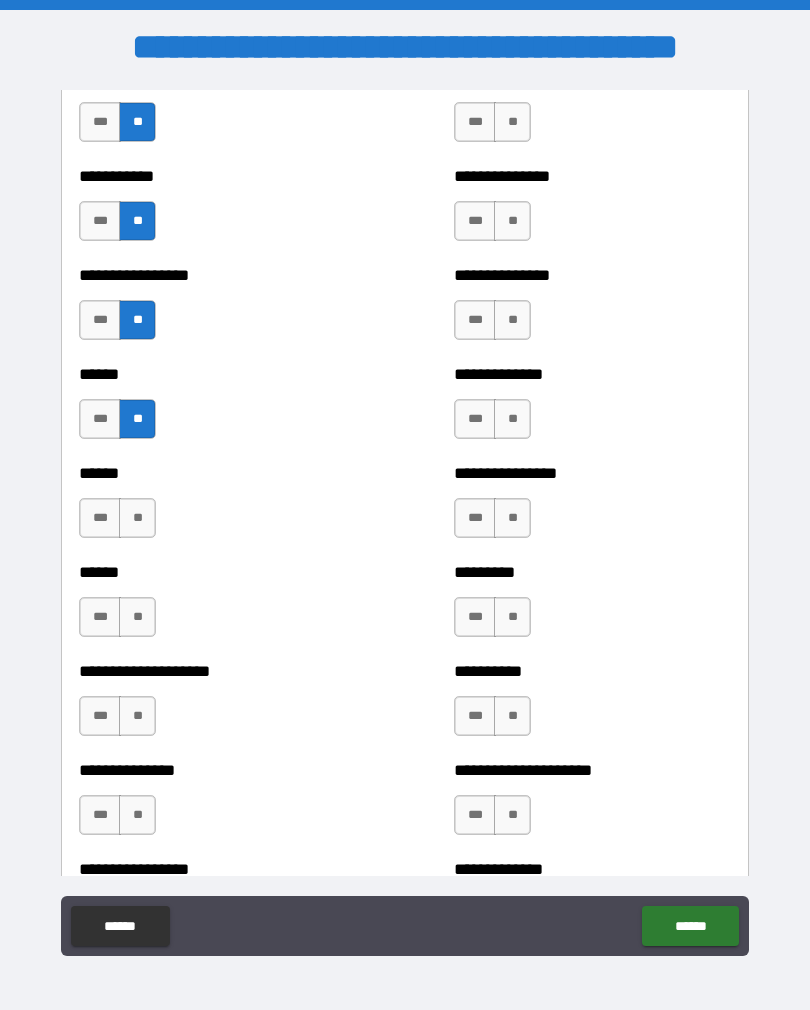click on "**" at bounding box center (137, 518) 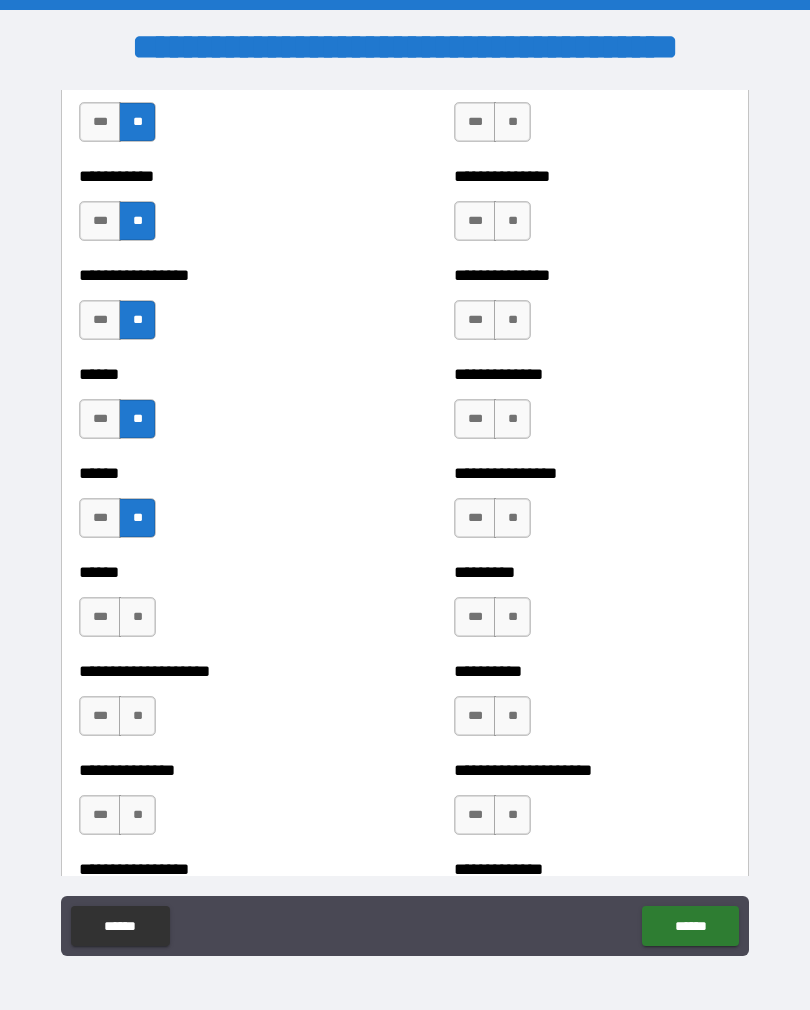 click on "**" at bounding box center (137, 617) 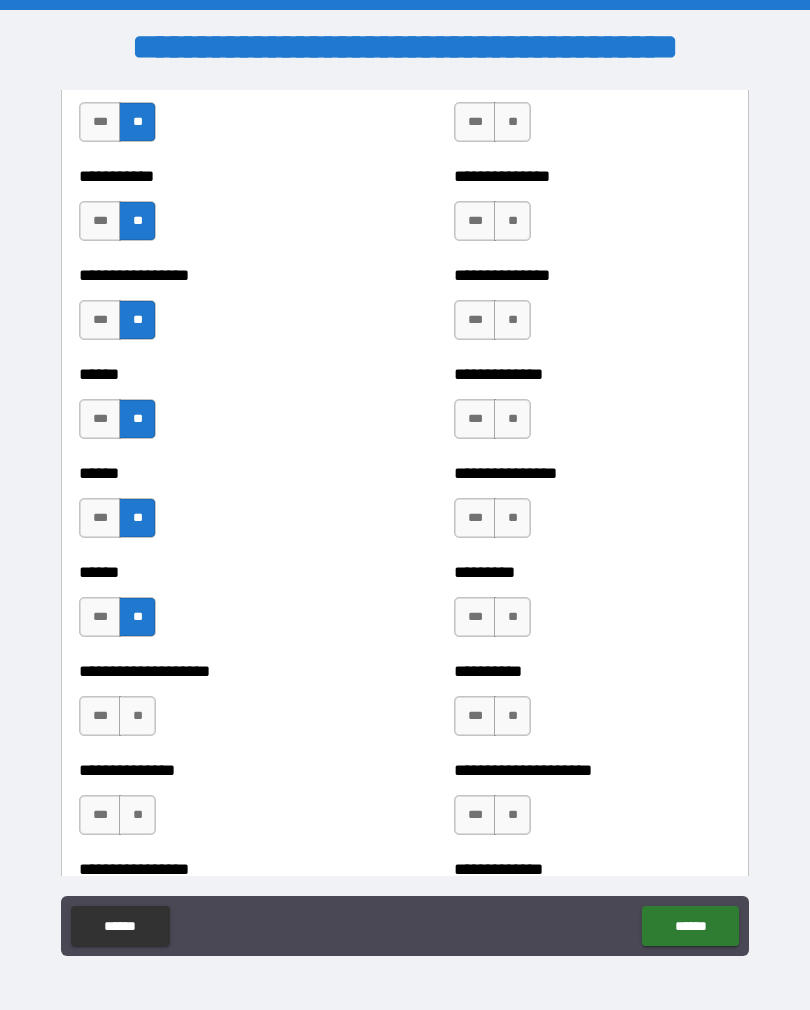 click on "**" at bounding box center (137, 716) 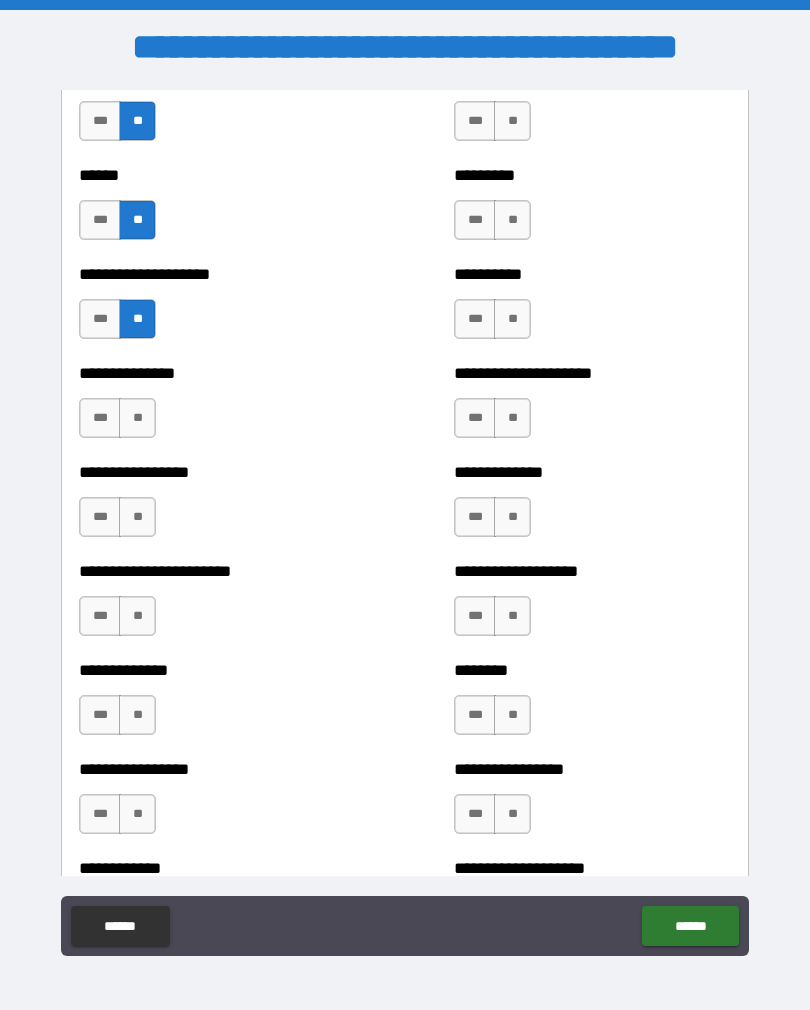 scroll, scrollTop: 3278, scrollLeft: 0, axis: vertical 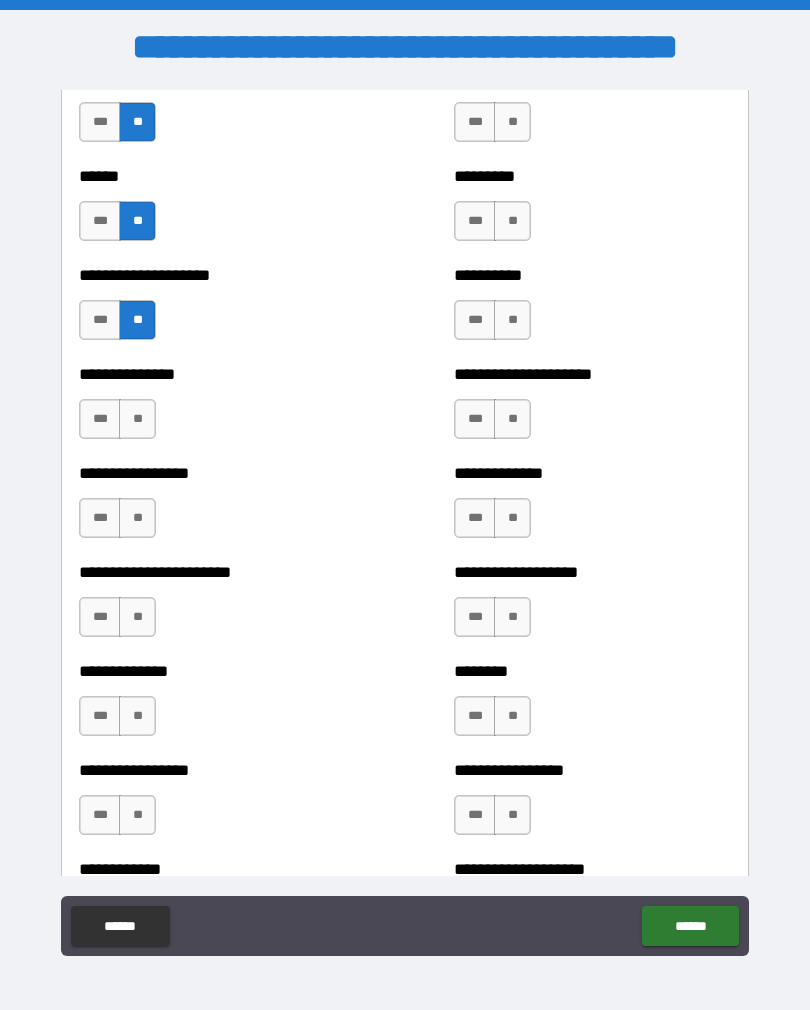 click on "**" at bounding box center [137, 419] 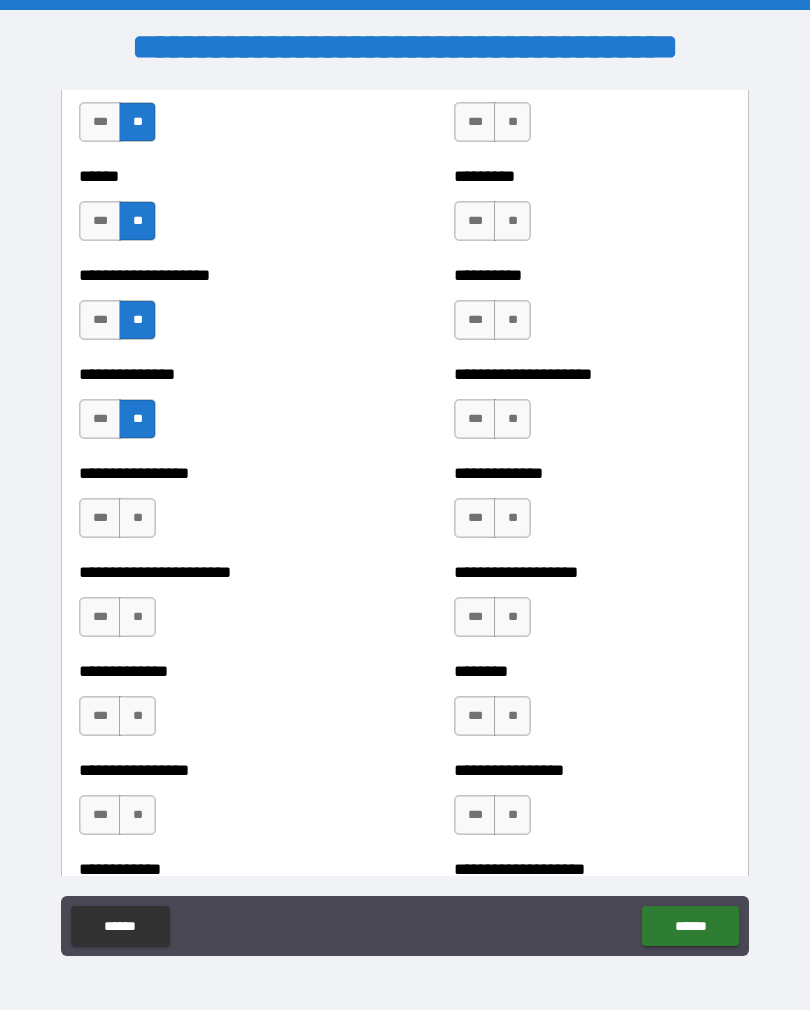 click on "**" at bounding box center (137, 518) 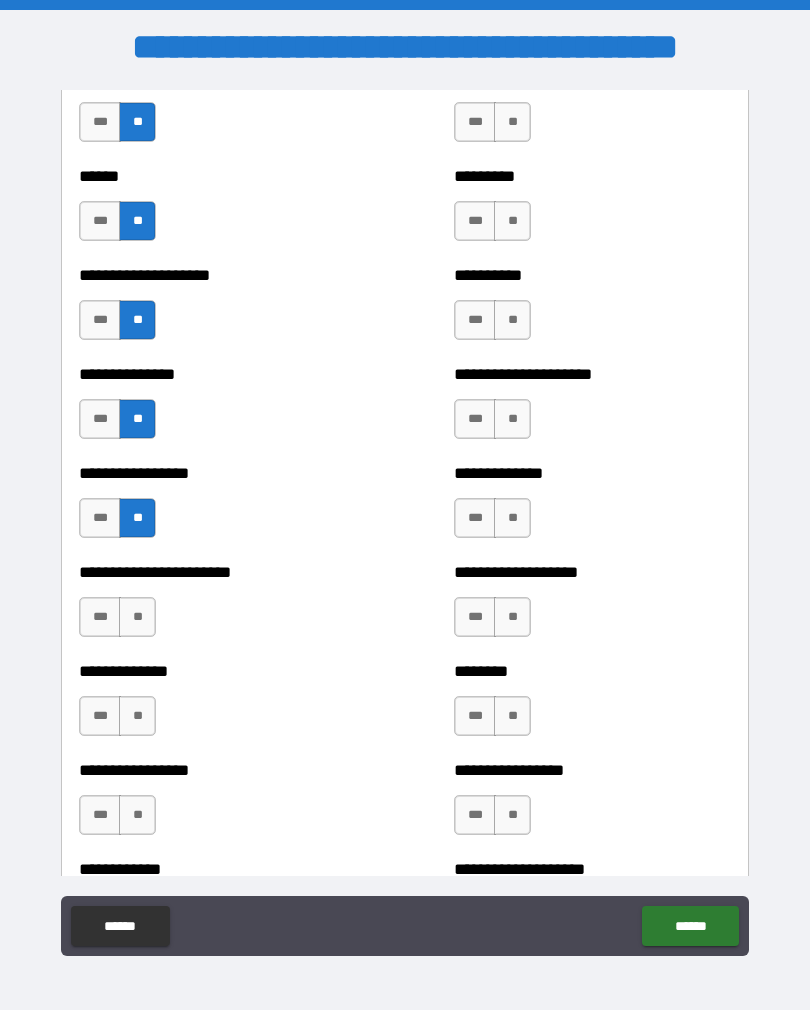 click on "**" at bounding box center (137, 617) 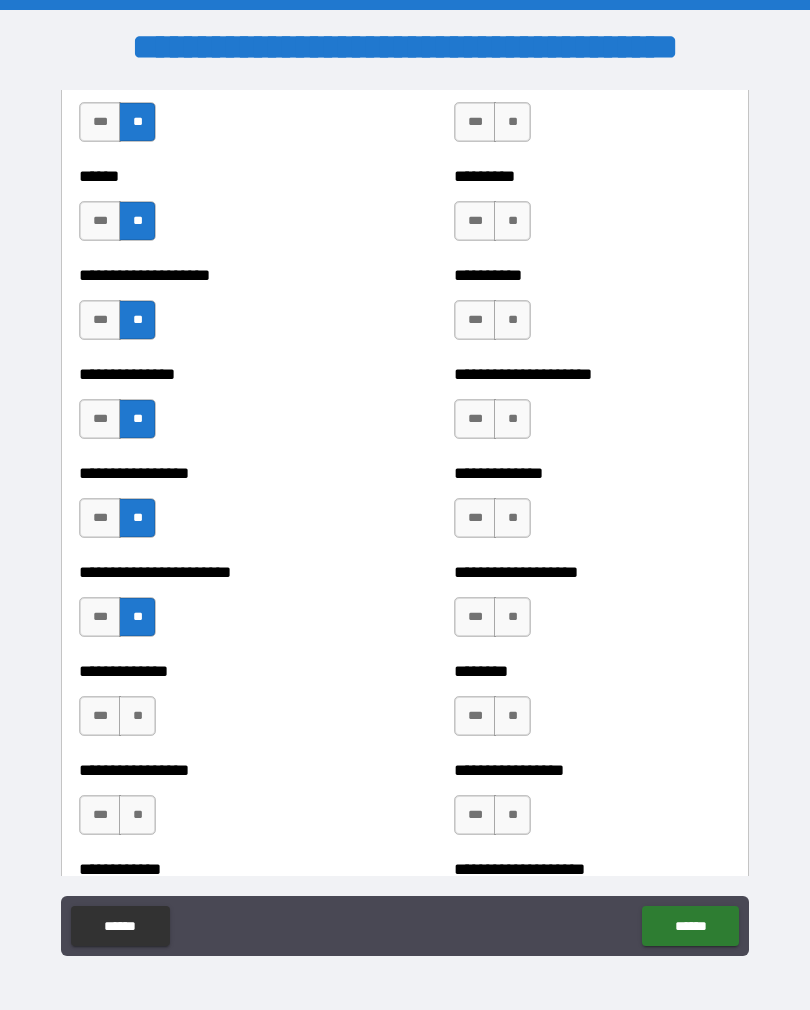 click on "**" at bounding box center [137, 716] 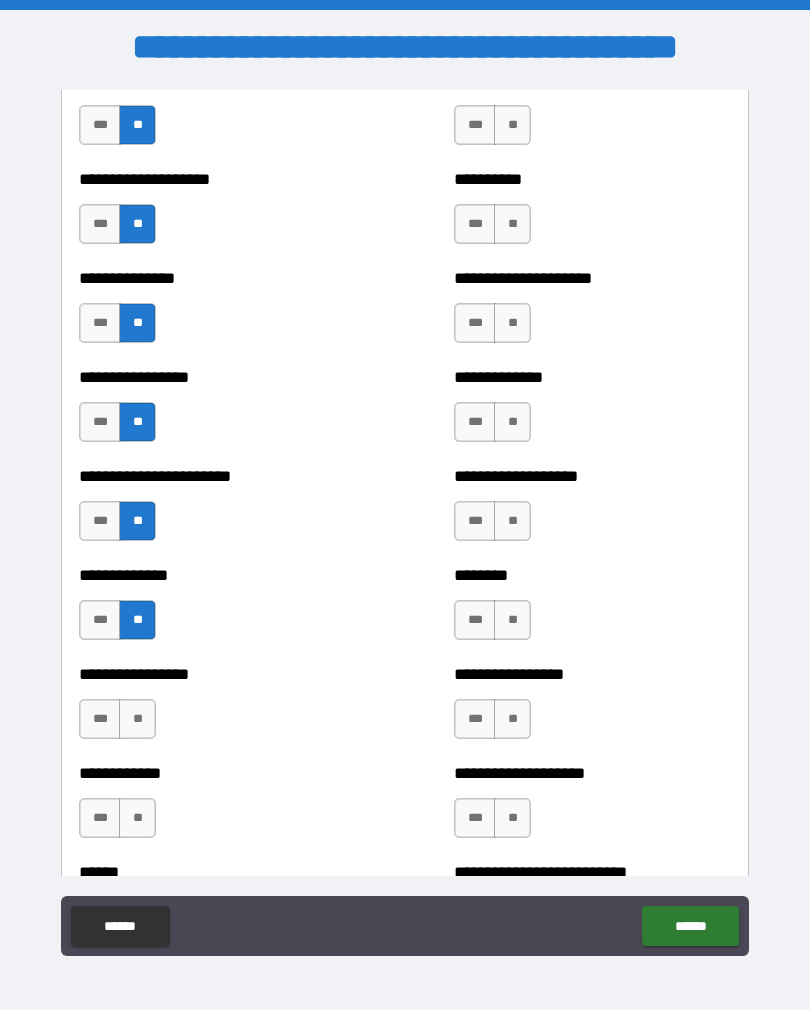 scroll, scrollTop: 3554, scrollLeft: 0, axis: vertical 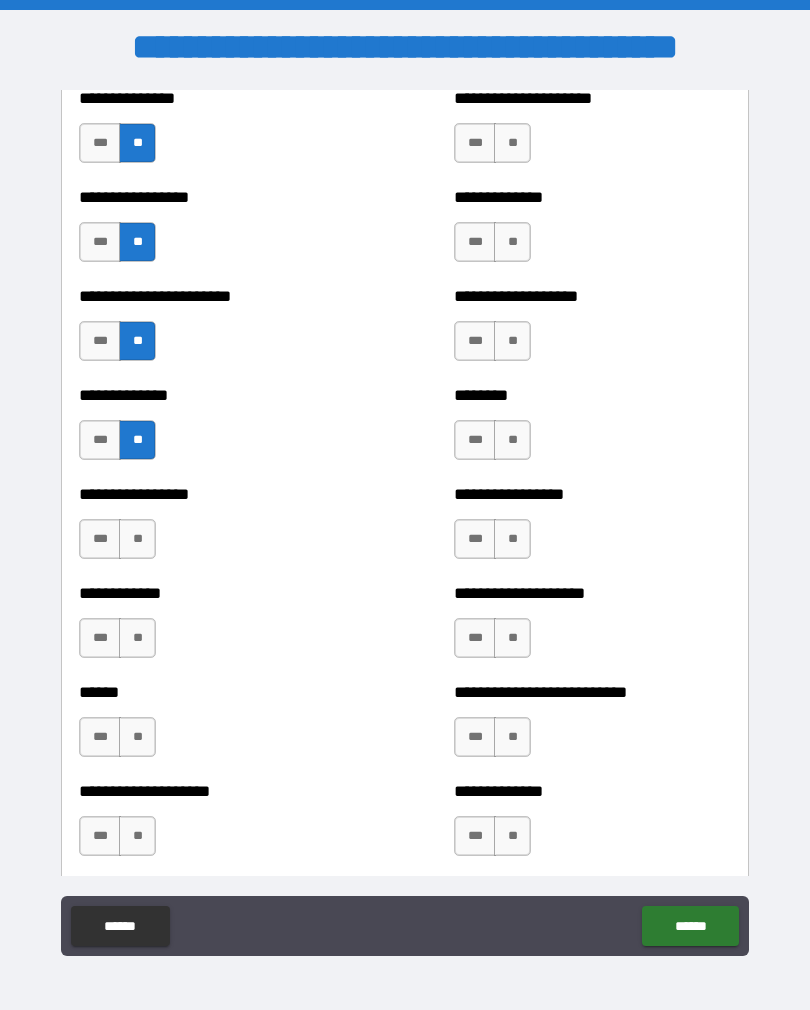 click on "**" at bounding box center [137, 539] 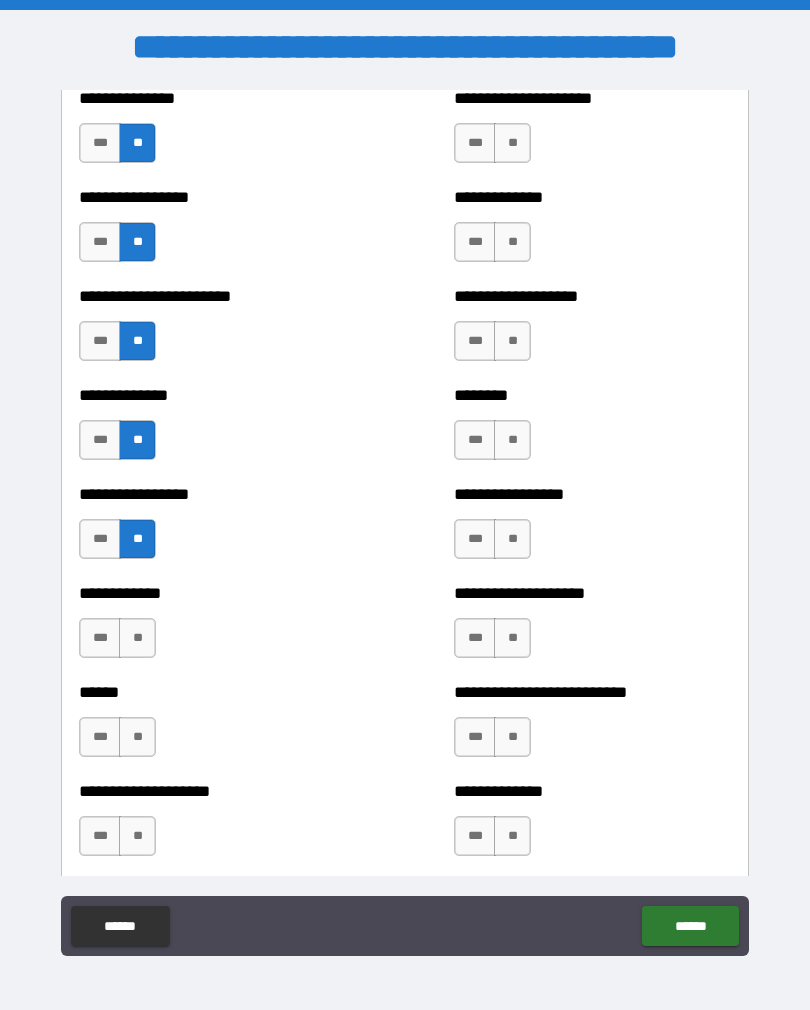 click on "**********" at bounding box center [217, 628] 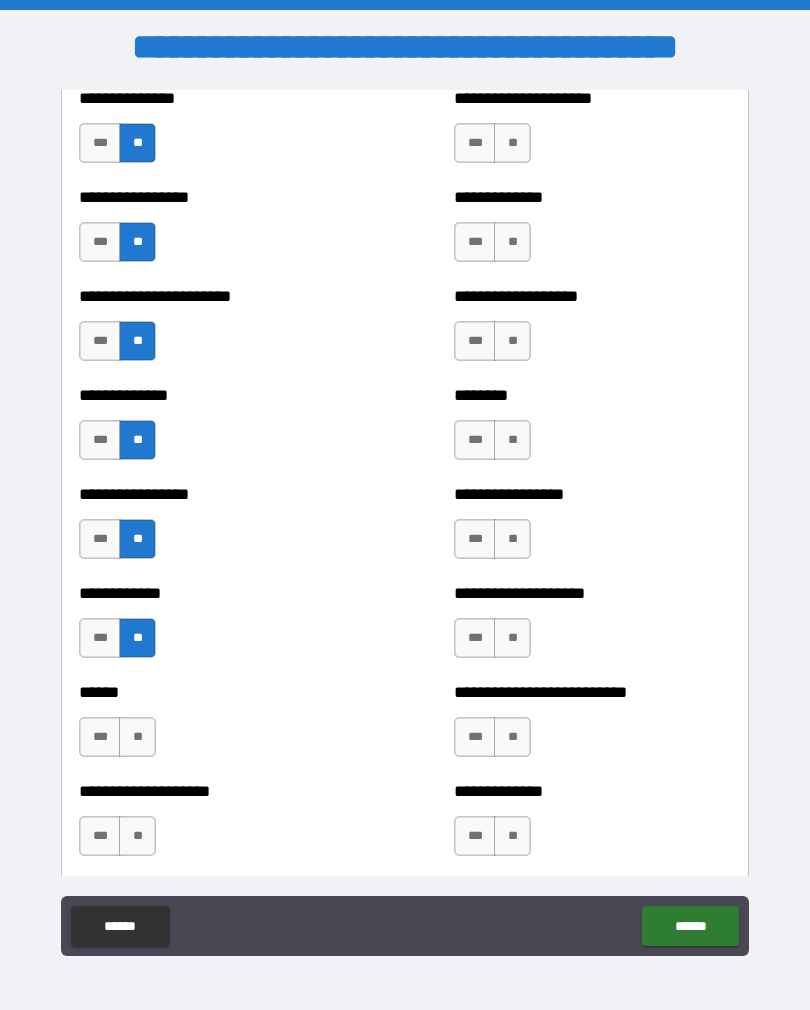 click on "**" at bounding box center [137, 737] 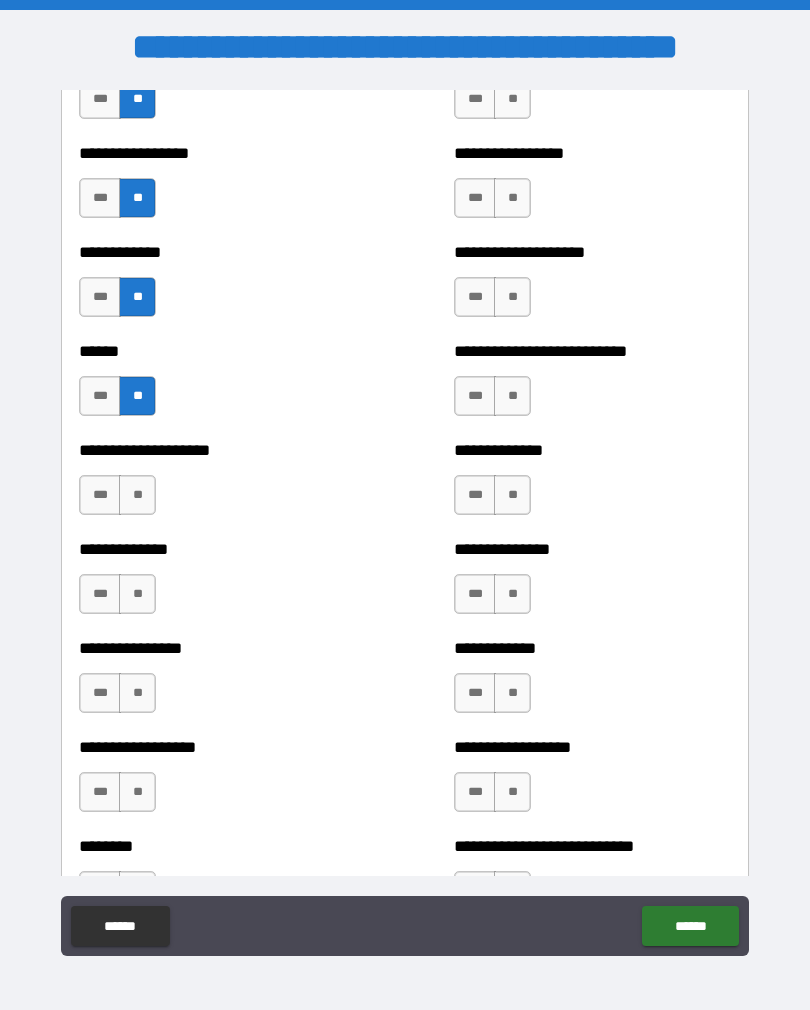 scroll, scrollTop: 3897, scrollLeft: 0, axis: vertical 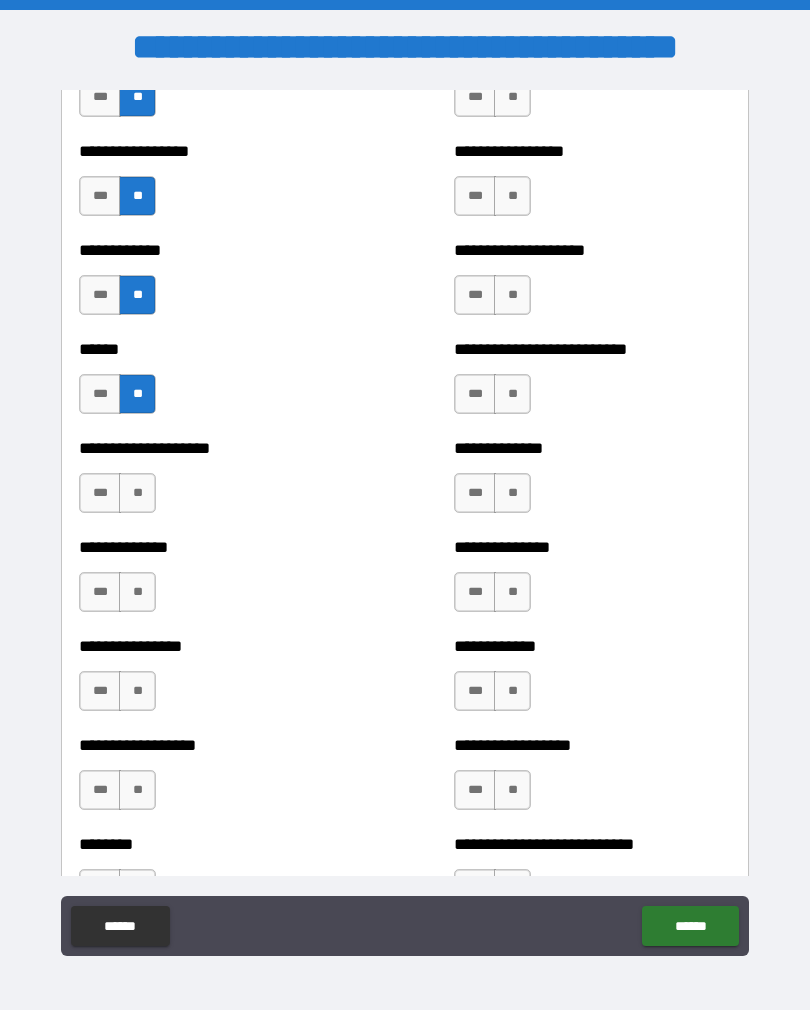 click on "**" at bounding box center [137, 493] 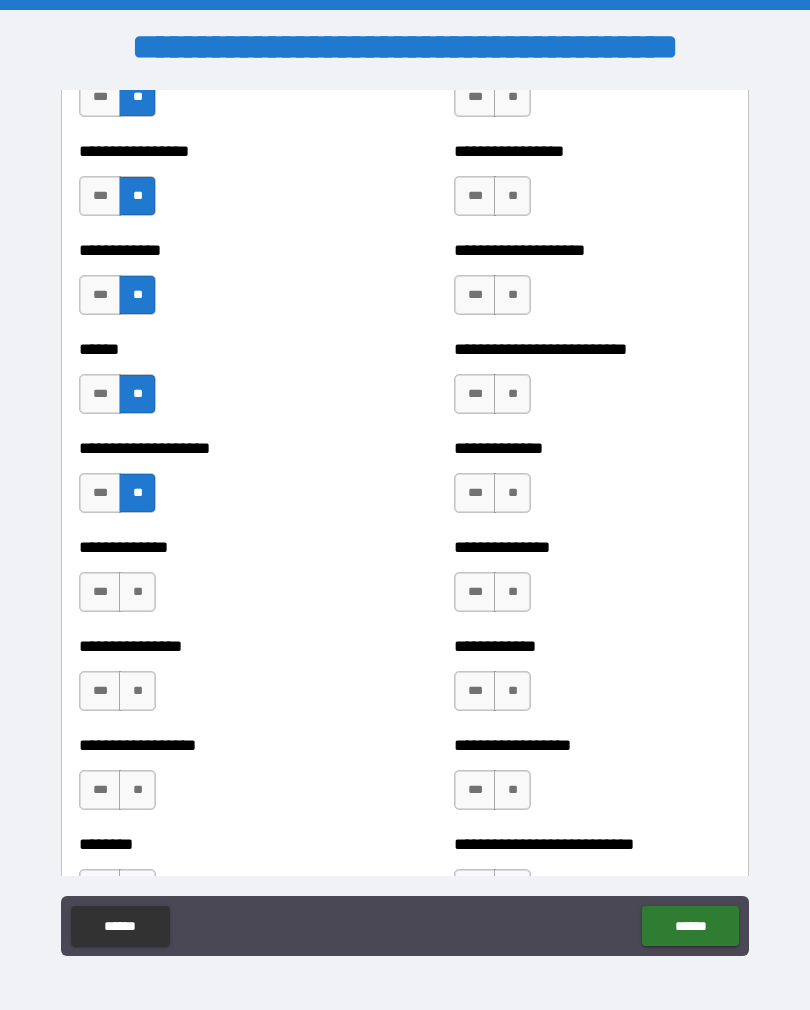 click on "**" at bounding box center (137, 592) 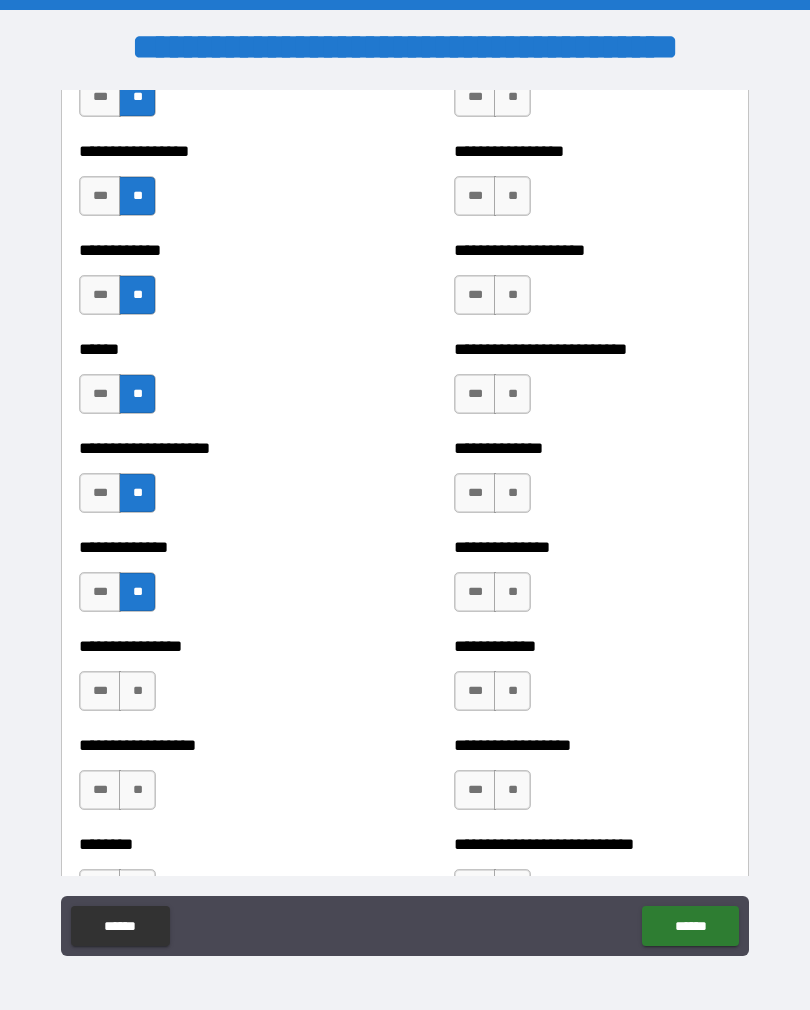 click on "**" at bounding box center (137, 691) 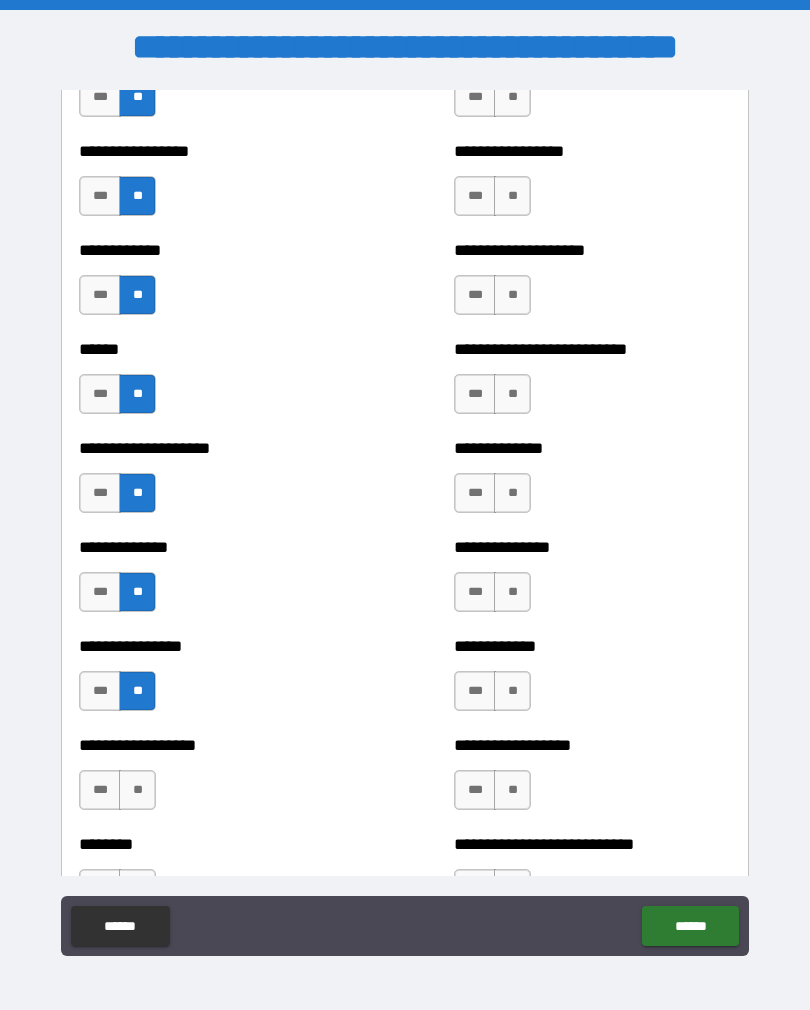 click on "**" at bounding box center [137, 790] 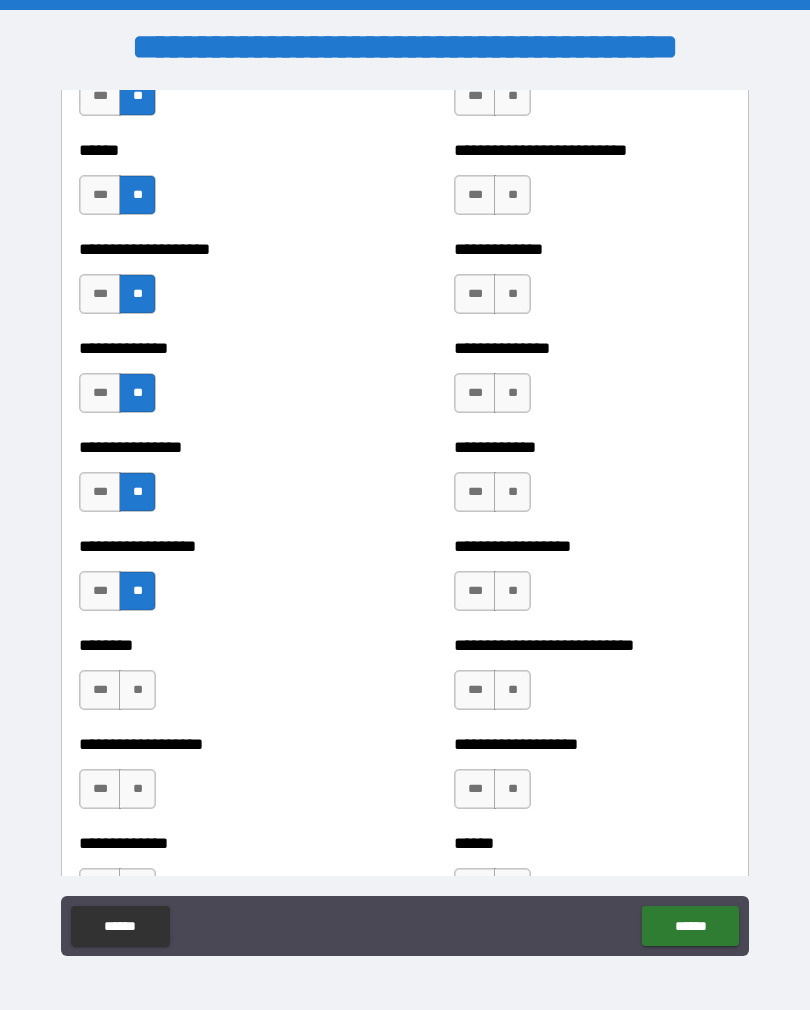 scroll, scrollTop: 4104, scrollLeft: 0, axis: vertical 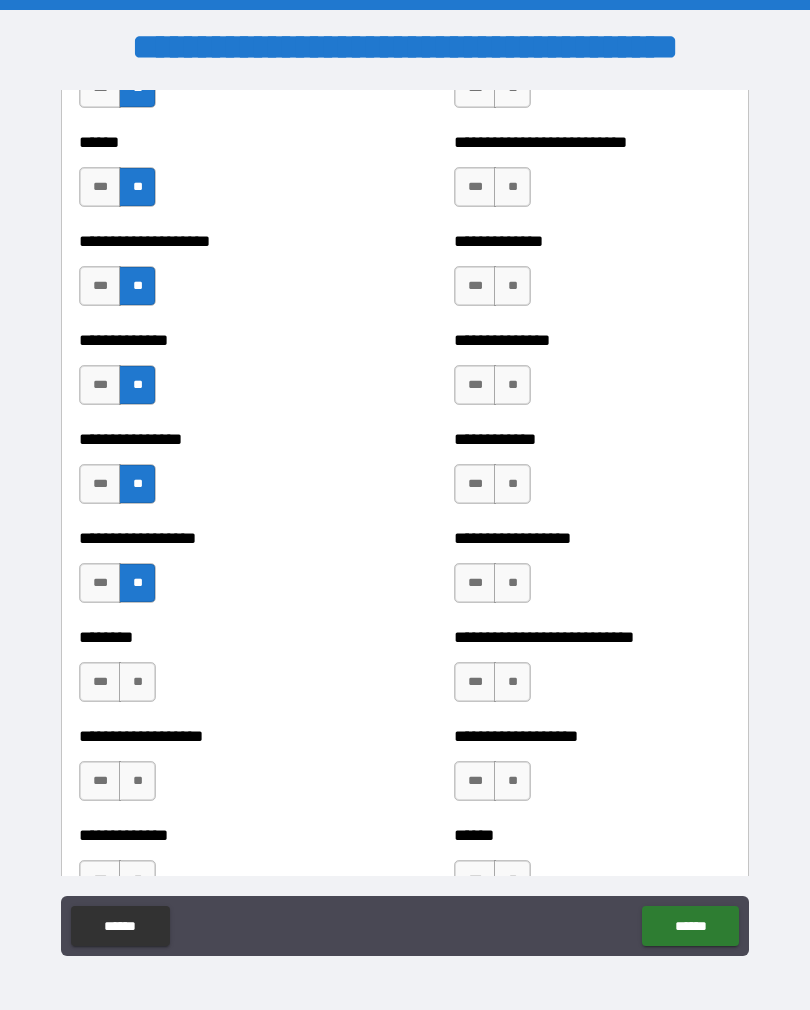 click on "**" at bounding box center (137, 682) 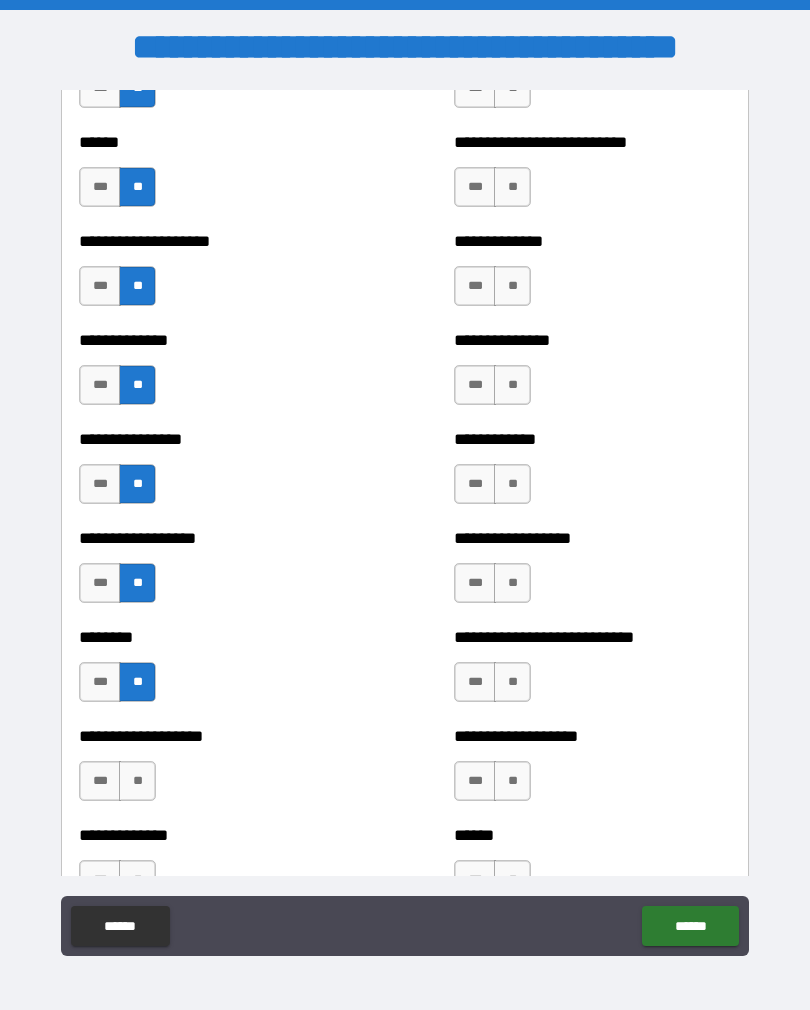 click on "**" at bounding box center (137, 781) 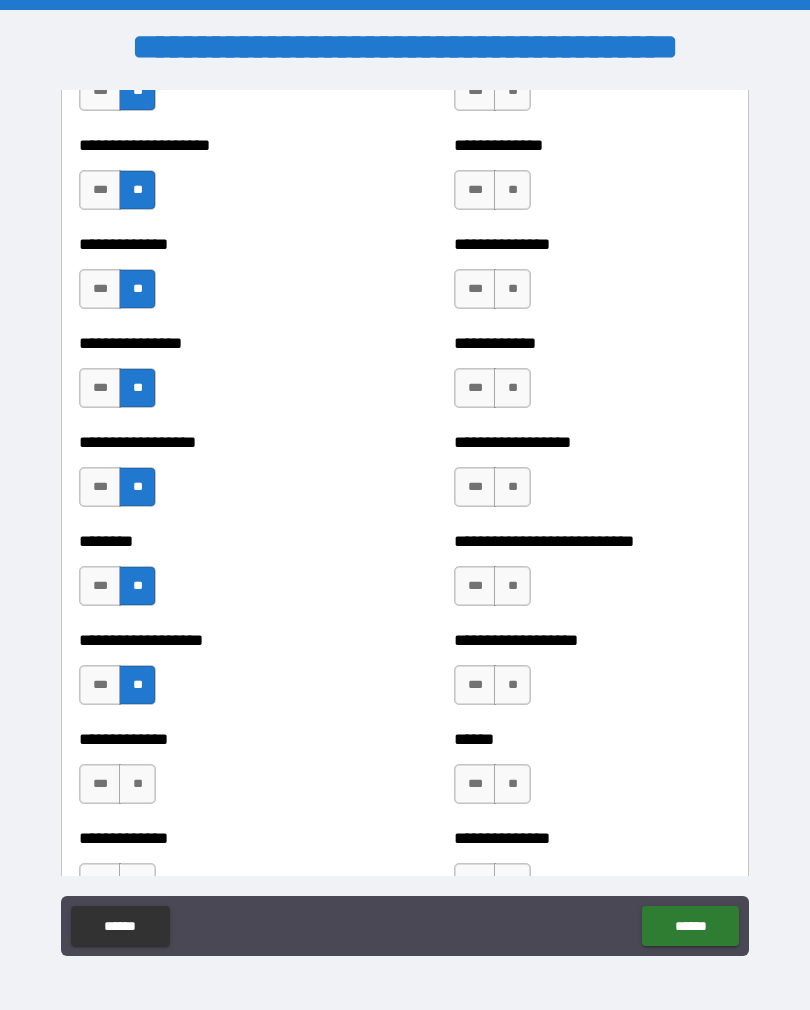 scroll, scrollTop: 4247, scrollLeft: 0, axis: vertical 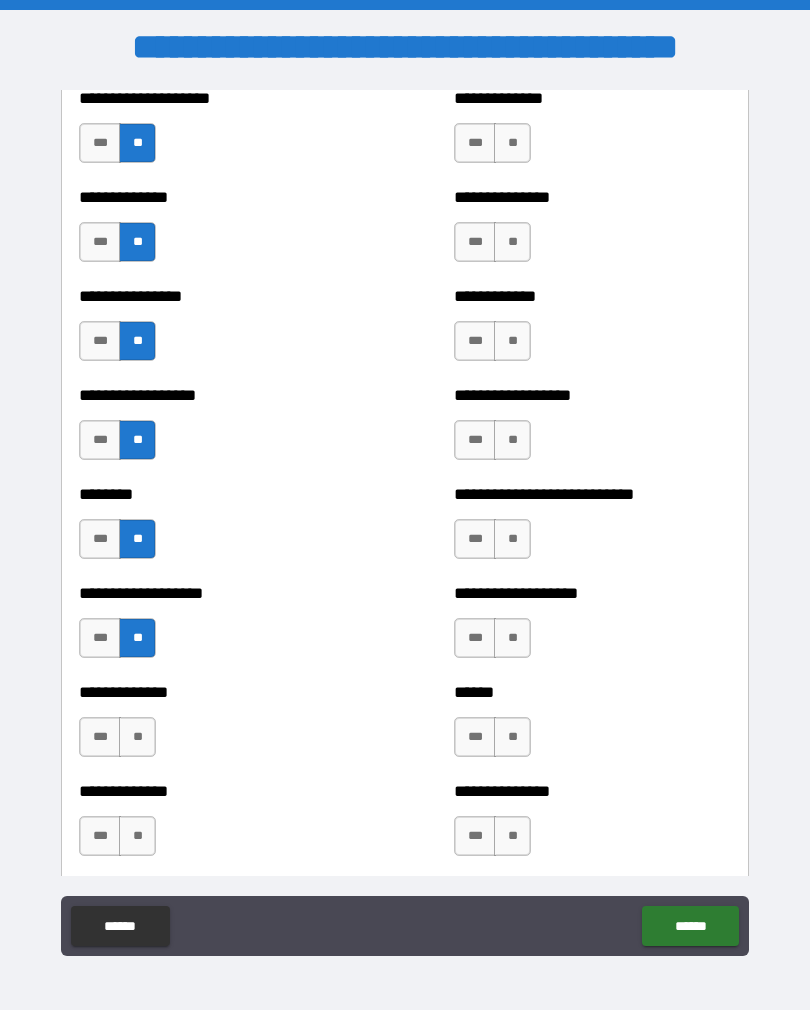 click on "**" at bounding box center [137, 737] 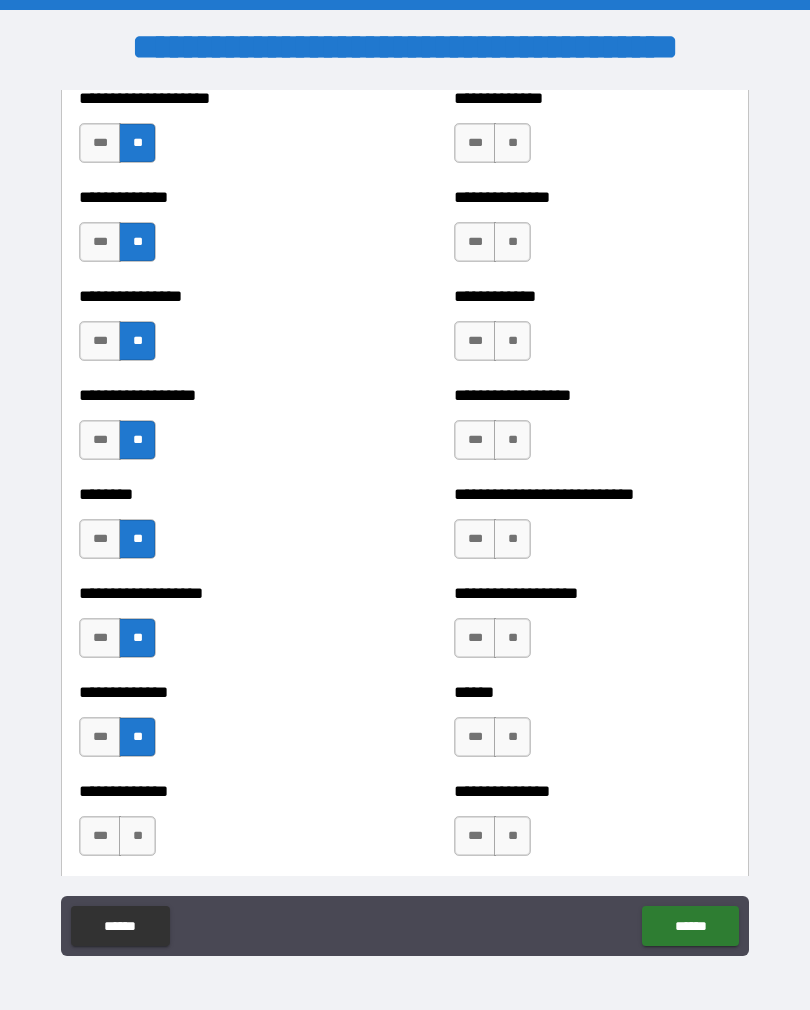 click on "**" at bounding box center [137, 836] 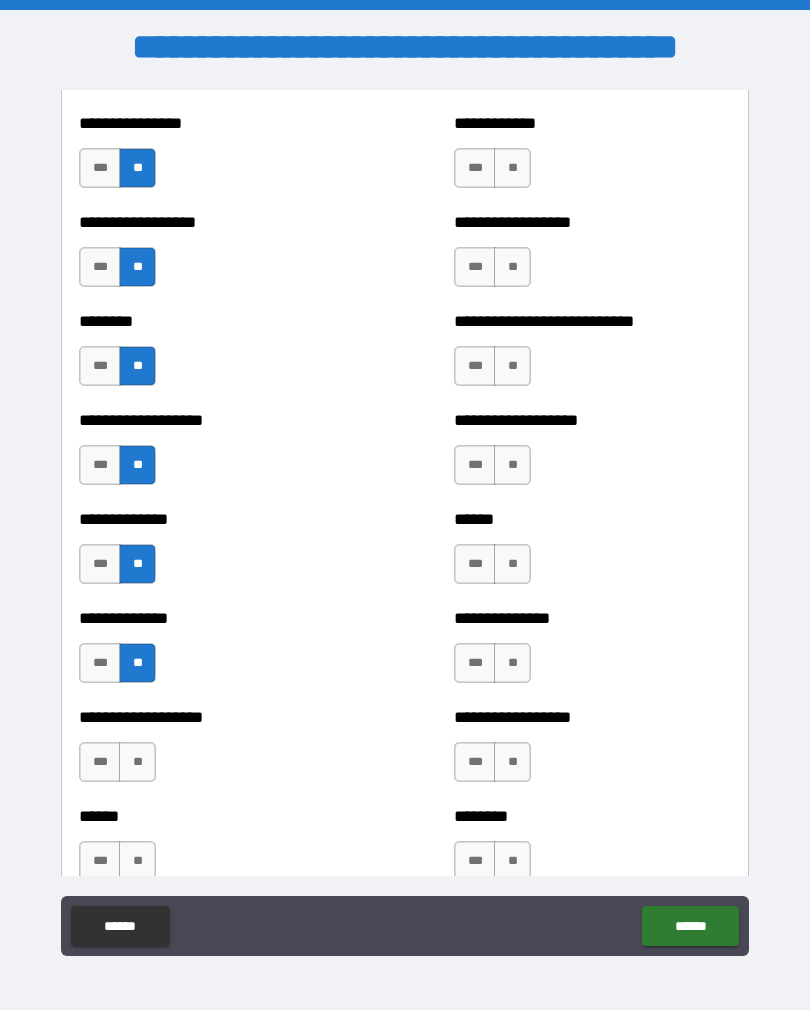 scroll, scrollTop: 4425, scrollLeft: 0, axis: vertical 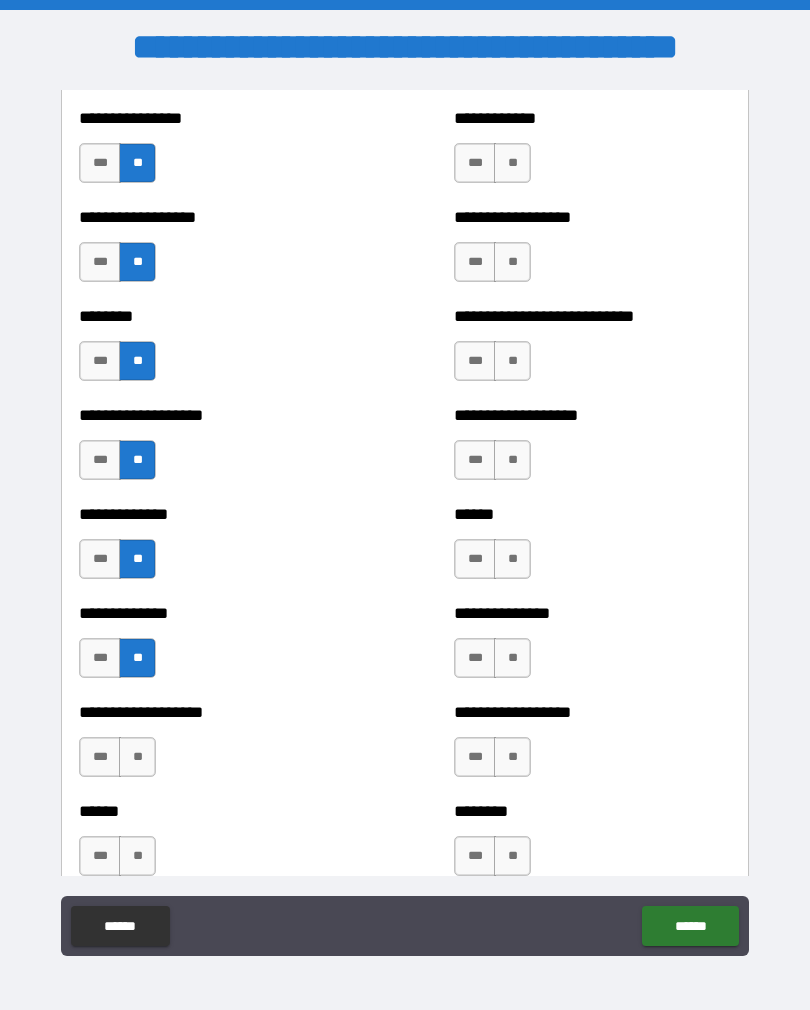click on "**" at bounding box center (137, 757) 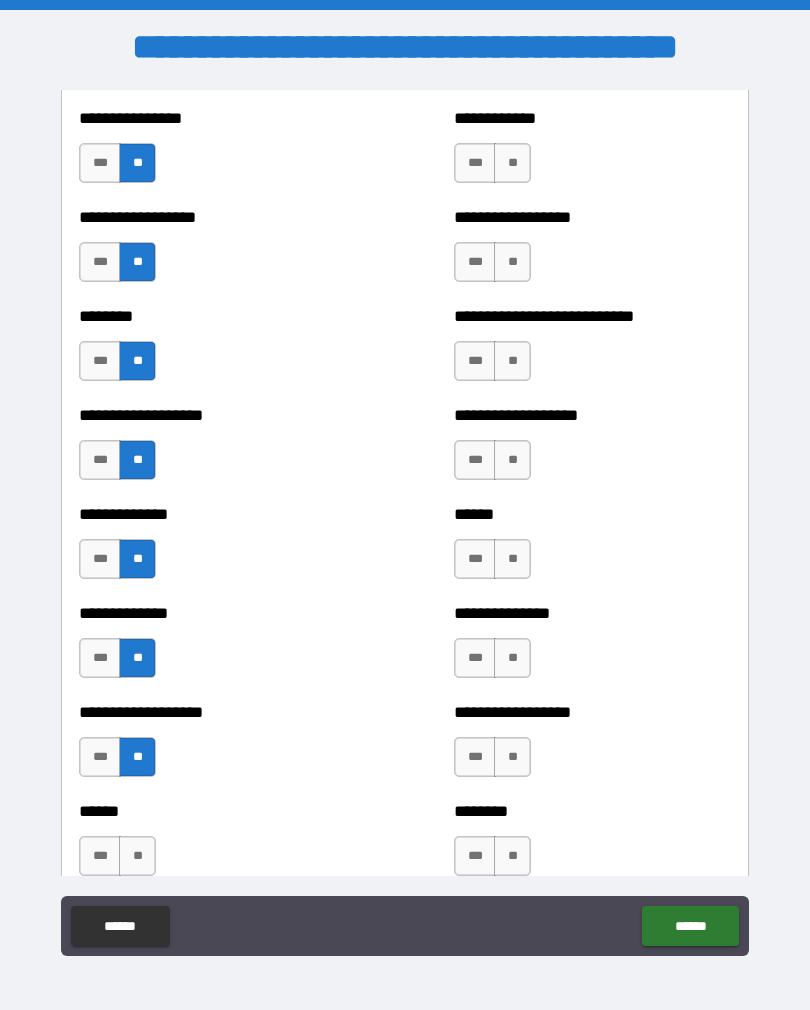 click on "**" at bounding box center (137, 856) 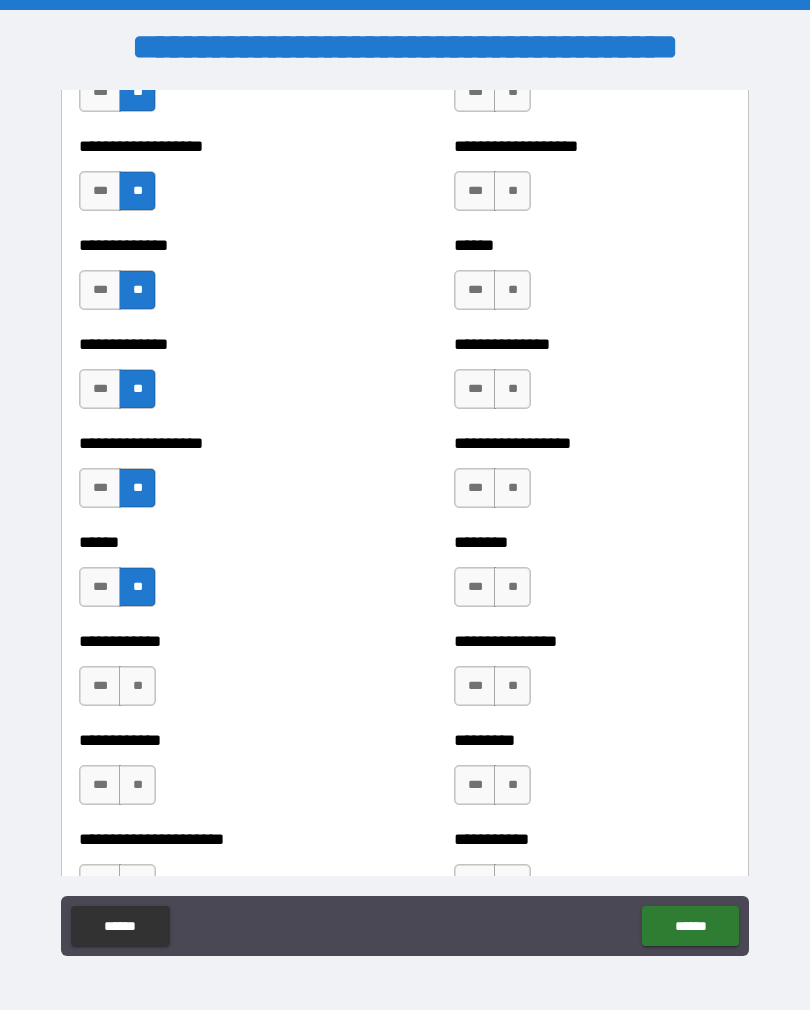scroll, scrollTop: 4695, scrollLeft: 0, axis: vertical 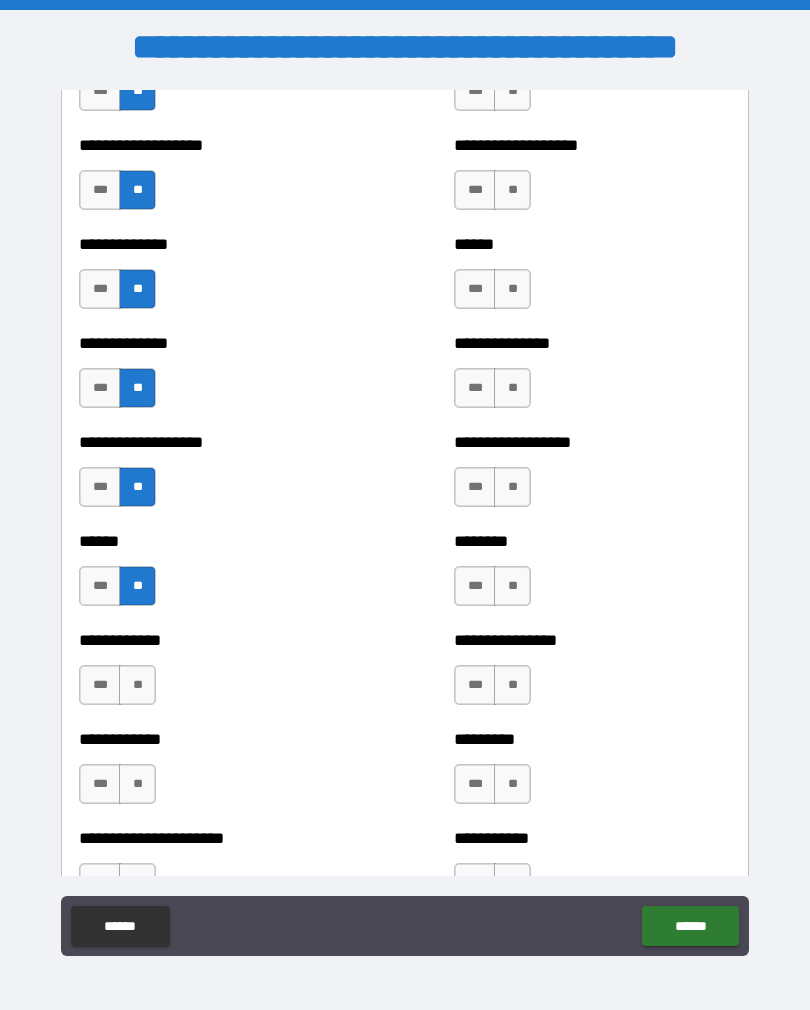 click on "**" at bounding box center [137, 685] 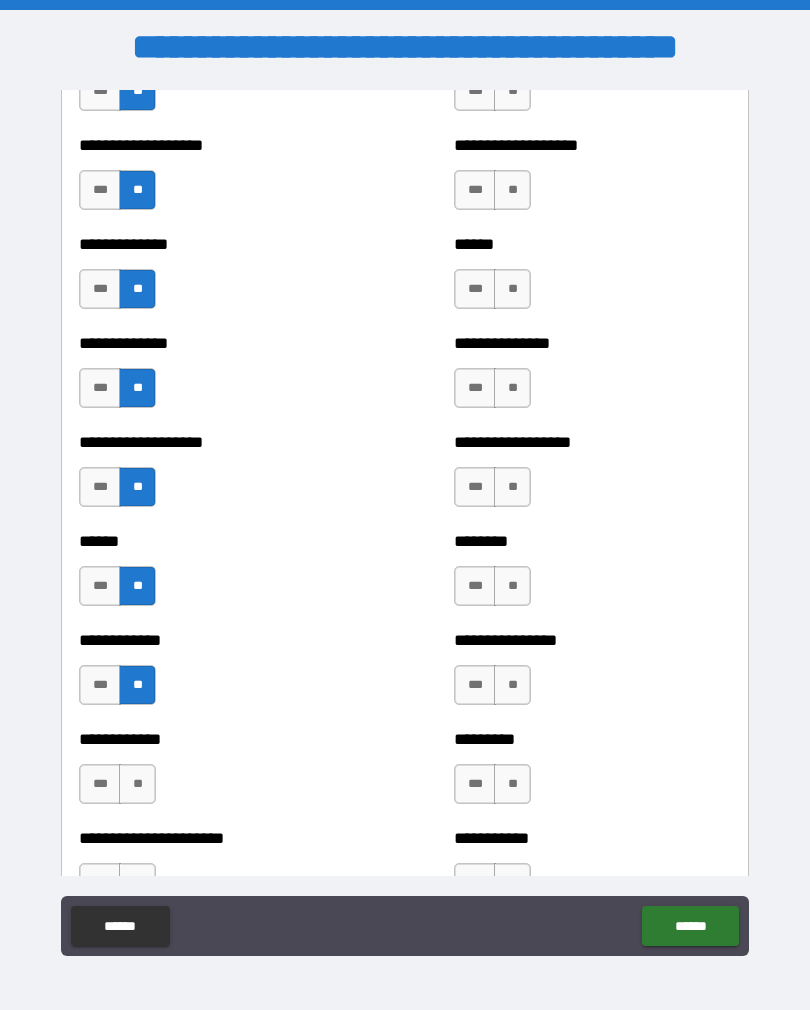 click on "**" at bounding box center (137, 784) 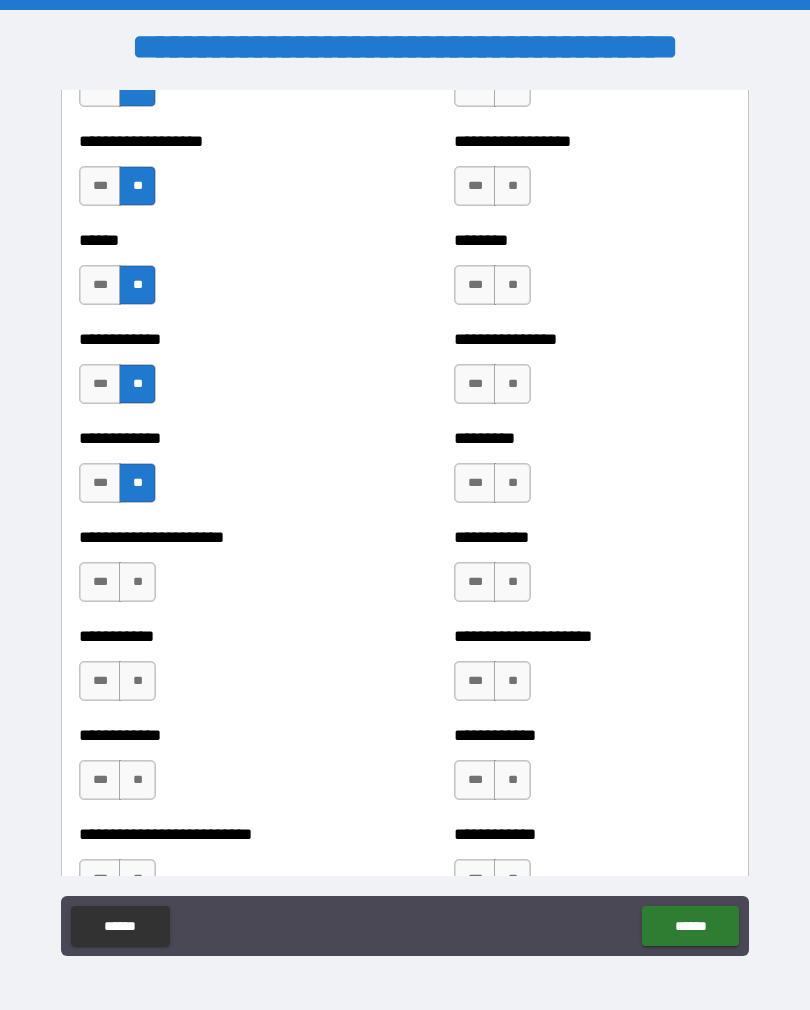 scroll, scrollTop: 5060, scrollLeft: 0, axis: vertical 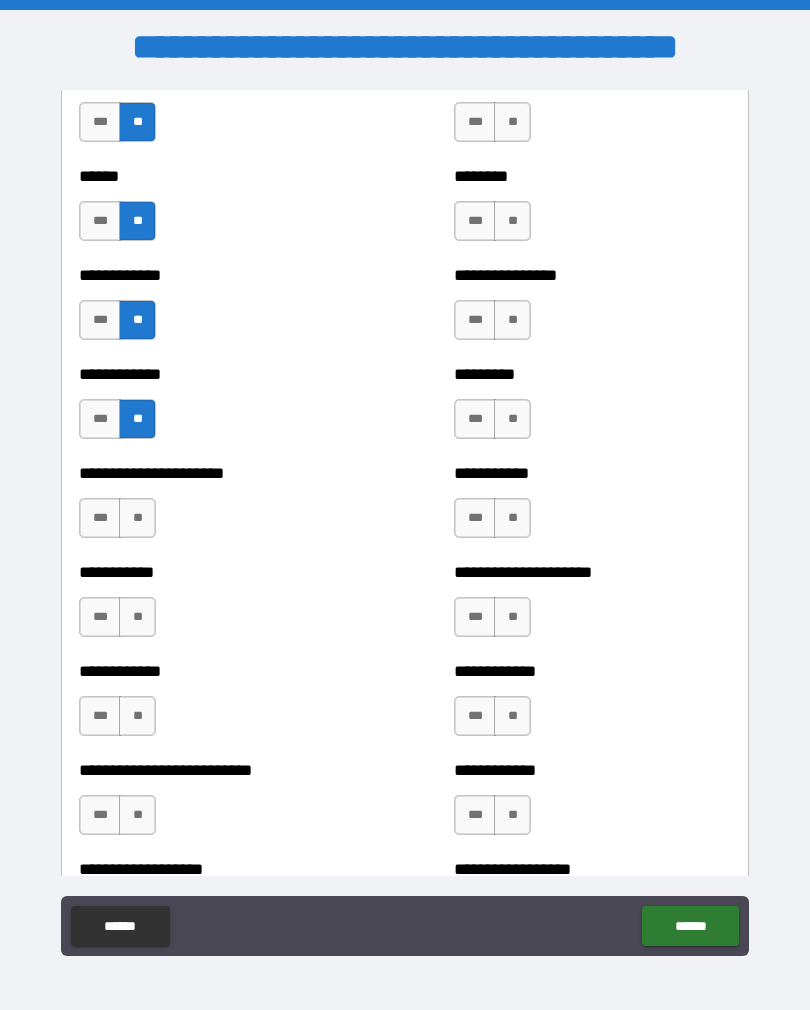click on "**" at bounding box center (137, 518) 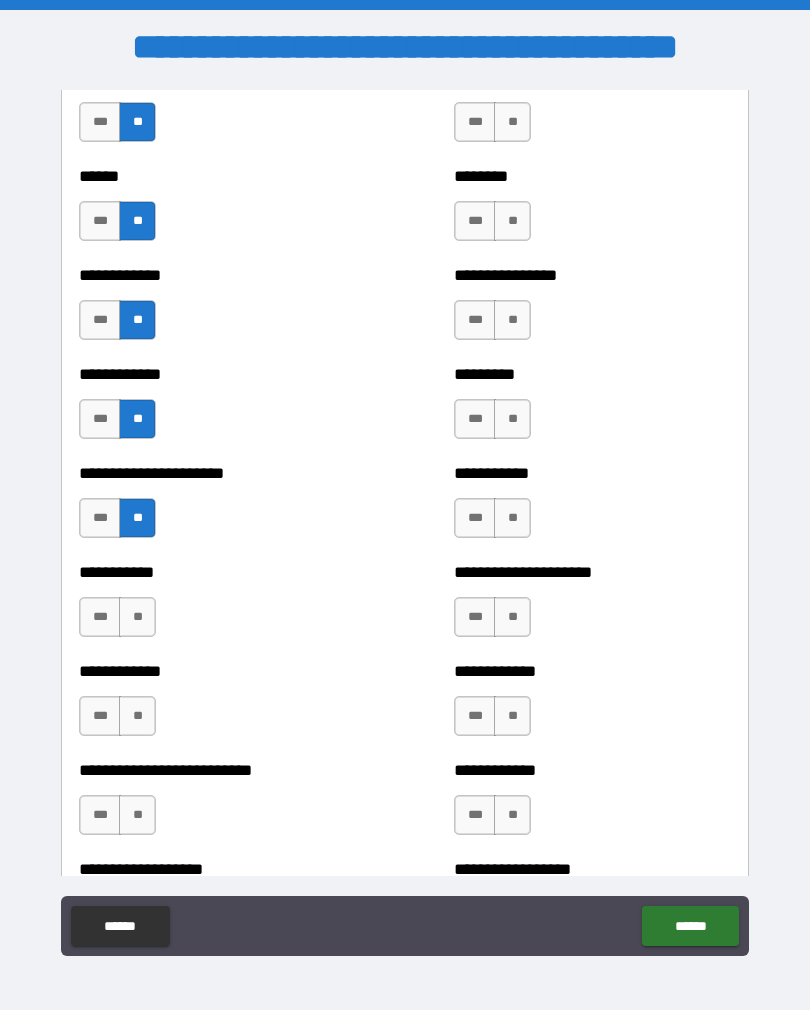click on "**" at bounding box center [137, 617] 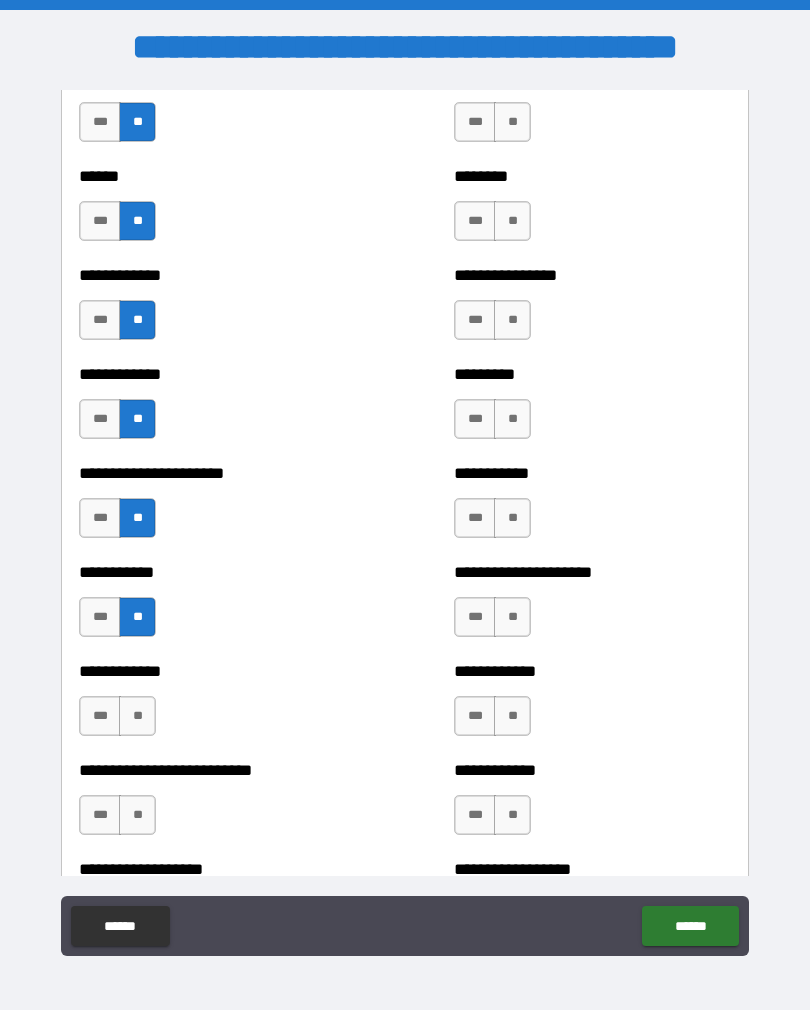 click on "**" at bounding box center [137, 716] 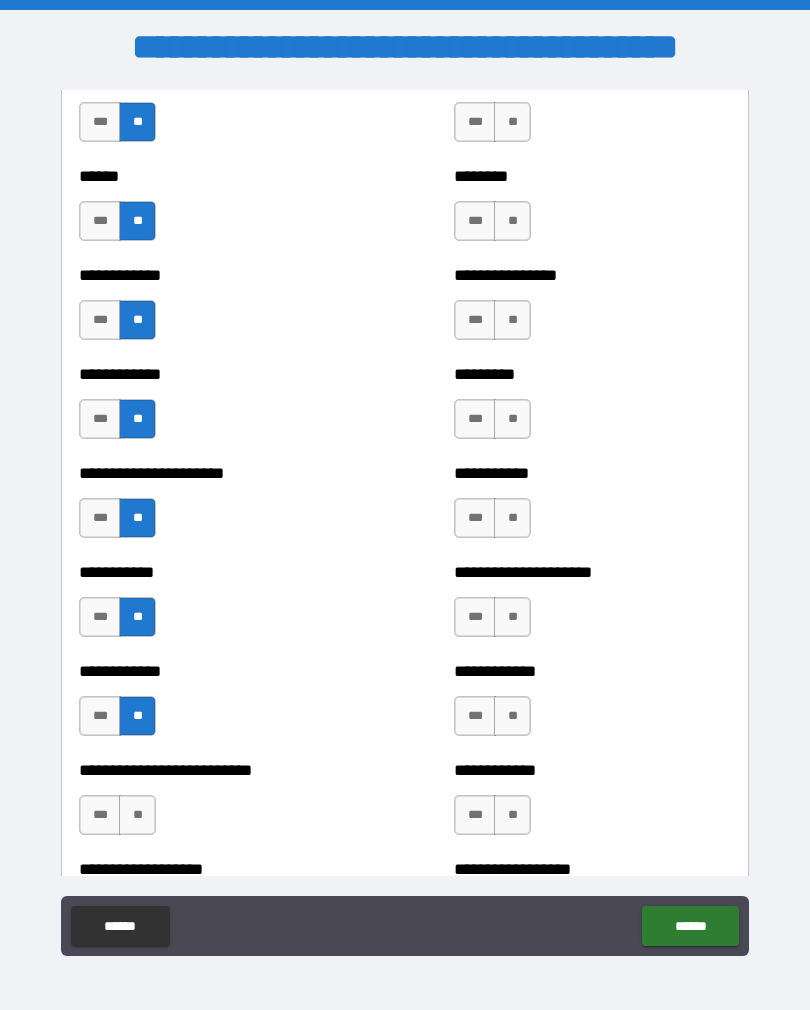 click on "**" at bounding box center [137, 815] 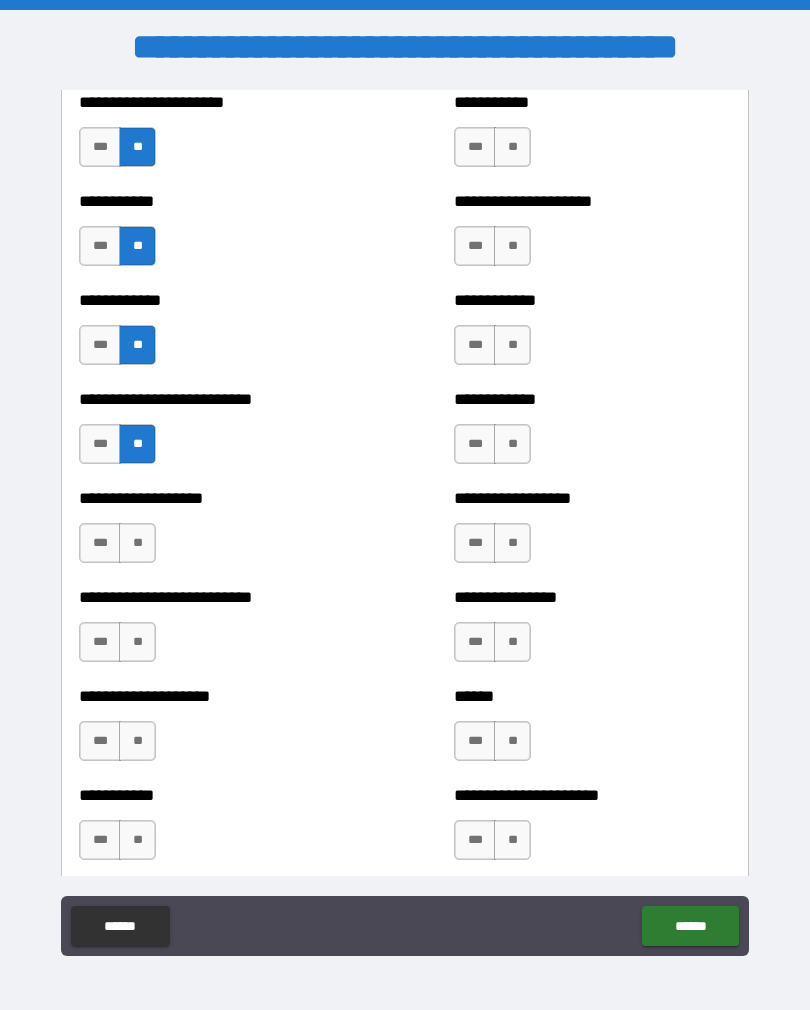 scroll, scrollTop: 5432, scrollLeft: 0, axis: vertical 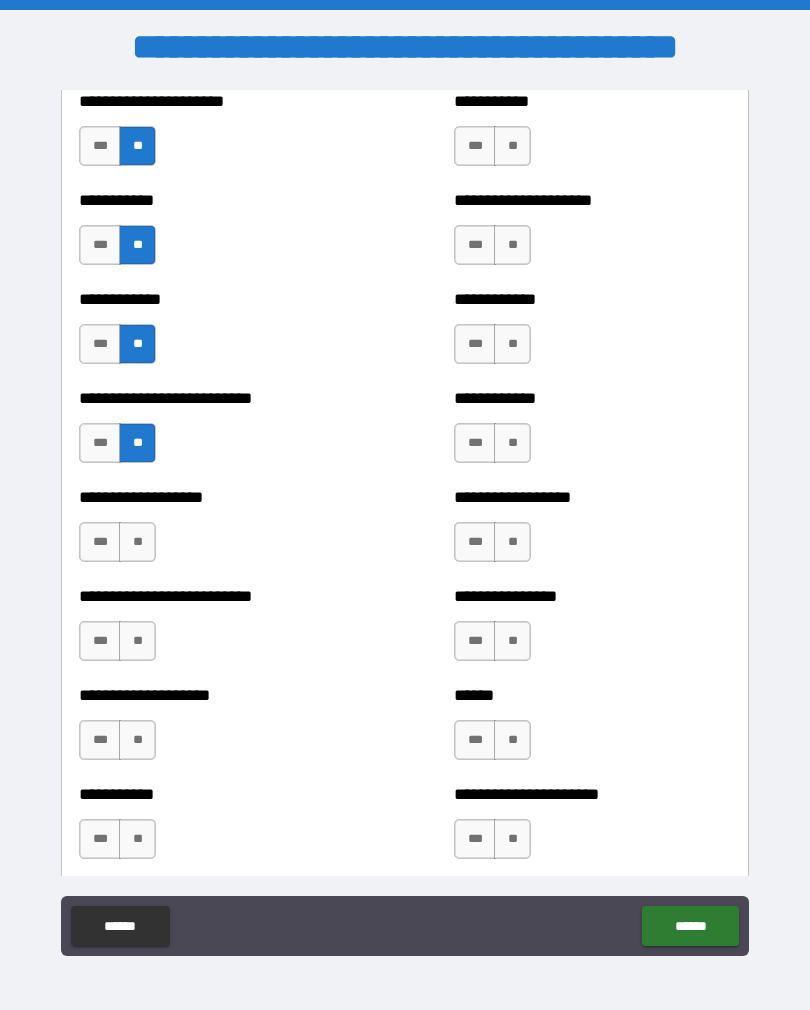 click on "**" at bounding box center (137, 542) 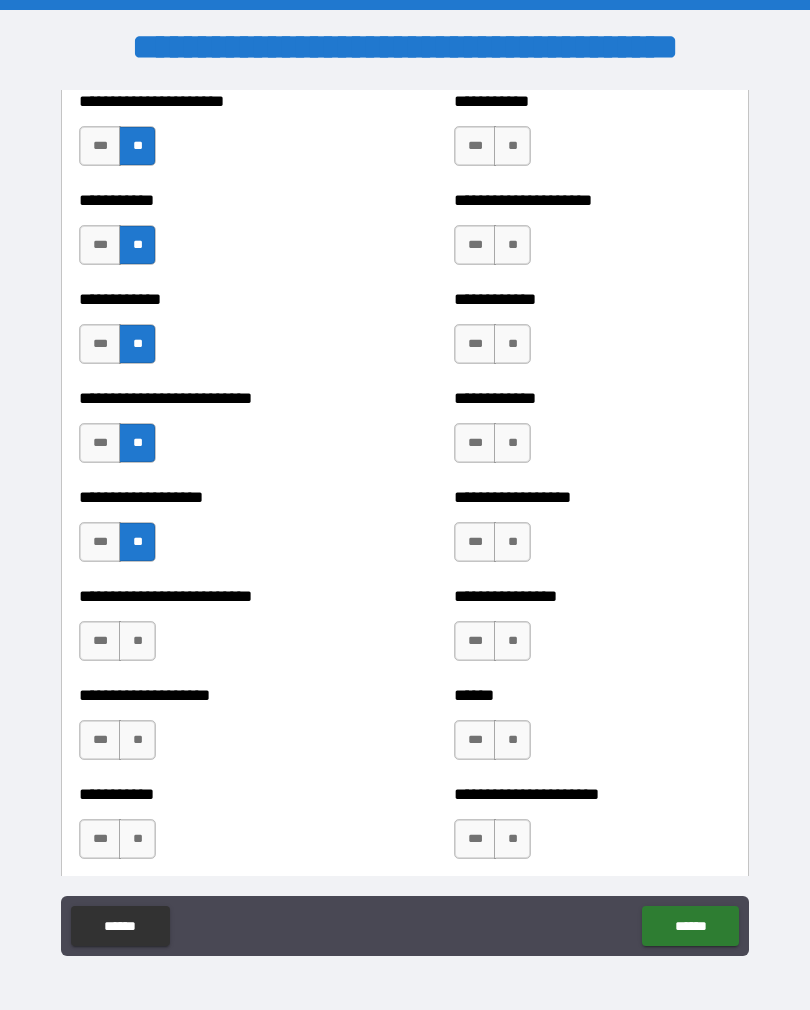 click on "**" at bounding box center [137, 641] 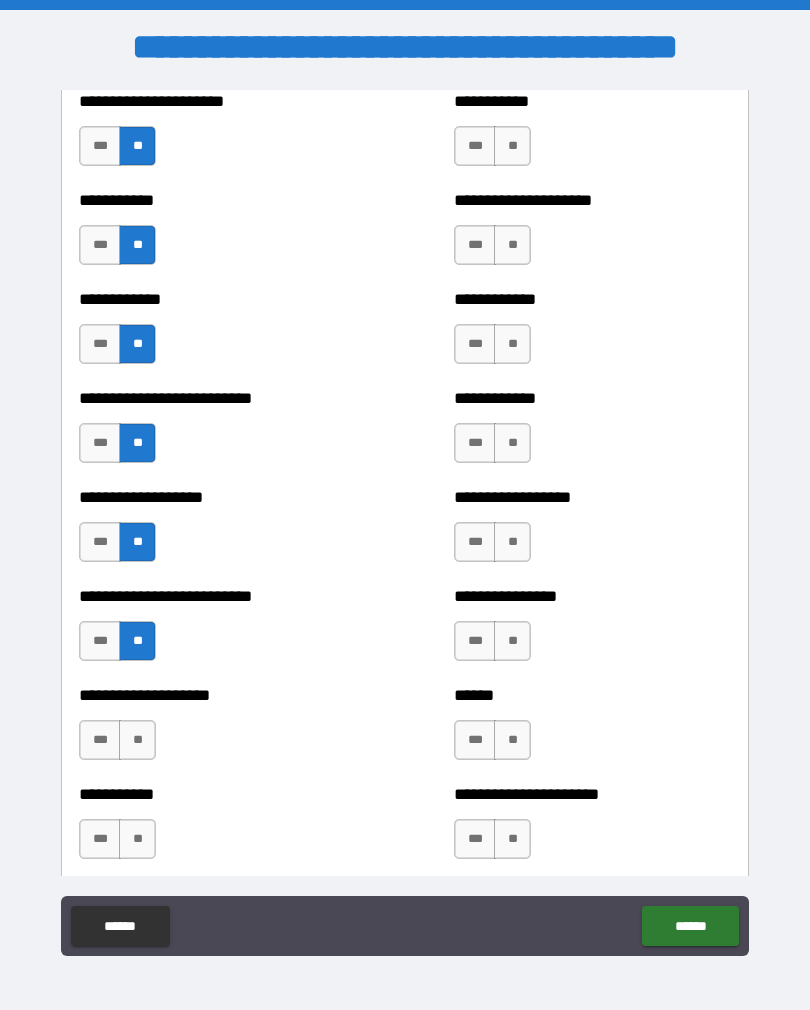 click on "**" at bounding box center (137, 740) 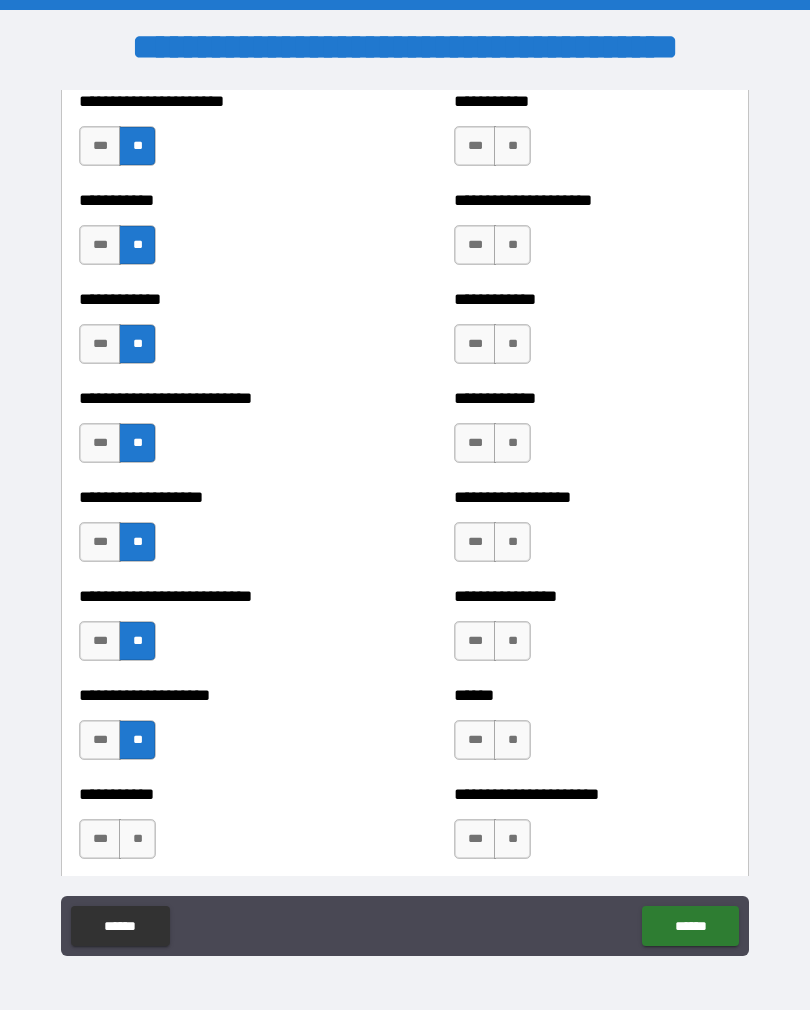 click on "**" at bounding box center [137, 839] 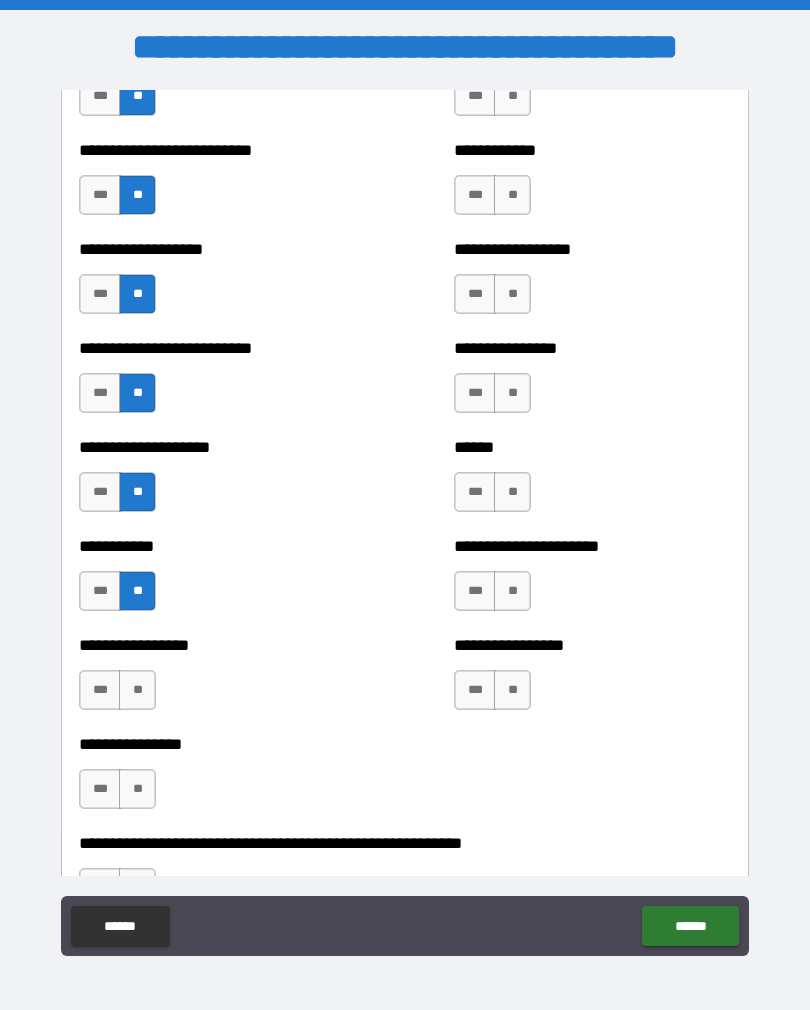 scroll, scrollTop: 5727, scrollLeft: 0, axis: vertical 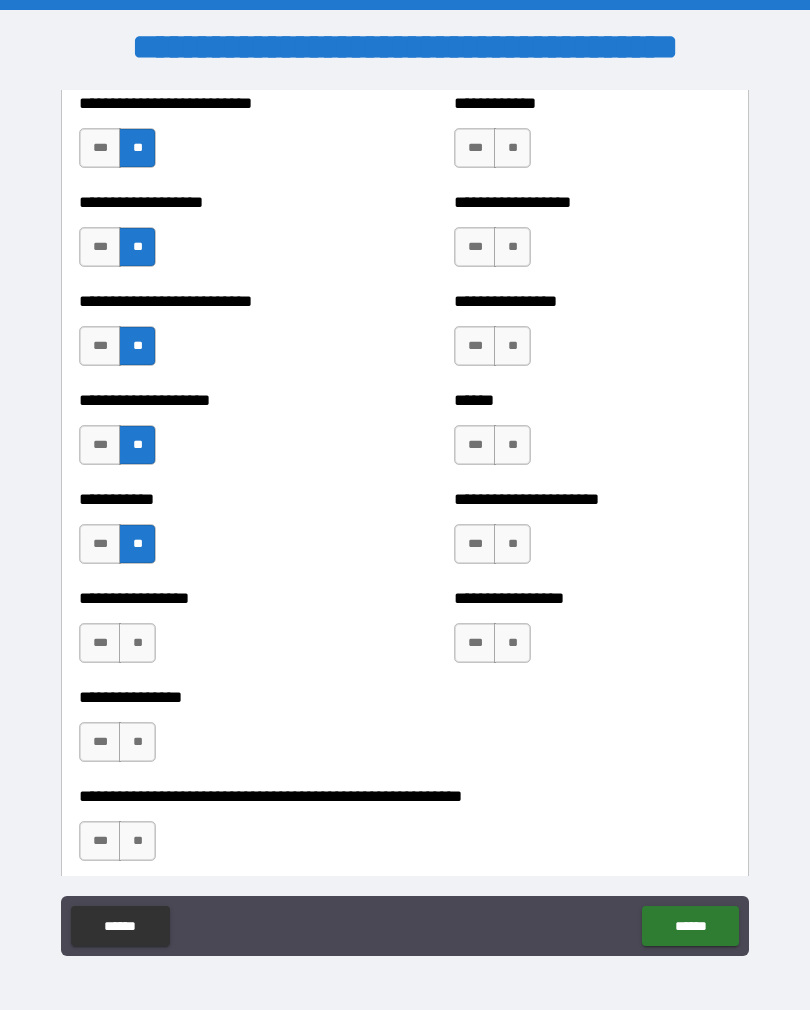 click on "**" at bounding box center (137, 643) 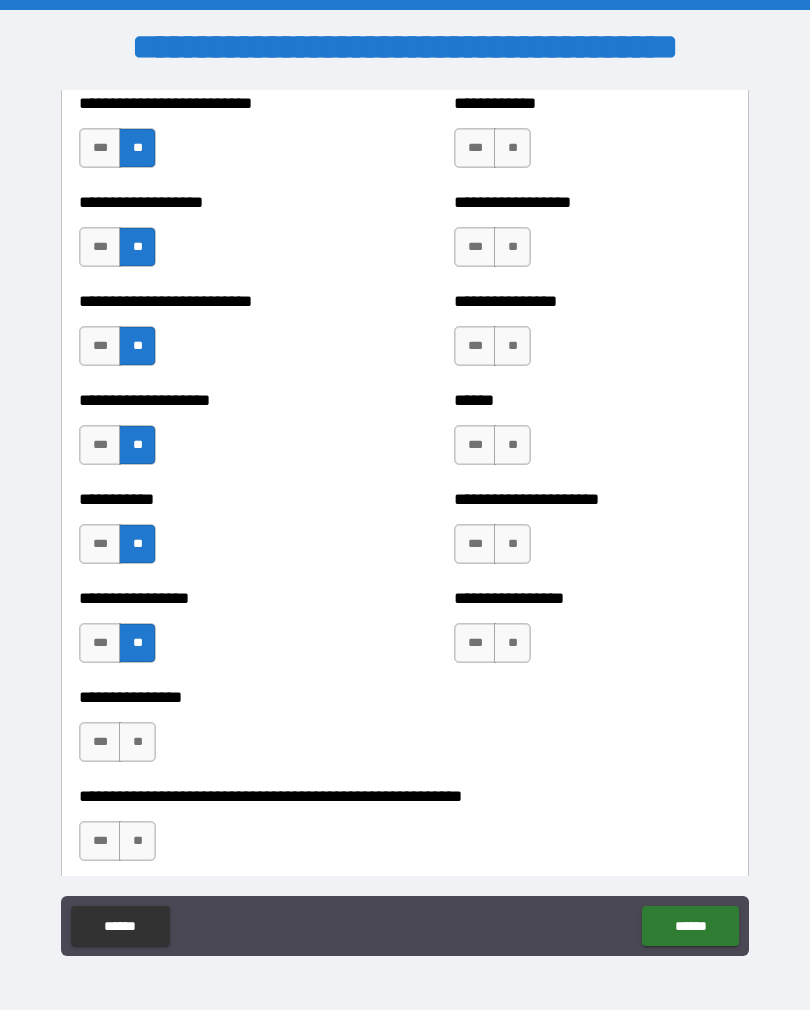 click on "**" at bounding box center [137, 742] 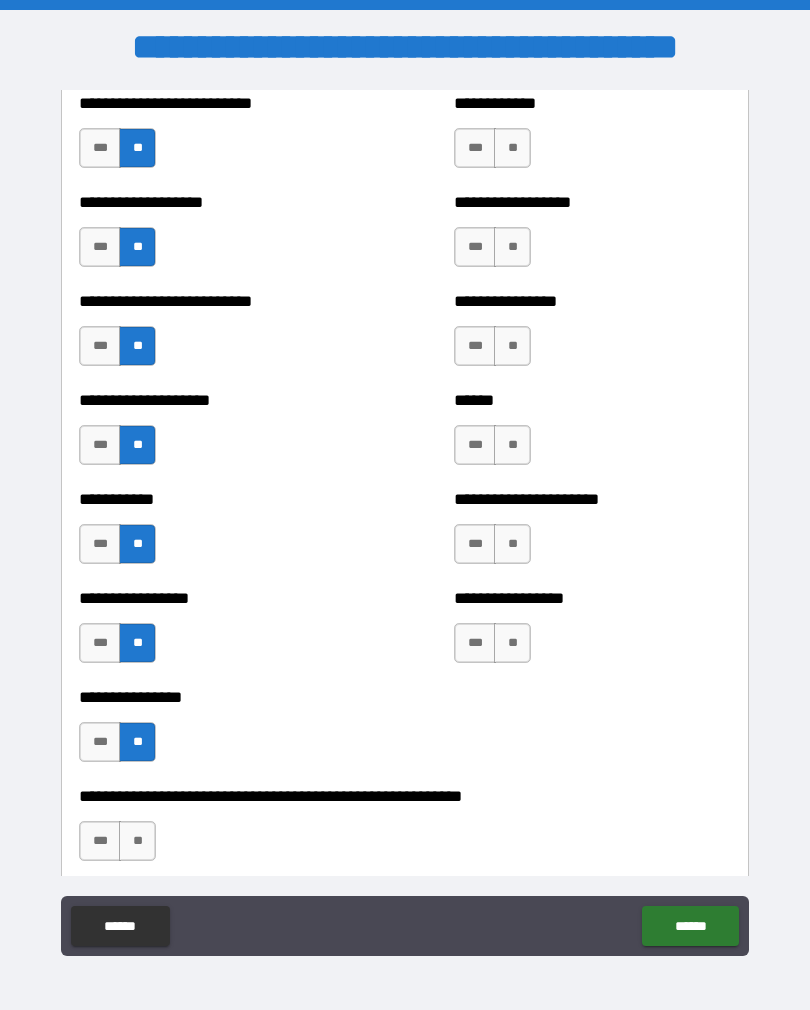 click on "**" at bounding box center (137, 841) 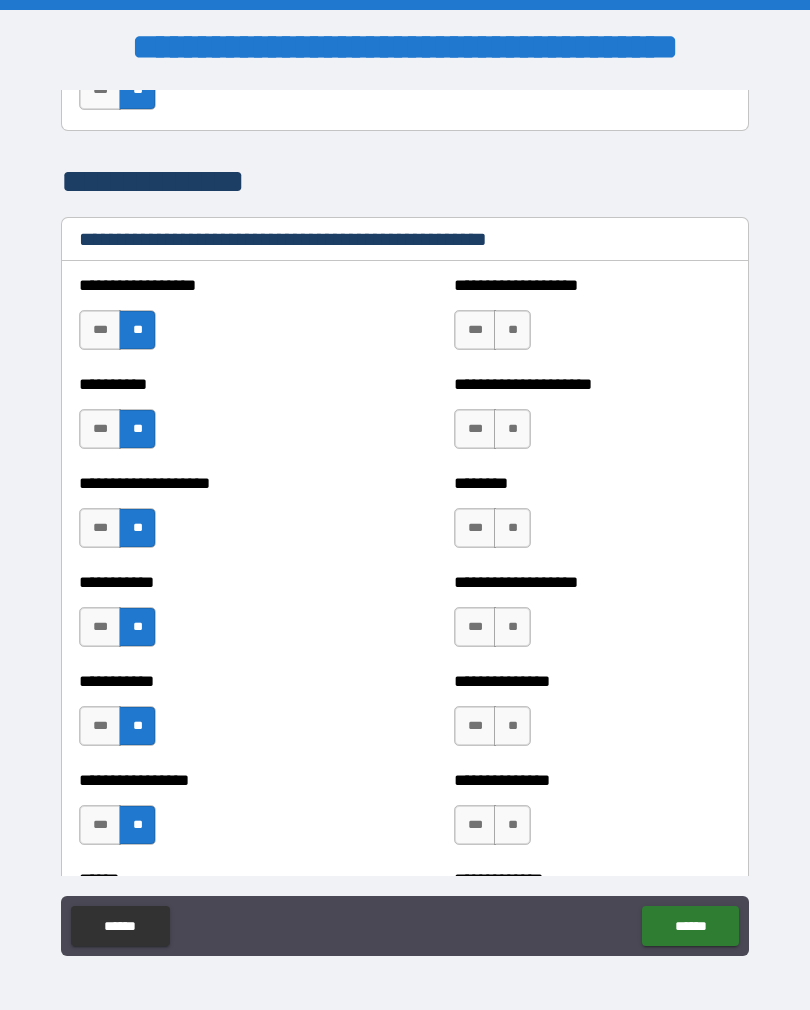 scroll, scrollTop: 2376, scrollLeft: 0, axis: vertical 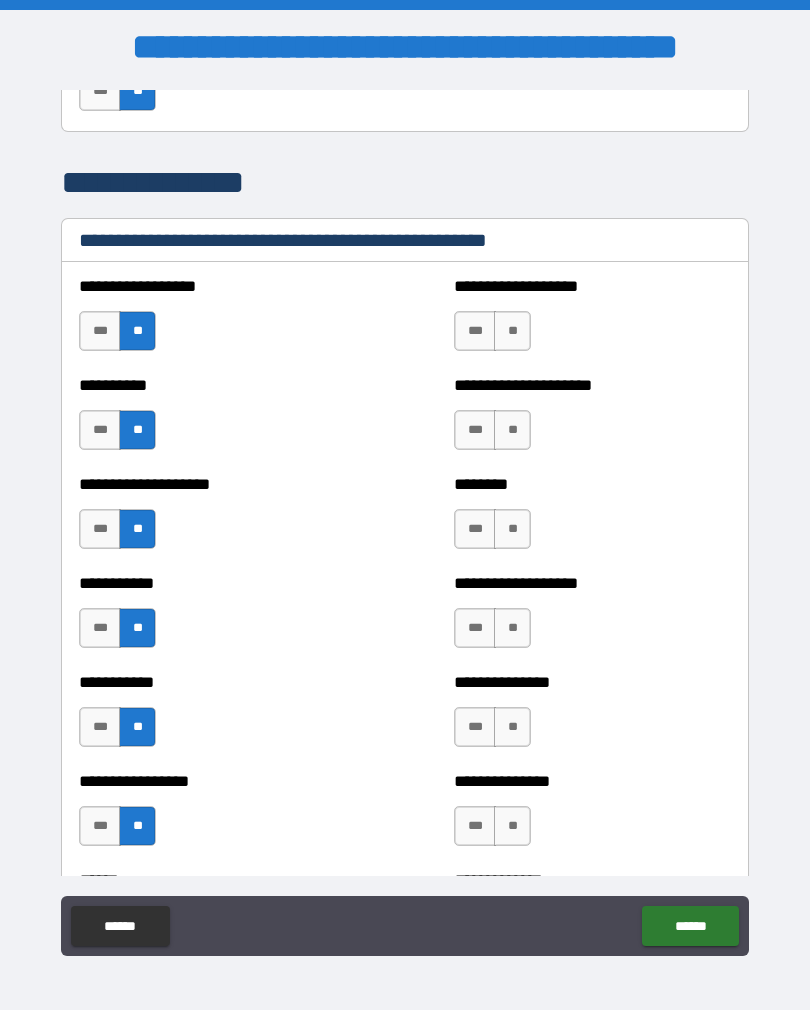 click on "**" at bounding box center (512, 331) 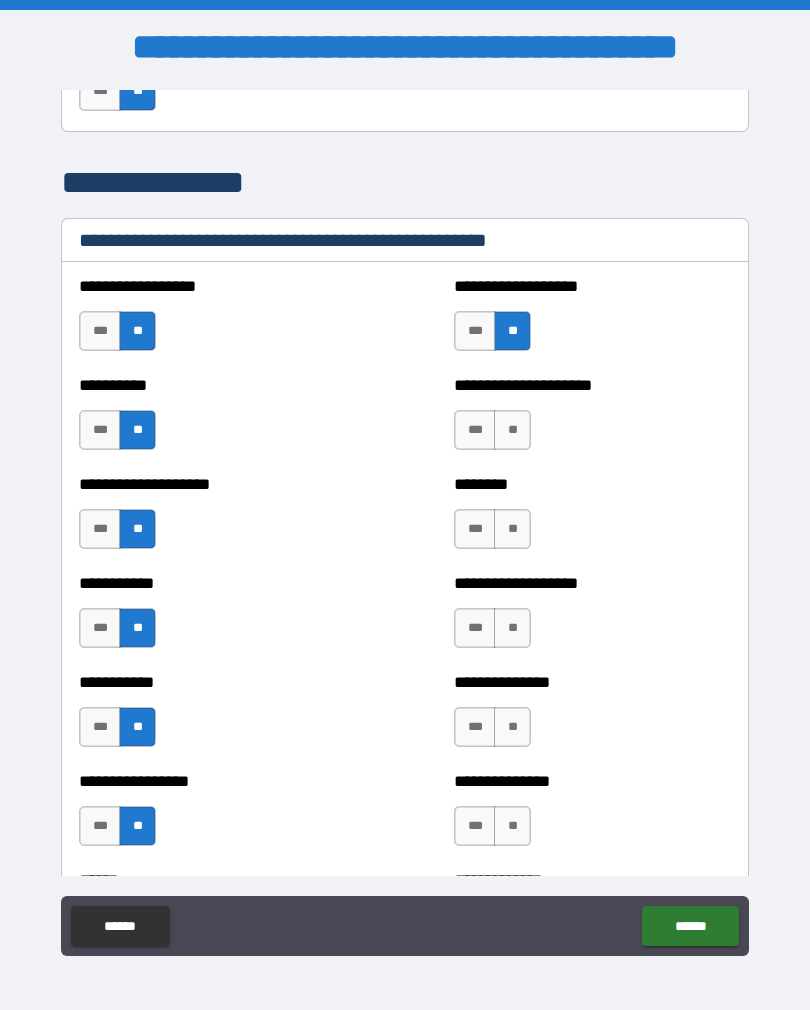 click on "**" at bounding box center [512, 430] 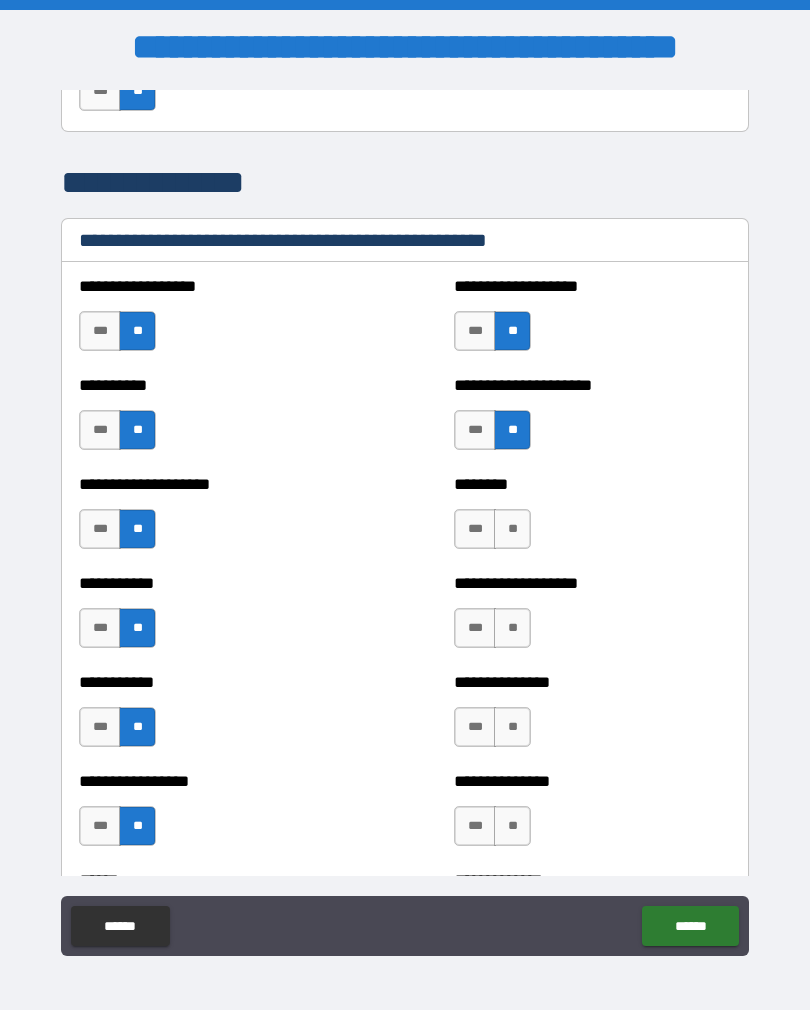 click on "**" at bounding box center (512, 529) 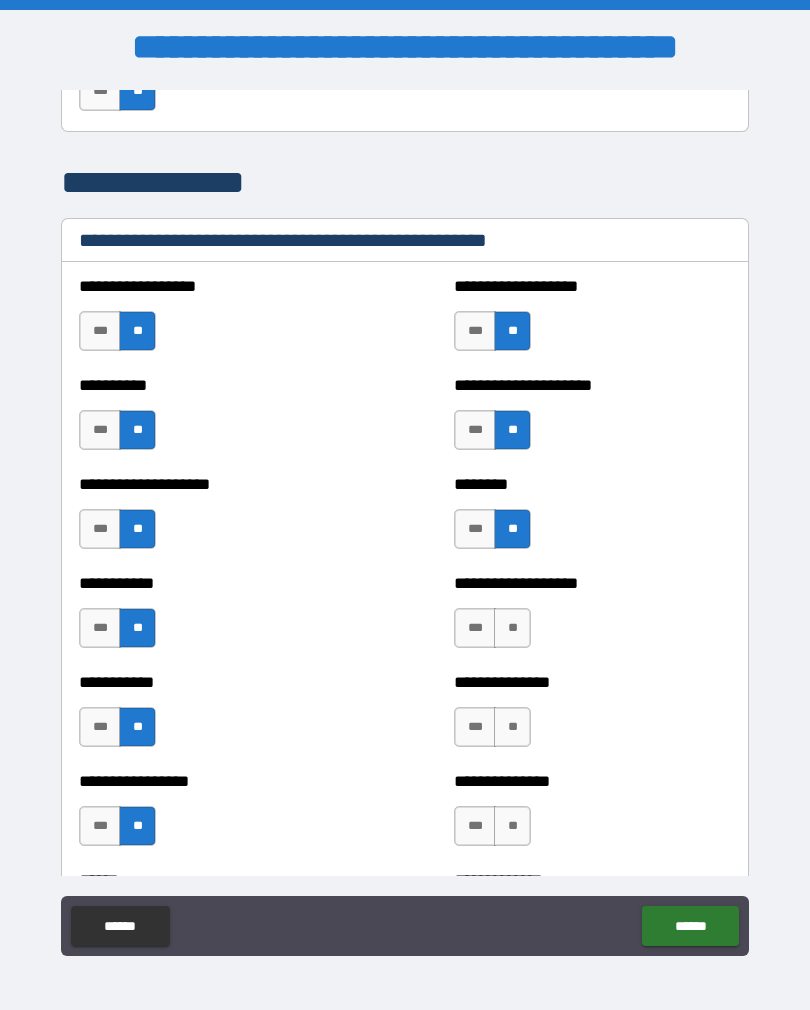 click on "**" at bounding box center (512, 628) 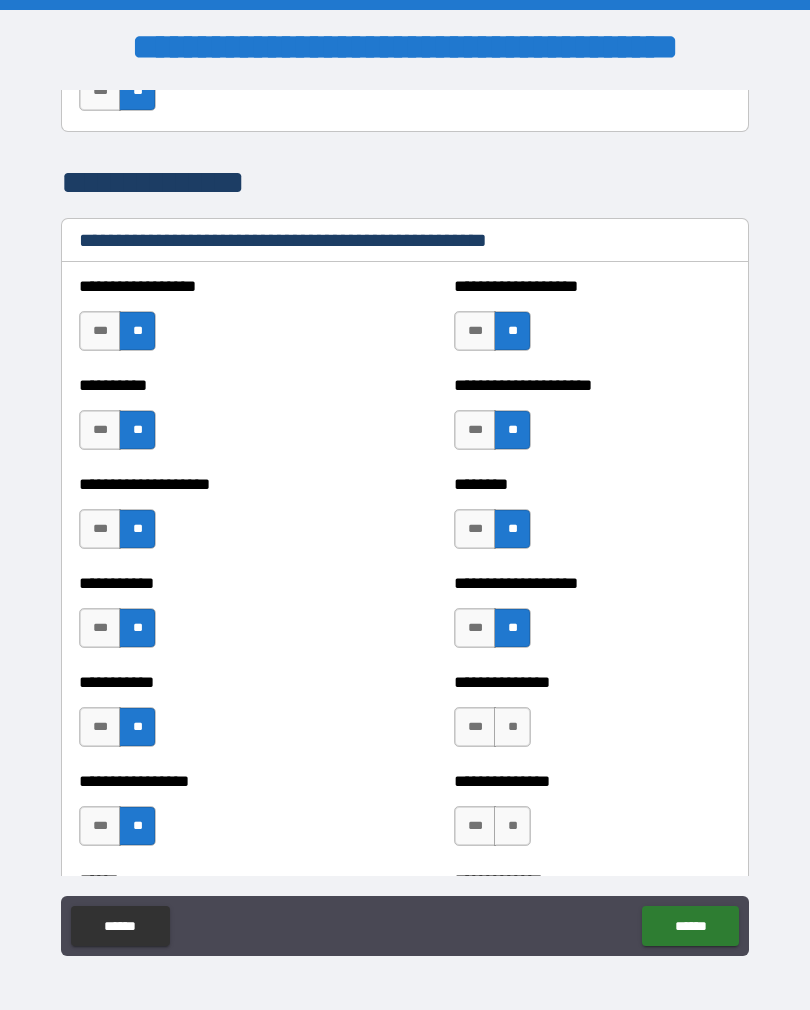 click on "***" at bounding box center [475, 628] 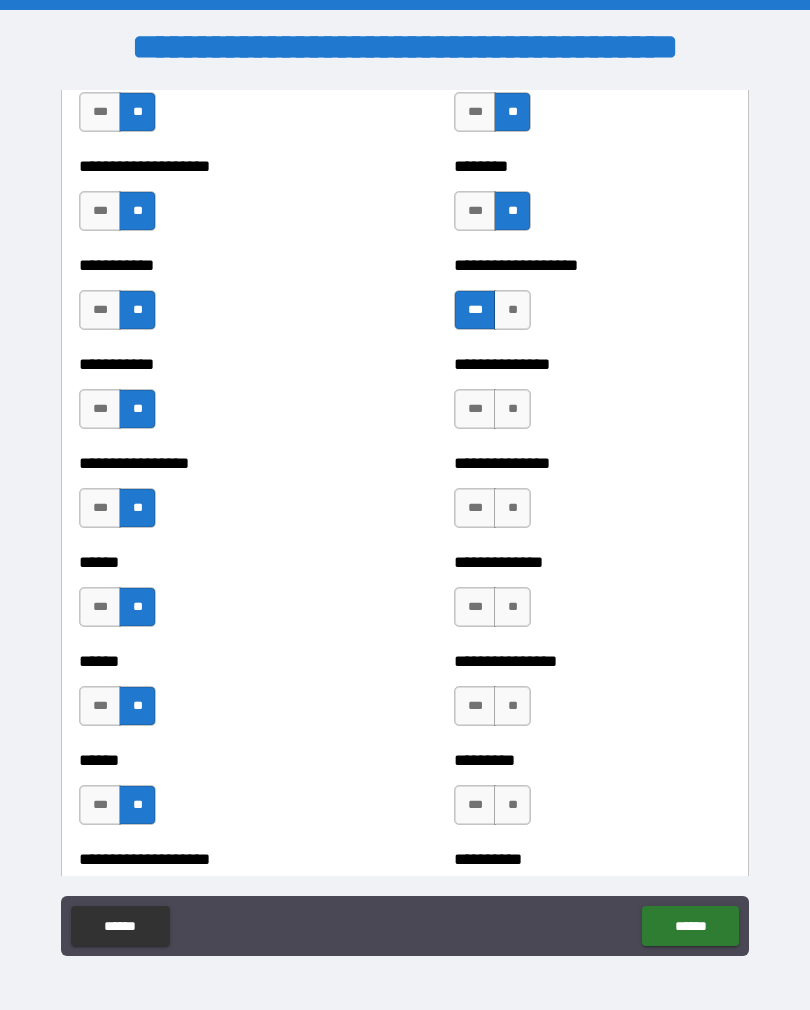 scroll, scrollTop: 2698, scrollLeft: 0, axis: vertical 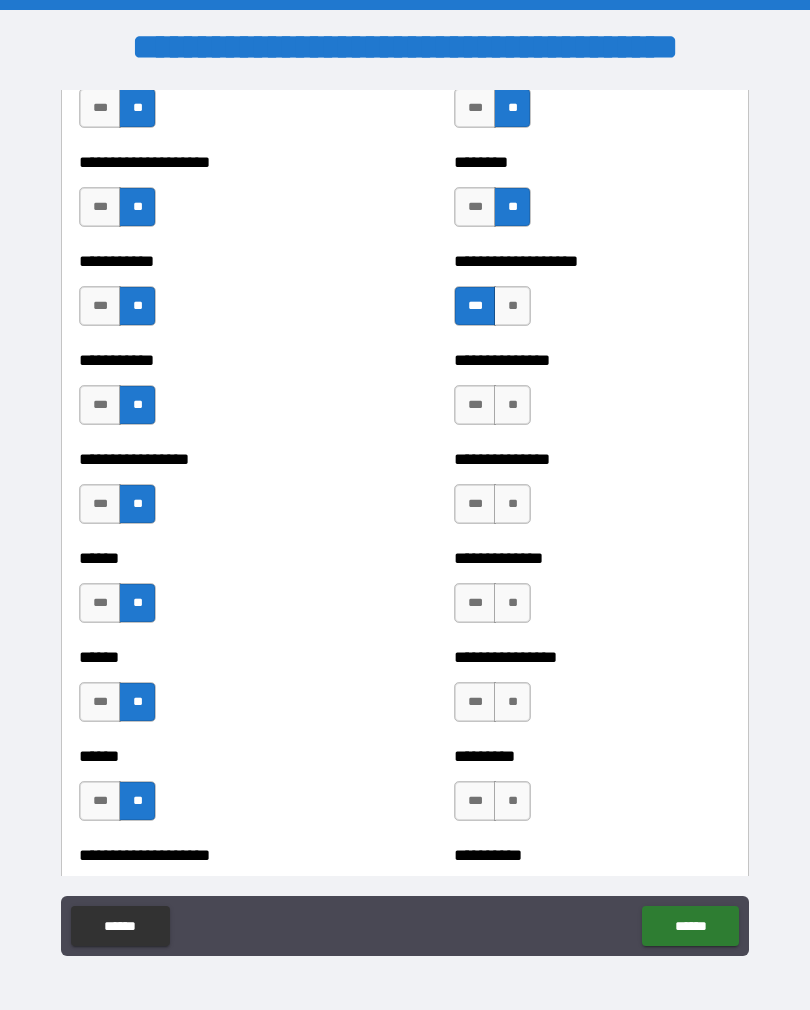 click on "***" at bounding box center (475, 405) 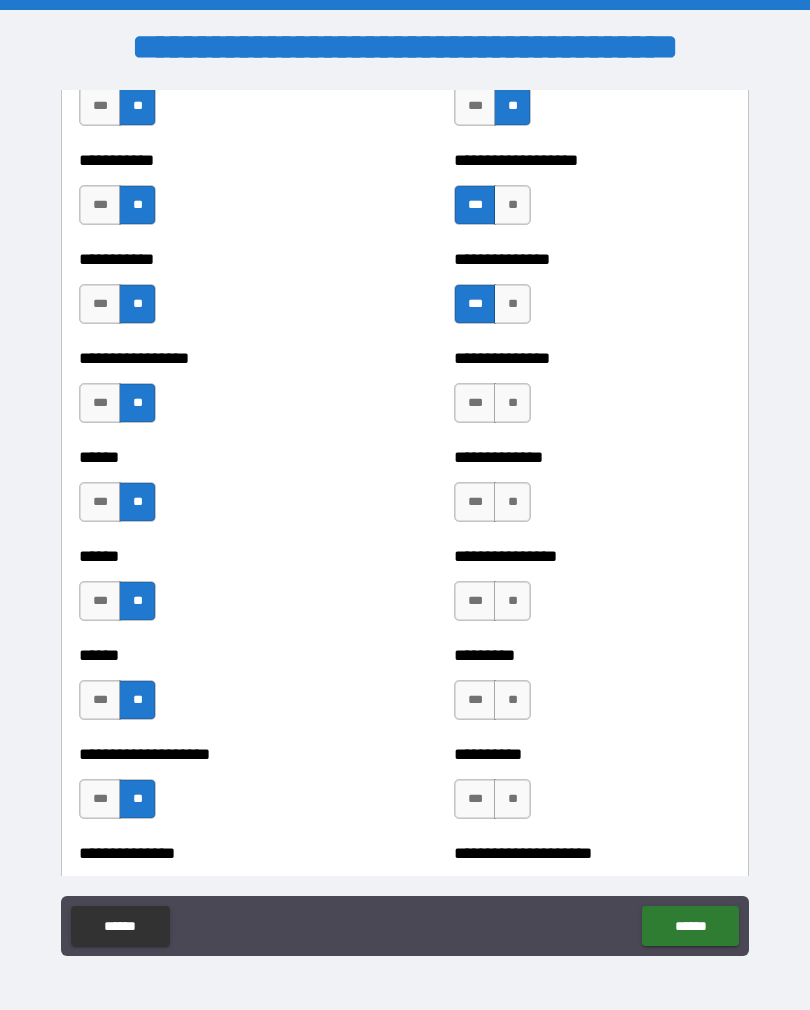 scroll, scrollTop: 2837, scrollLeft: 0, axis: vertical 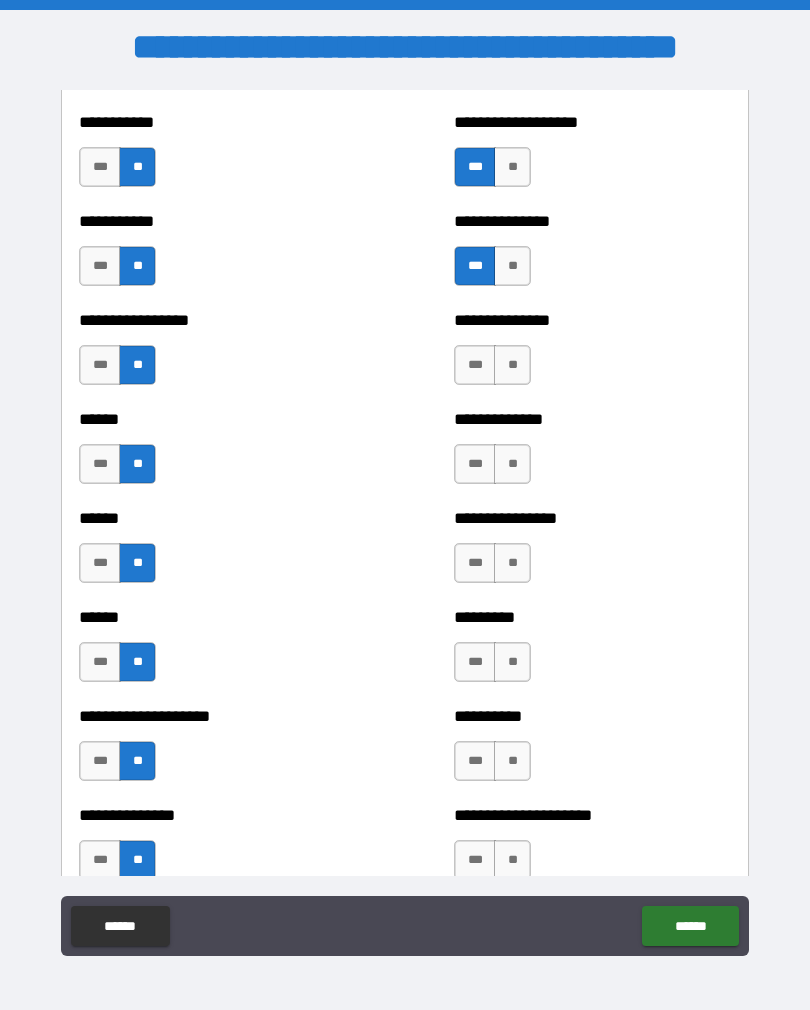 click on "**" at bounding box center (512, 365) 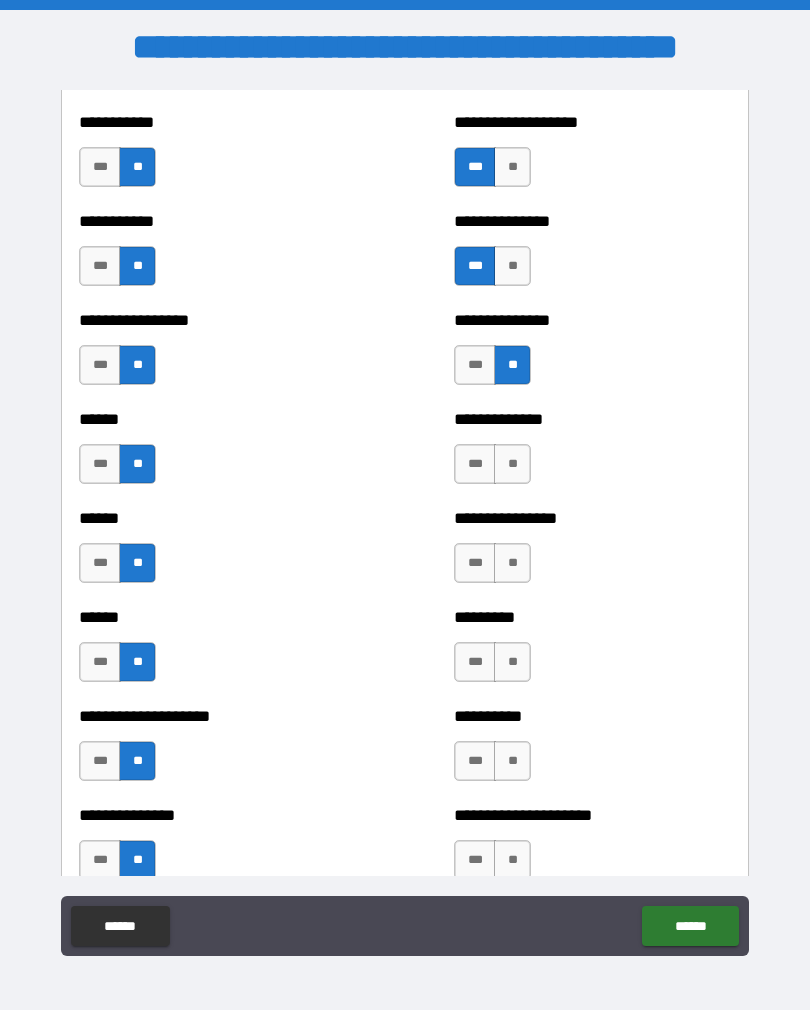 click on "**" at bounding box center (512, 464) 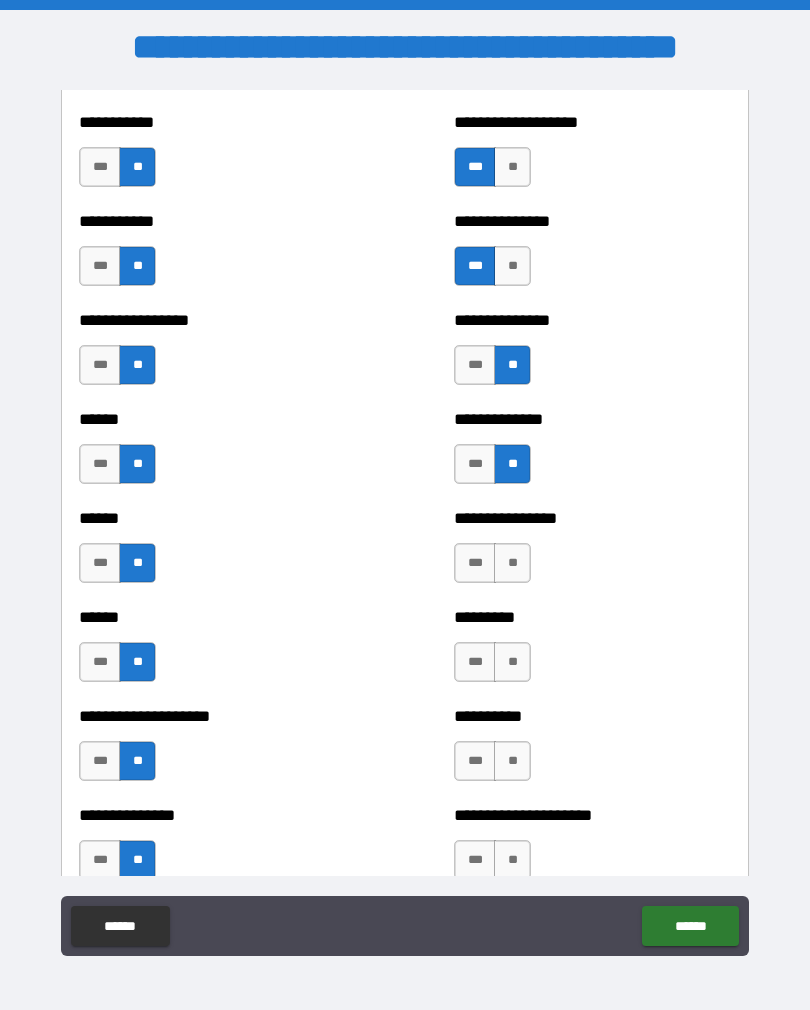 click on "**********" at bounding box center [592, 553] 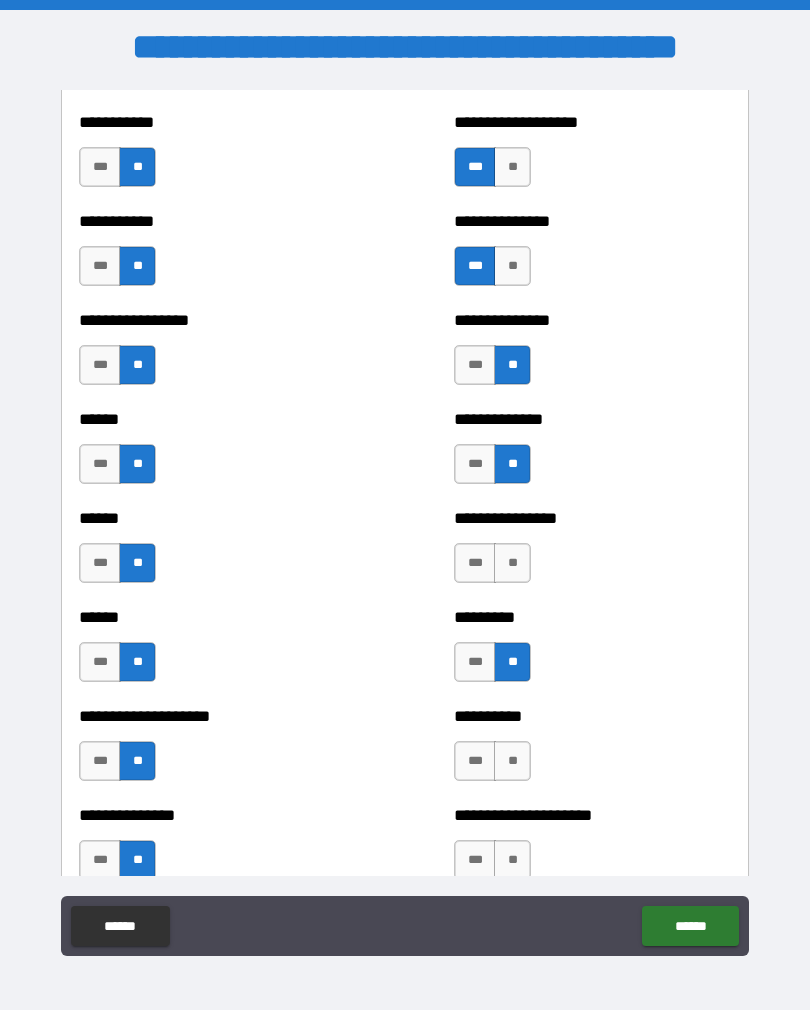 click on "**" at bounding box center [512, 761] 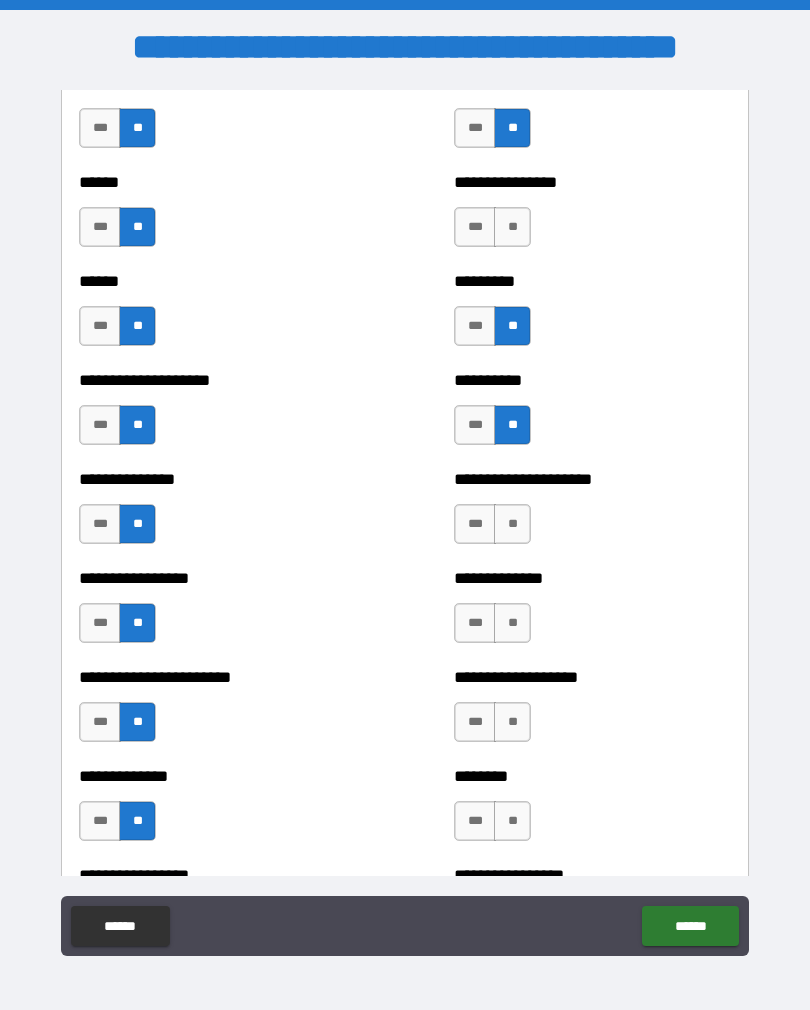 scroll, scrollTop: 3187, scrollLeft: 0, axis: vertical 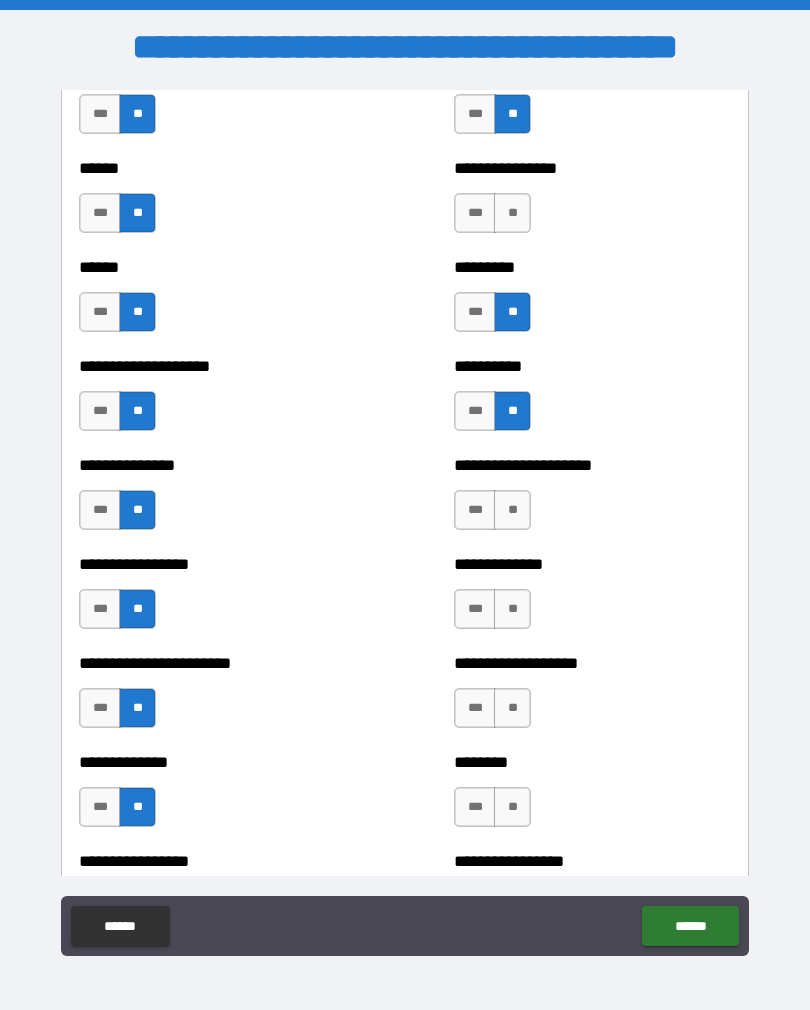 click on "**" at bounding box center (512, 510) 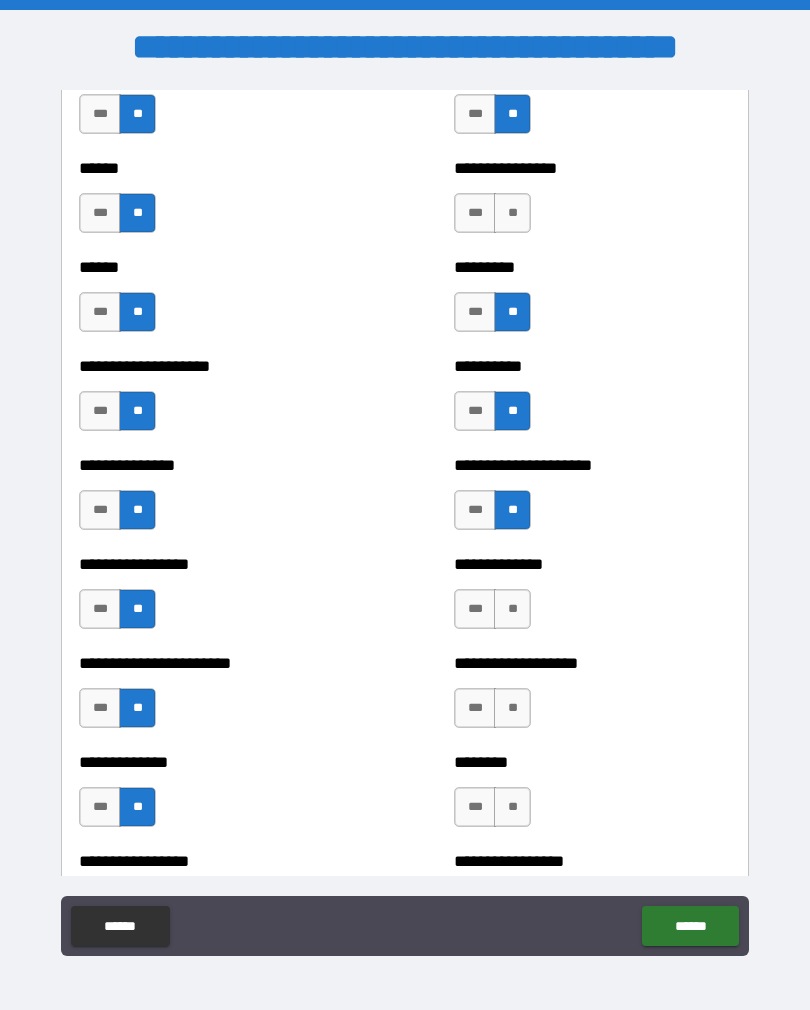click on "**" at bounding box center (512, 609) 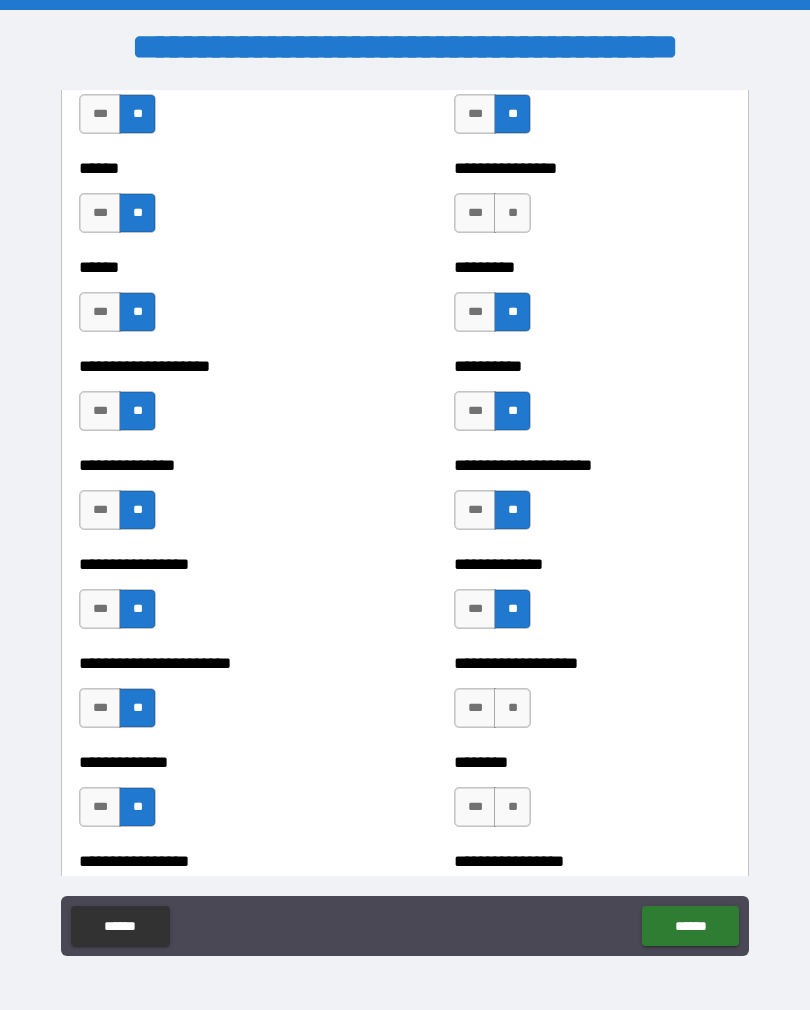 click on "**" at bounding box center [512, 708] 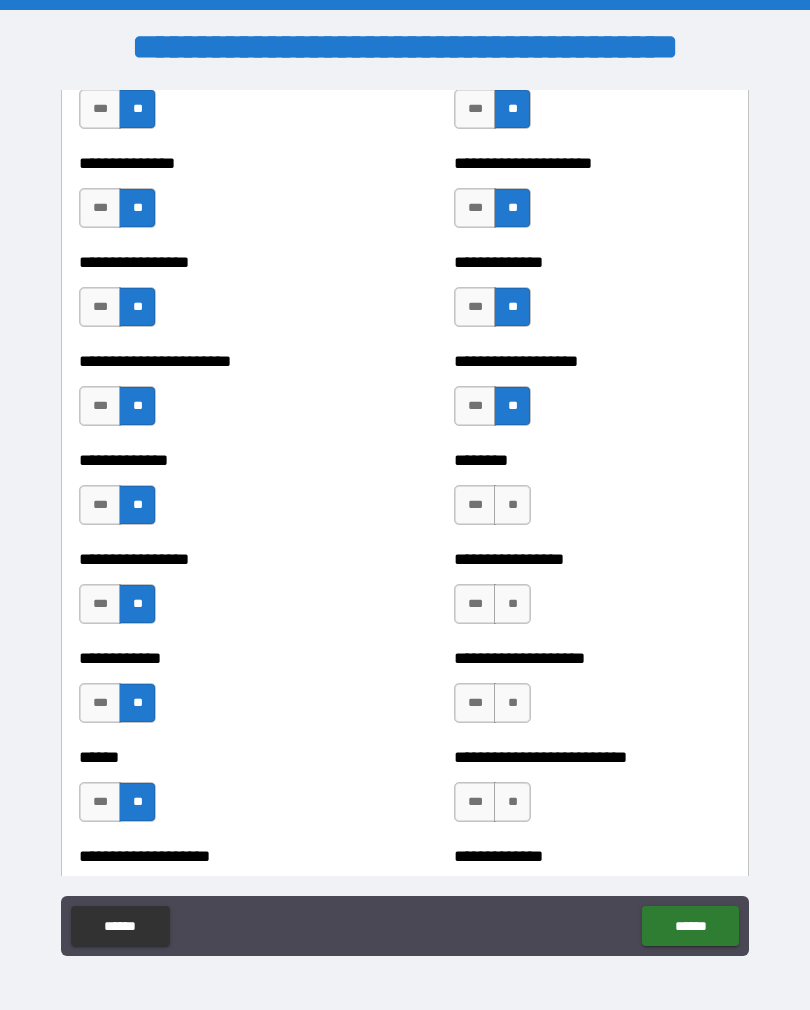 scroll, scrollTop: 3493, scrollLeft: 0, axis: vertical 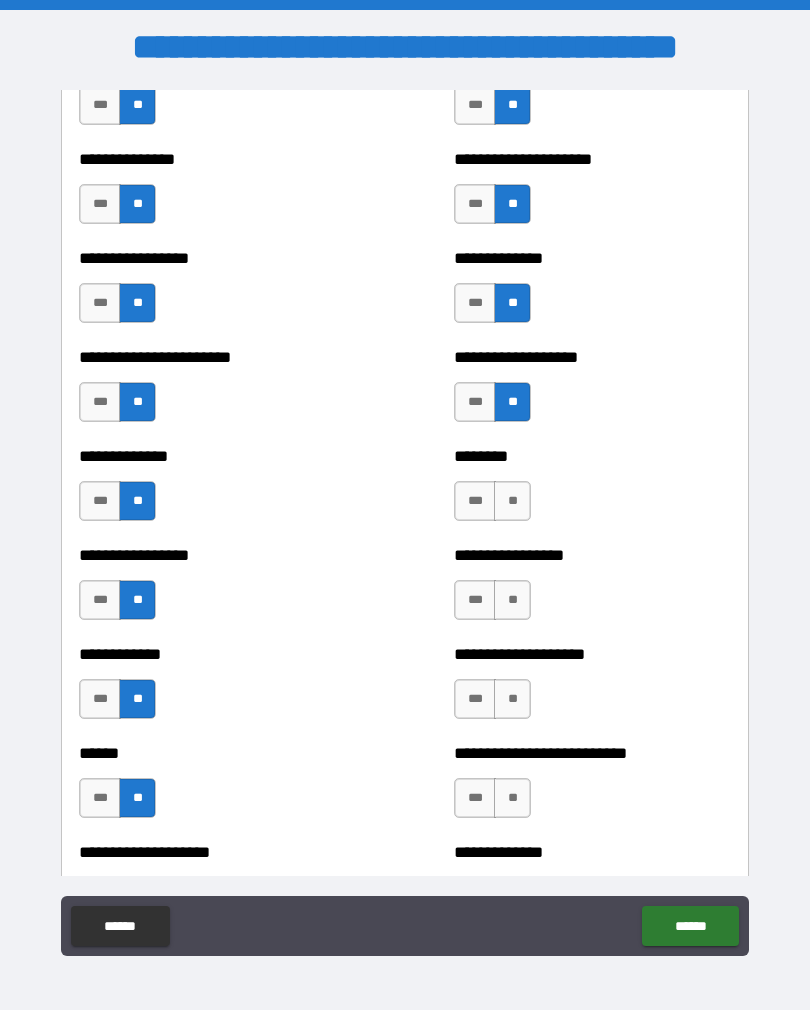 click on "**" at bounding box center [512, 501] 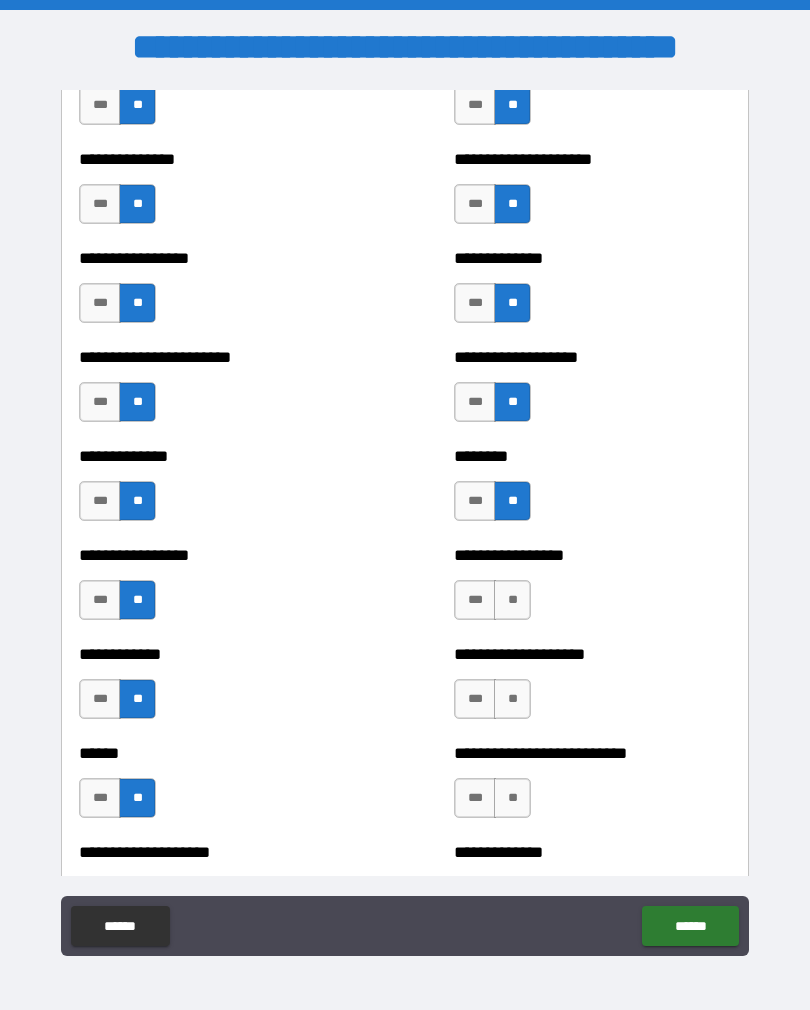 click on "**" at bounding box center (512, 600) 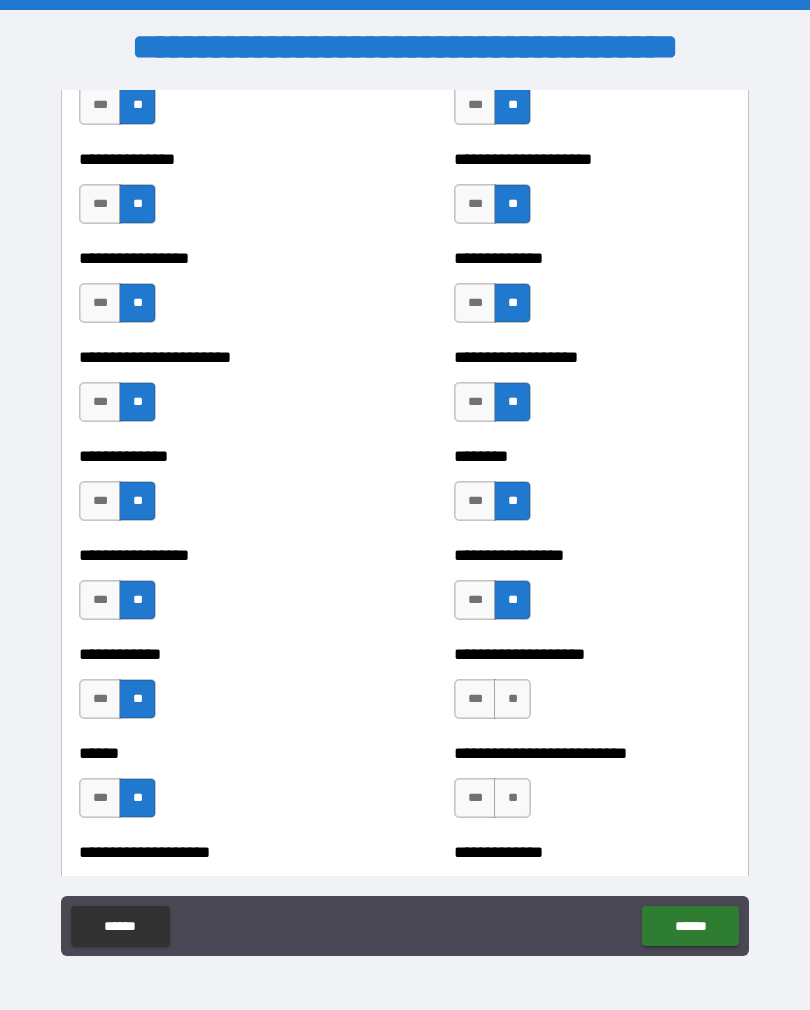click on "**" at bounding box center [512, 699] 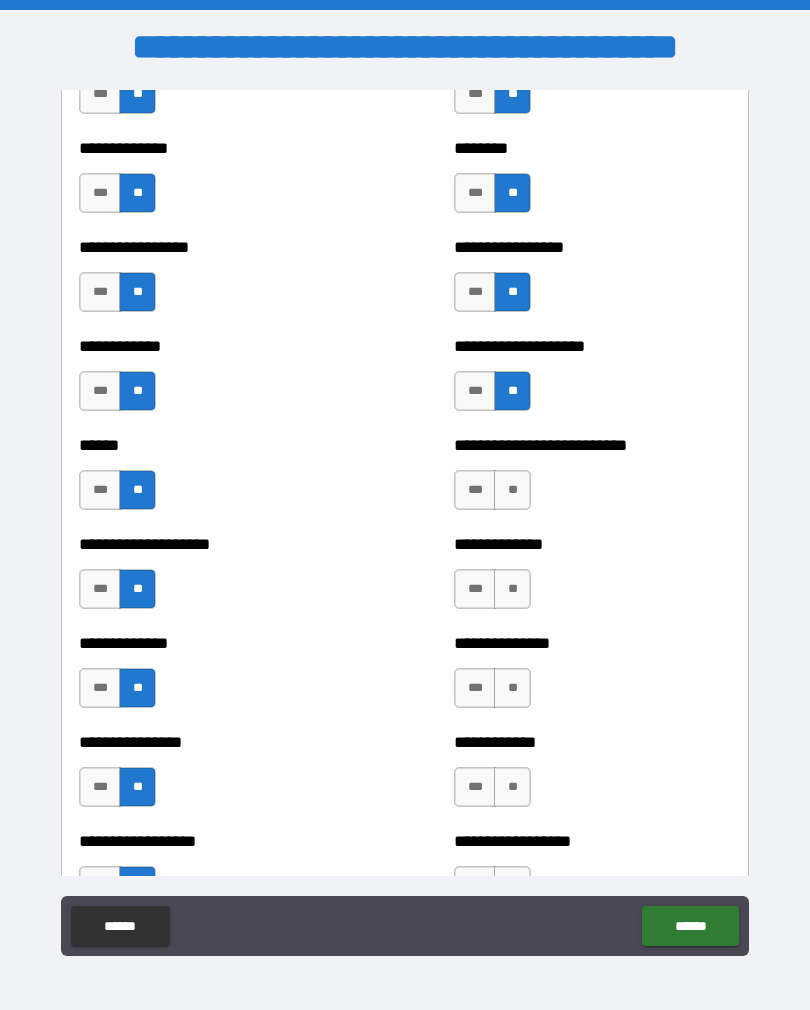 scroll, scrollTop: 3804, scrollLeft: 0, axis: vertical 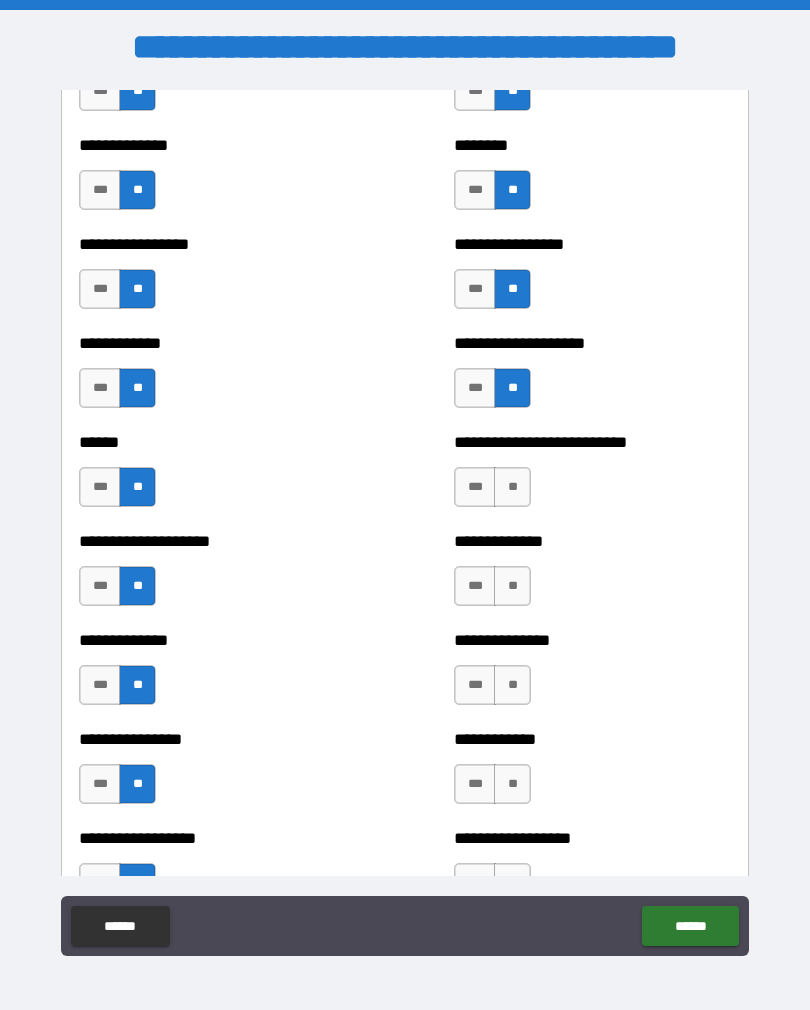 click on "**" at bounding box center [512, 487] 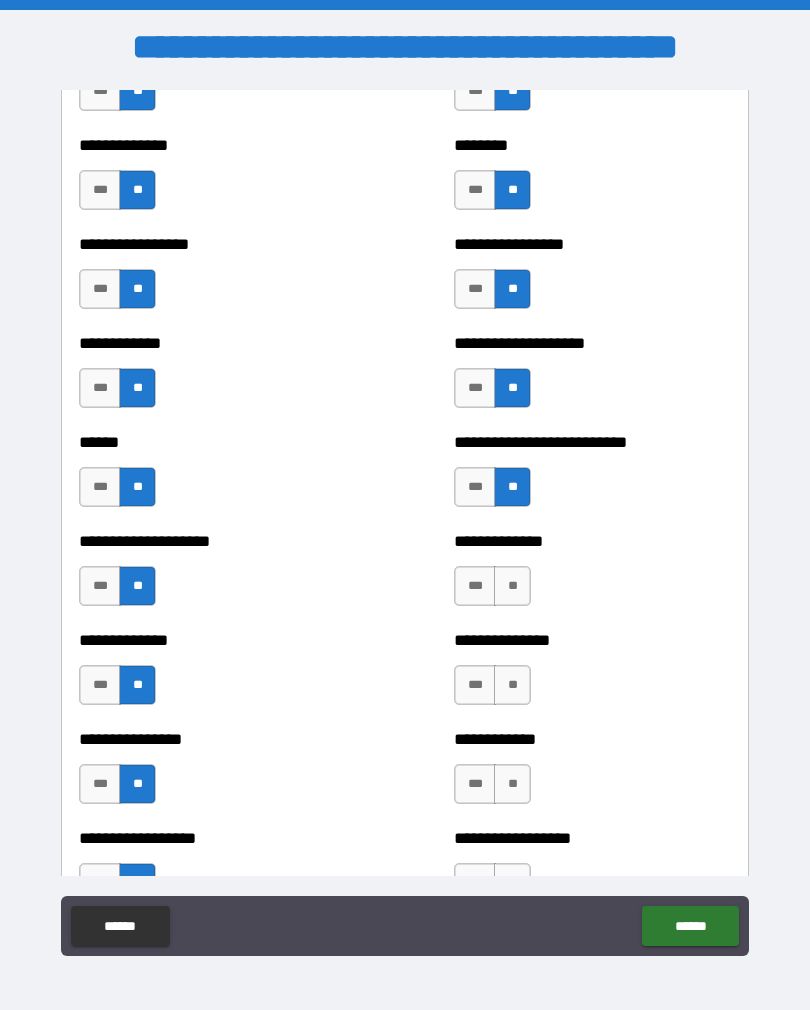 click on "**" at bounding box center (512, 586) 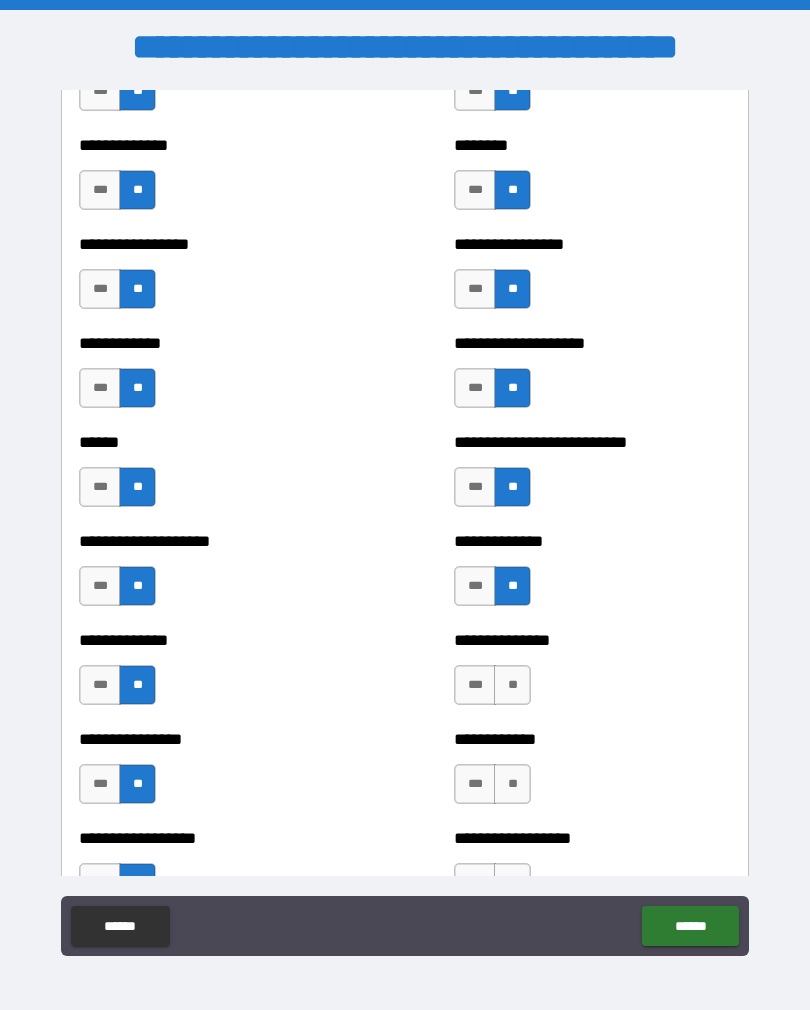 click on "***" at bounding box center (475, 586) 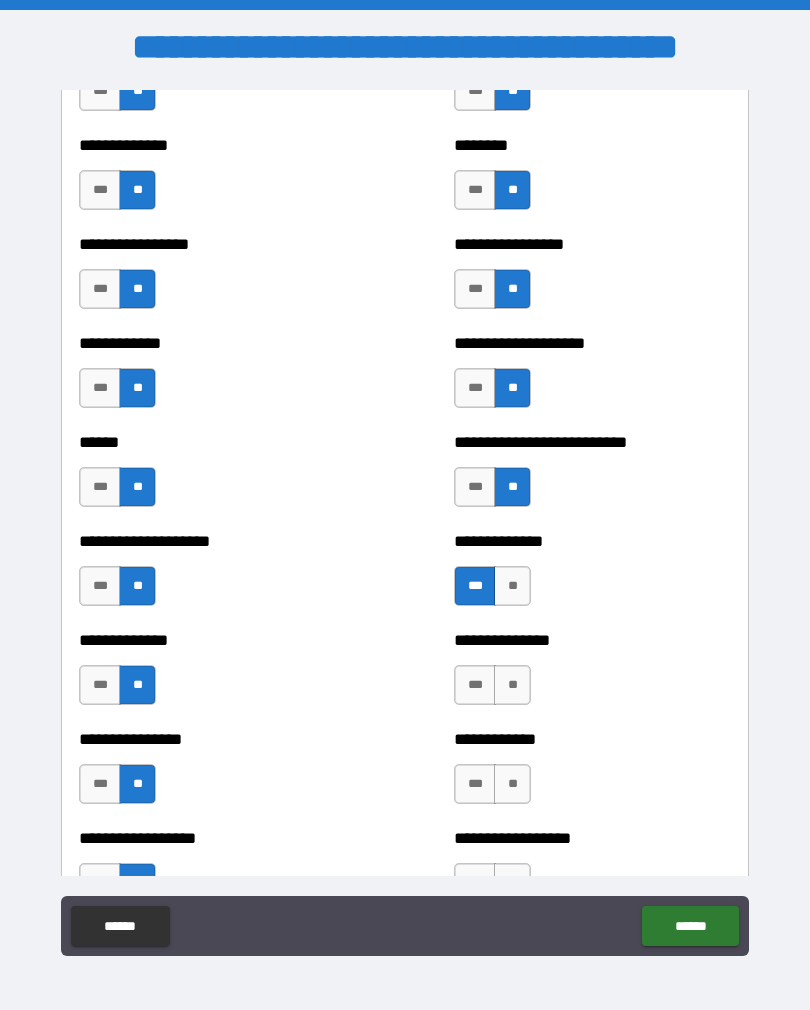 click on "**" at bounding box center [512, 685] 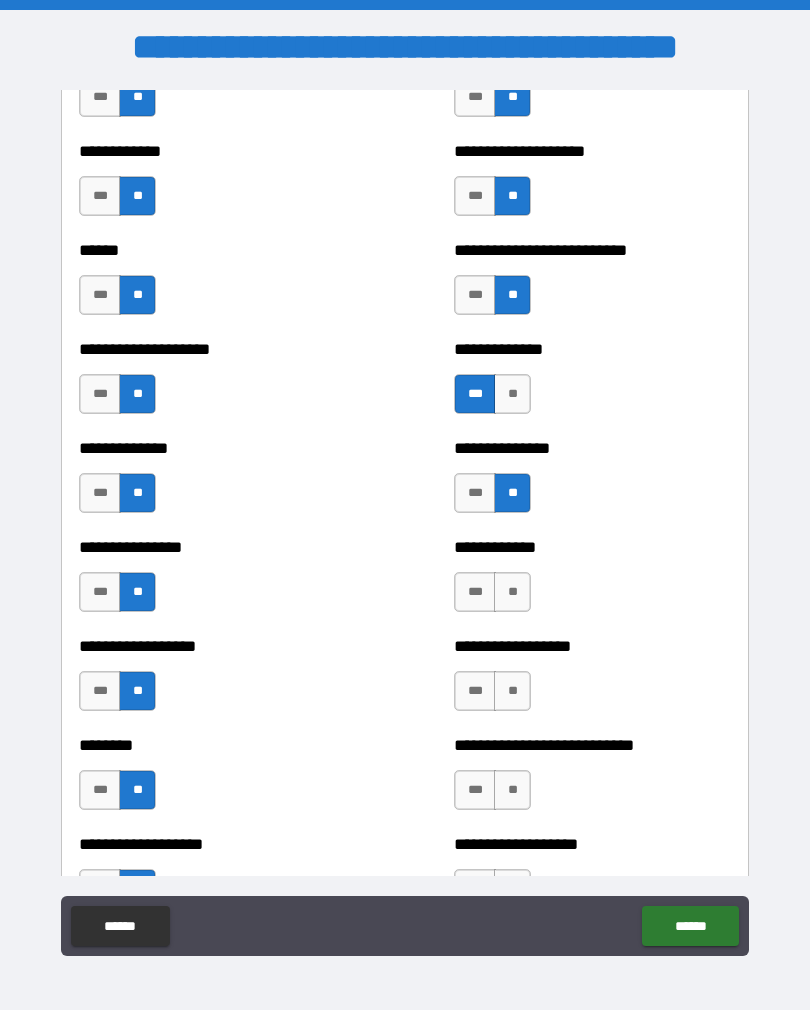 scroll, scrollTop: 4017, scrollLeft: 0, axis: vertical 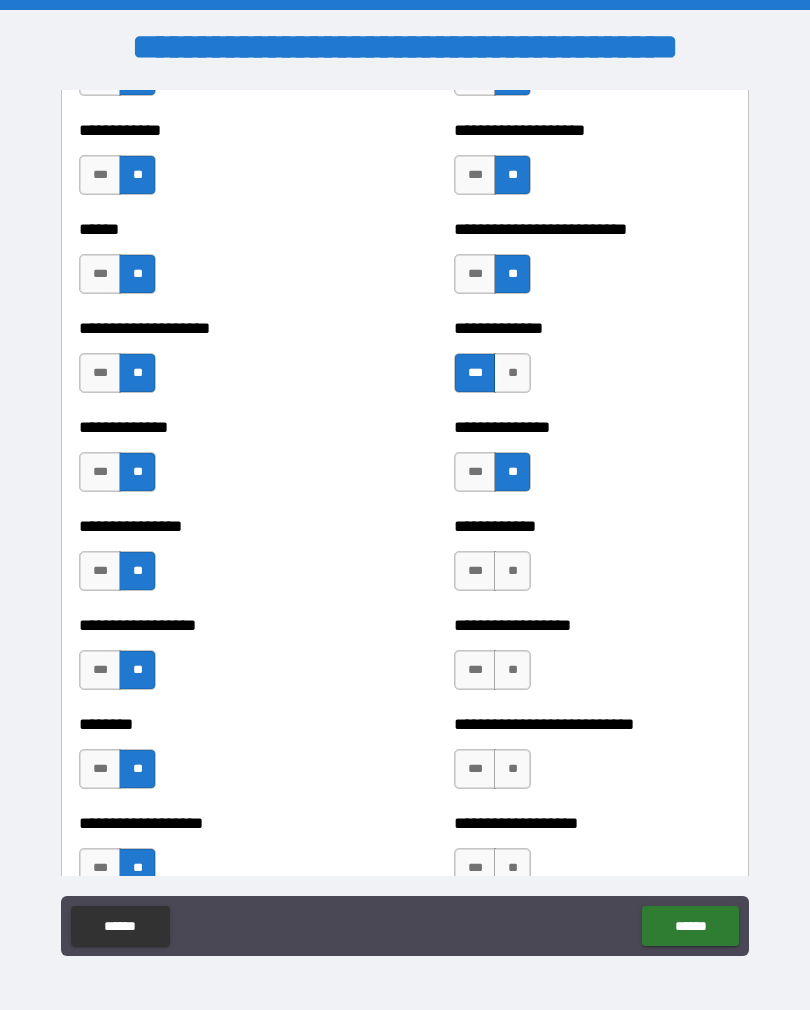 click on "**" at bounding box center [512, 571] 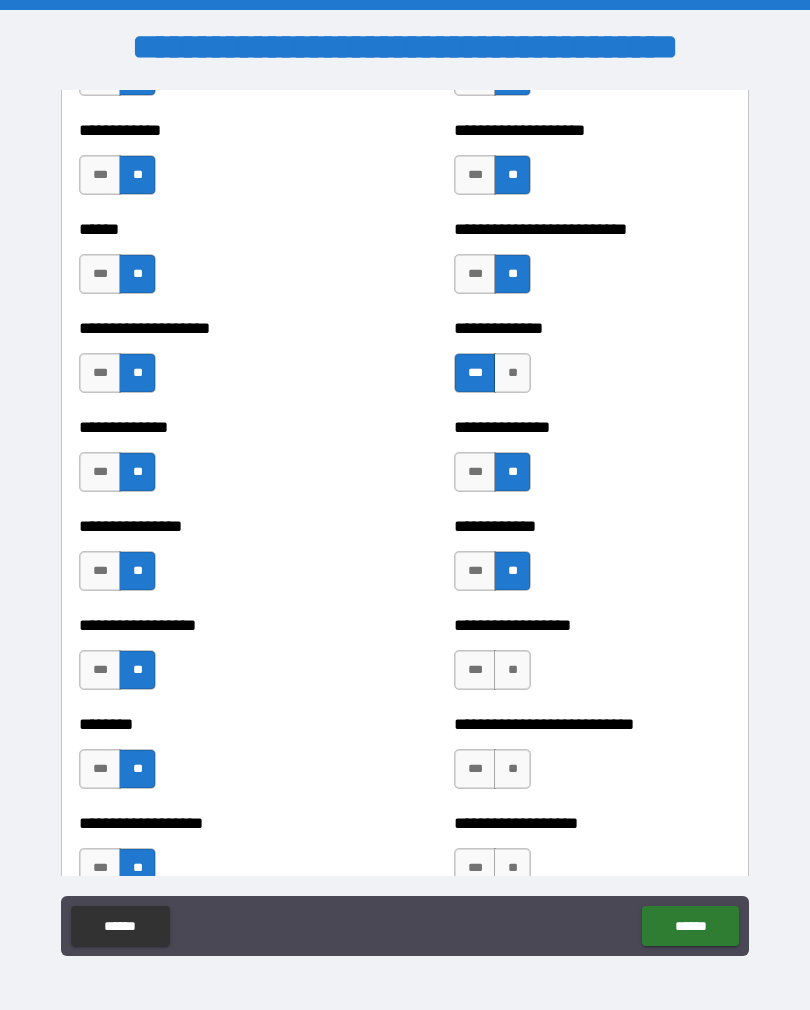 click on "**" at bounding box center (512, 670) 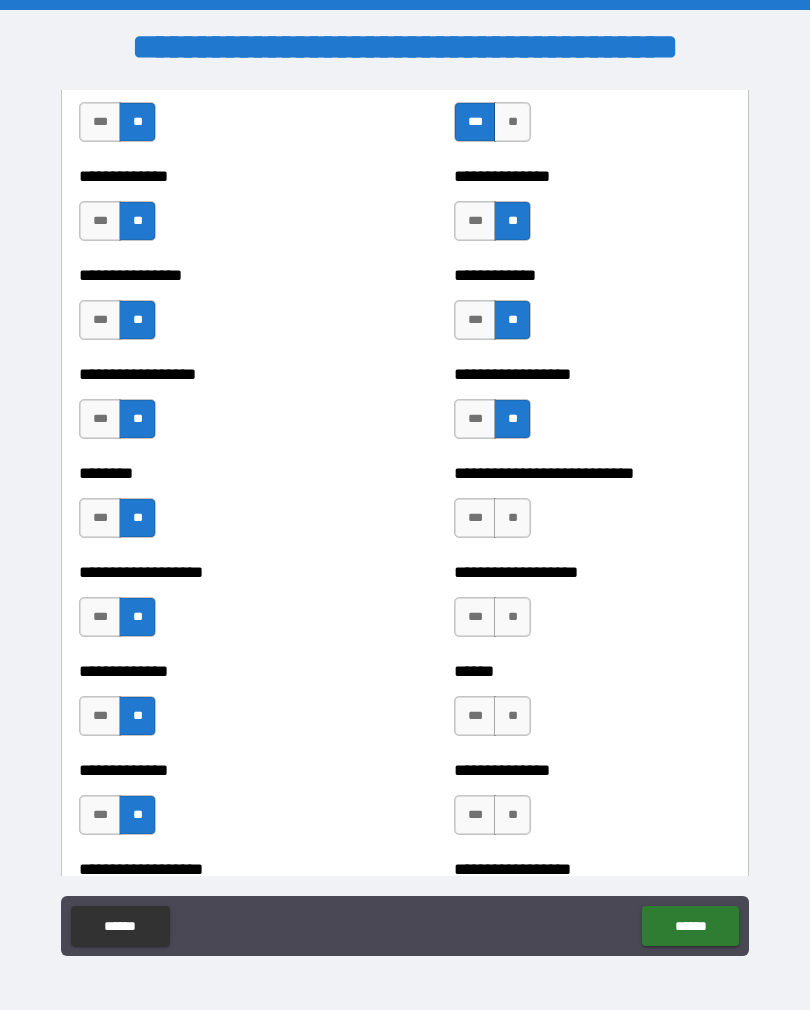 scroll, scrollTop: 4269, scrollLeft: 0, axis: vertical 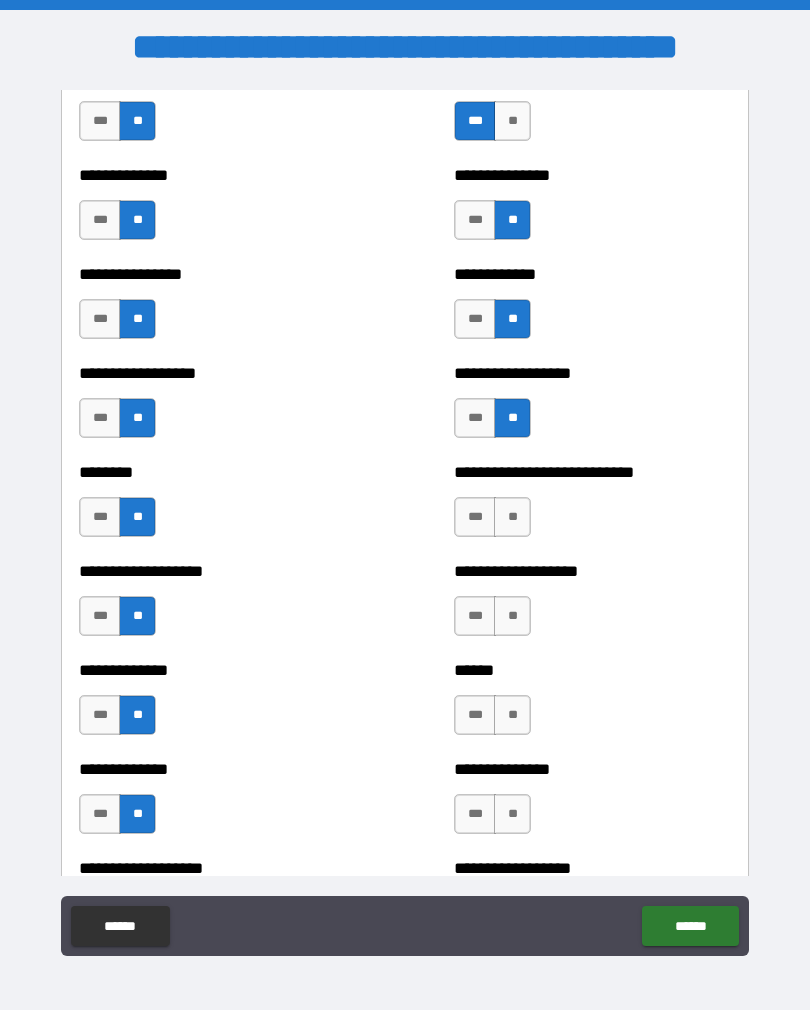 click on "**" at bounding box center (512, 517) 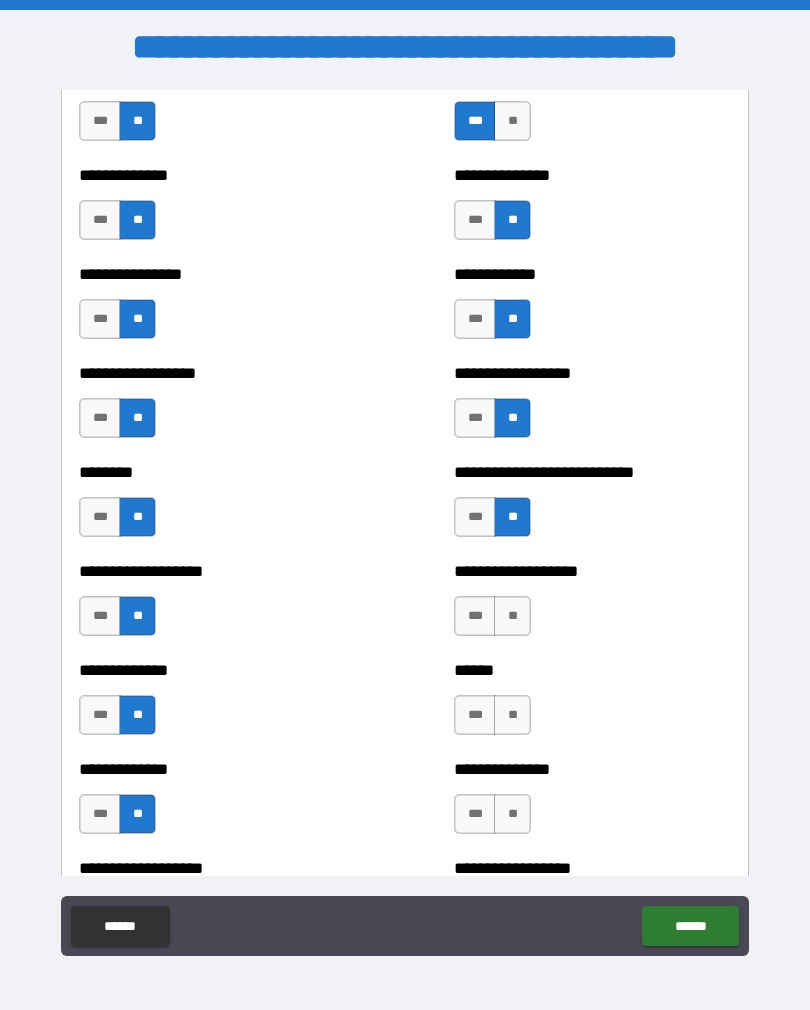 click on "**" at bounding box center (512, 616) 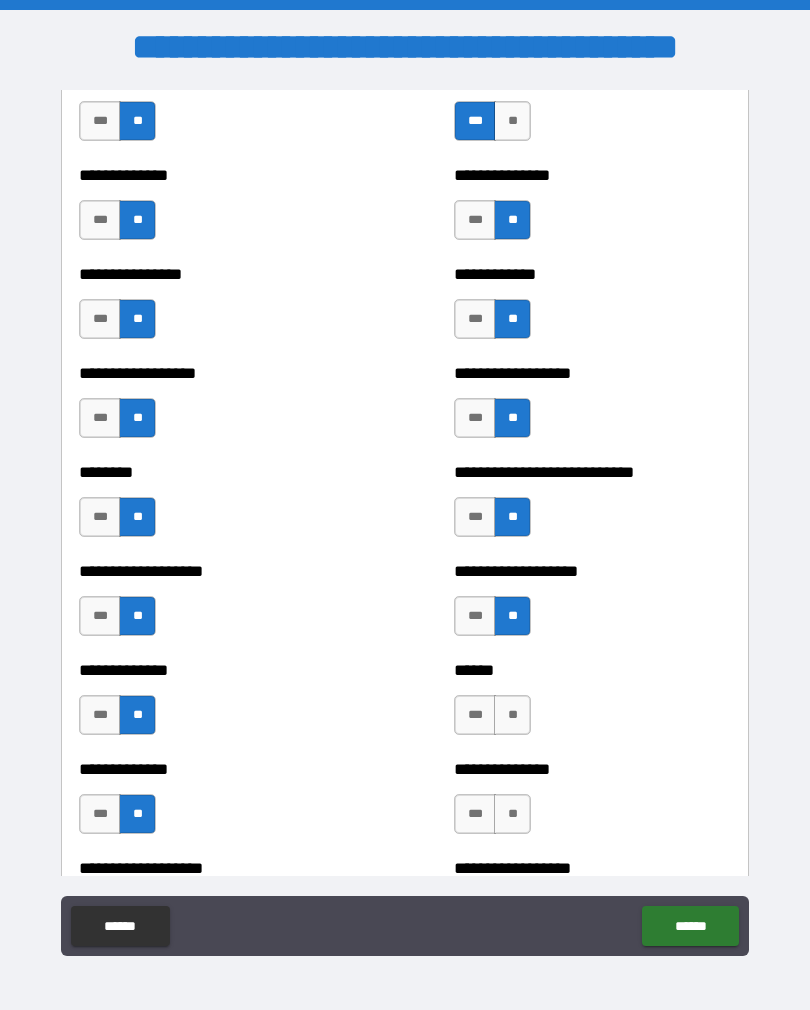 click on "**" at bounding box center [512, 715] 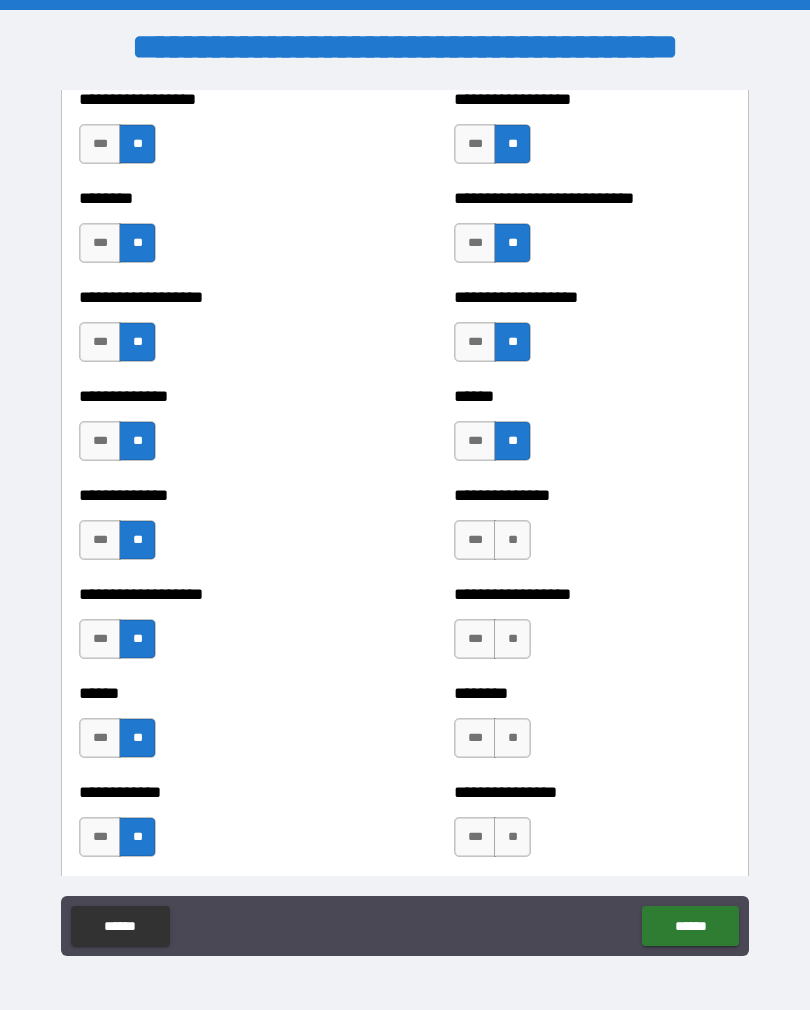 scroll, scrollTop: 4556, scrollLeft: 0, axis: vertical 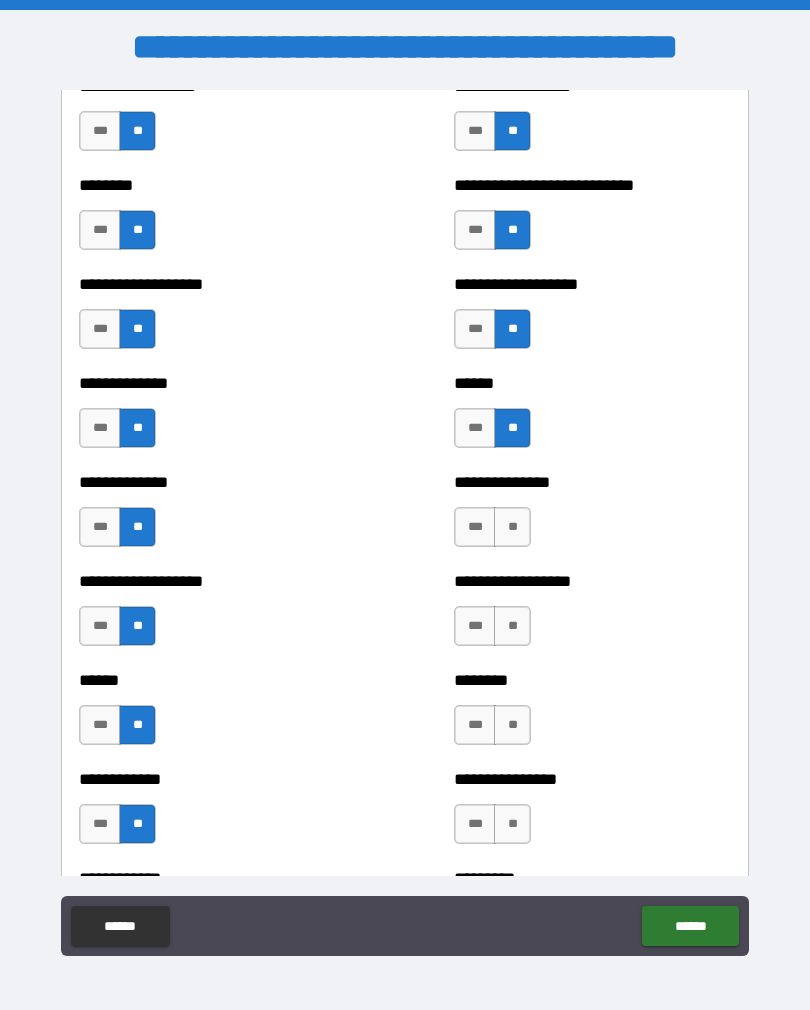 click on "**" at bounding box center (512, 527) 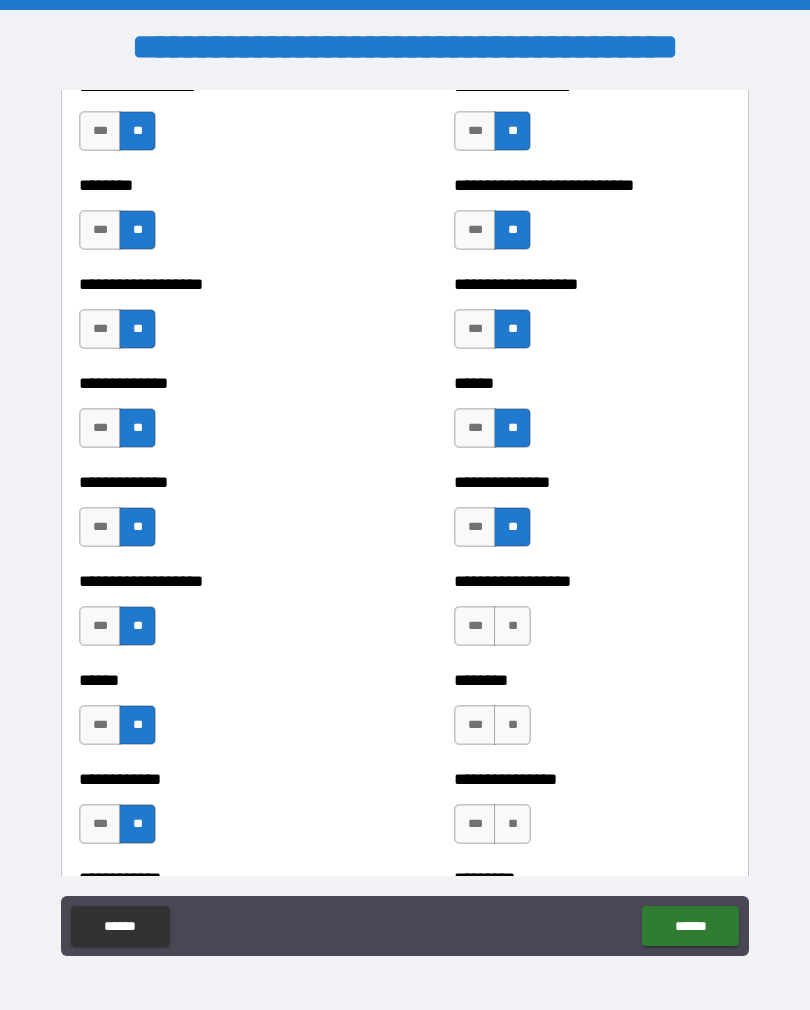 click on "**" at bounding box center (512, 626) 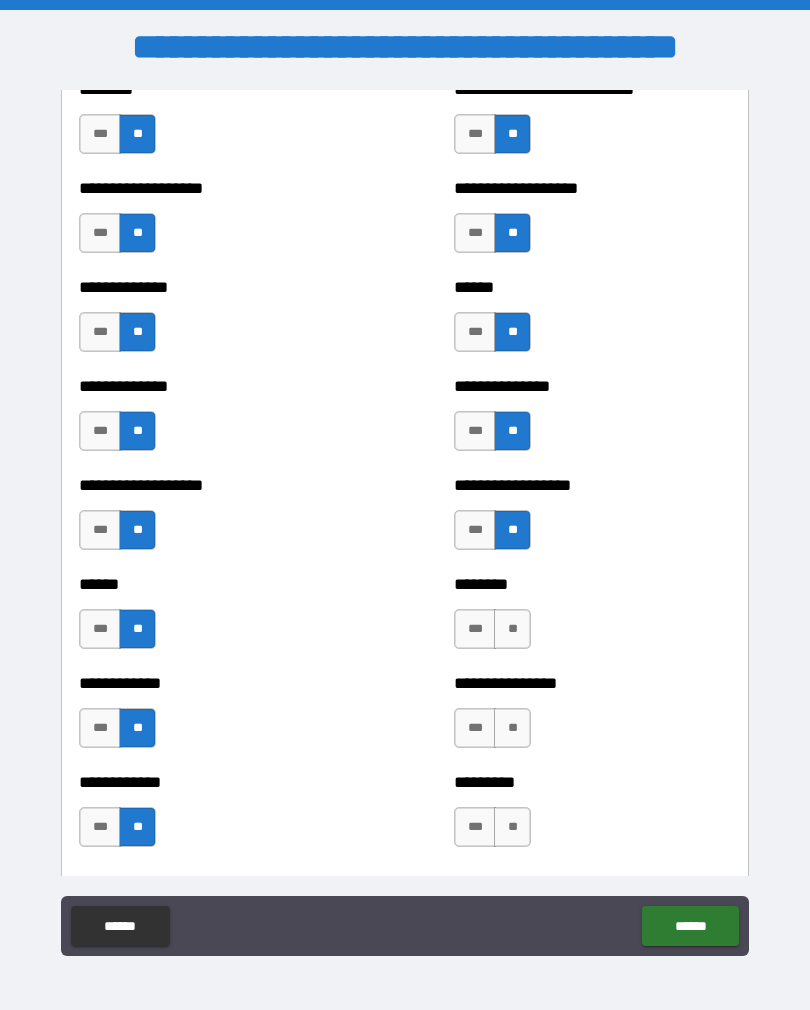 scroll, scrollTop: 4706, scrollLeft: 0, axis: vertical 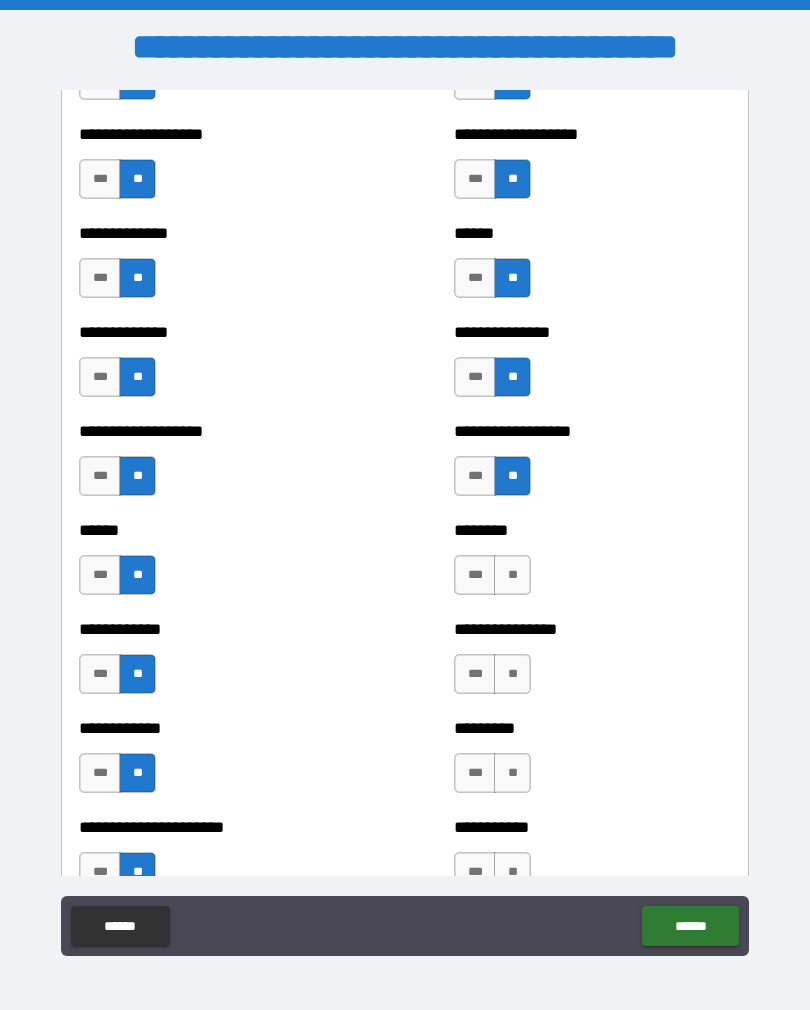 click on "**" at bounding box center (512, 575) 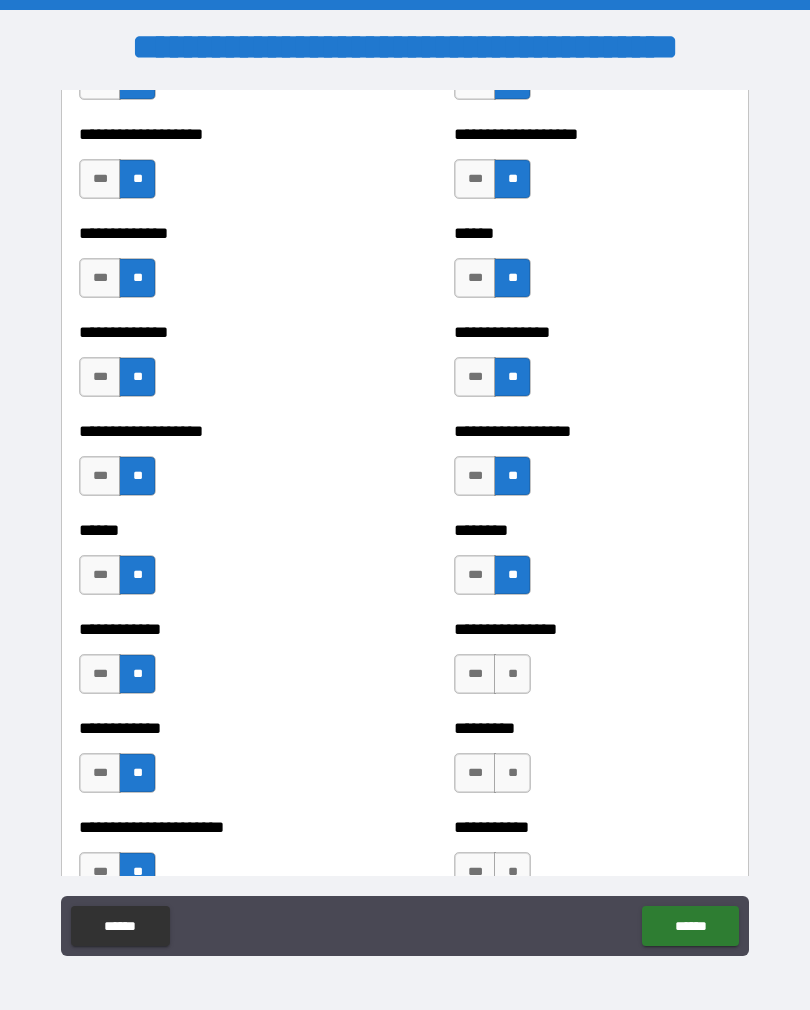 click on "**" at bounding box center [512, 674] 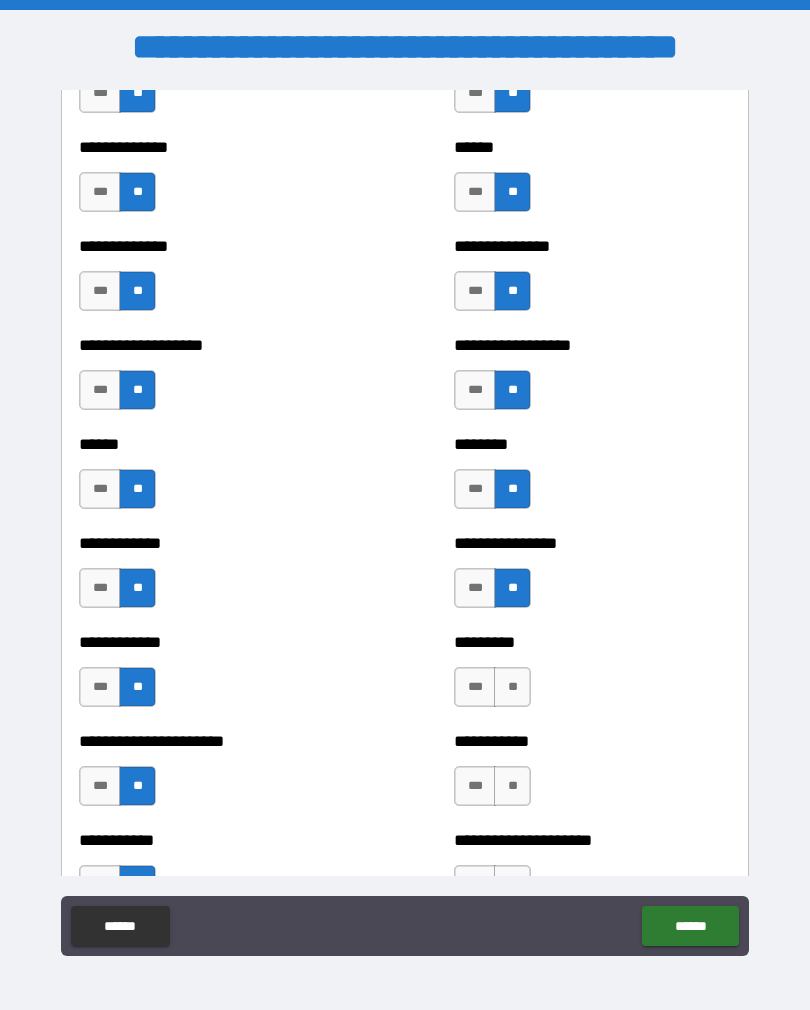 scroll, scrollTop: 4973, scrollLeft: 0, axis: vertical 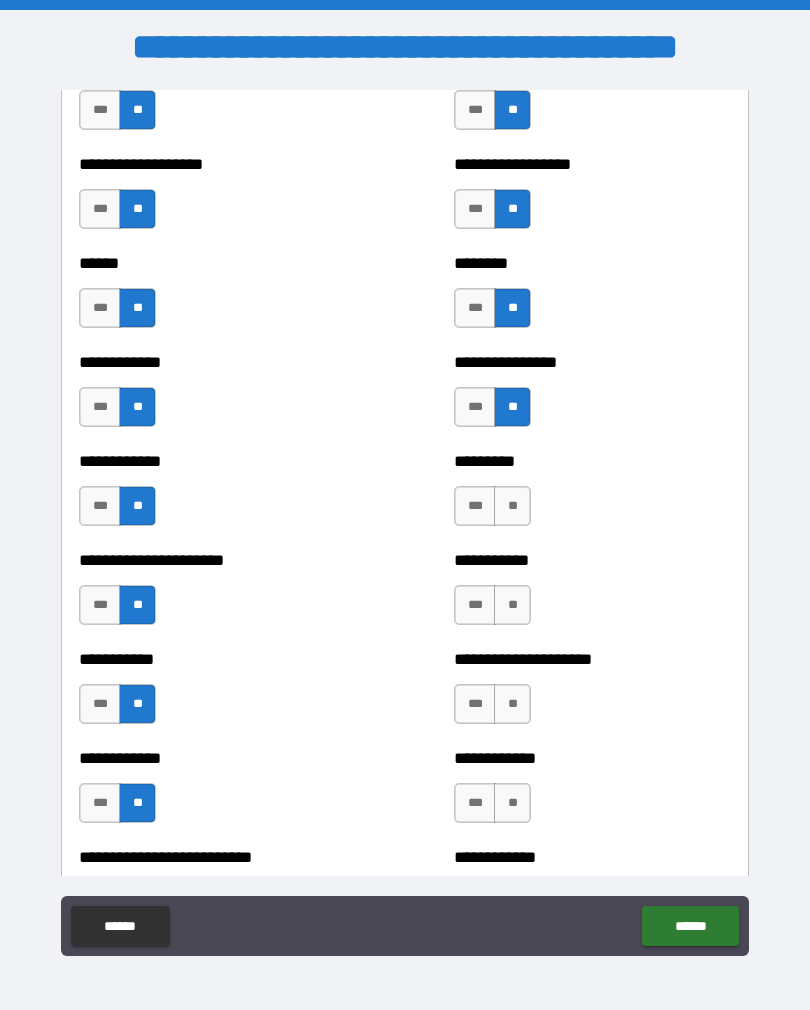 click on "**" at bounding box center [512, 506] 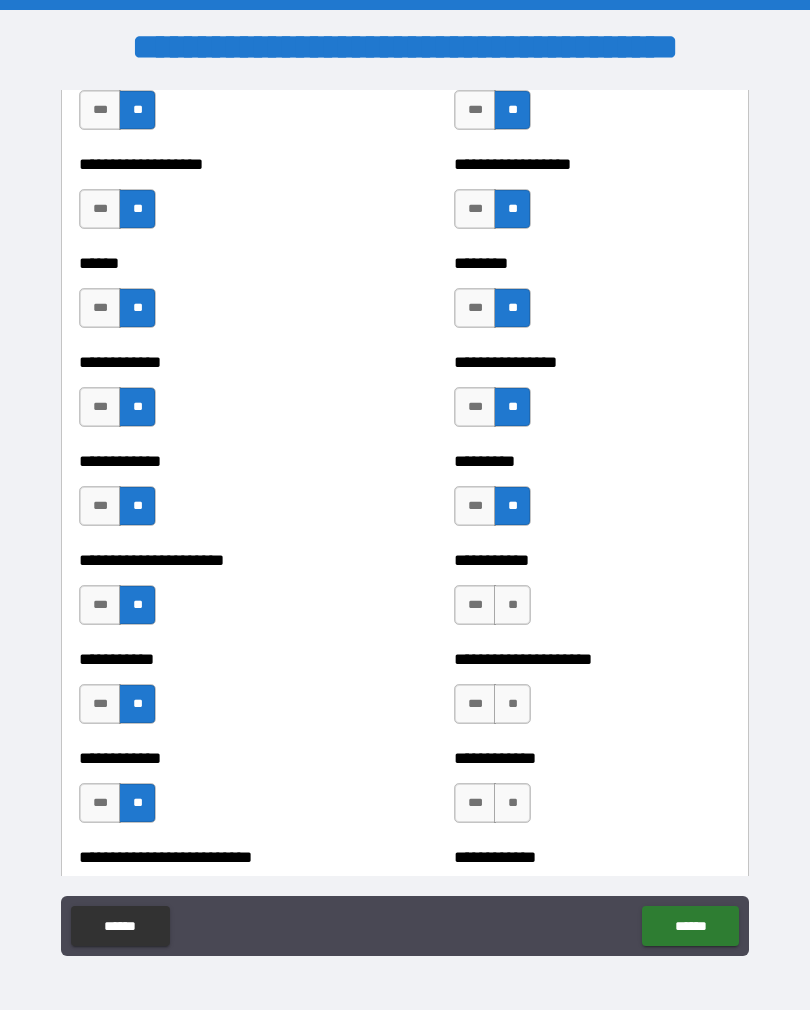 click on "**" at bounding box center [512, 605] 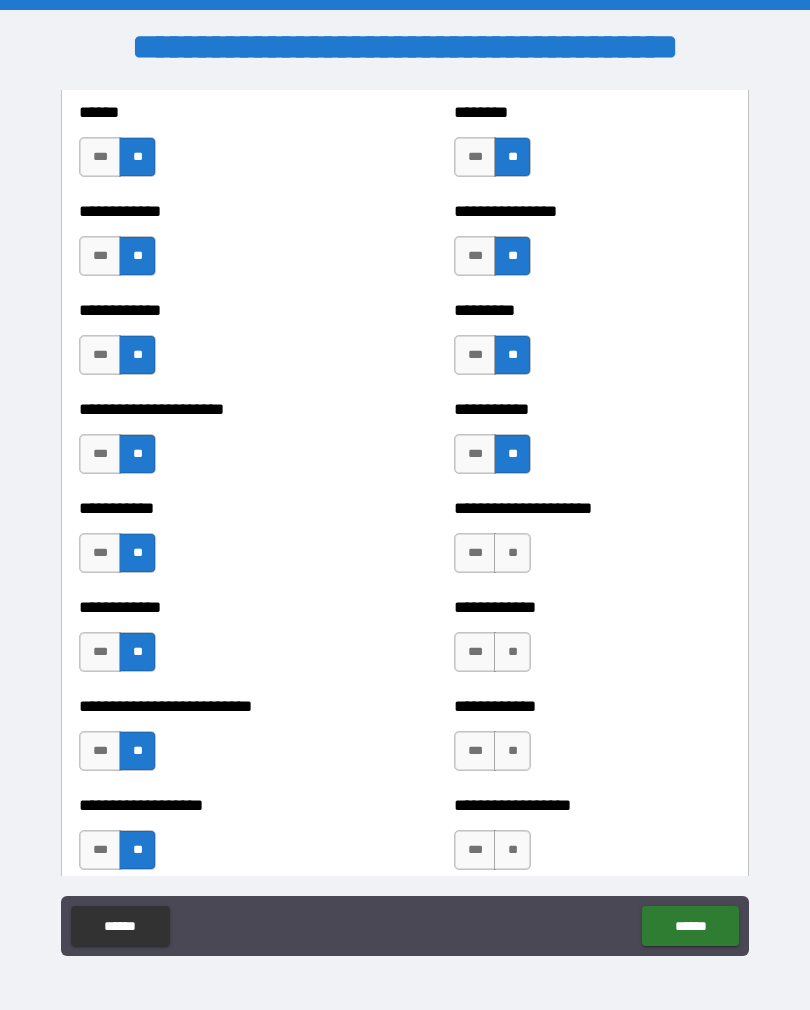scroll, scrollTop: 5128, scrollLeft: 0, axis: vertical 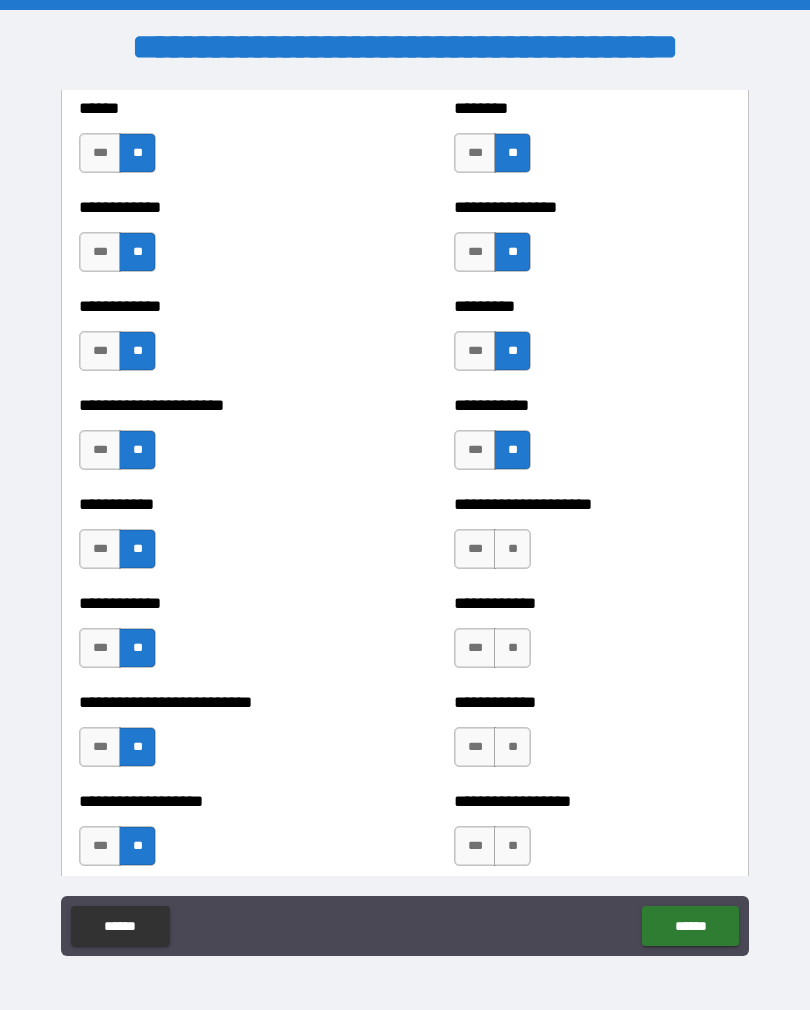 click on "**" at bounding box center [512, 549] 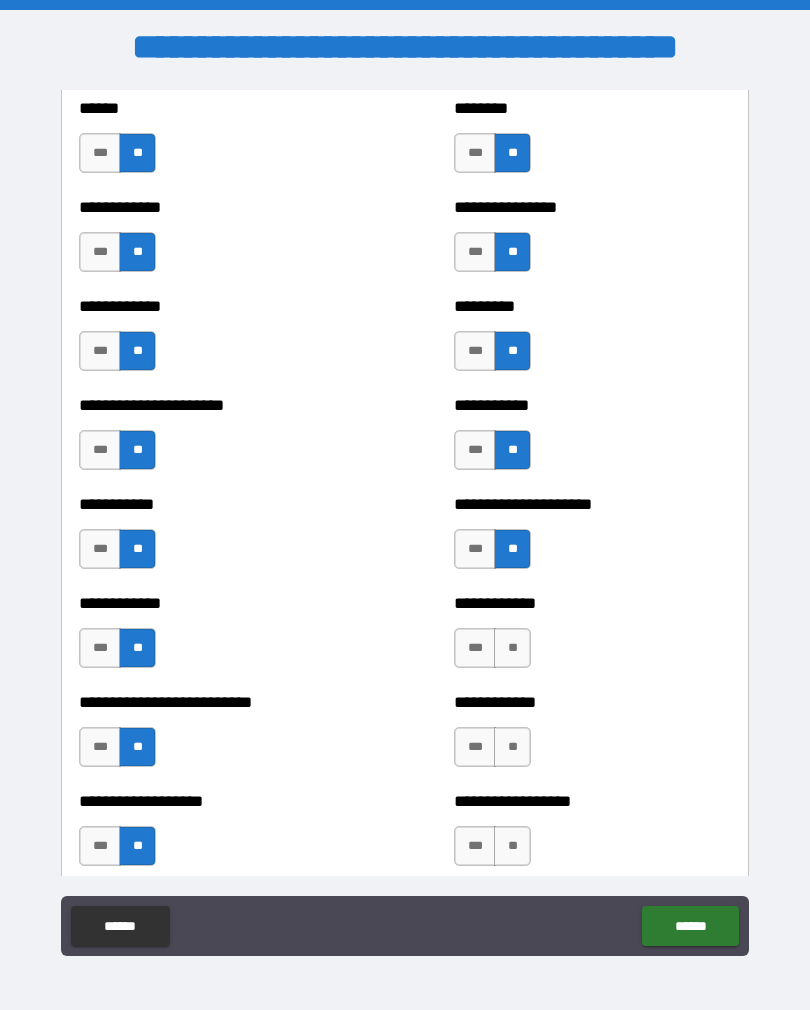 click on "**" at bounding box center [512, 648] 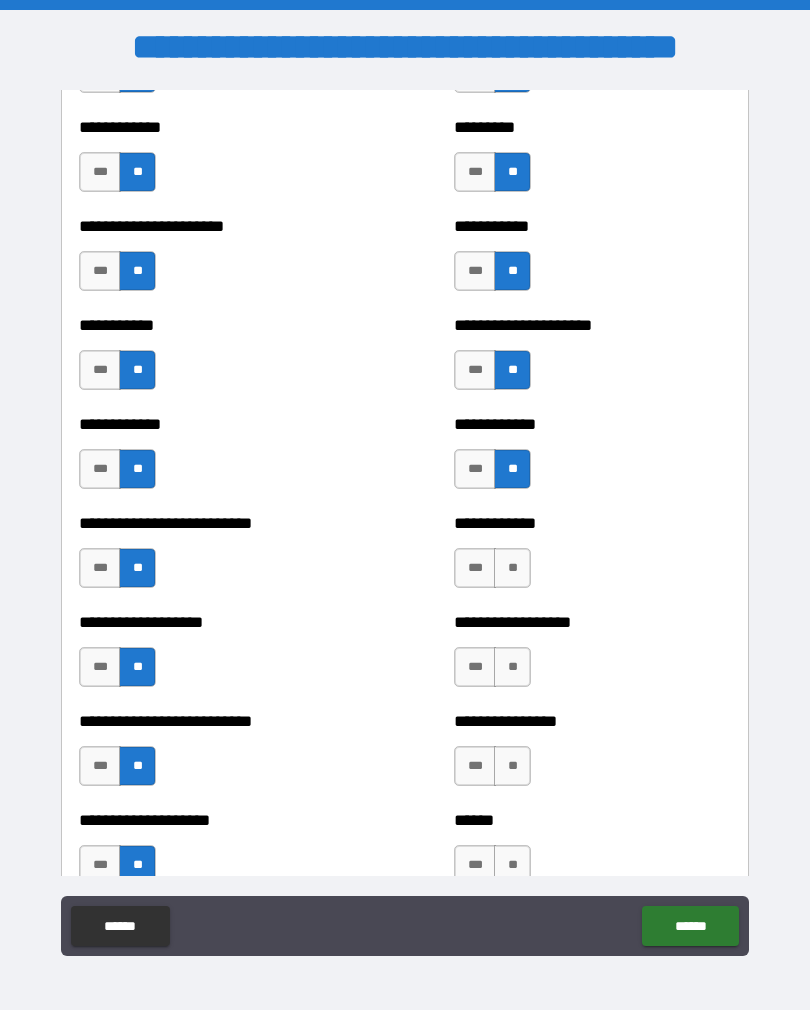 scroll, scrollTop: 5313, scrollLeft: 0, axis: vertical 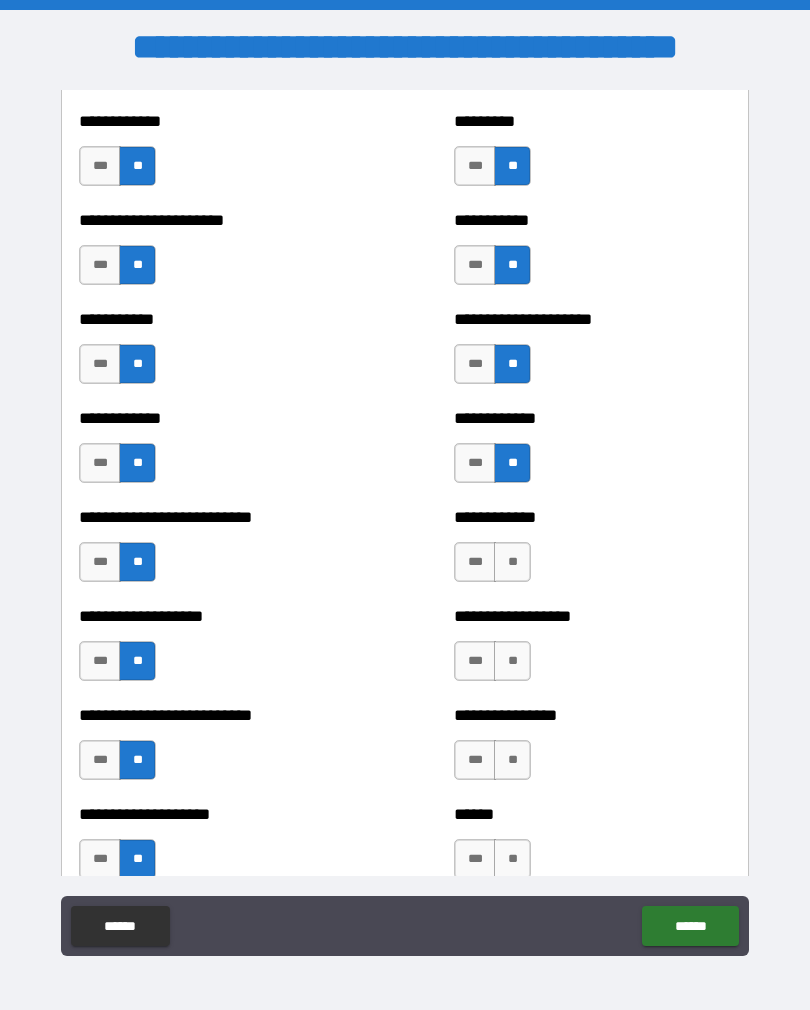 click on "**" at bounding box center (512, 562) 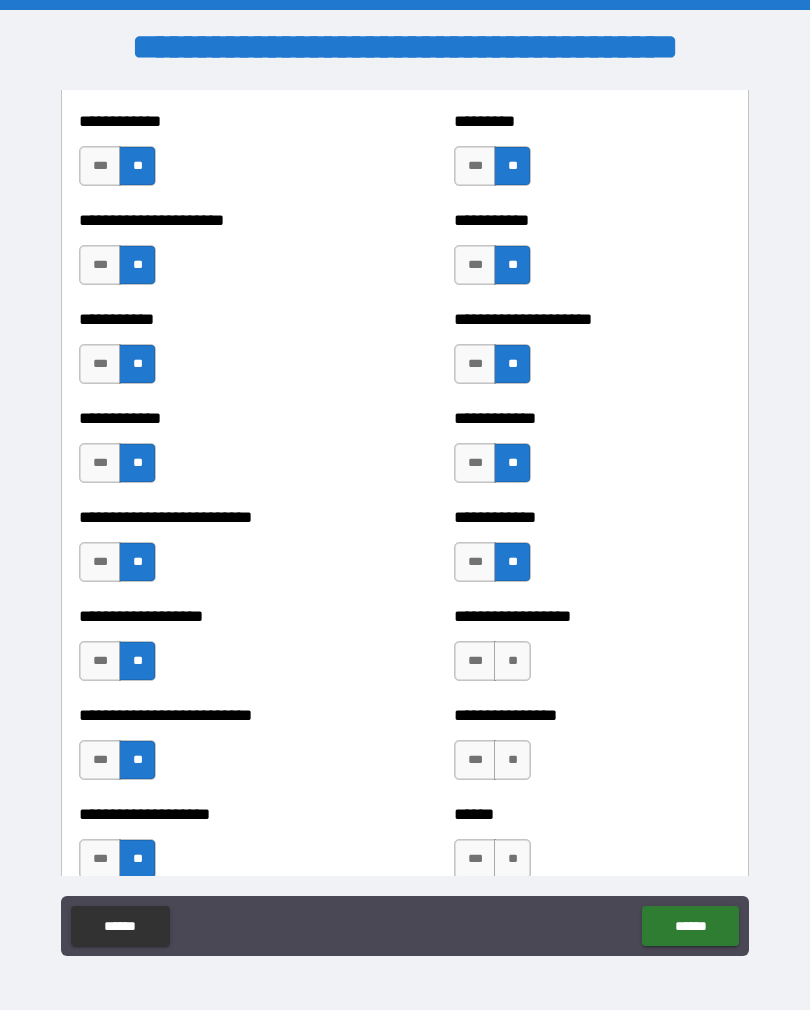 click on "**" at bounding box center [512, 661] 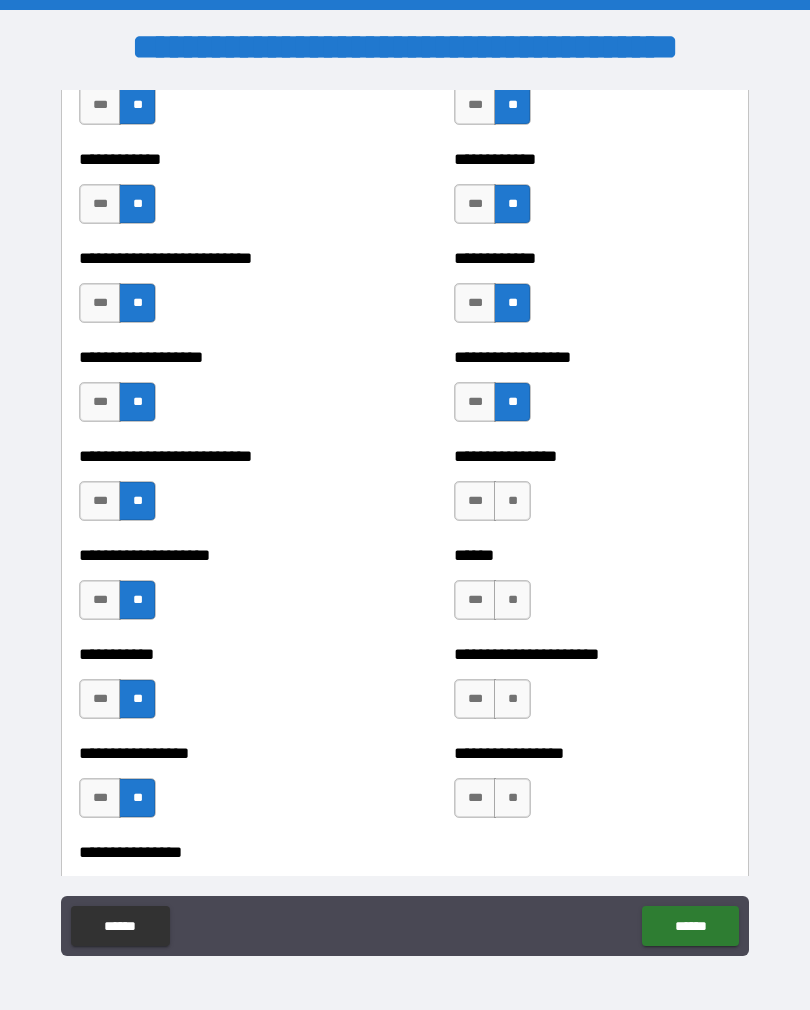 scroll, scrollTop: 5571, scrollLeft: 0, axis: vertical 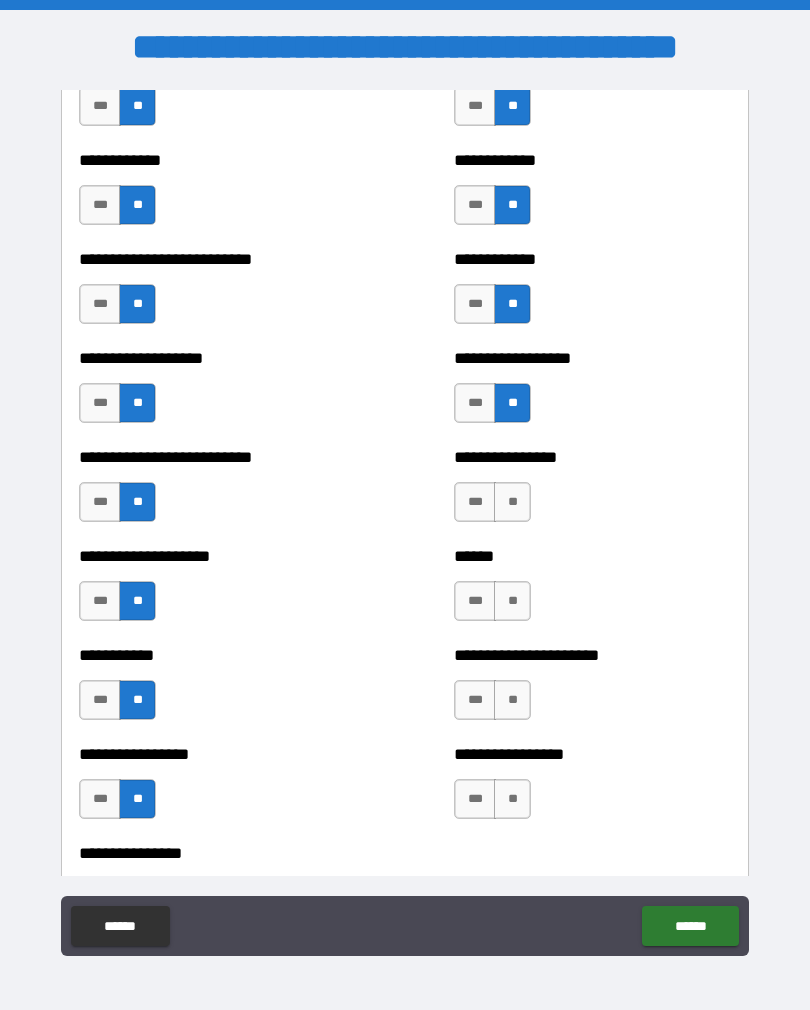 click on "**" at bounding box center (512, 502) 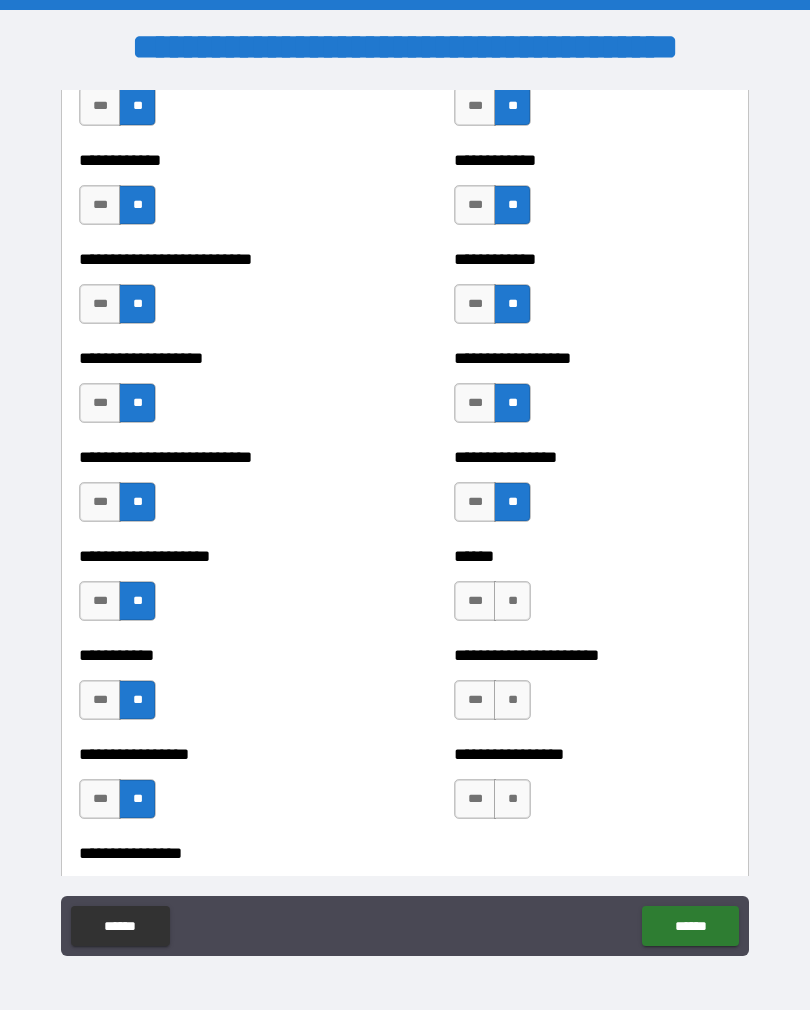 click on "**" at bounding box center (512, 601) 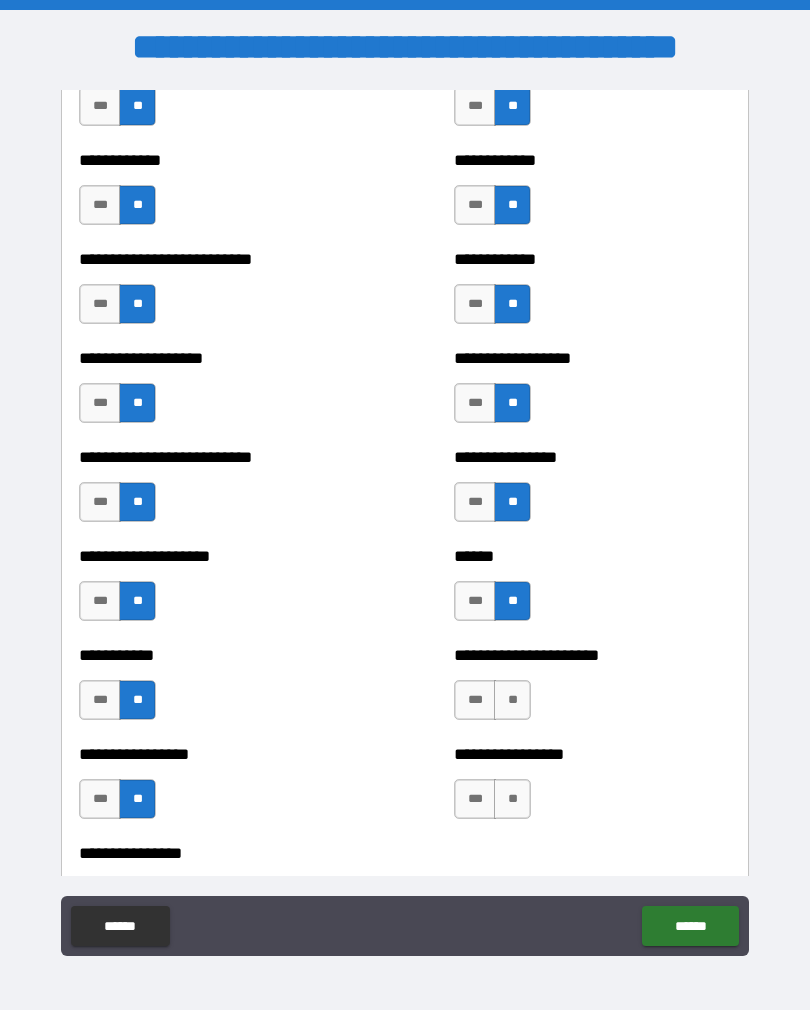 click on "**" at bounding box center [512, 700] 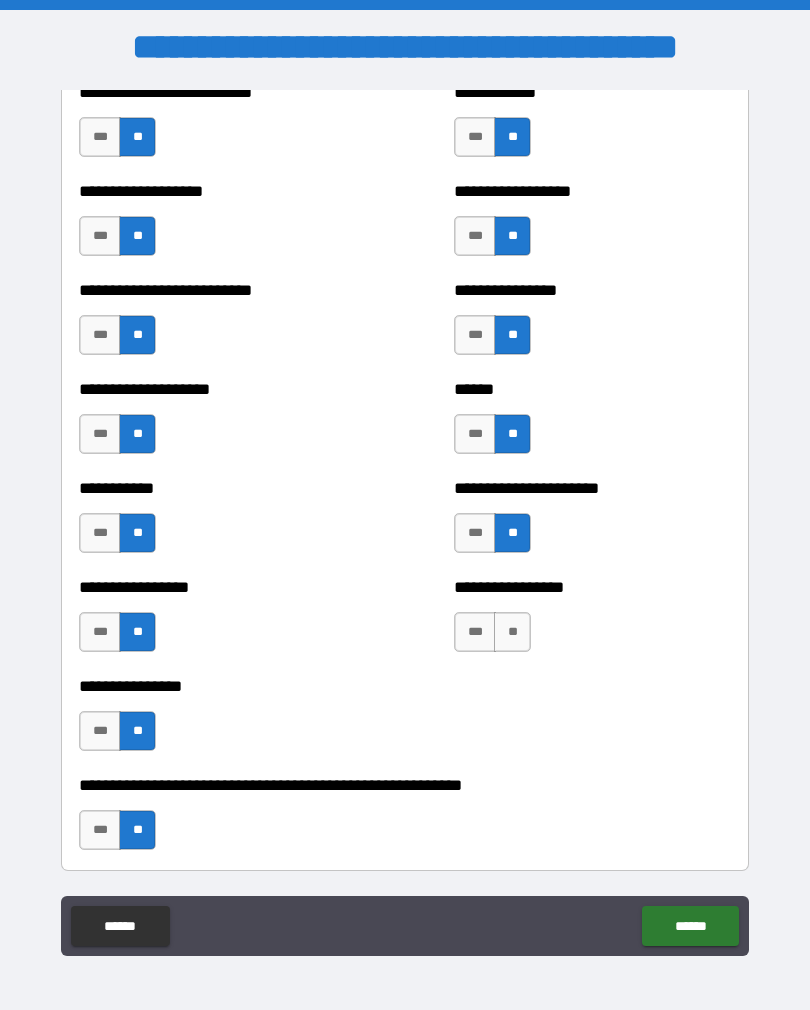 scroll, scrollTop: 5742, scrollLeft: 0, axis: vertical 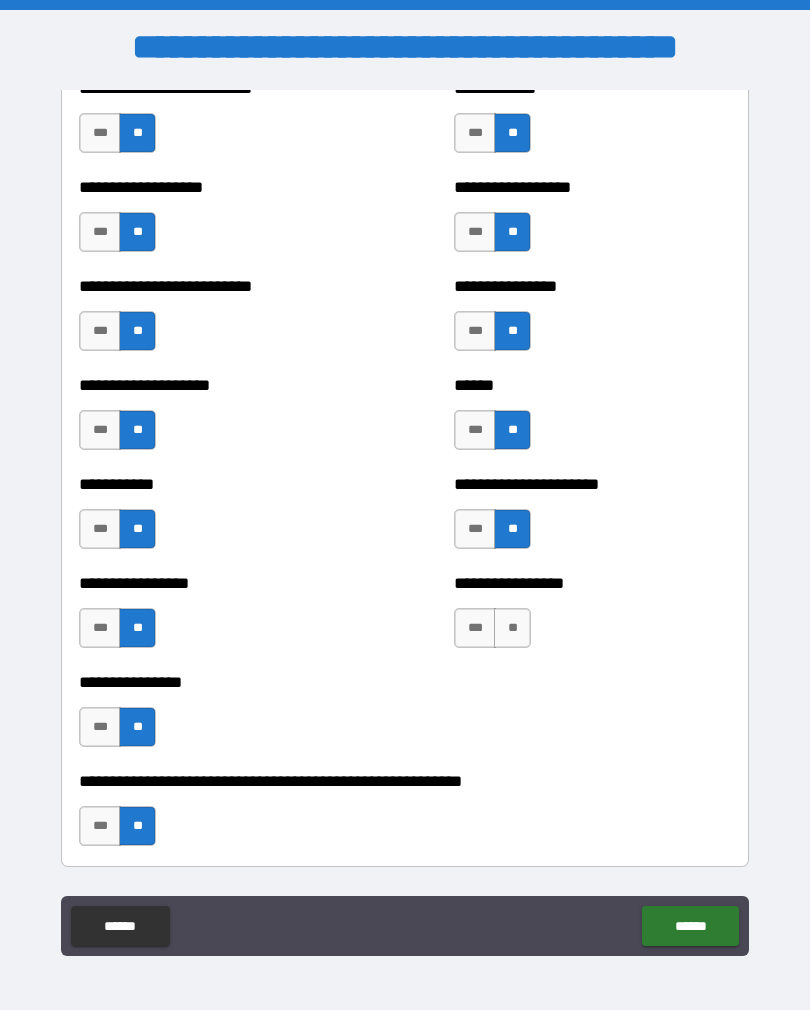 click on "**" at bounding box center [512, 628] 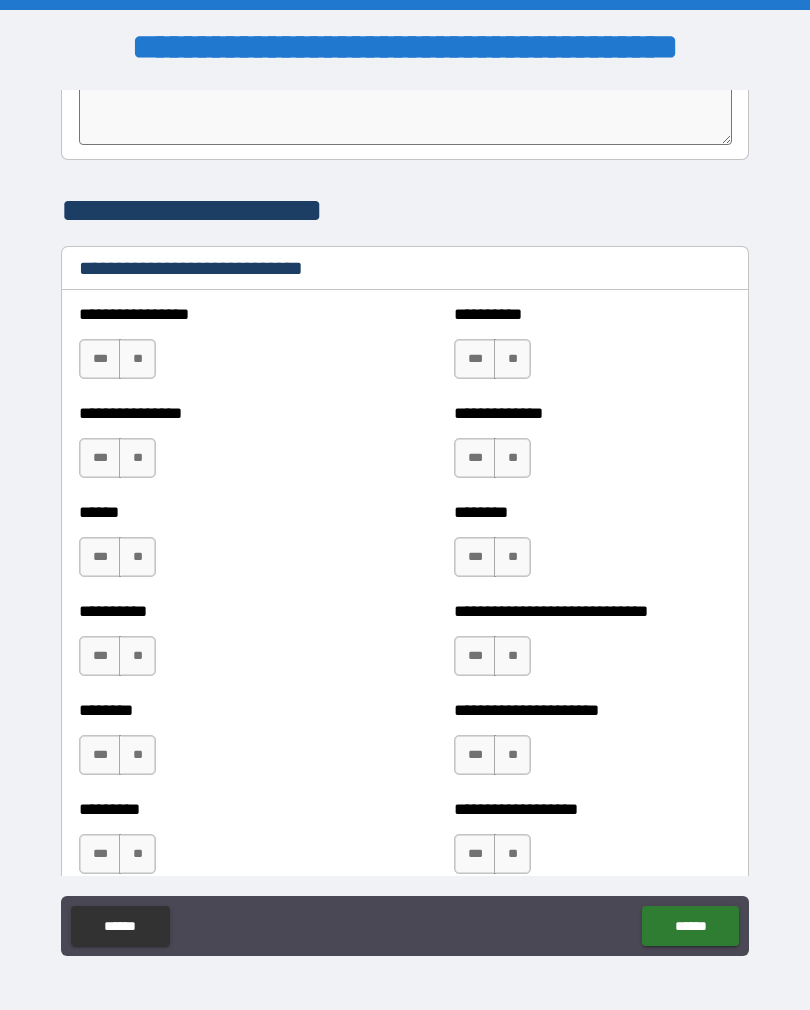 scroll, scrollTop: 6626, scrollLeft: 0, axis: vertical 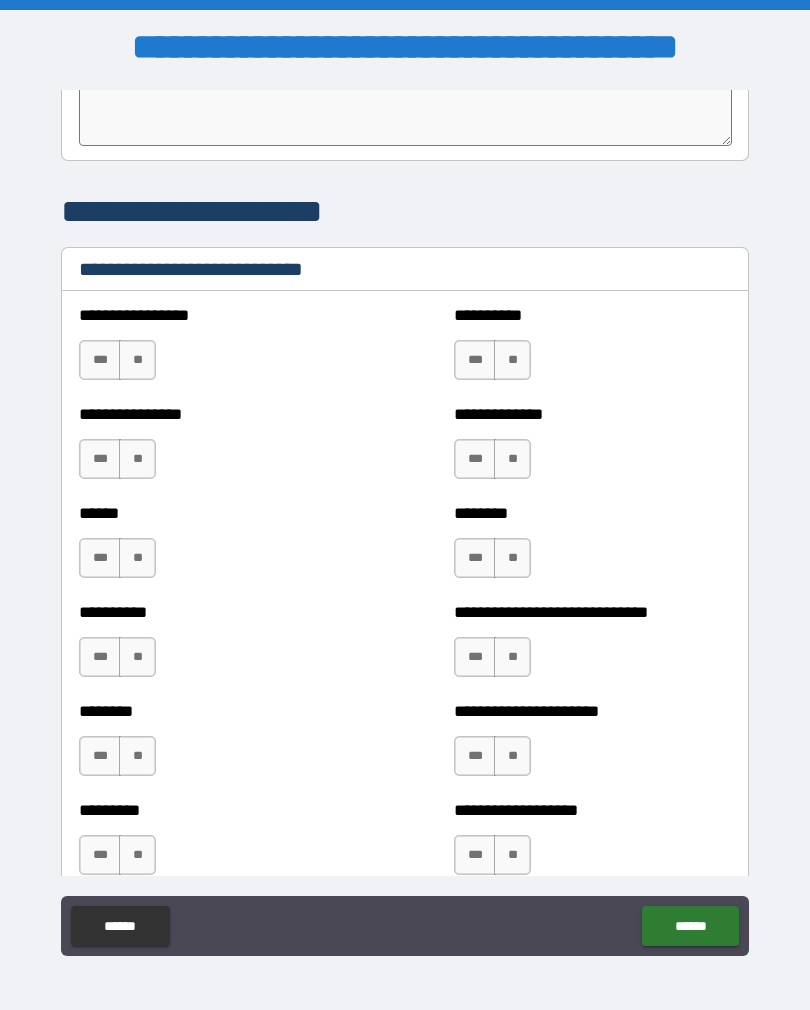 click on "***" at bounding box center [100, 360] 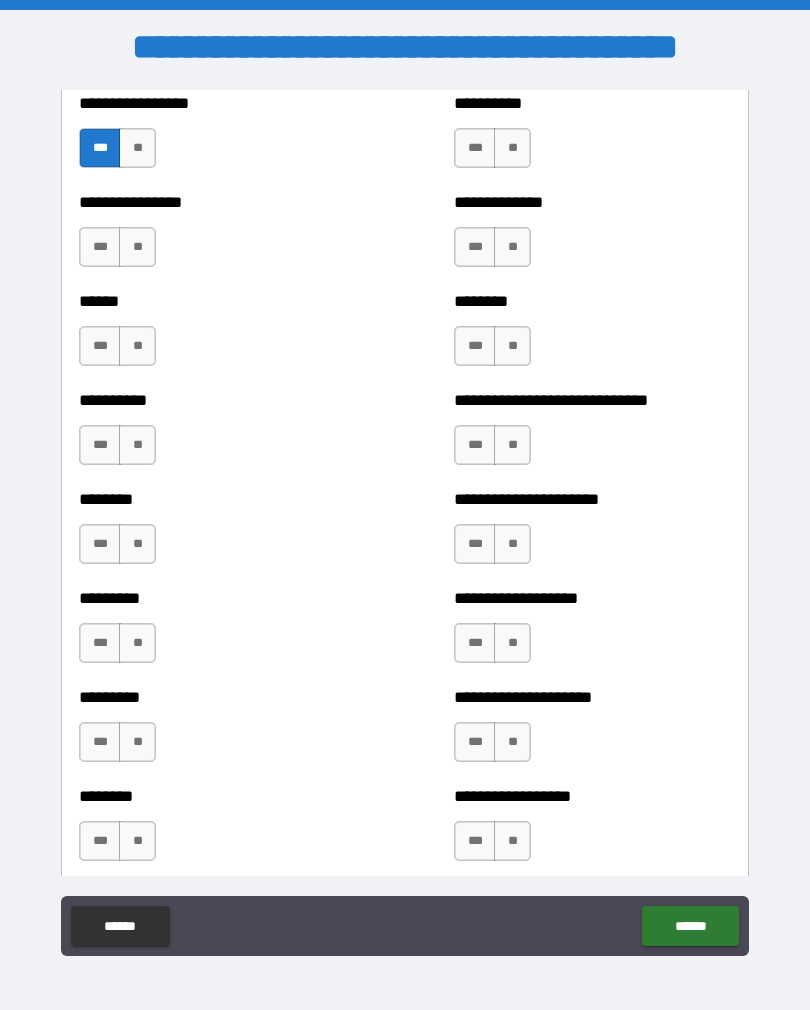 scroll, scrollTop: 6837, scrollLeft: 0, axis: vertical 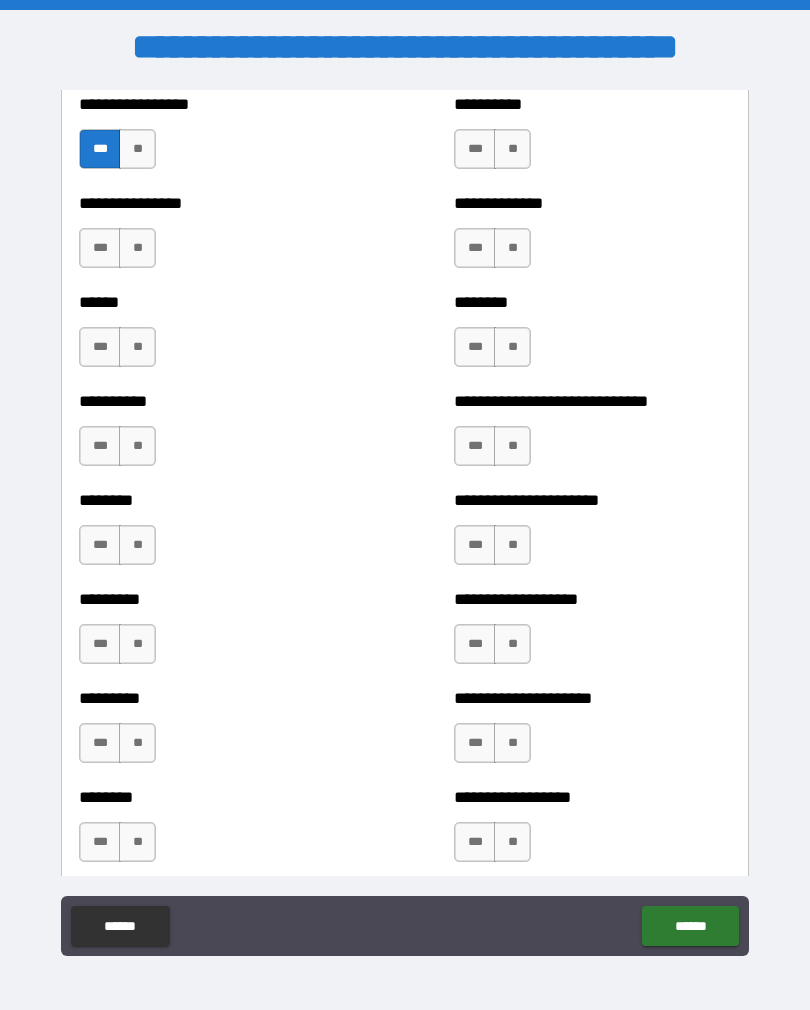 click on "***" at bounding box center [100, 248] 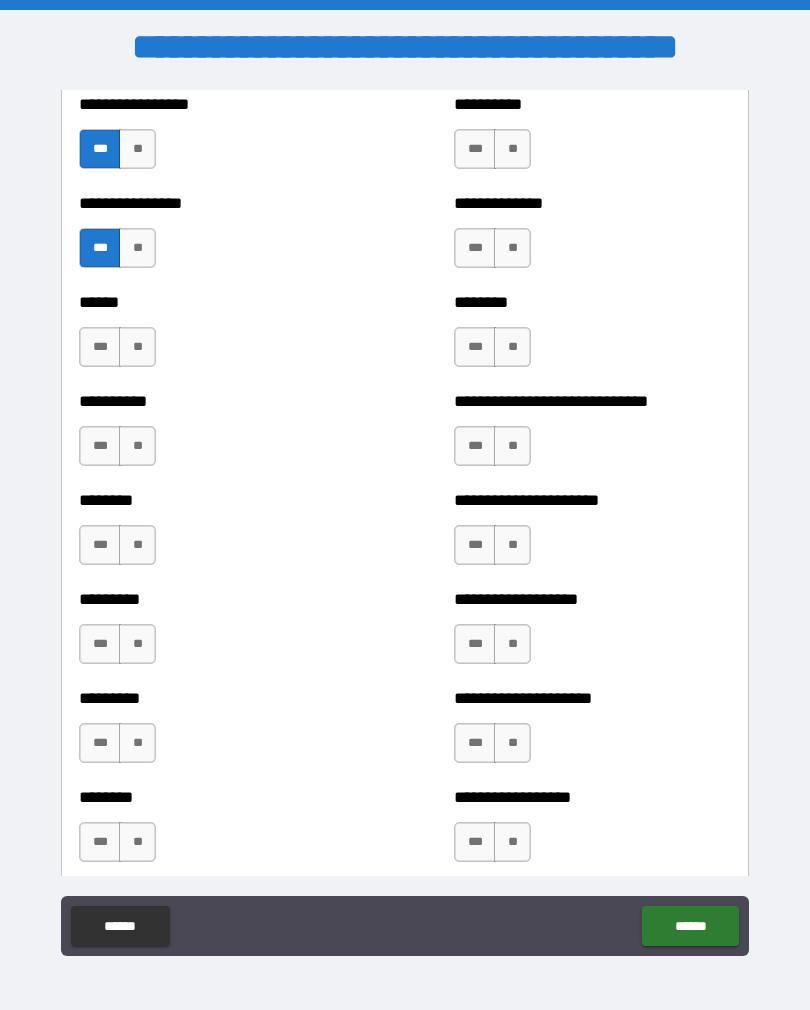 click on "***" at bounding box center (100, 347) 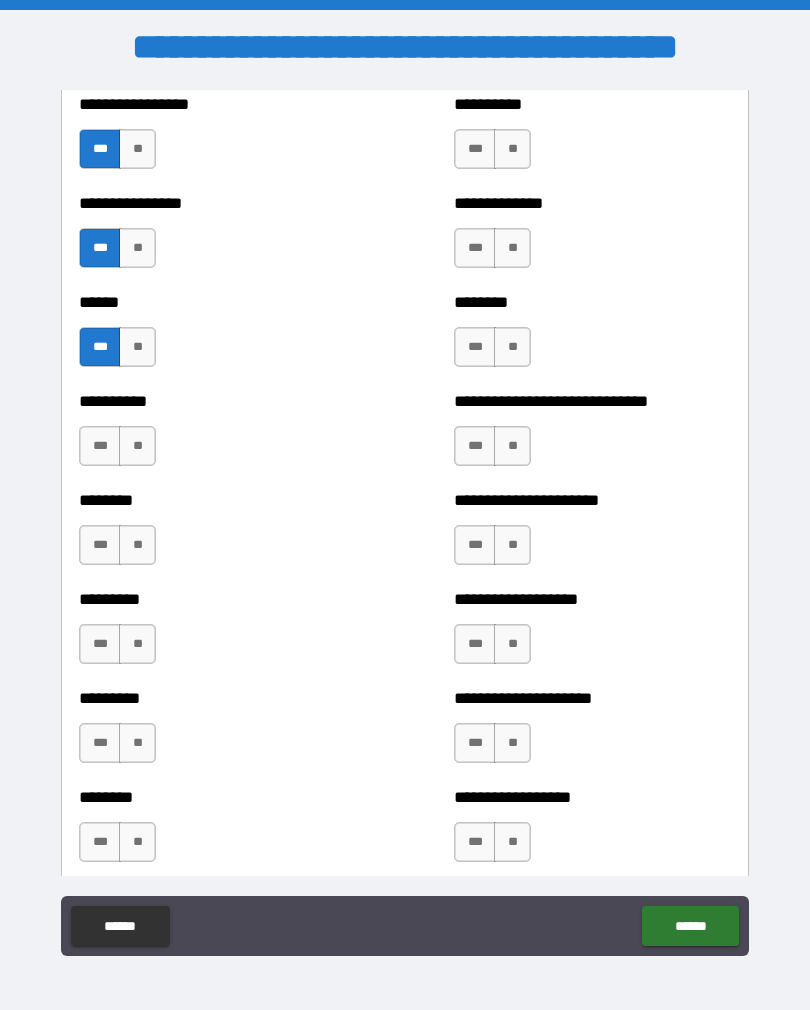 click on "**" at bounding box center (137, 446) 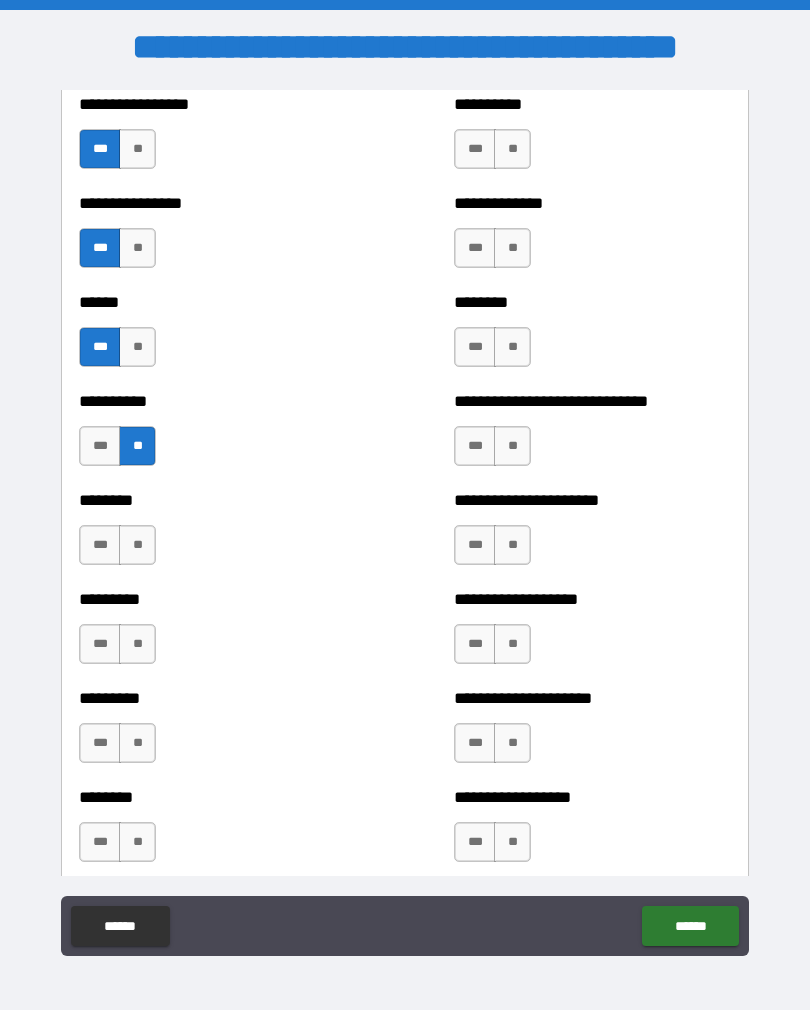 click on "***" at bounding box center (100, 545) 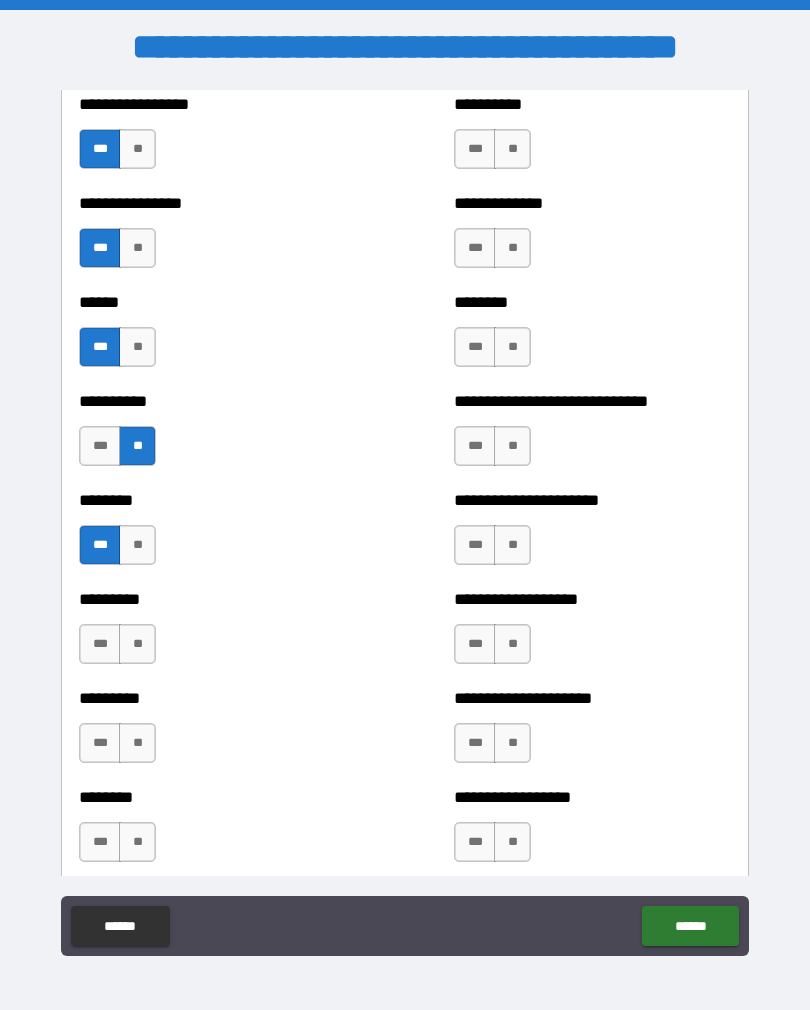 click on "**" at bounding box center (137, 644) 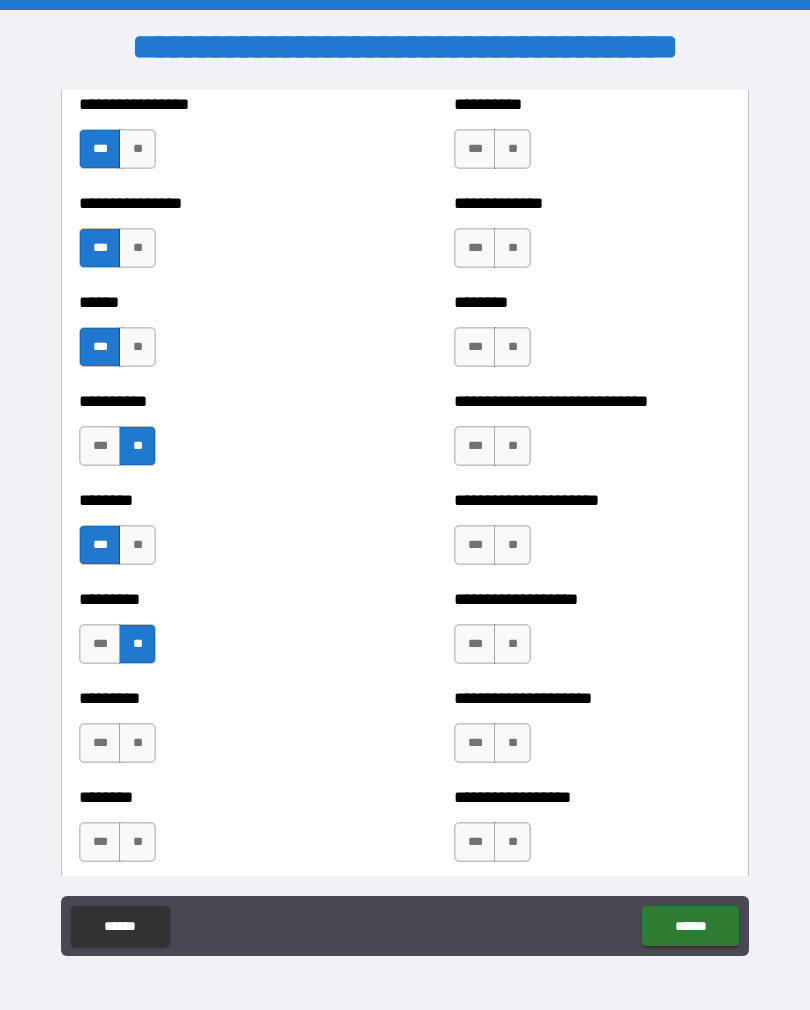 click on "**" at bounding box center [137, 743] 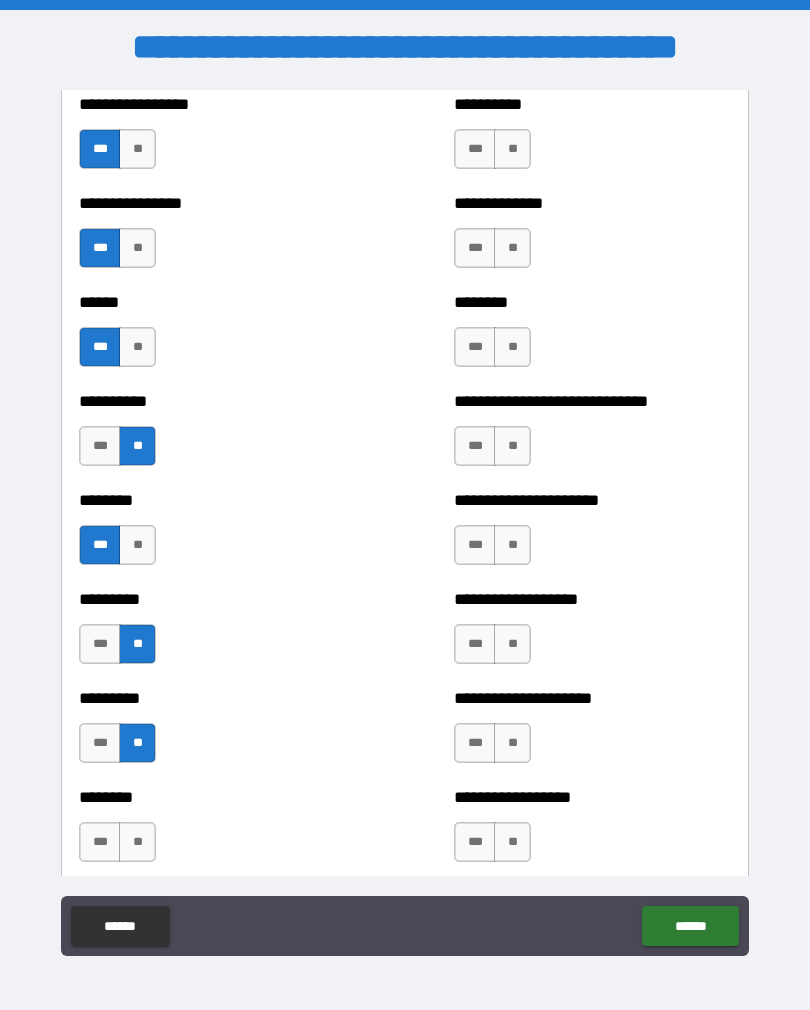 click on "**" at bounding box center (137, 842) 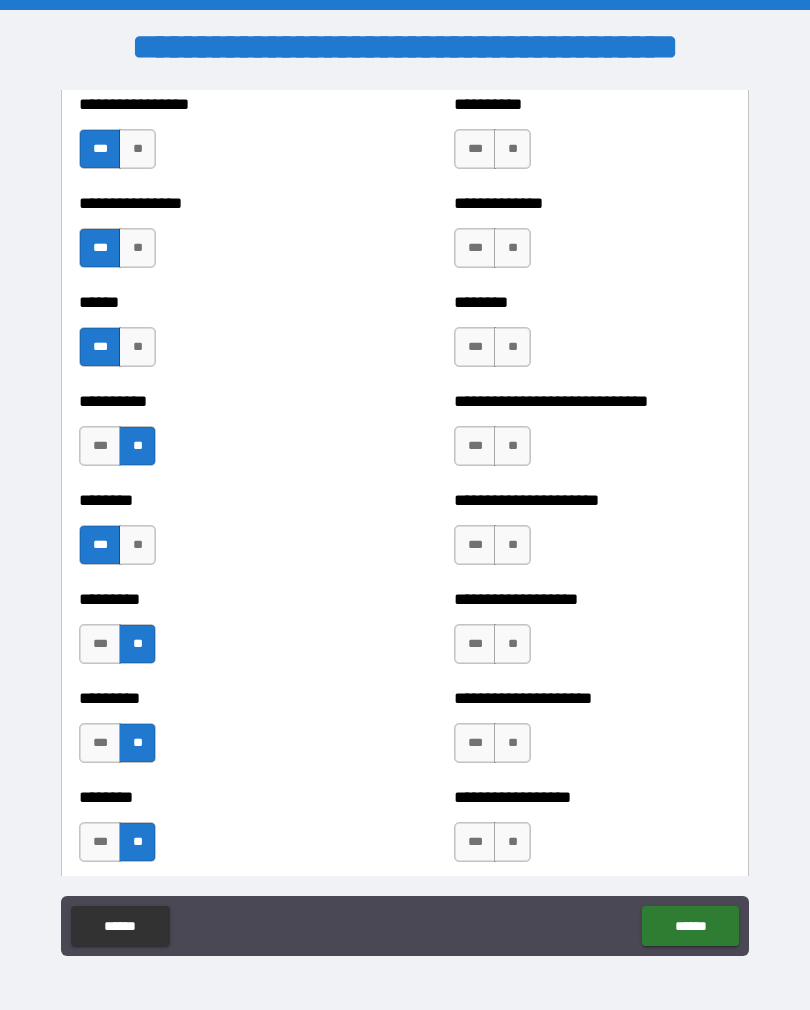 click on "**********" at bounding box center [405, 832] 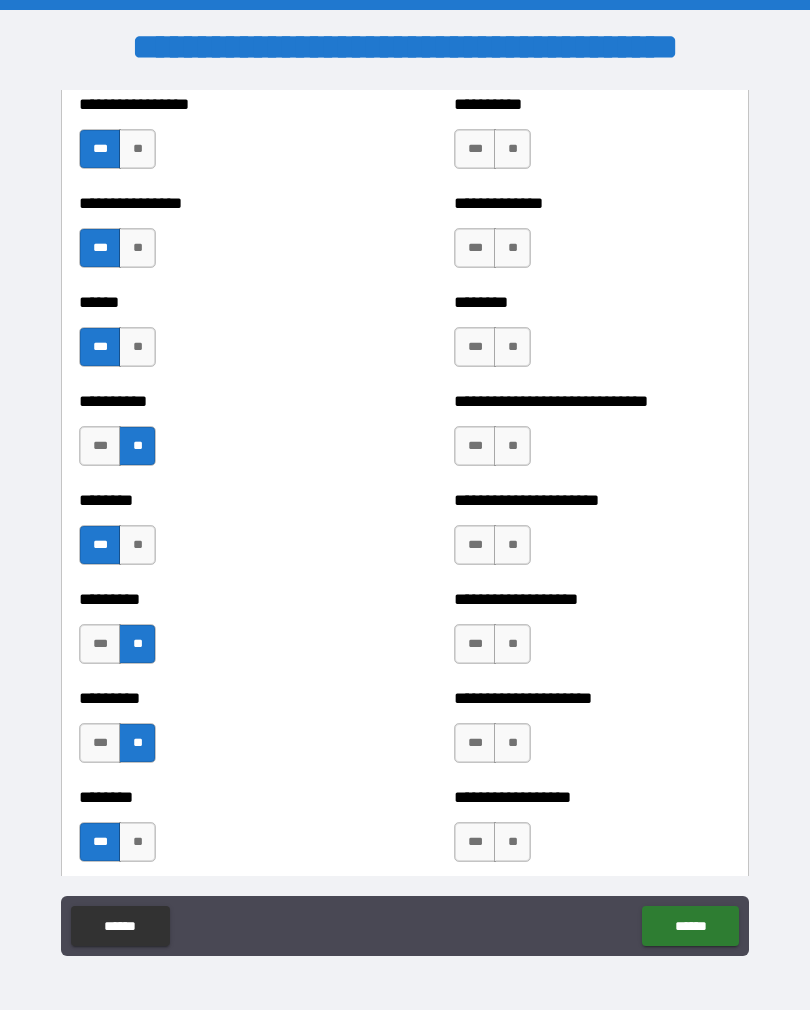 click on "**" at bounding box center [512, 149] 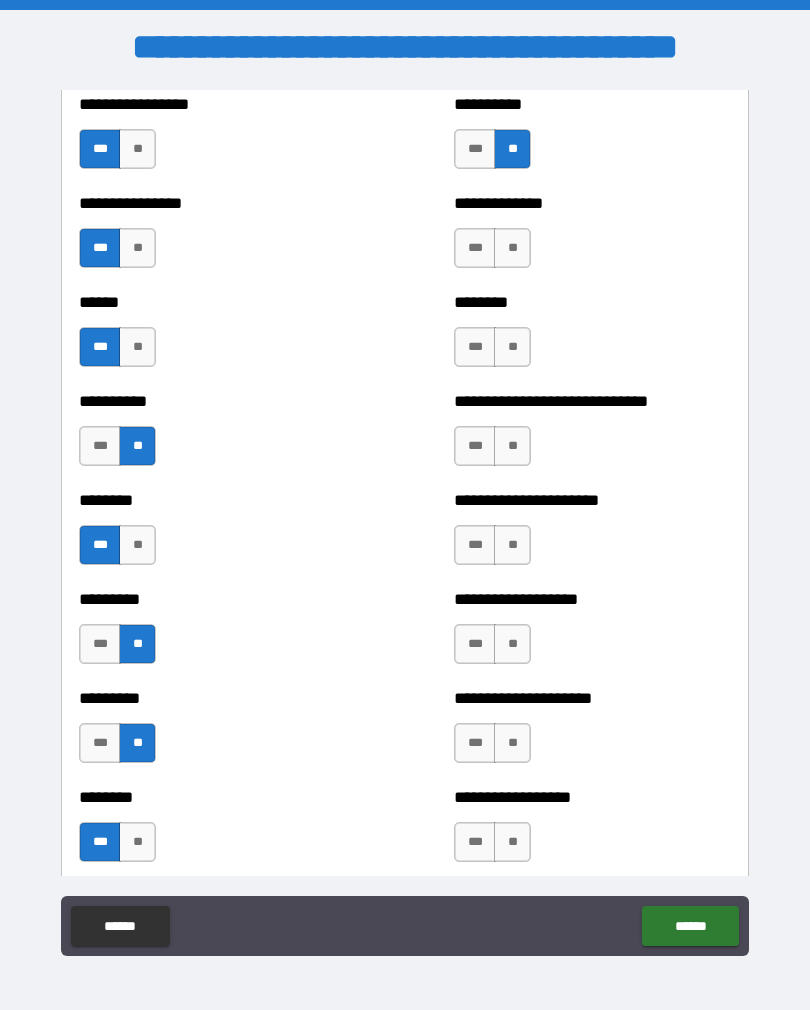 click on "***" at bounding box center (475, 248) 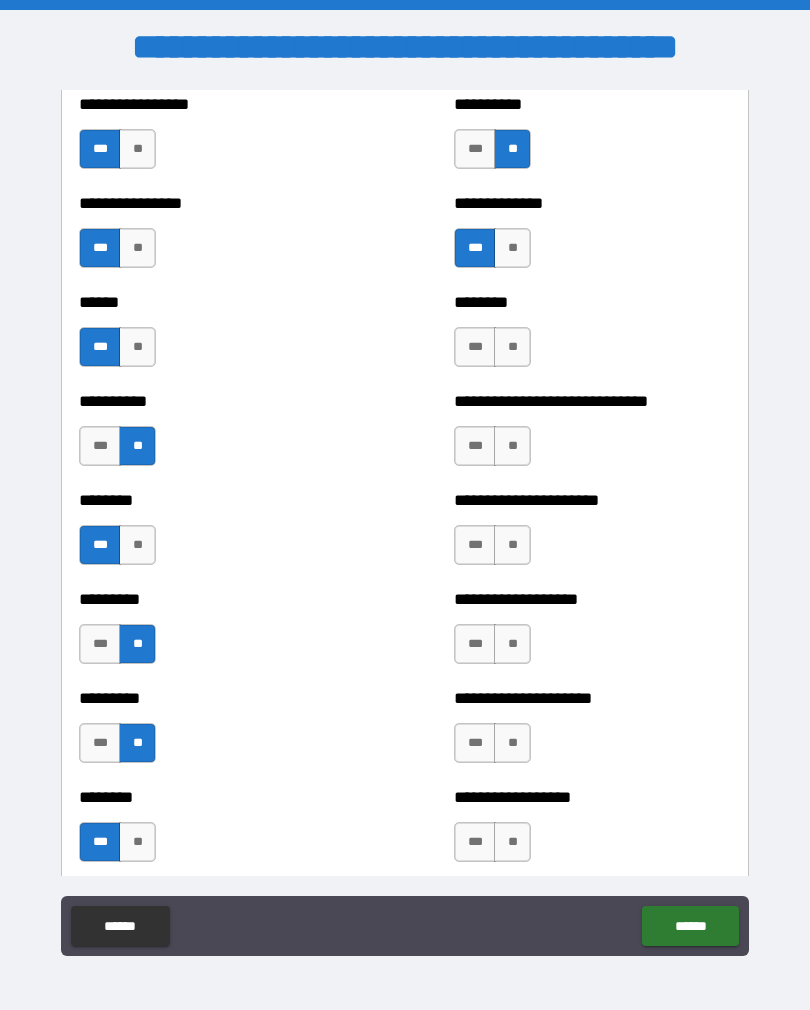 click on "**" at bounding box center (512, 347) 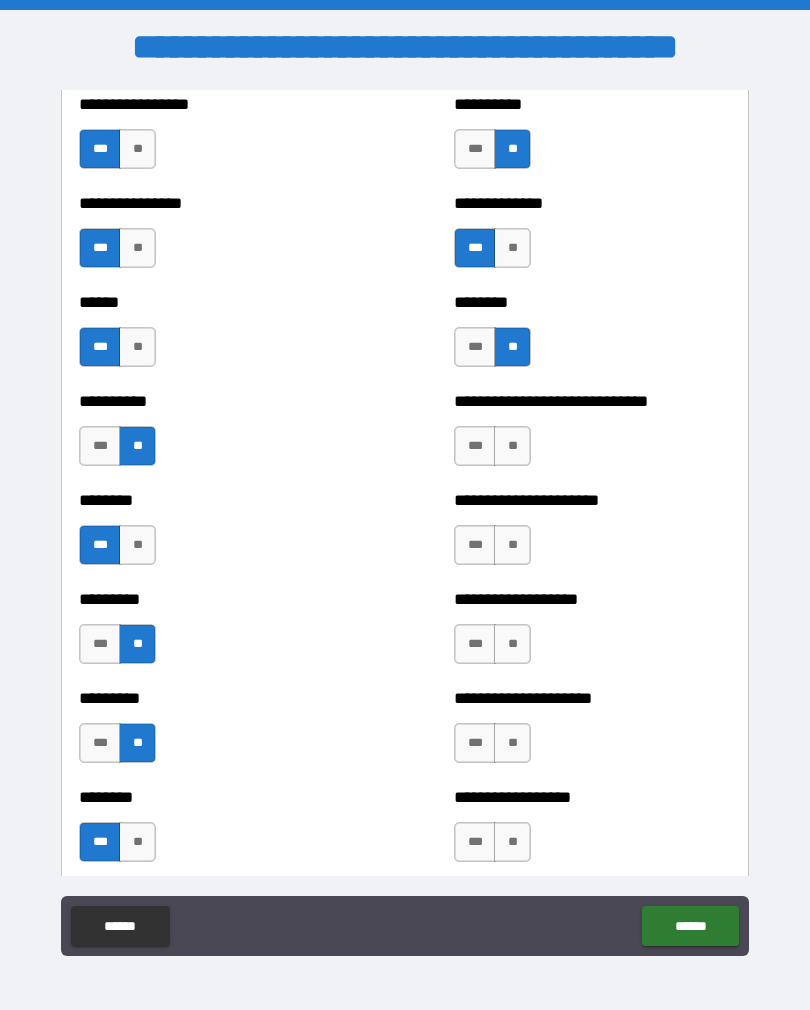 click on "***" at bounding box center (475, 446) 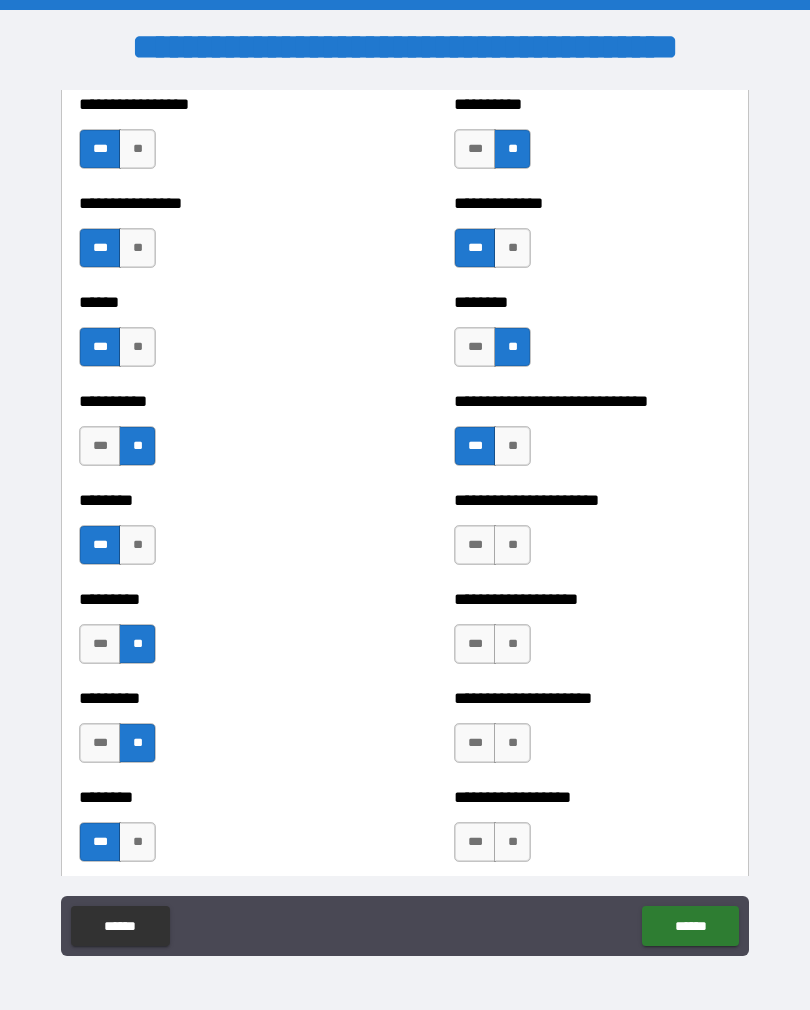 click on "***" at bounding box center (475, 545) 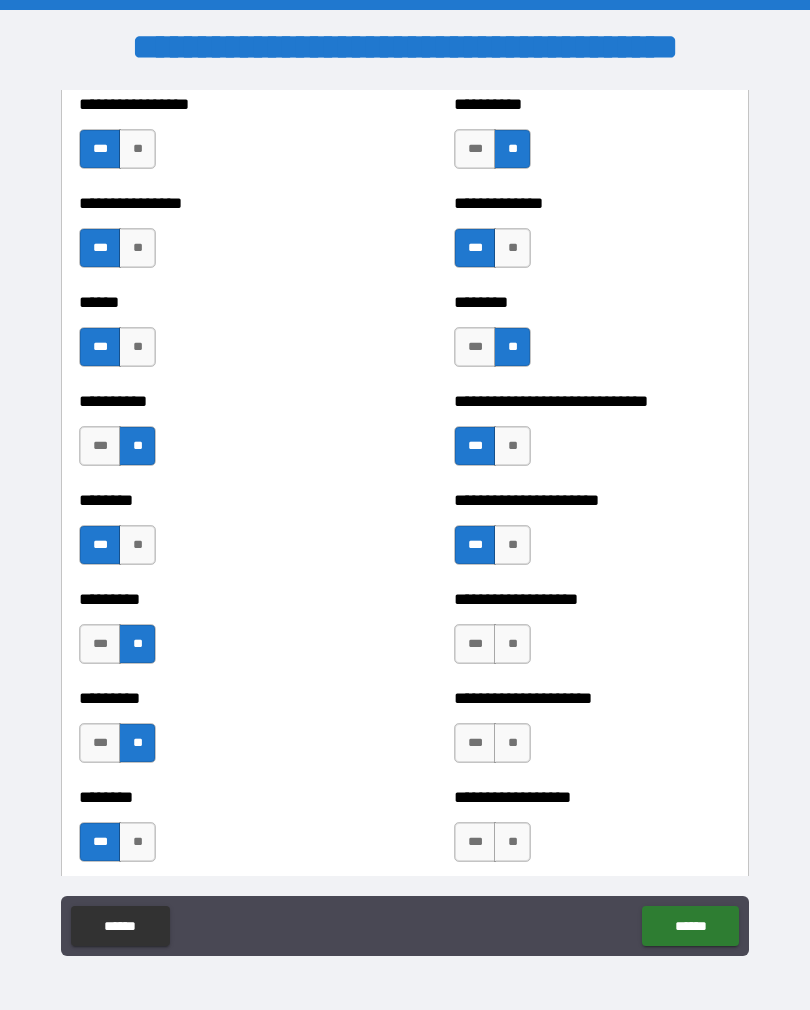 click on "**" at bounding box center [512, 644] 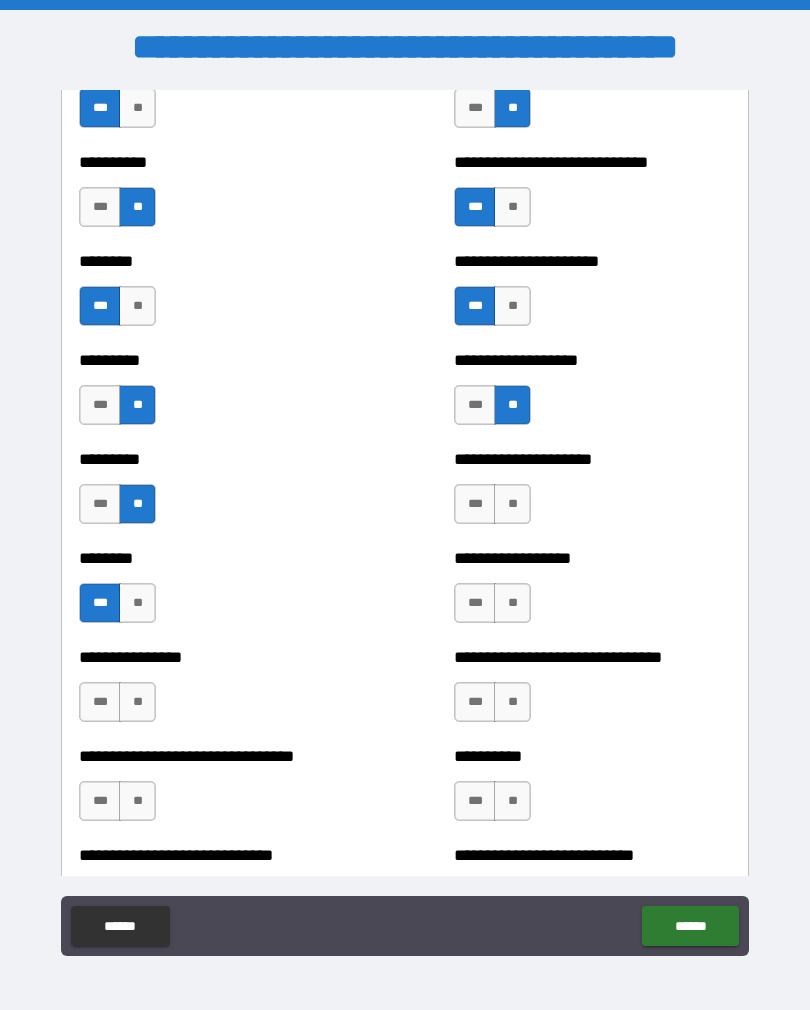 scroll, scrollTop: 7175, scrollLeft: 0, axis: vertical 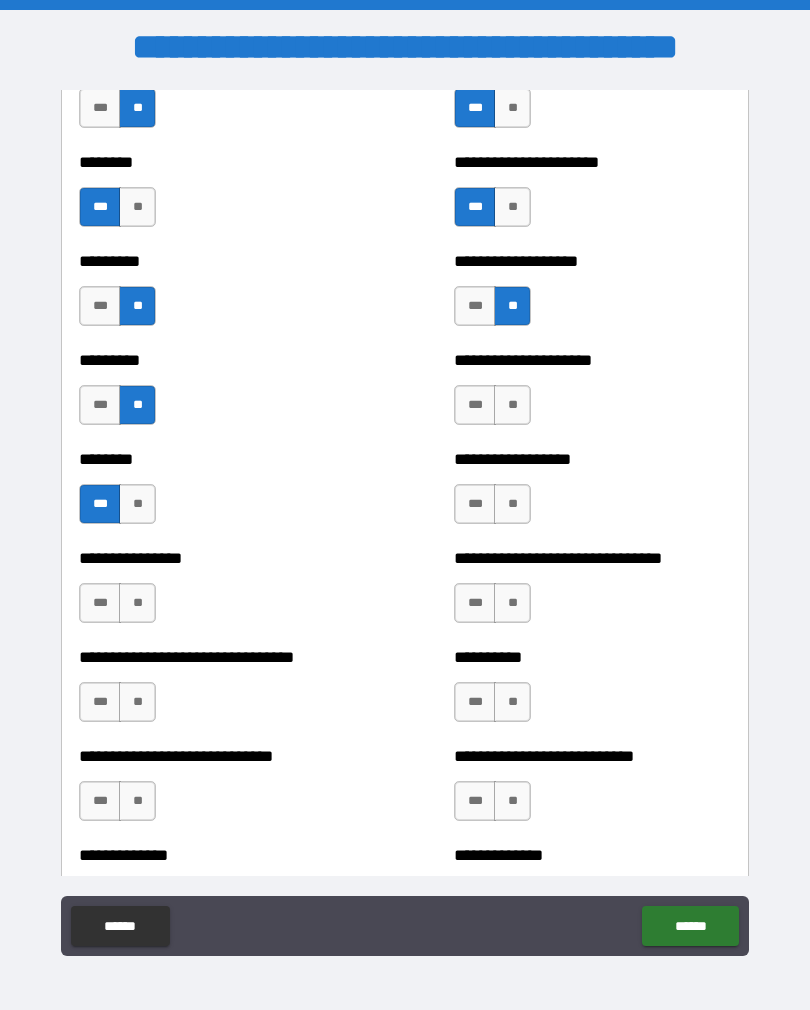 click on "**" at bounding box center (512, 405) 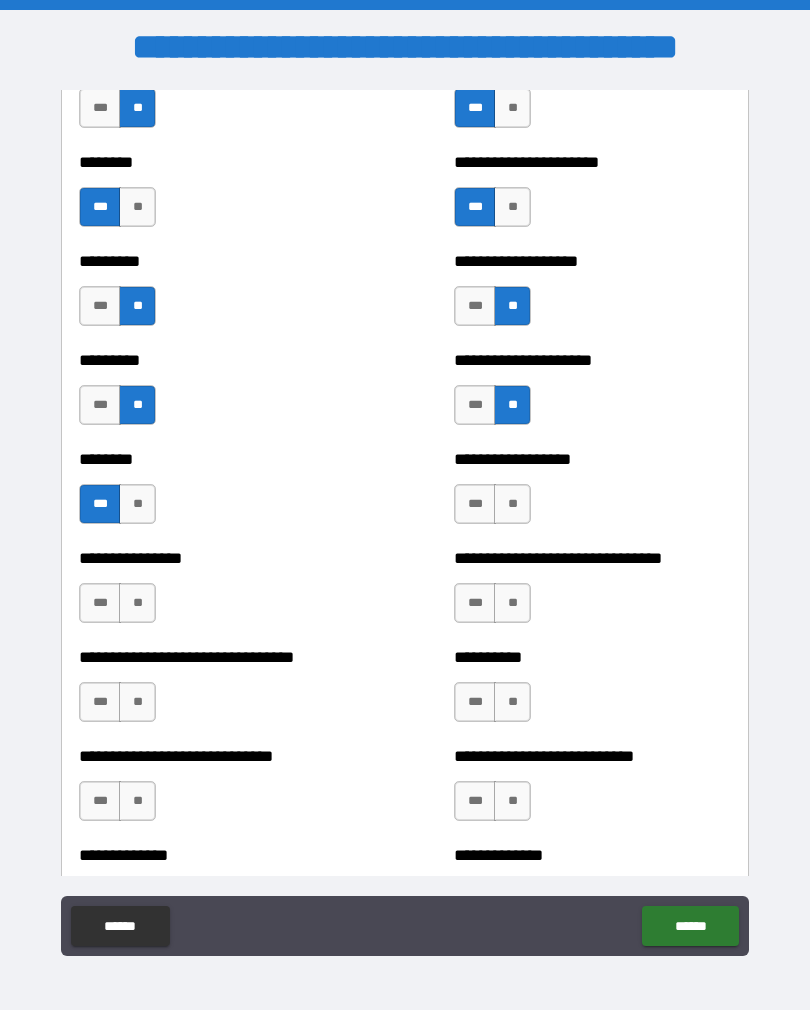 click on "**" at bounding box center (512, 504) 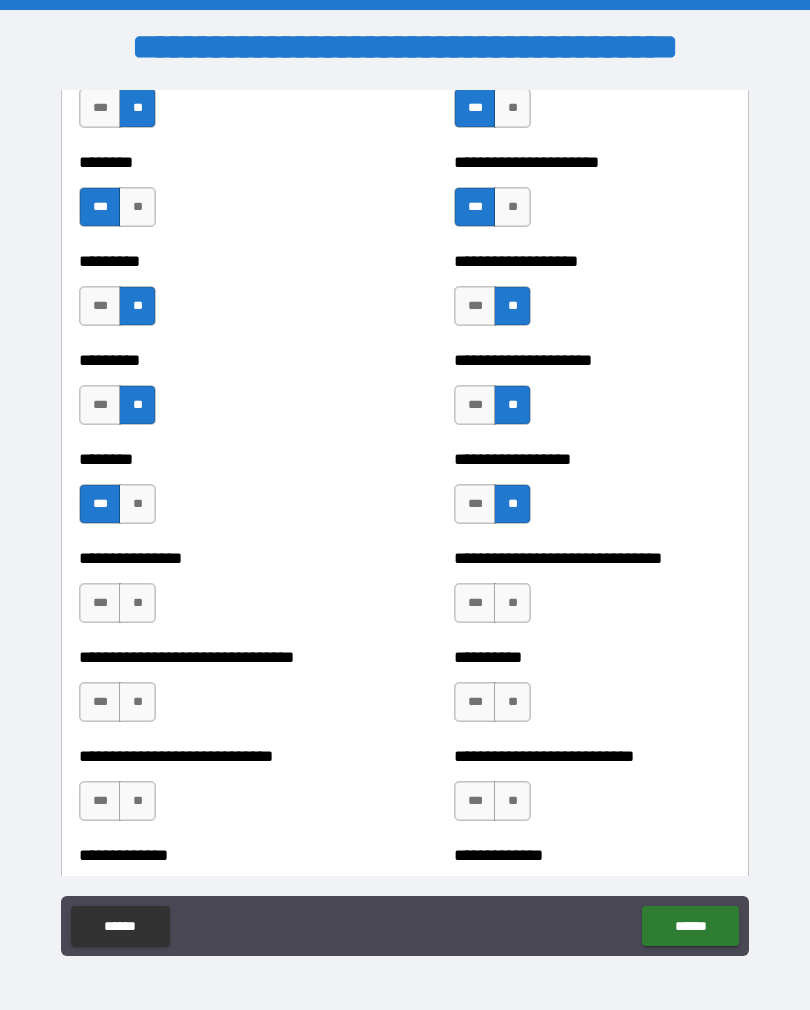click on "**" at bounding box center [137, 603] 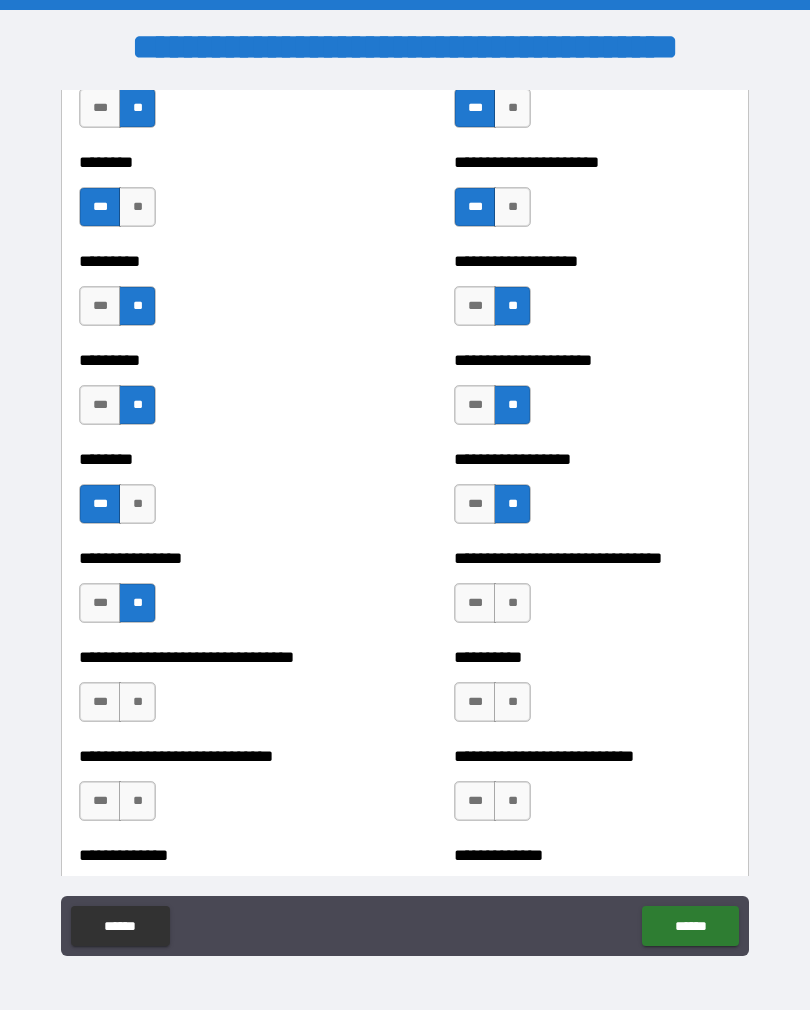 click on "**********" at bounding box center (592, 593) 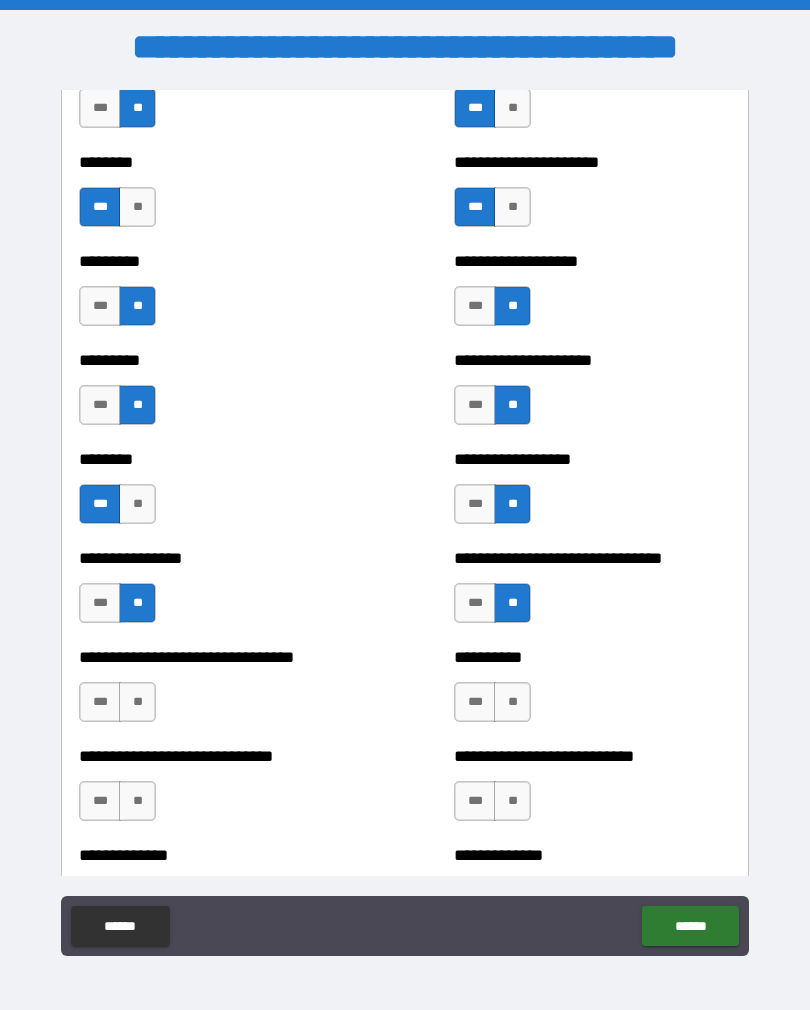 scroll, scrollTop: 7238, scrollLeft: 0, axis: vertical 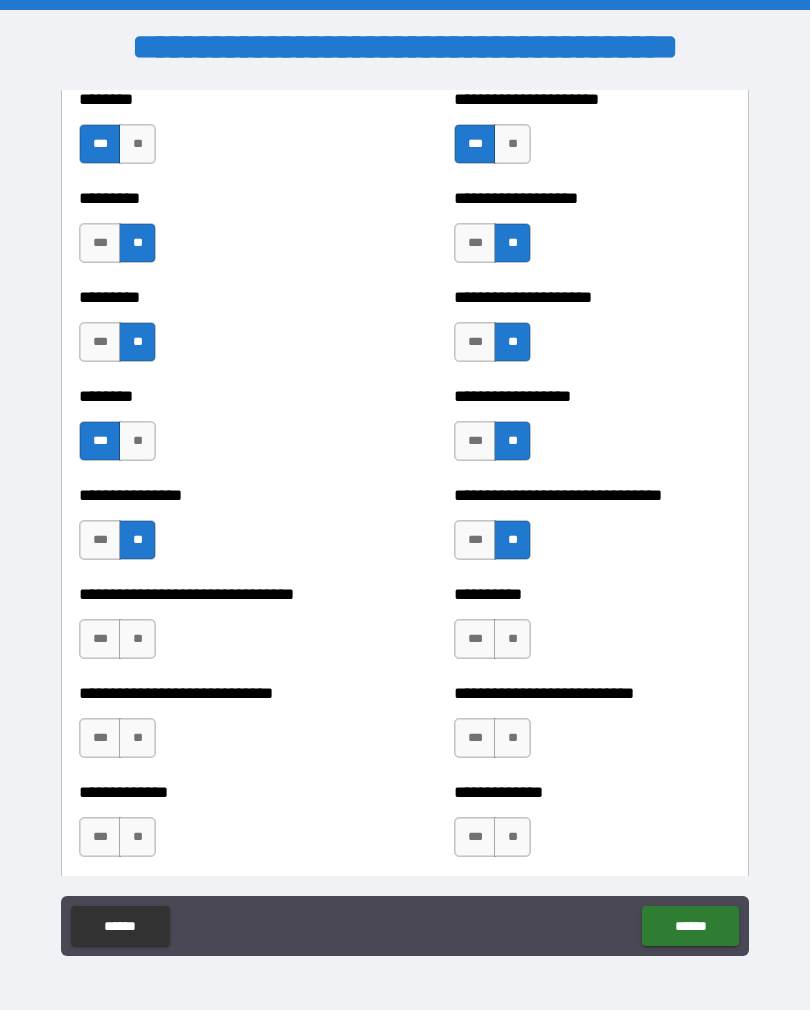 click on "**********" at bounding box center (405, 629) 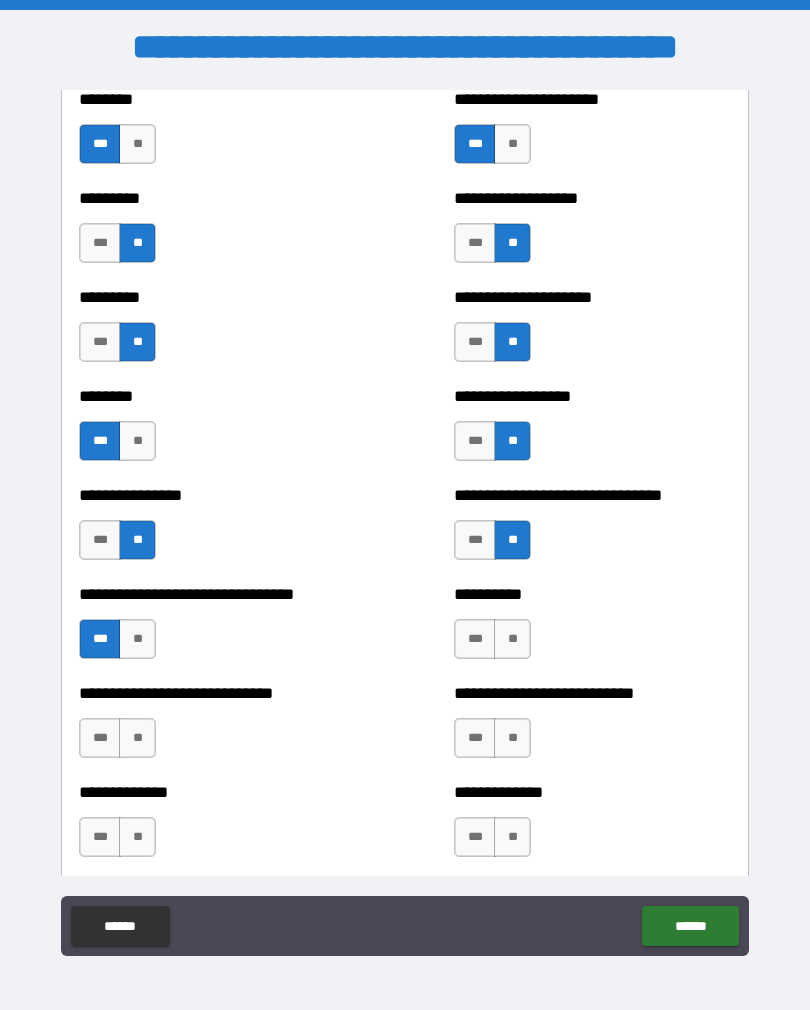 click on "***" at bounding box center (475, 639) 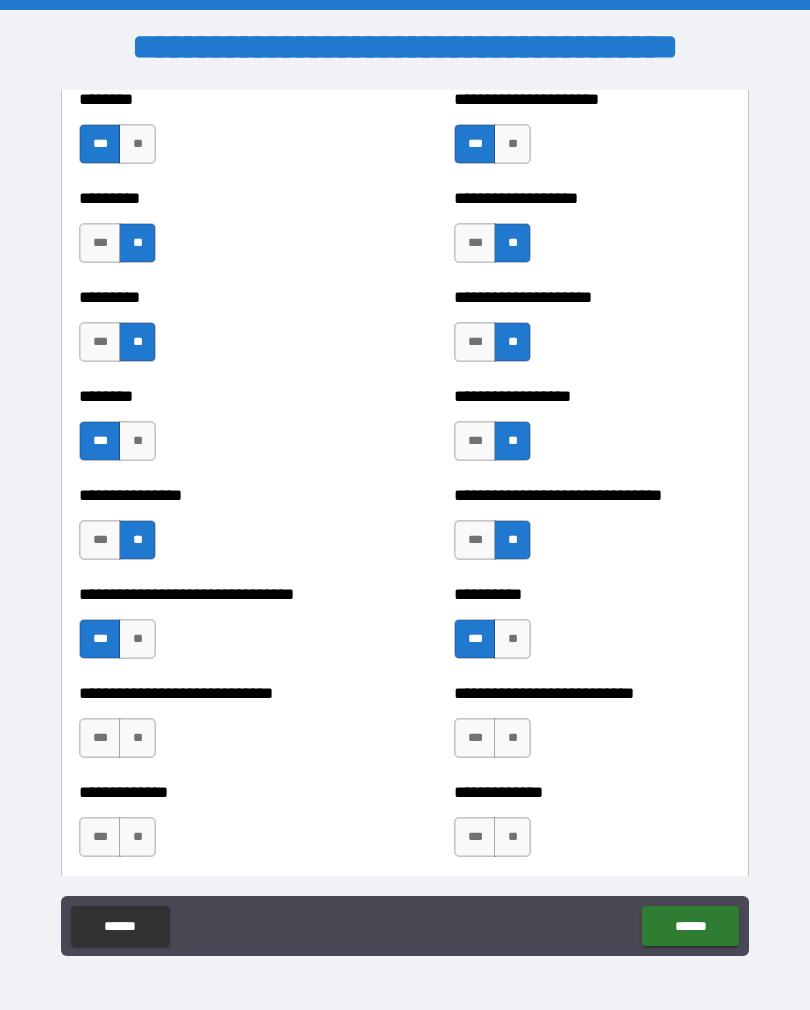 click on "**" at bounding box center (137, 738) 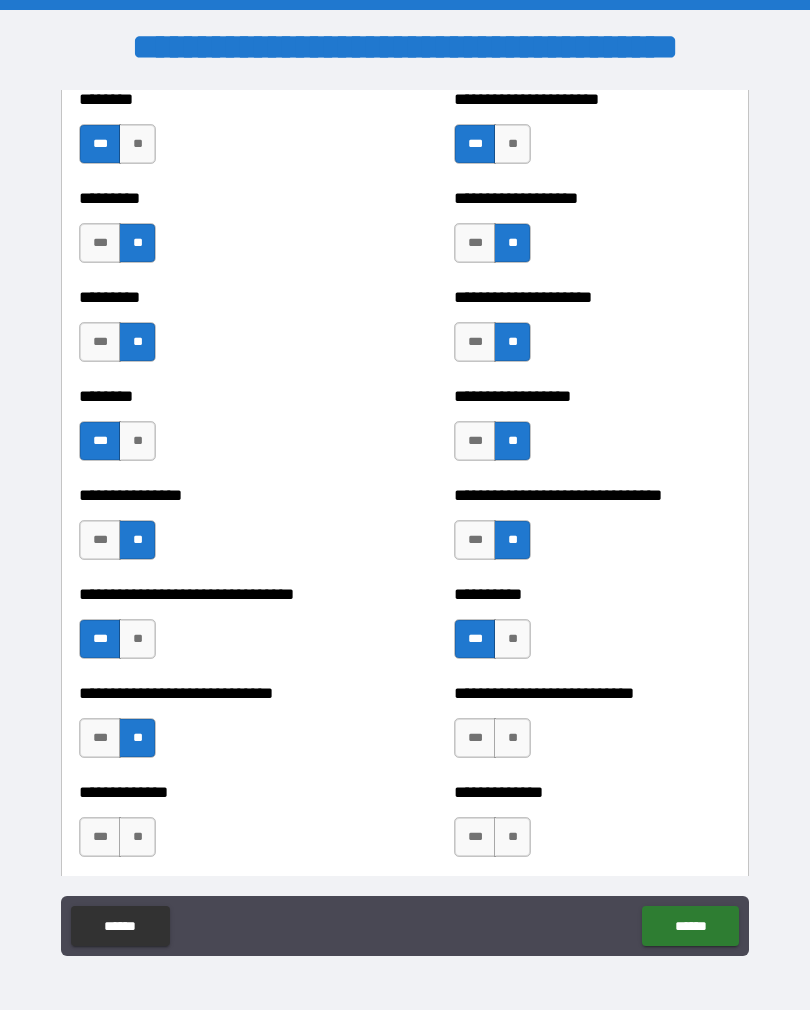 click on "**********" at bounding box center (592, 728) 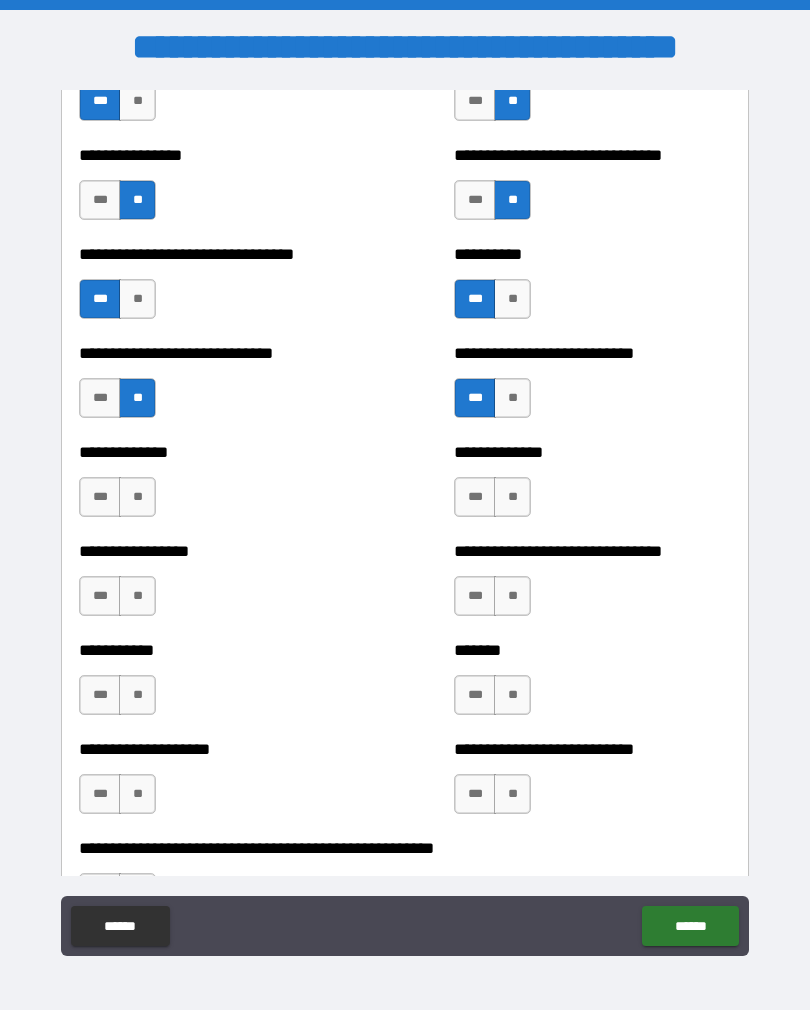 scroll, scrollTop: 7592, scrollLeft: 0, axis: vertical 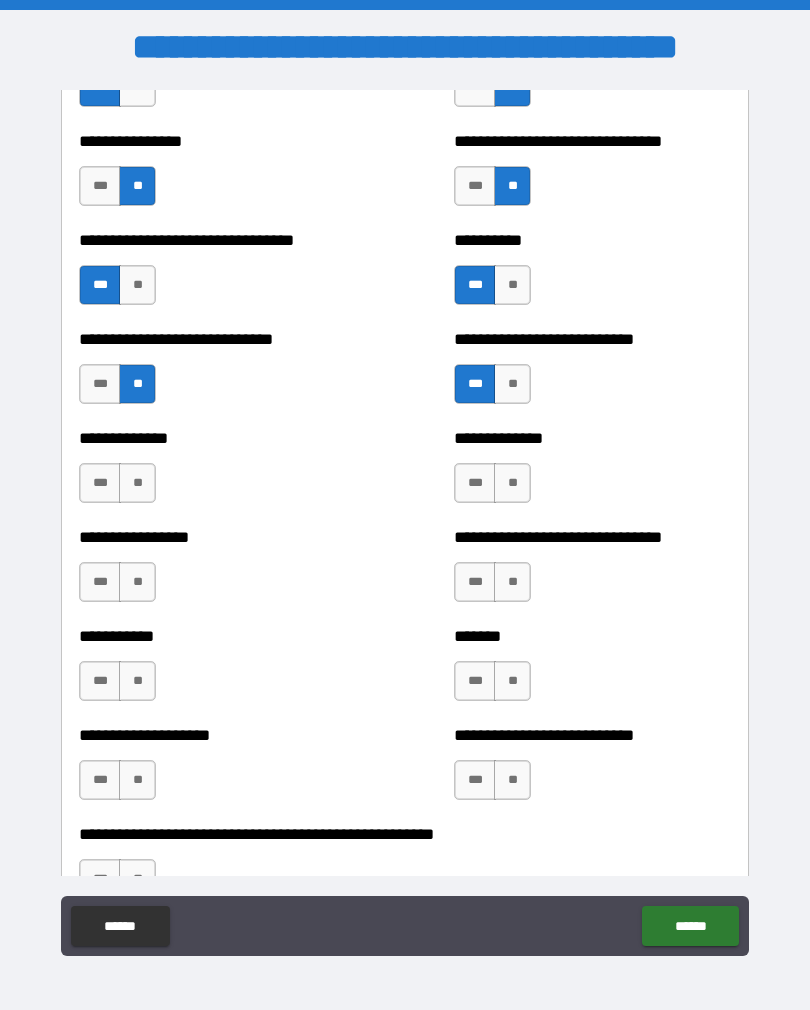 click on "**" at bounding box center (137, 483) 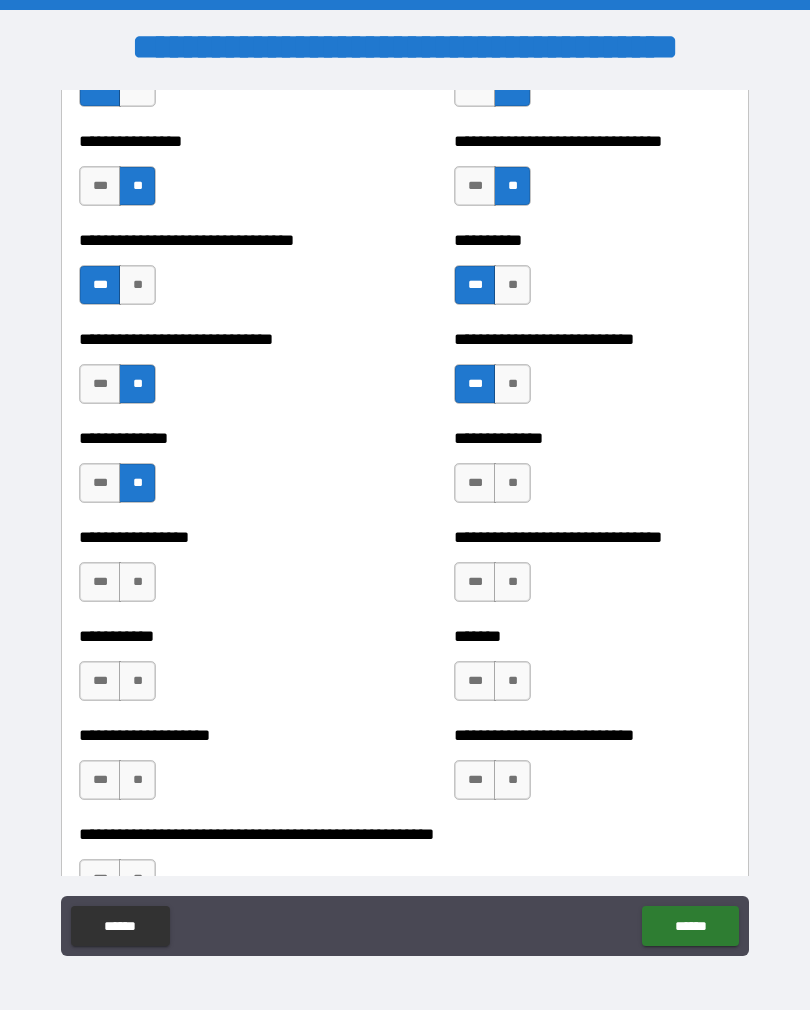 click on "**" at bounding box center (512, 483) 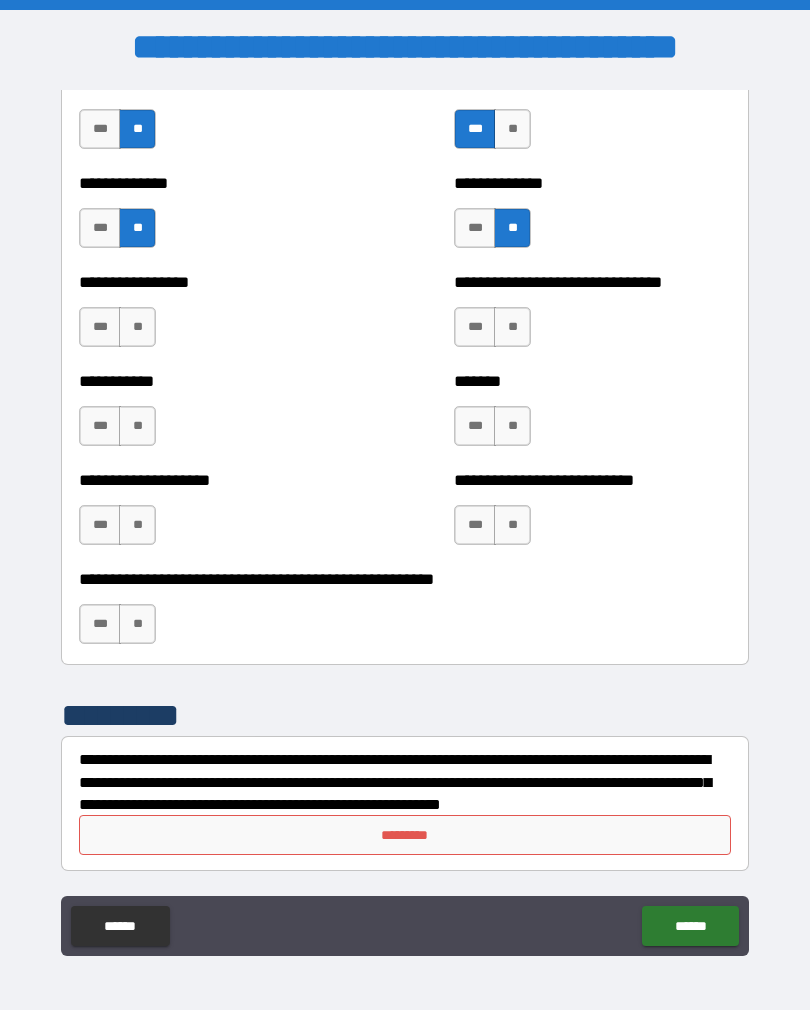 scroll, scrollTop: 7847, scrollLeft: 0, axis: vertical 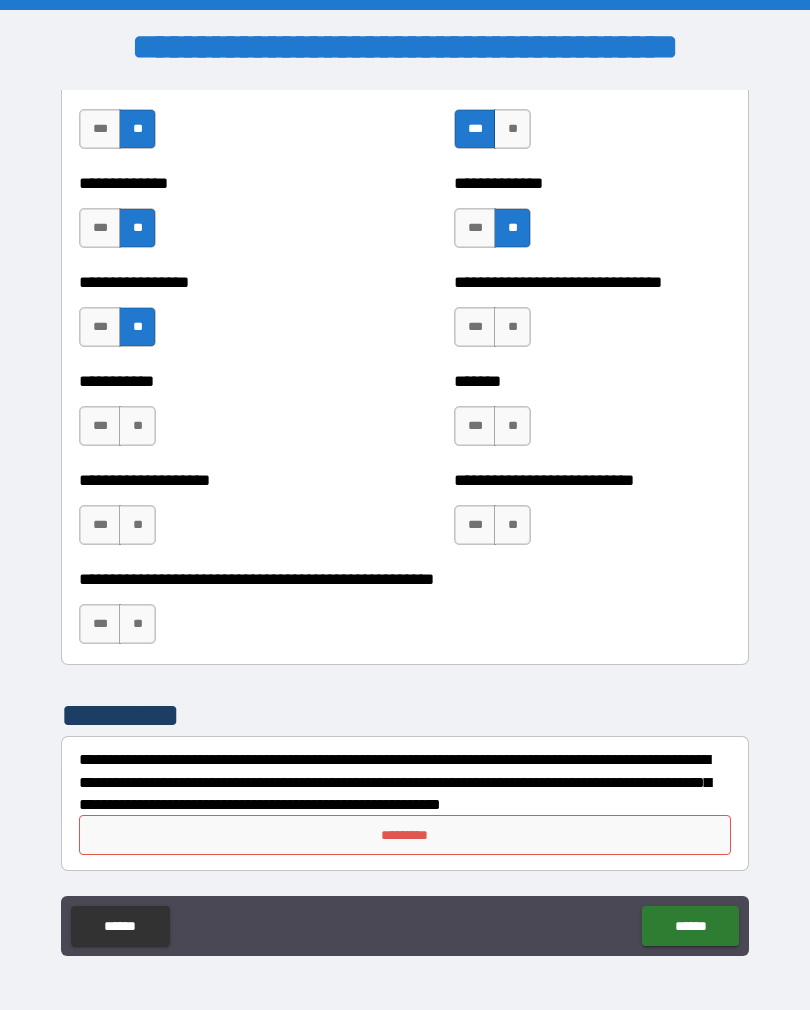 click on "**" at bounding box center (512, 327) 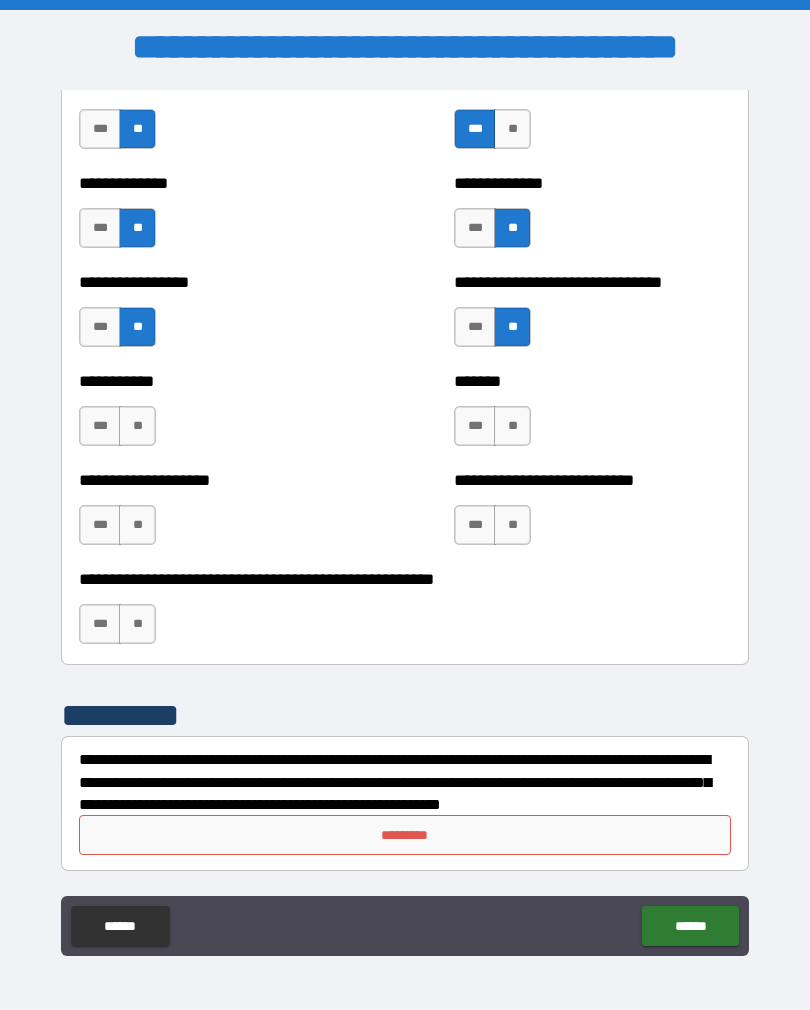 click on "**" at bounding box center (137, 426) 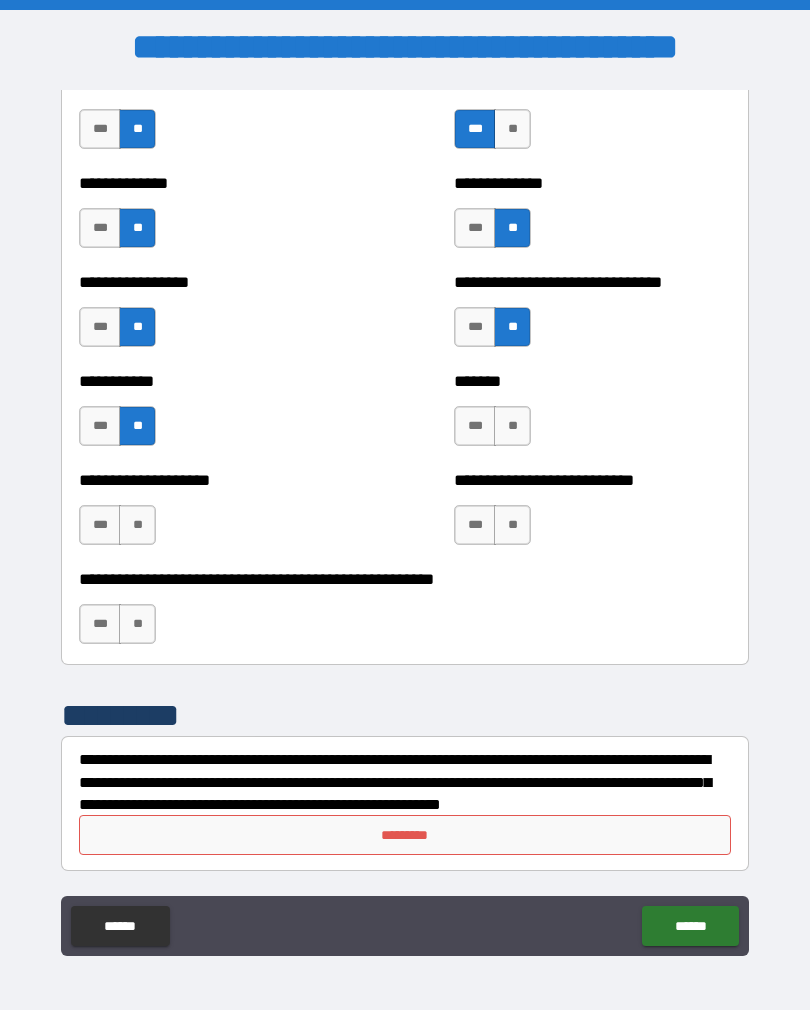 click on "***" at bounding box center [475, 426] 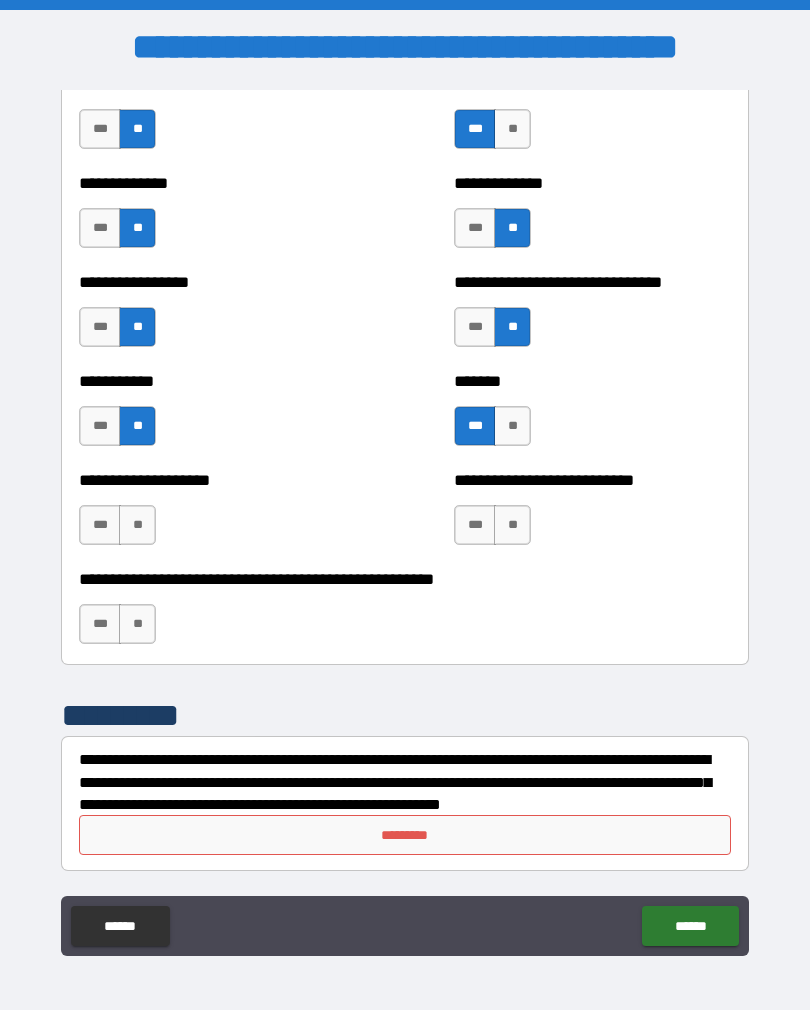click on "***" at bounding box center [100, 525] 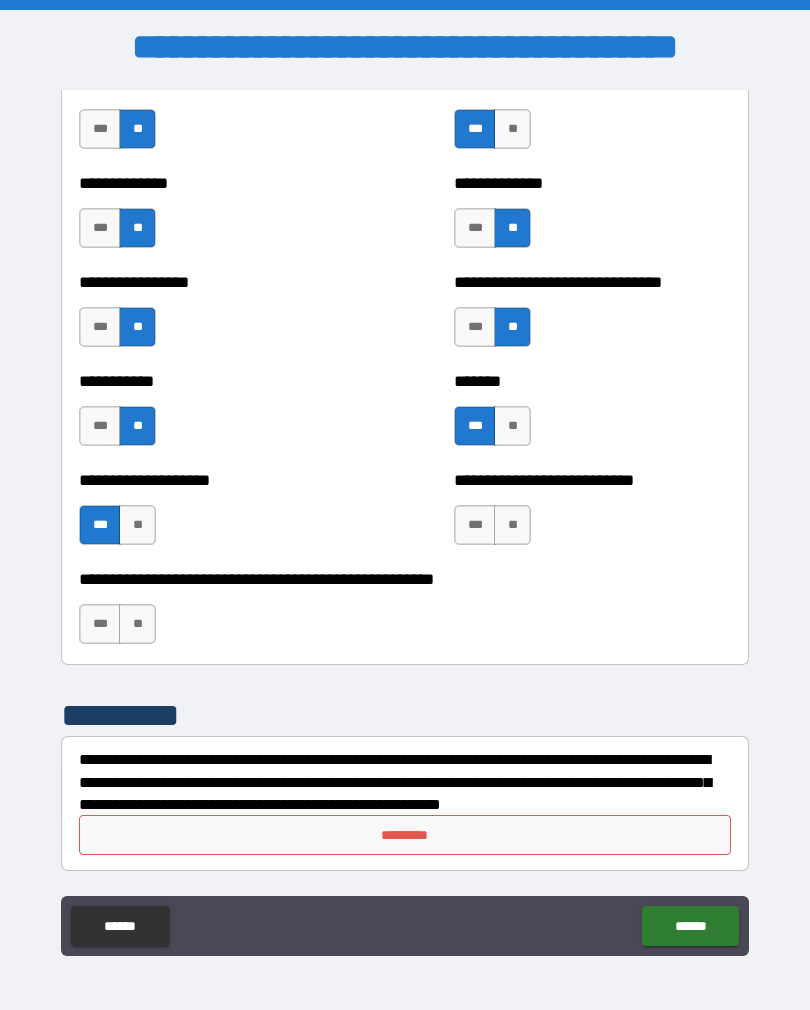 click on "**" at bounding box center [137, 624] 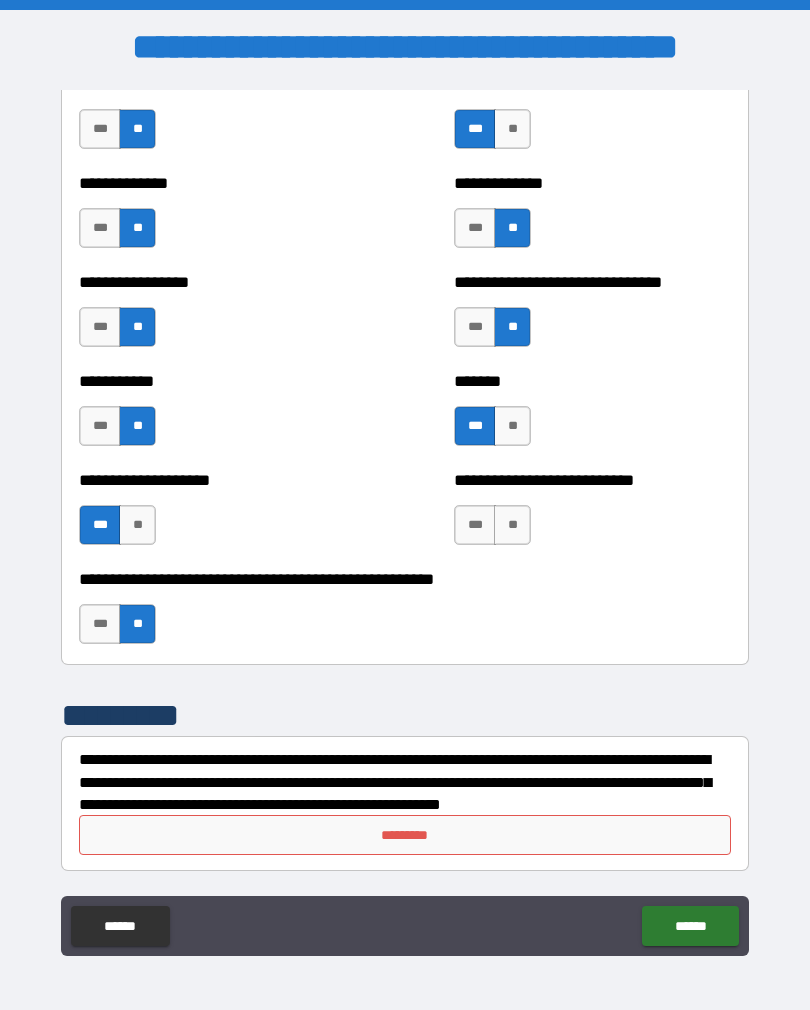 scroll, scrollTop: 7847, scrollLeft: 0, axis: vertical 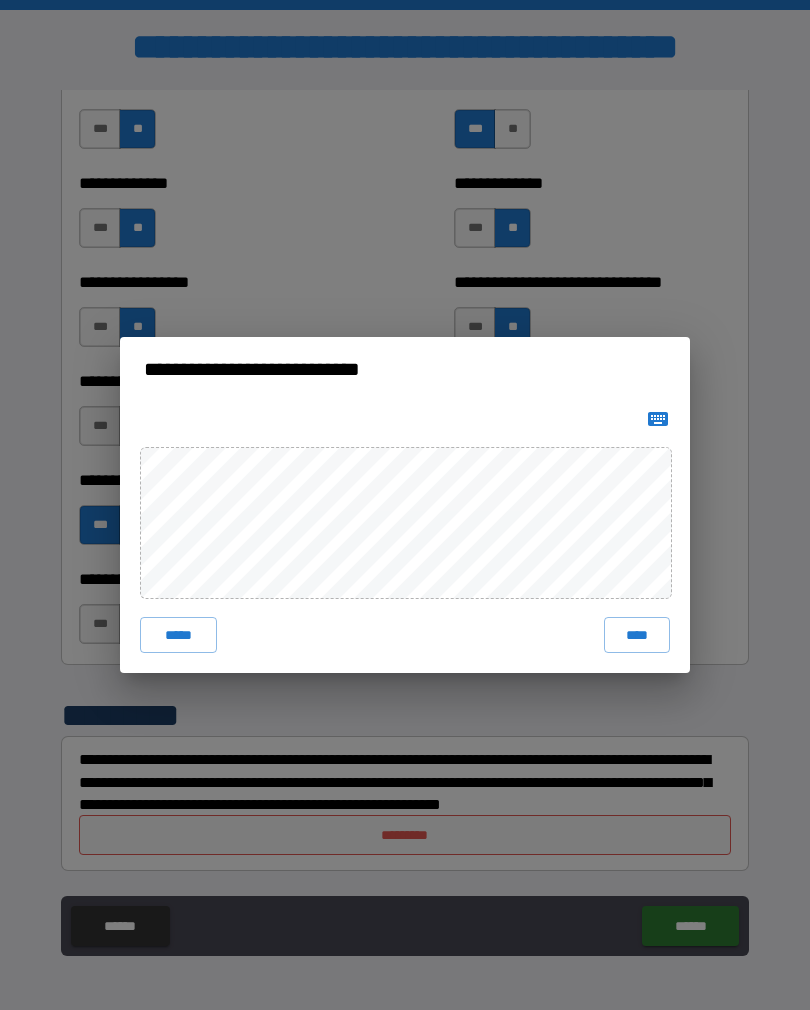 click on "****" at bounding box center [637, 635] 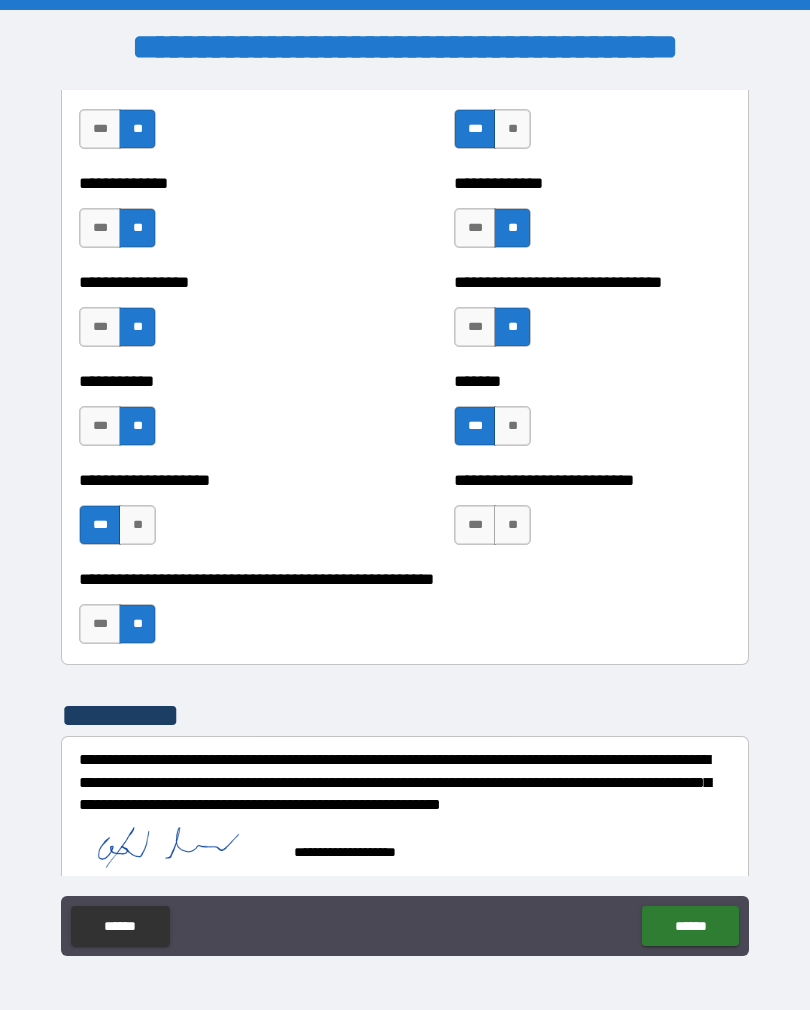 scroll, scrollTop: 7837, scrollLeft: 0, axis: vertical 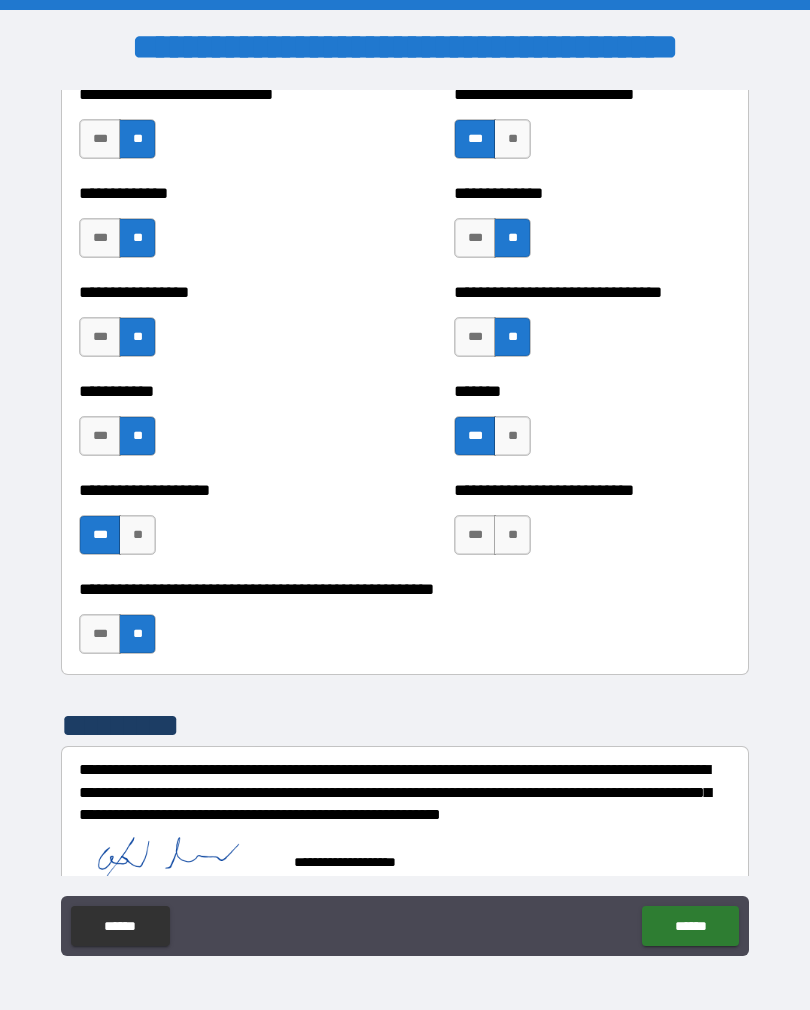click on "******" at bounding box center [690, 926] 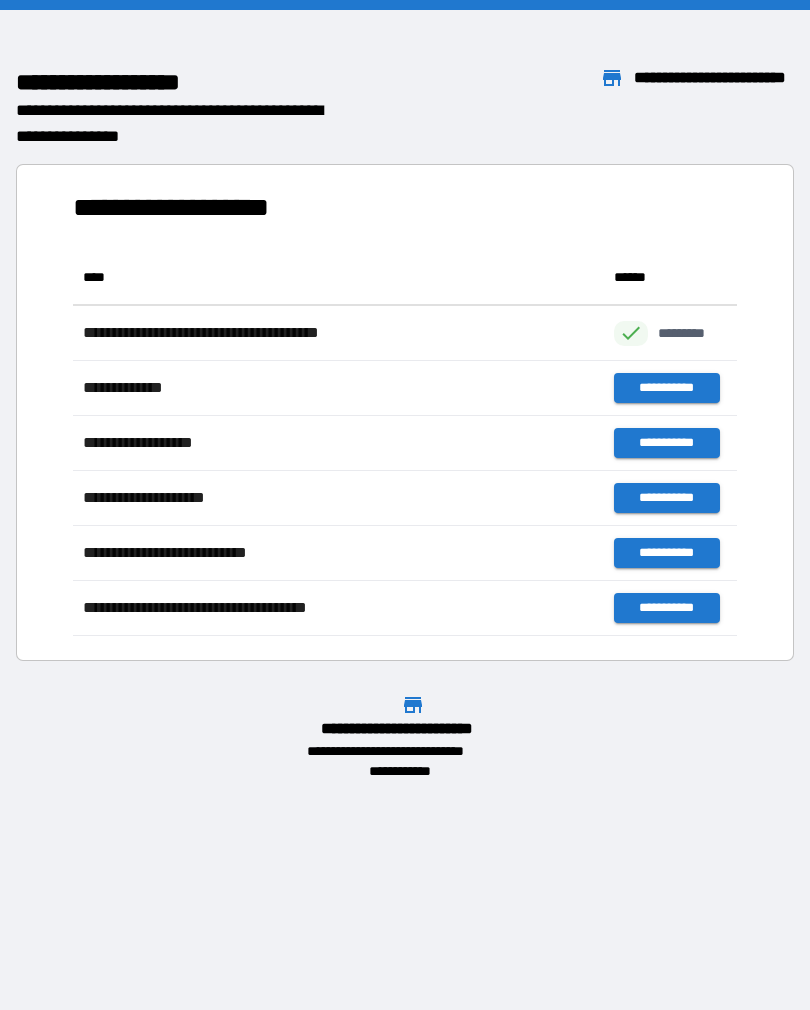 scroll, scrollTop: 1, scrollLeft: 1, axis: both 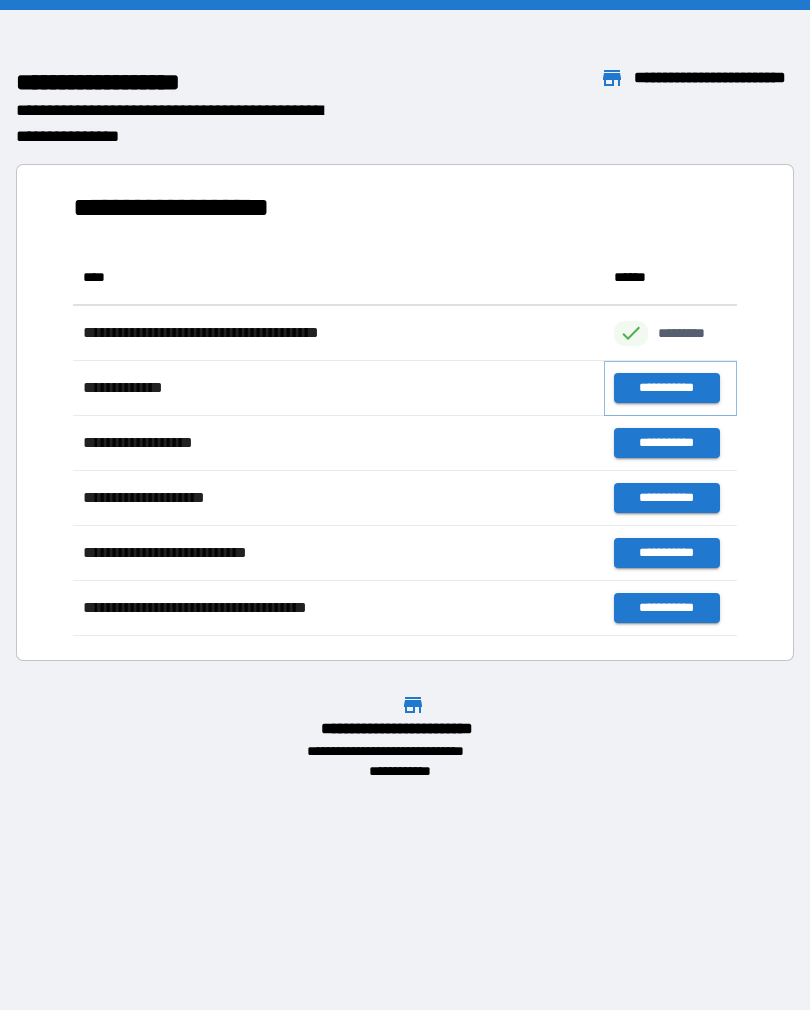 click on "**********" at bounding box center [666, 388] 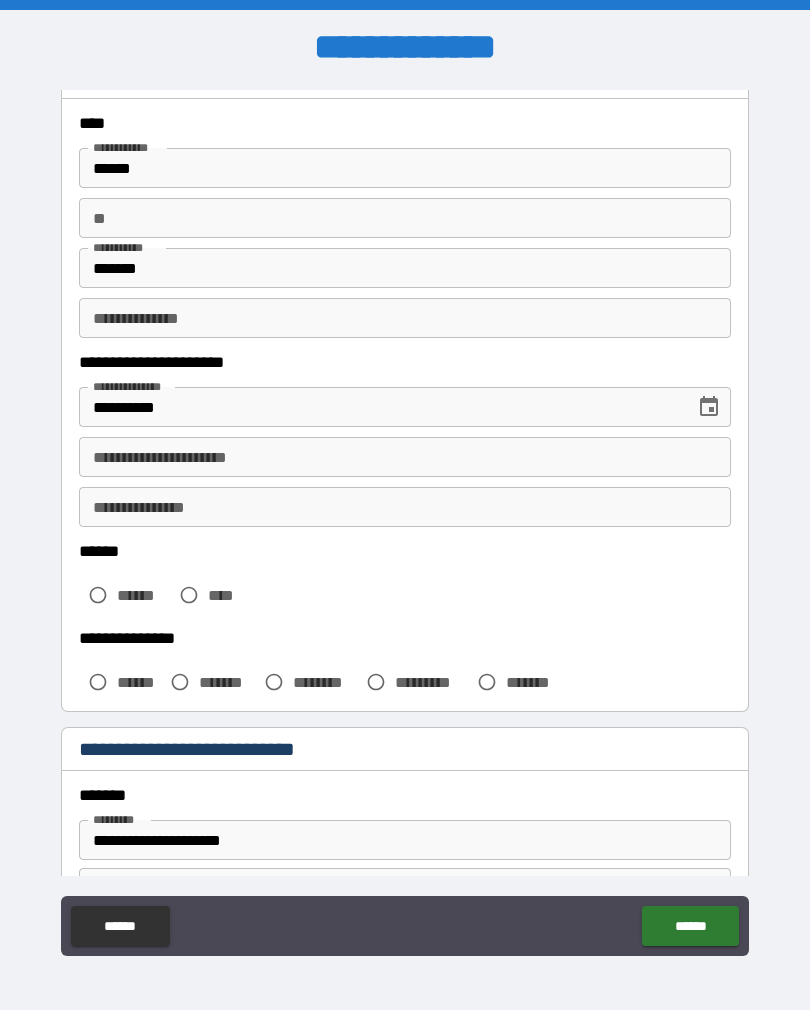 scroll, scrollTop: 99, scrollLeft: 0, axis: vertical 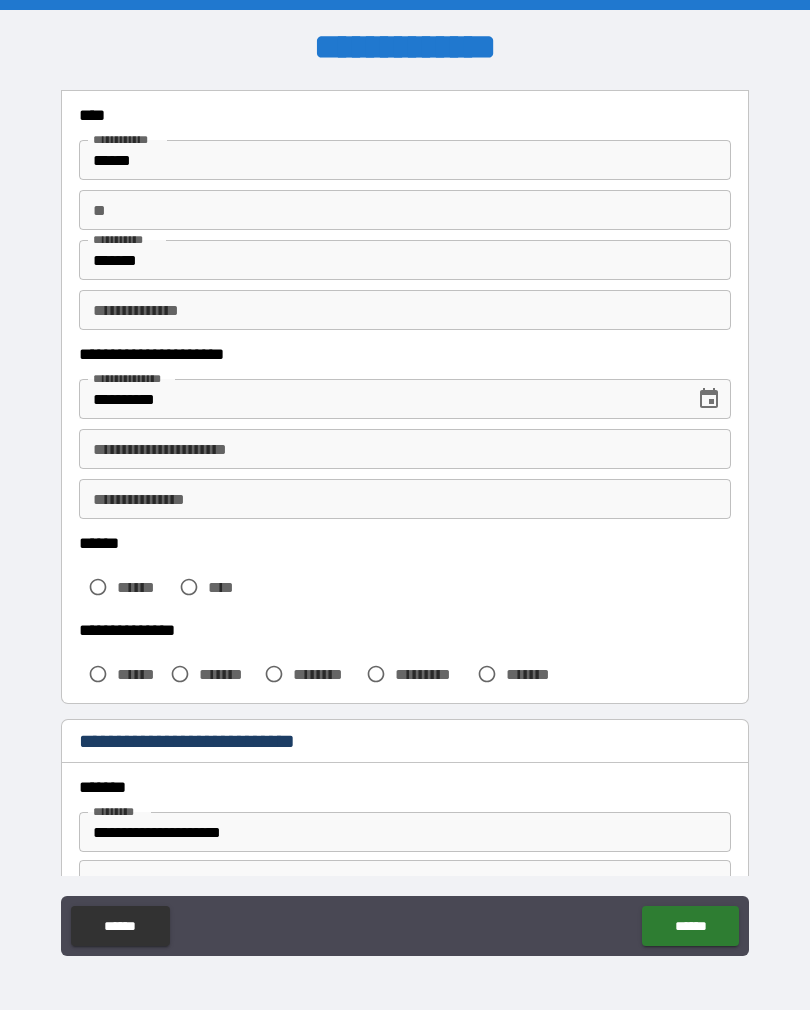 click on "**********" at bounding box center (405, 449) 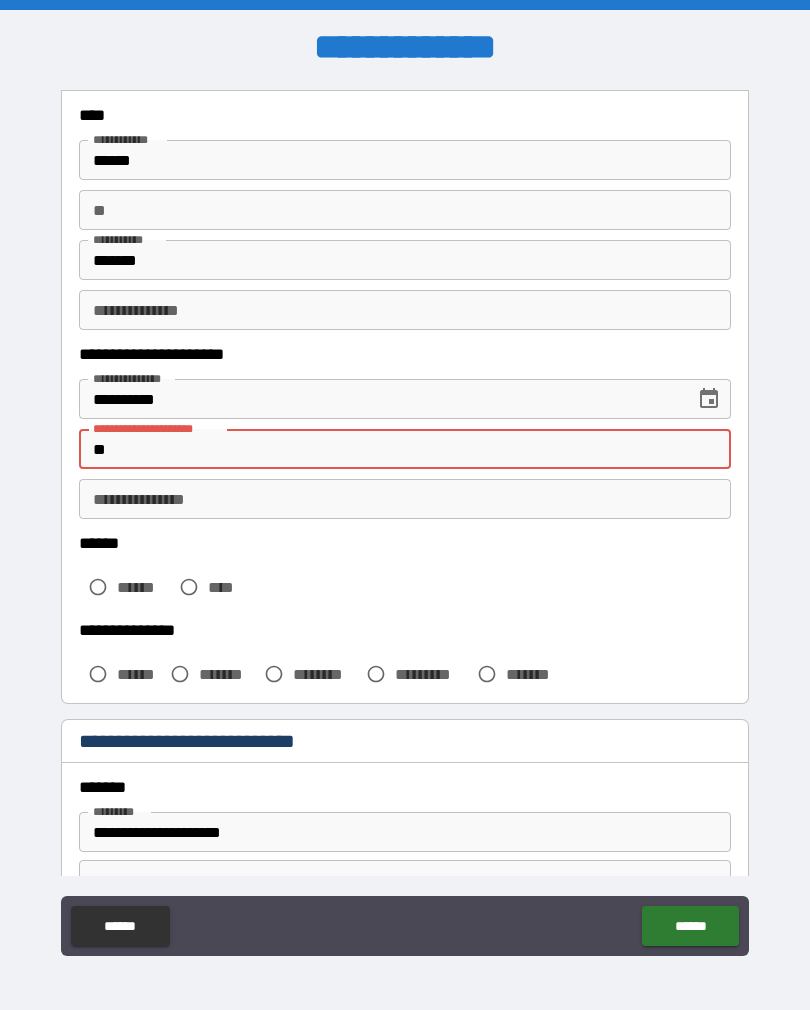 type on "*" 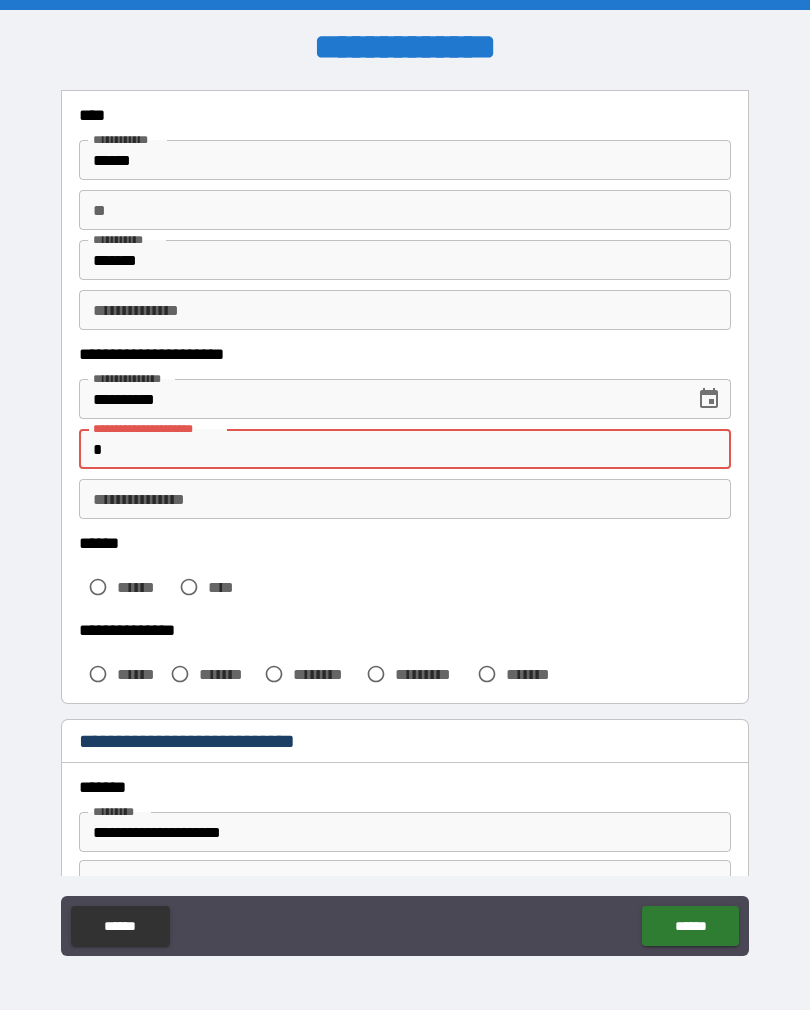 type 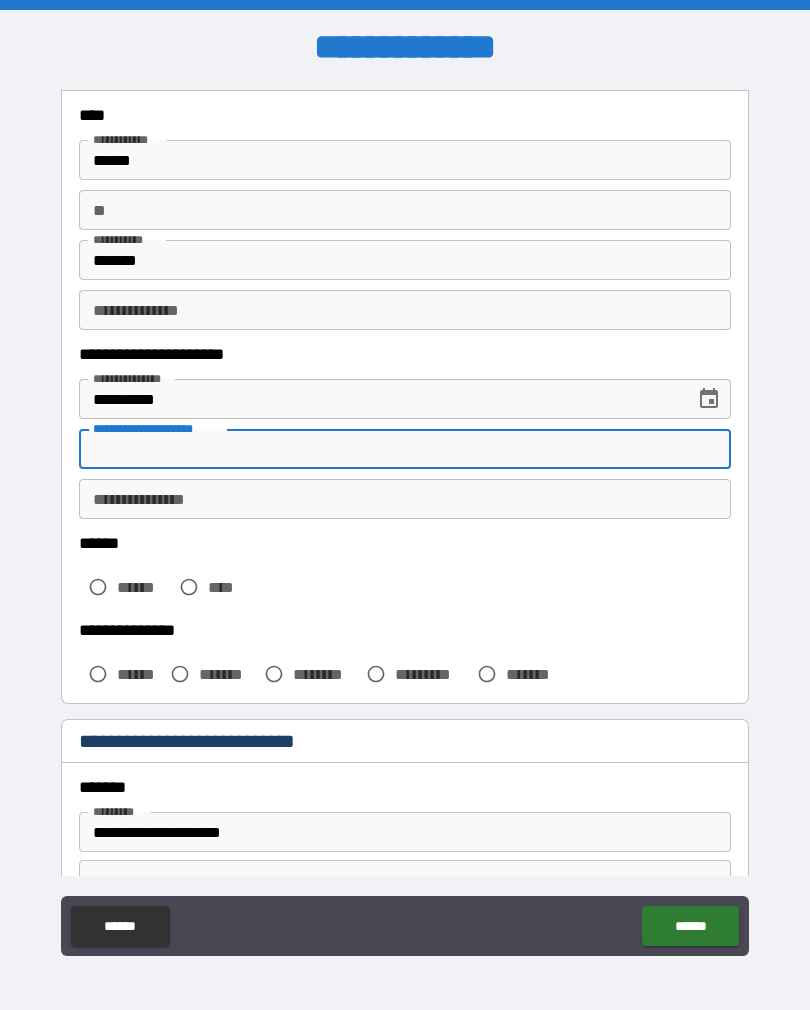 click on "****** ****** ****" at bounding box center (405, 572) 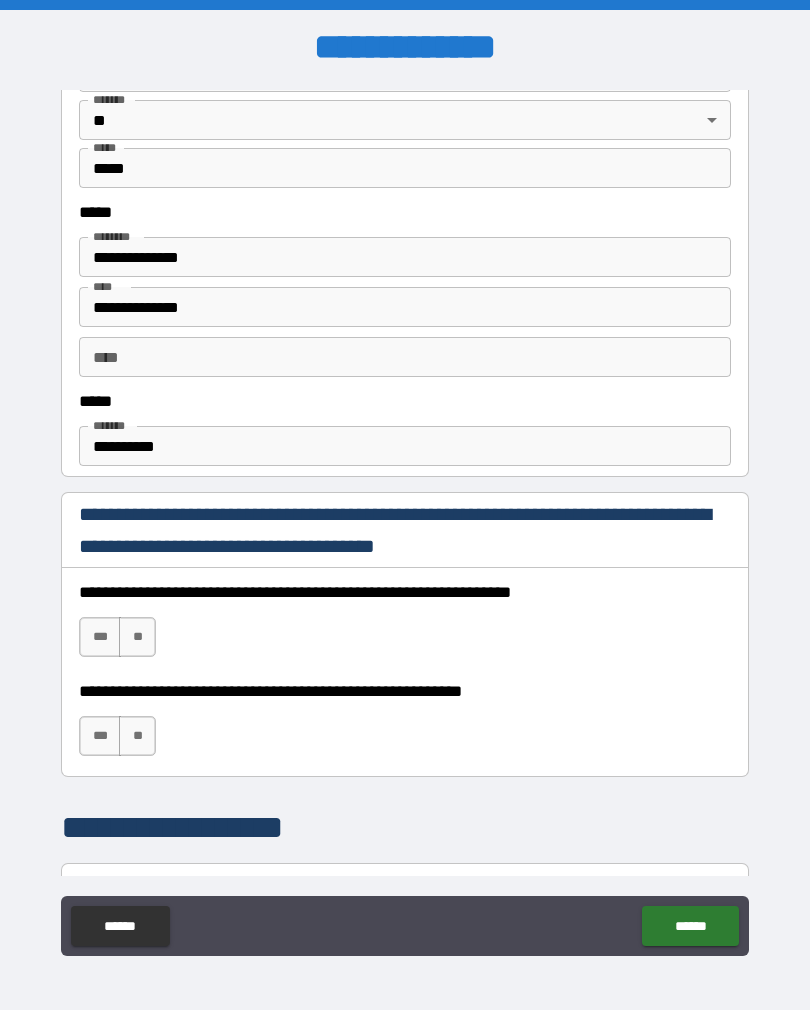 scroll, scrollTop: 999, scrollLeft: 0, axis: vertical 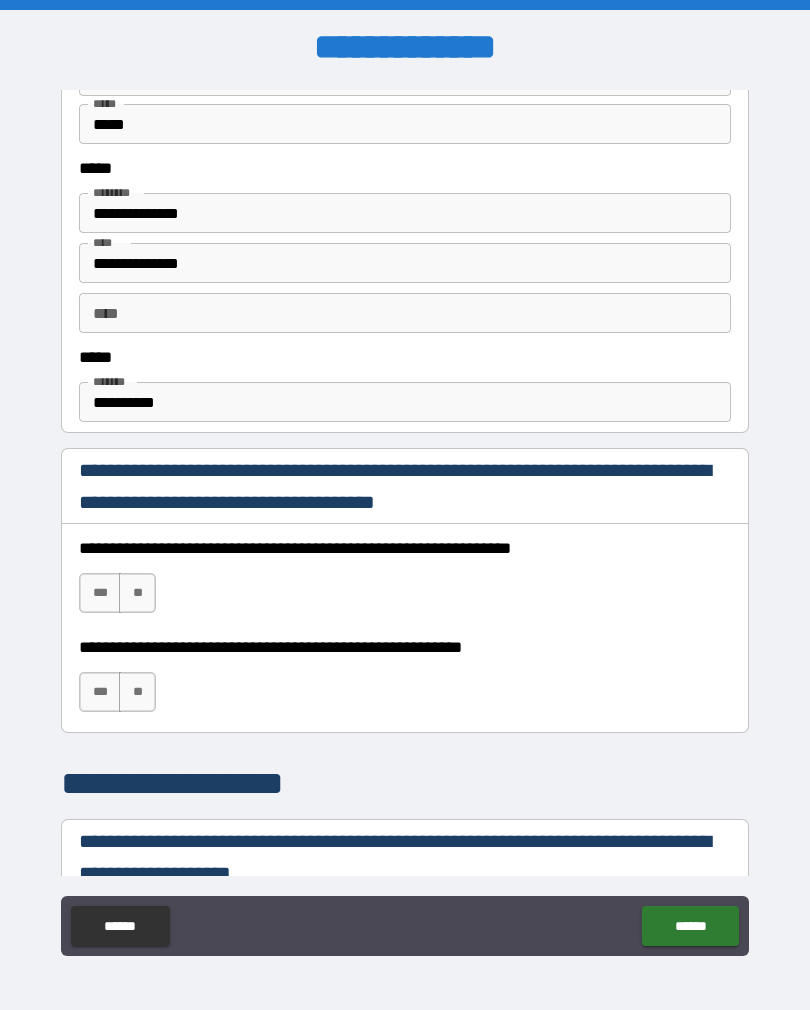 click on "***" at bounding box center [100, 593] 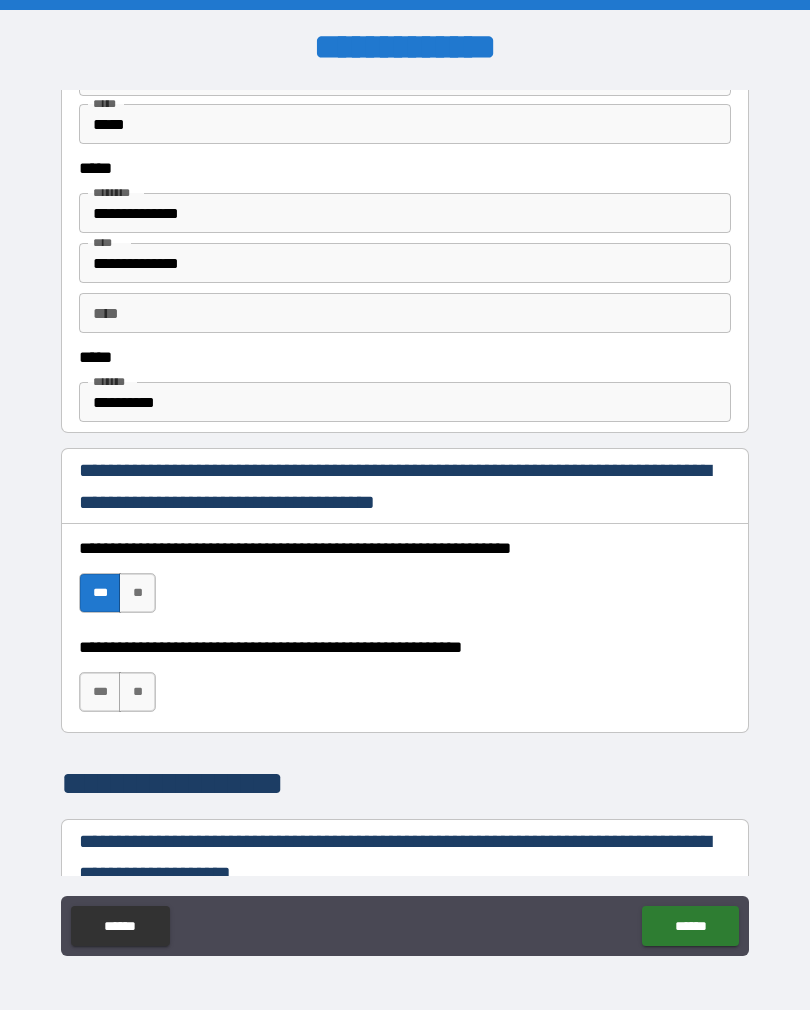 click on "***" at bounding box center (100, 692) 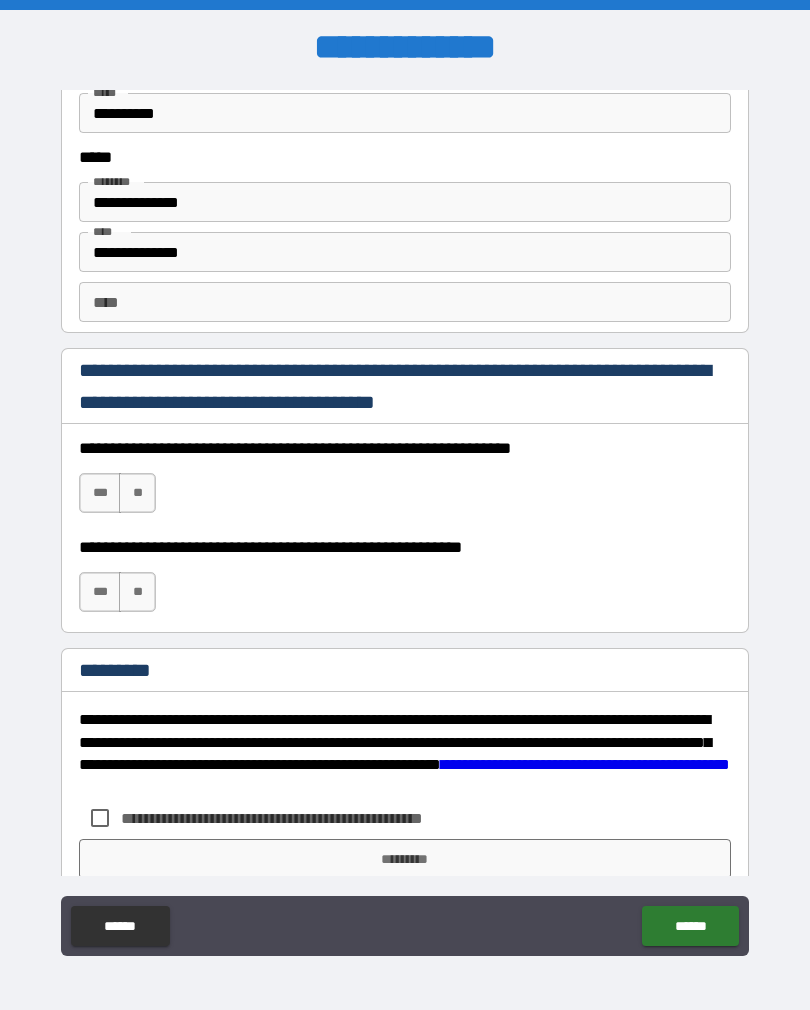 scroll, scrollTop: 2737, scrollLeft: 0, axis: vertical 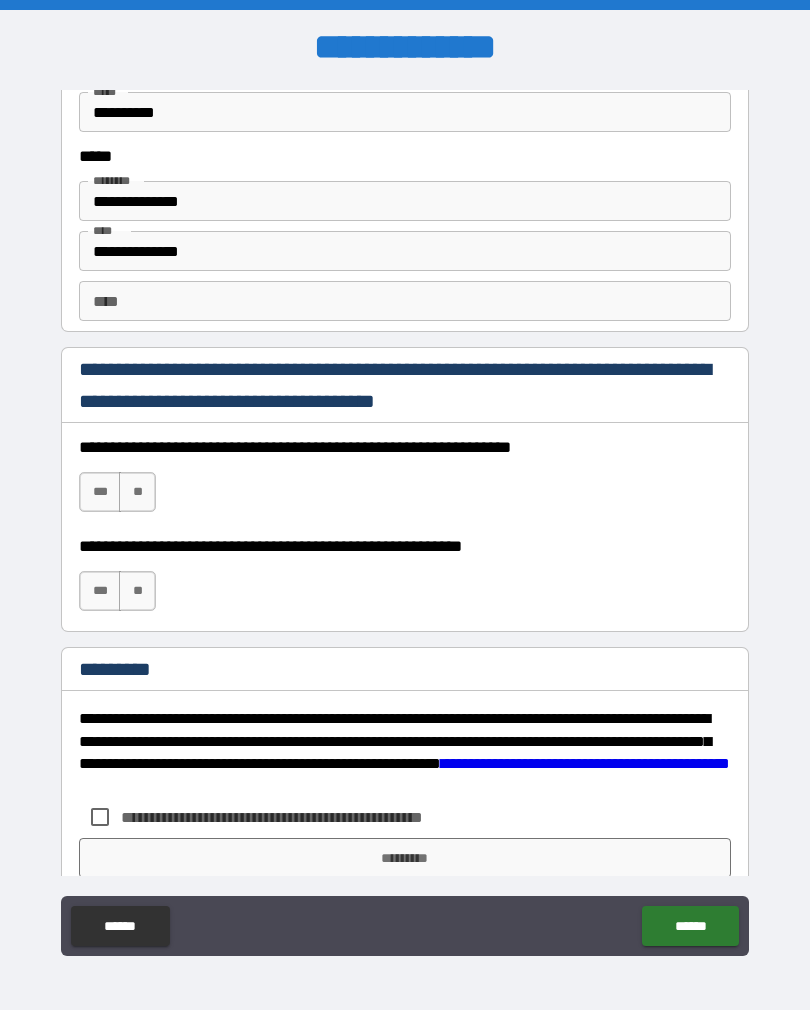 click on "***" at bounding box center [100, 492] 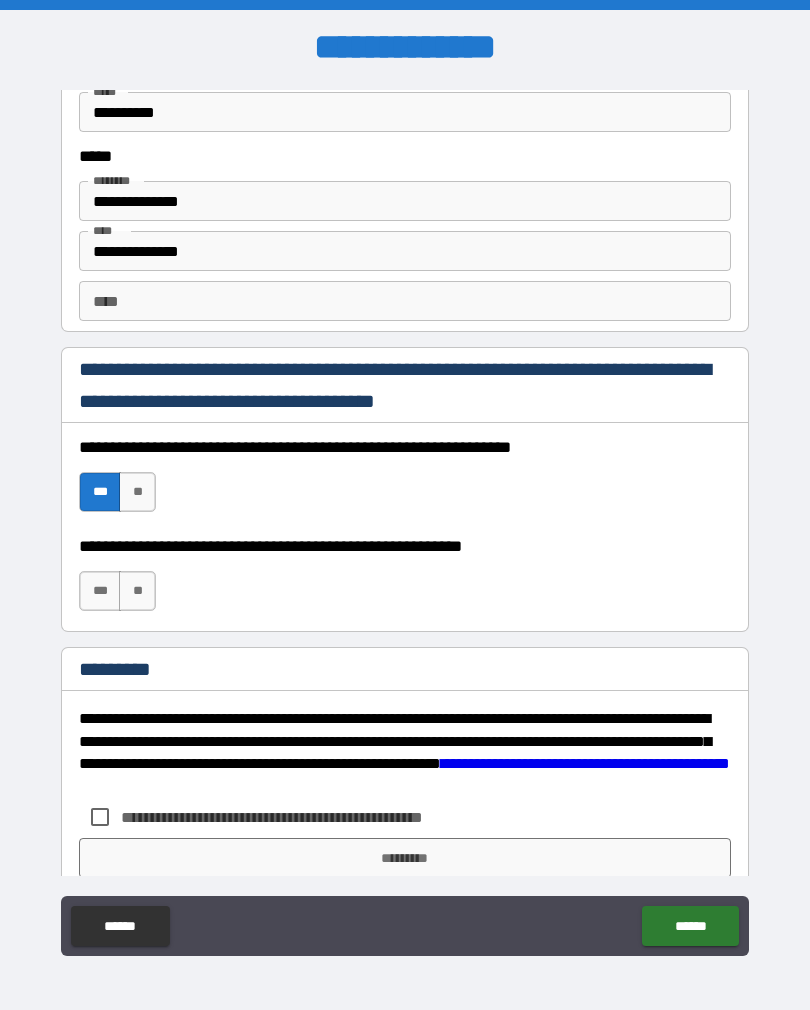 click on "***" at bounding box center [100, 591] 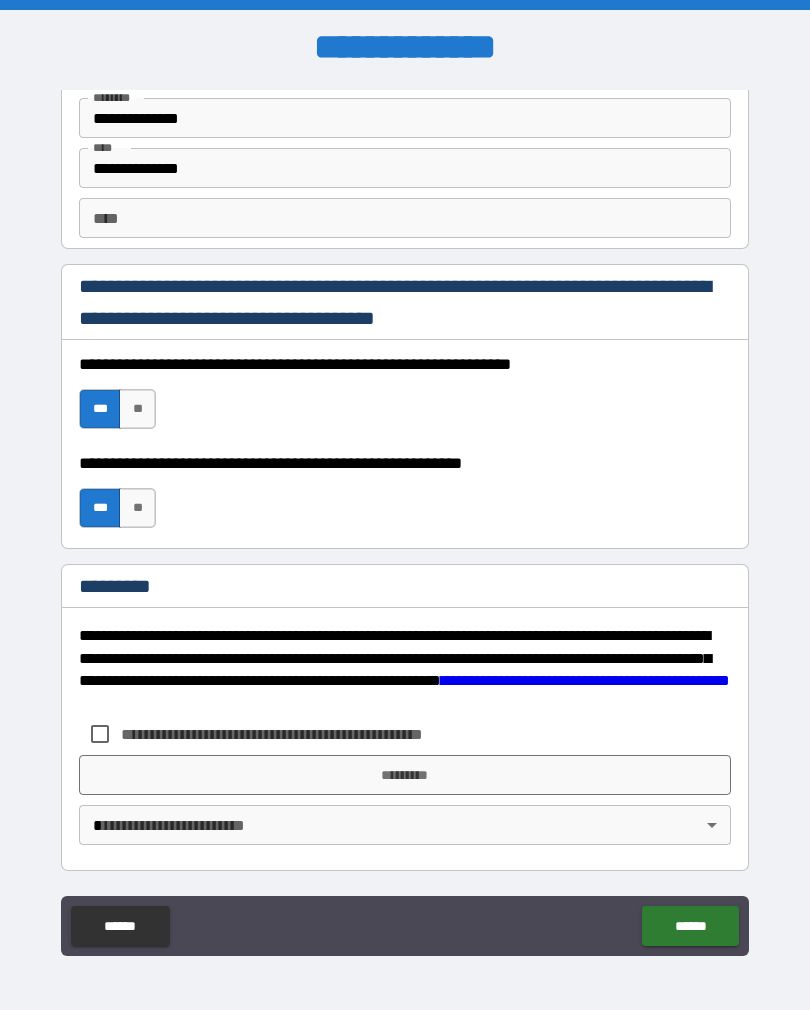 scroll, scrollTop: 2820, scrollLeft: 0, axis: vertical 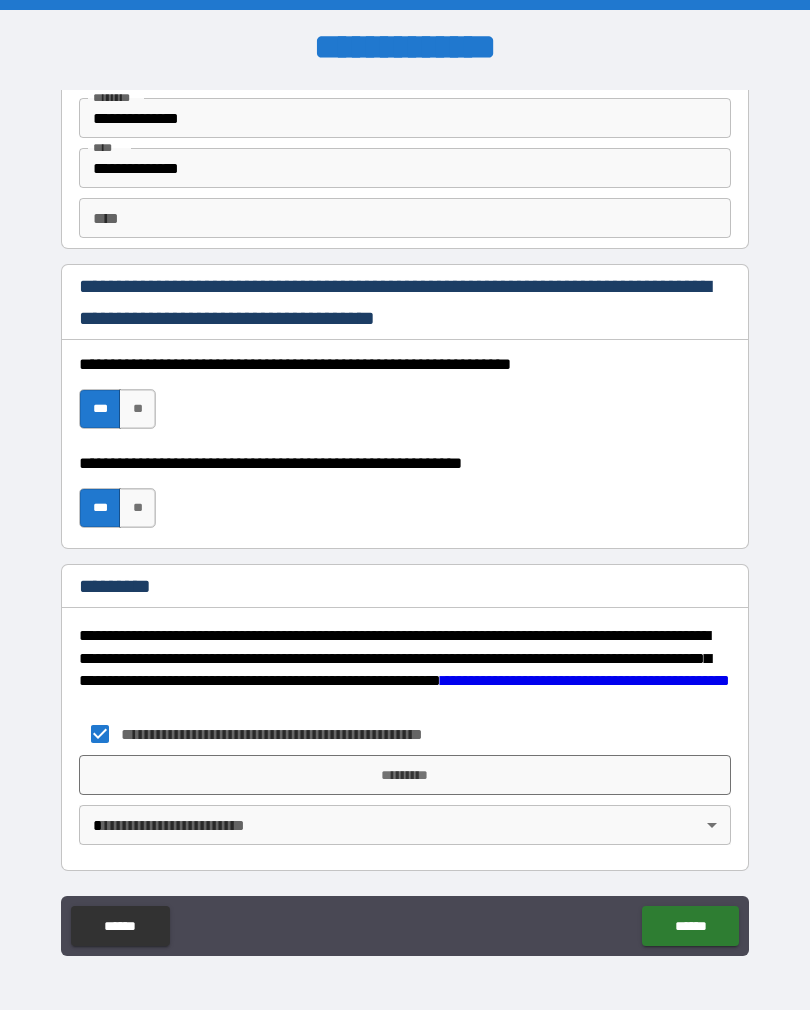 click on "*********" at bounding box center (405, 775) 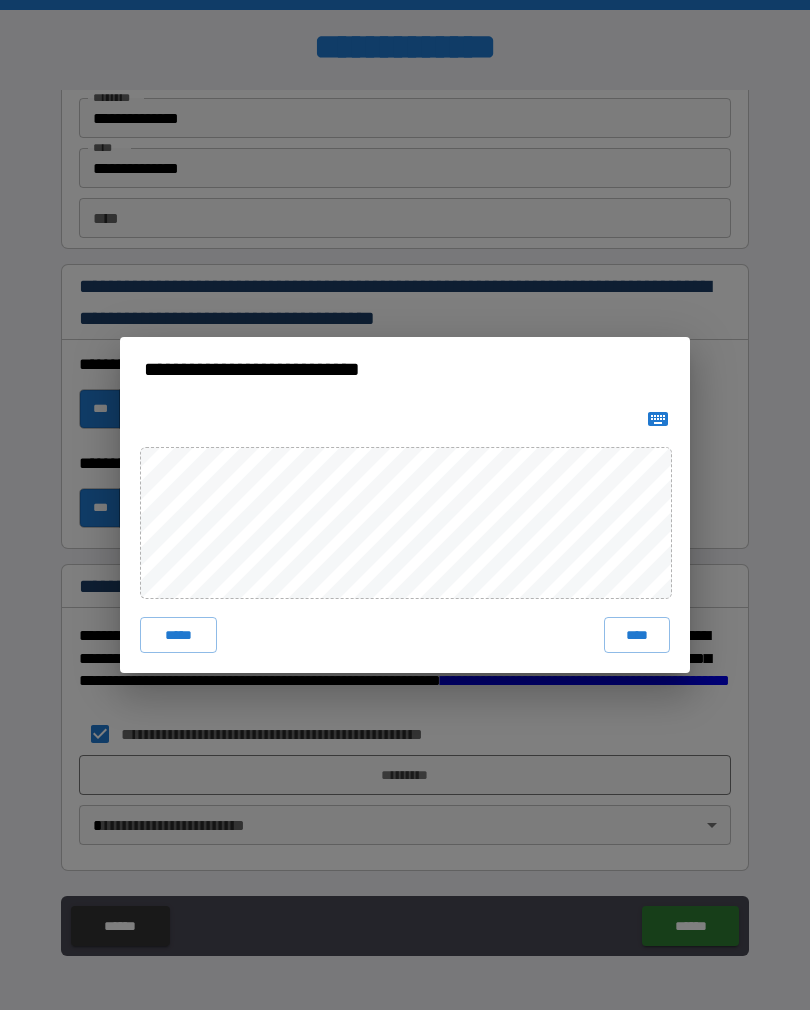 click on "****" at bounding box center (637, 635) 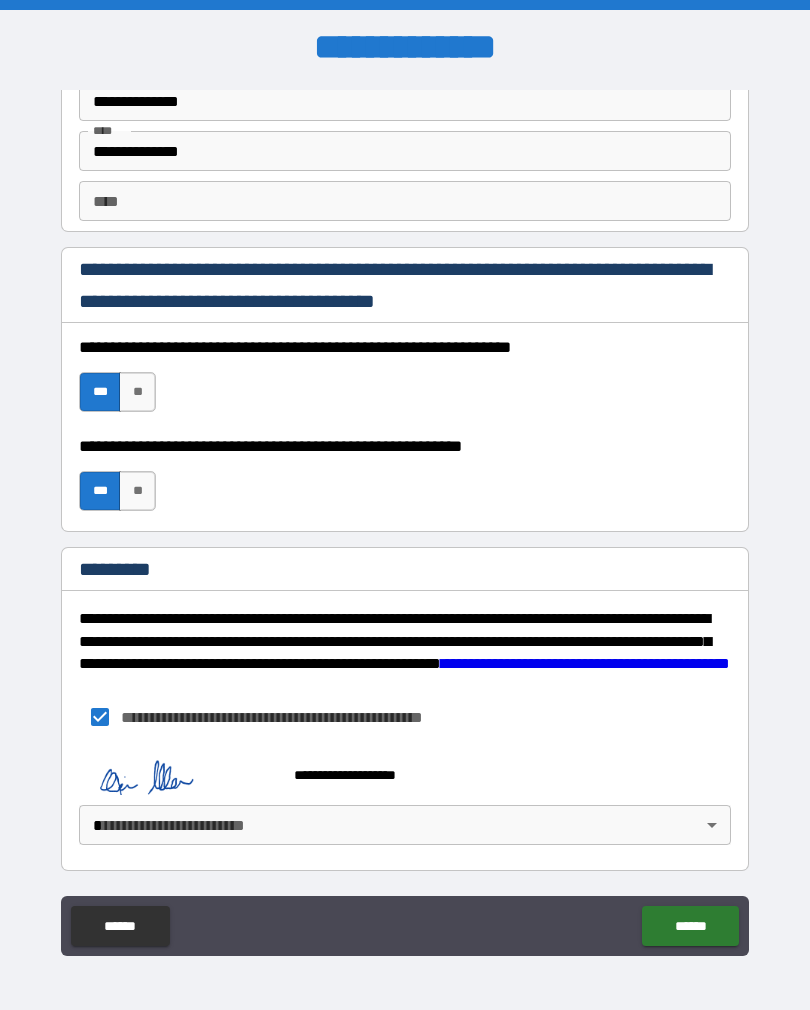 scroll, scrollTop: 2837, scrollLeft: 0, axis: vertical 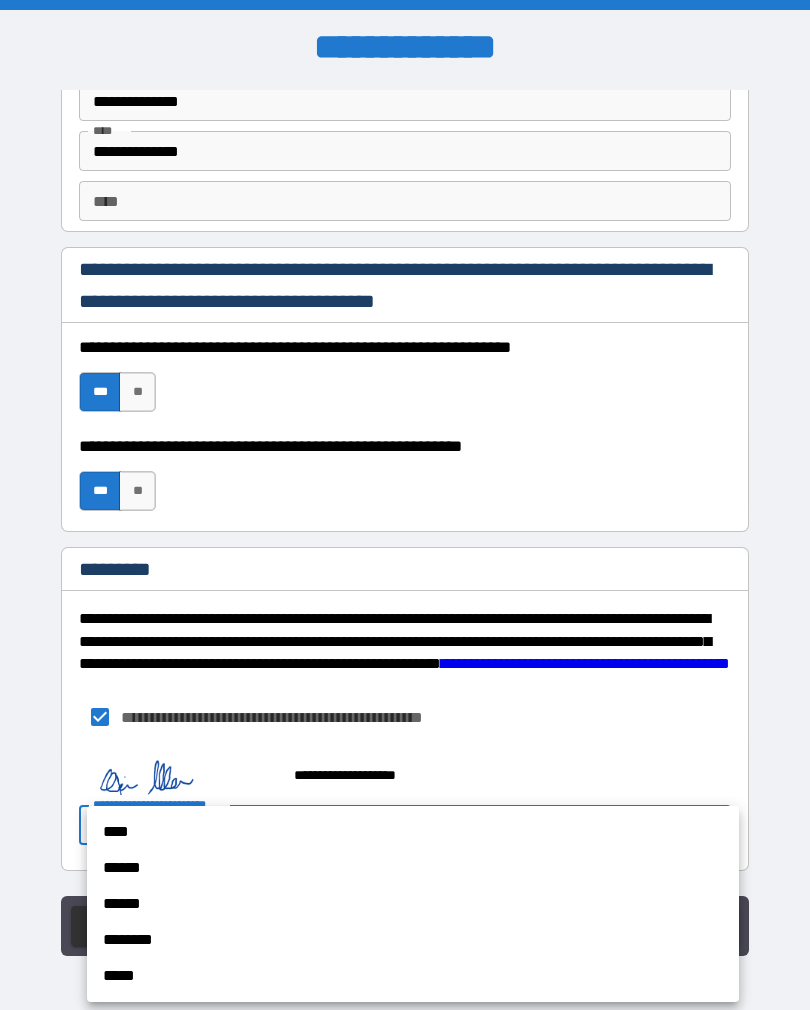 click on "****" at bounding box center [413, 832] 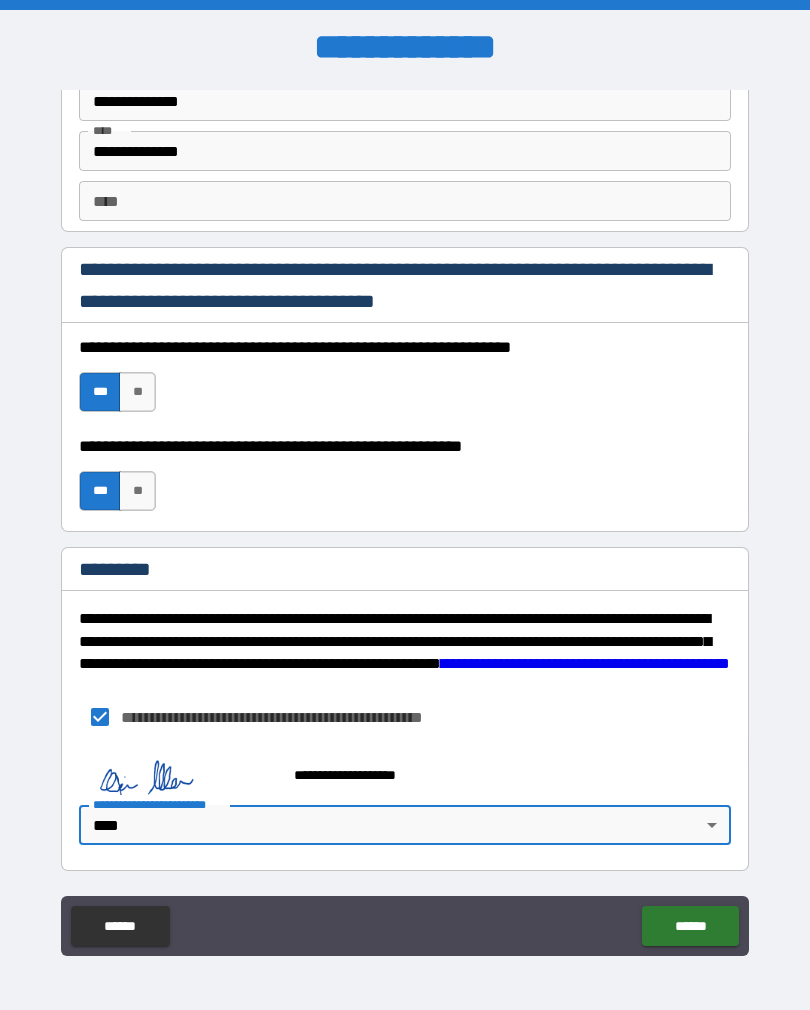 type on "*" 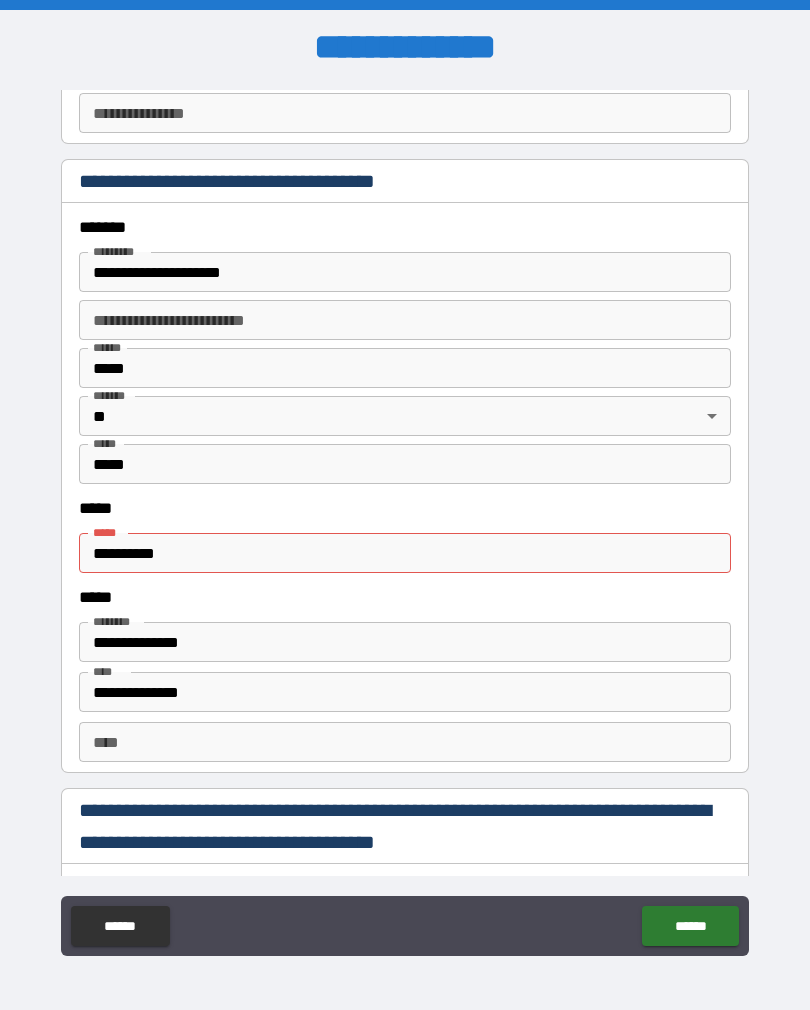 scroll, scrollTop: 2294, scrollLeft: 0, axis: vertical 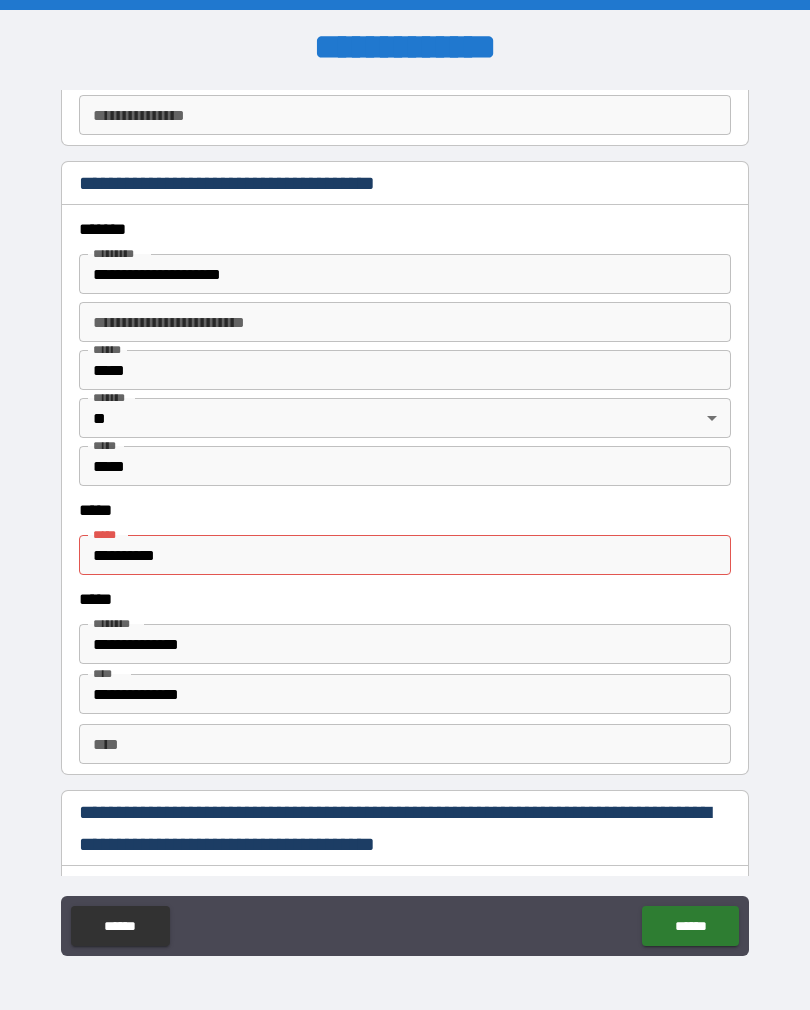 click on "**********" at bounding box center [405, 555] 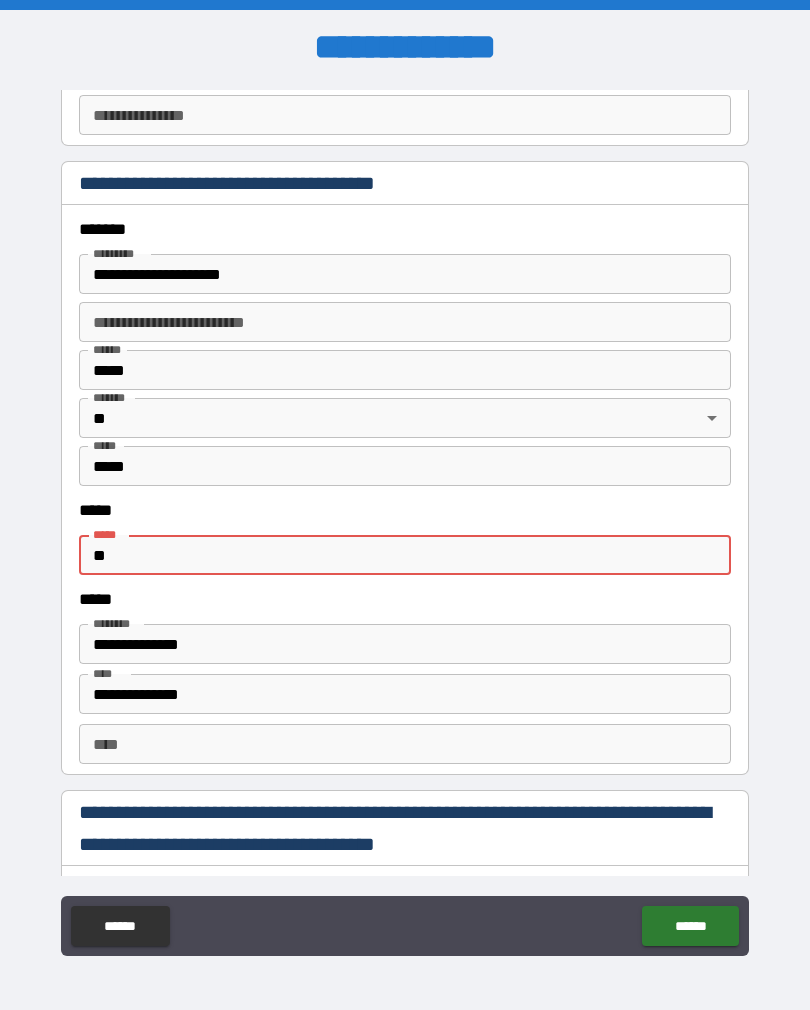 type on "*" 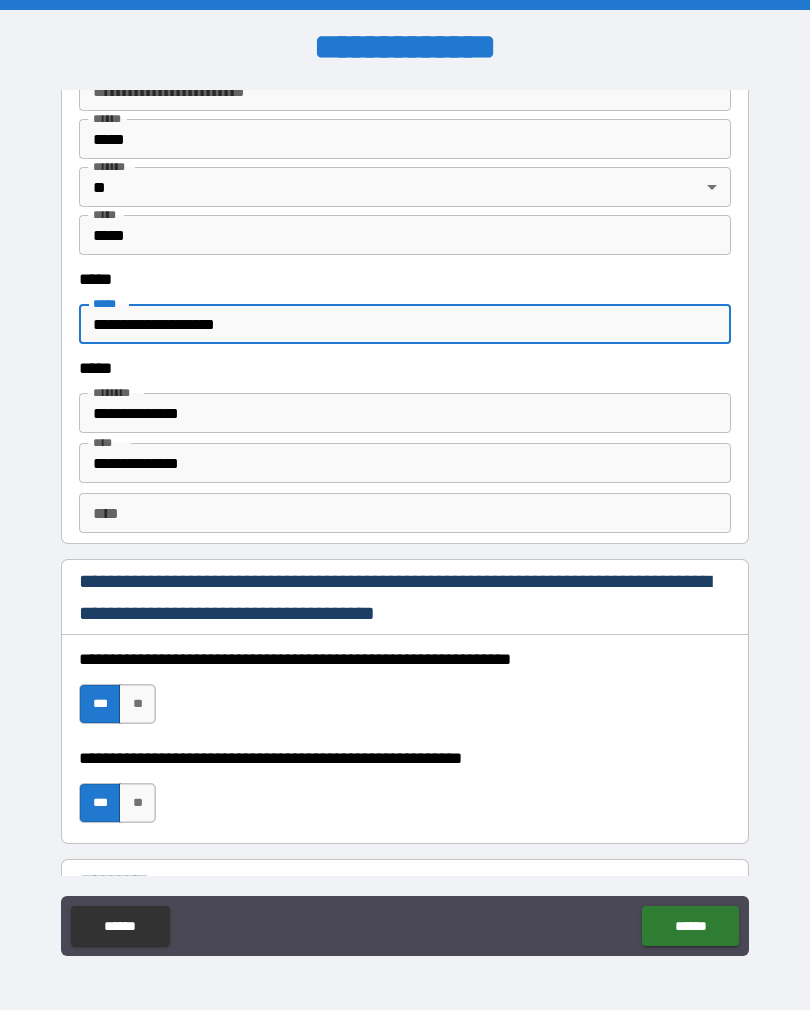 scroll, scrollTop: 2534, scrollLeft: 0, axis: vertical 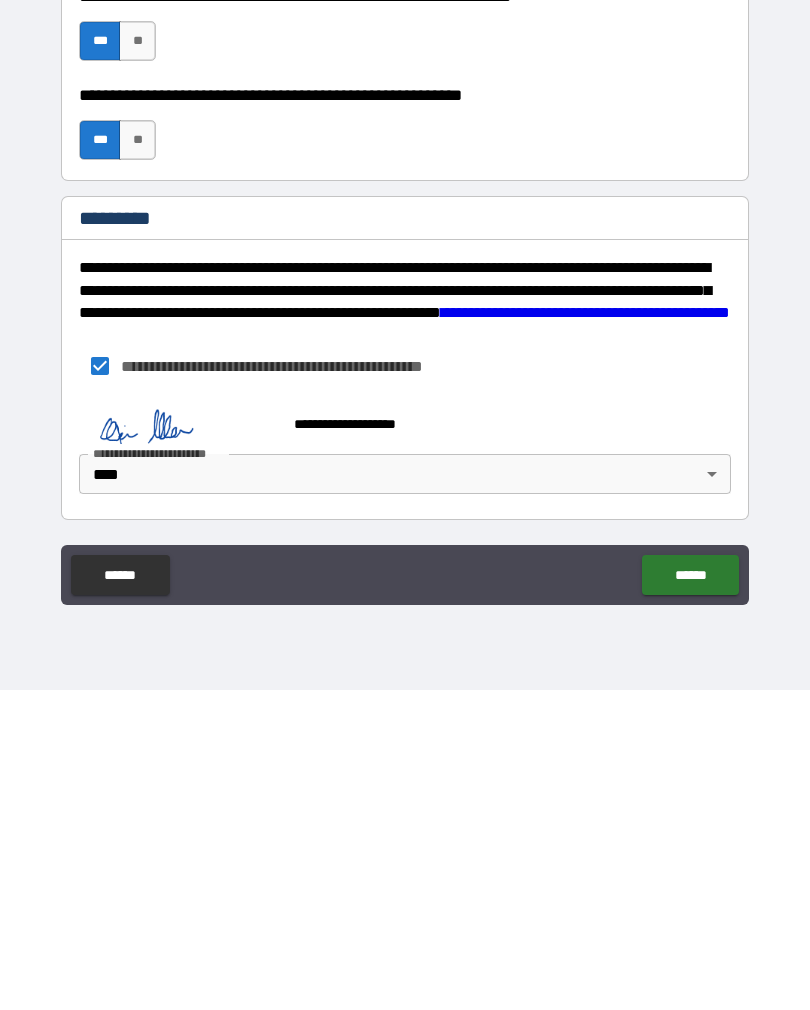 click on "******" at bounding box center (690, 895) 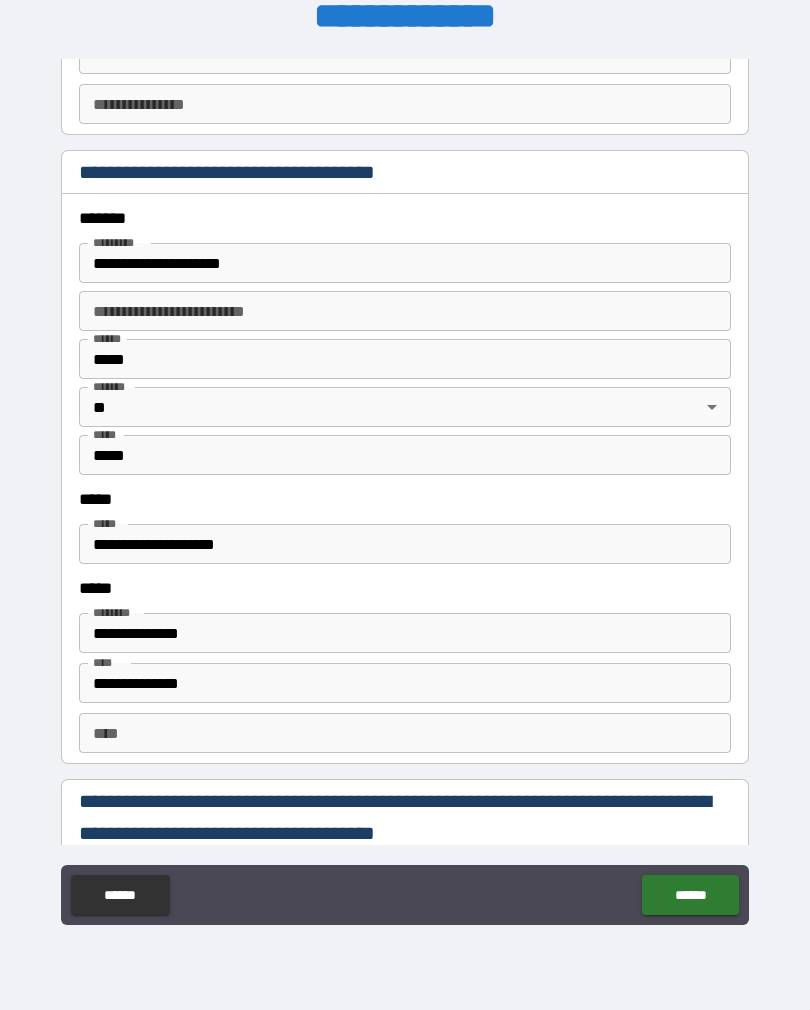 scroll, scrollTop: 2277, scrollLeft: 0, axis: vertical 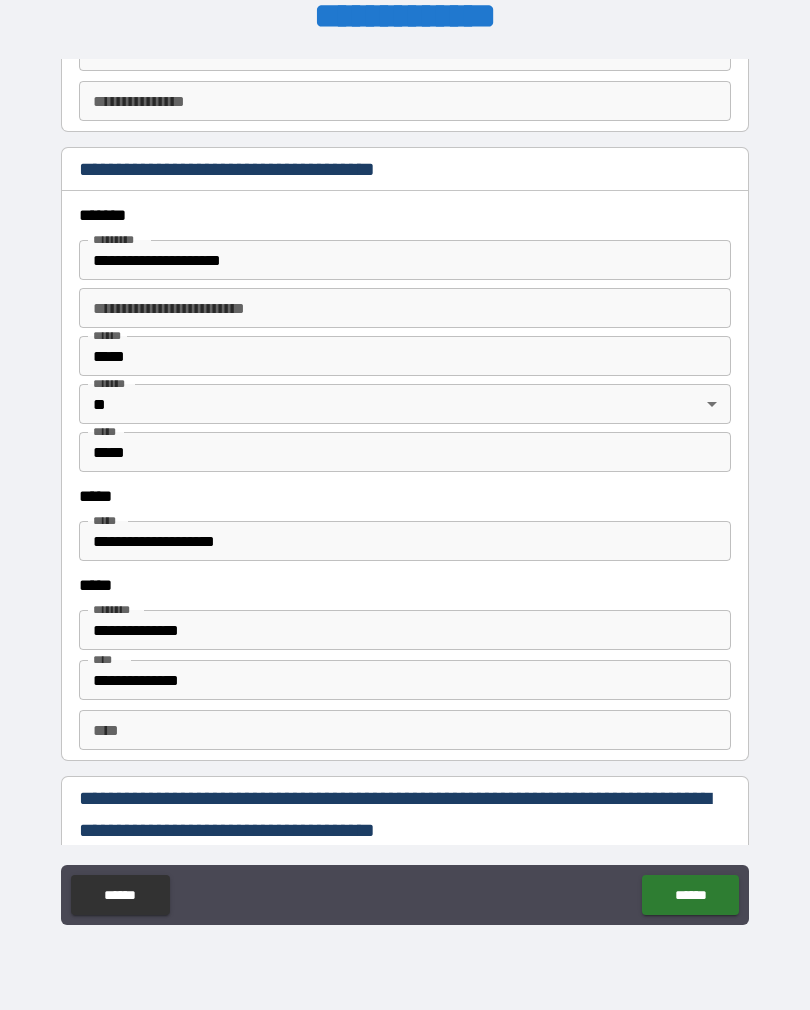 click on "**********" at bounding box center [405, 541] 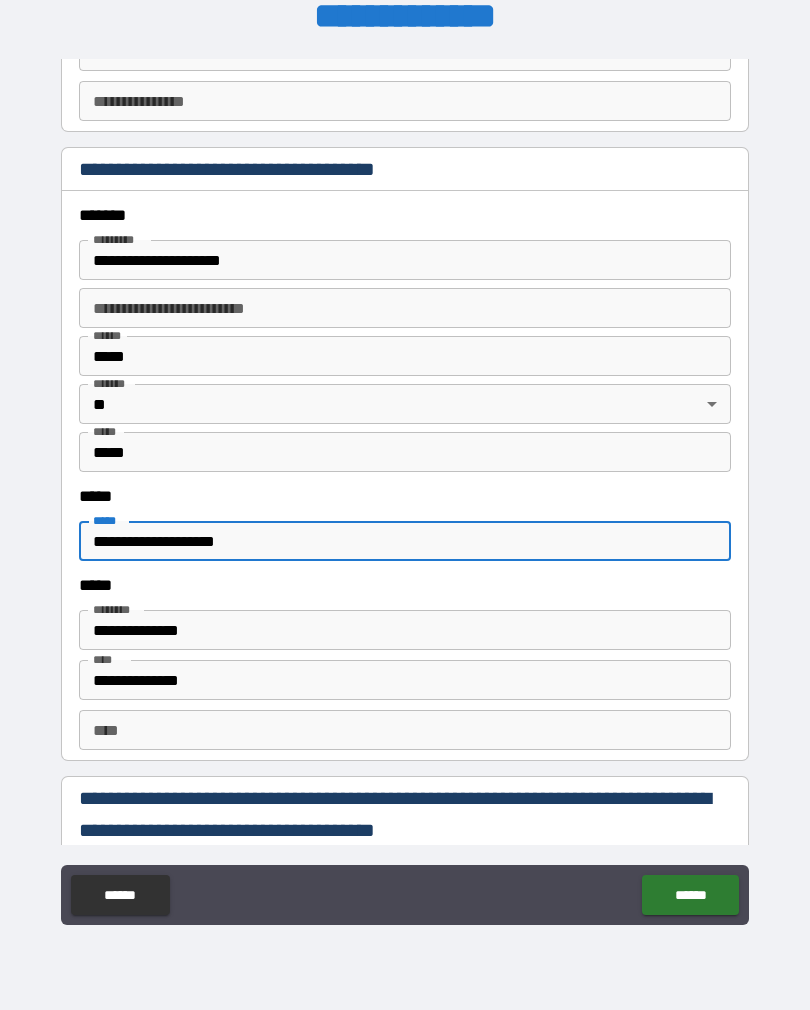 click on "**********" at bounding box center (405, 541) 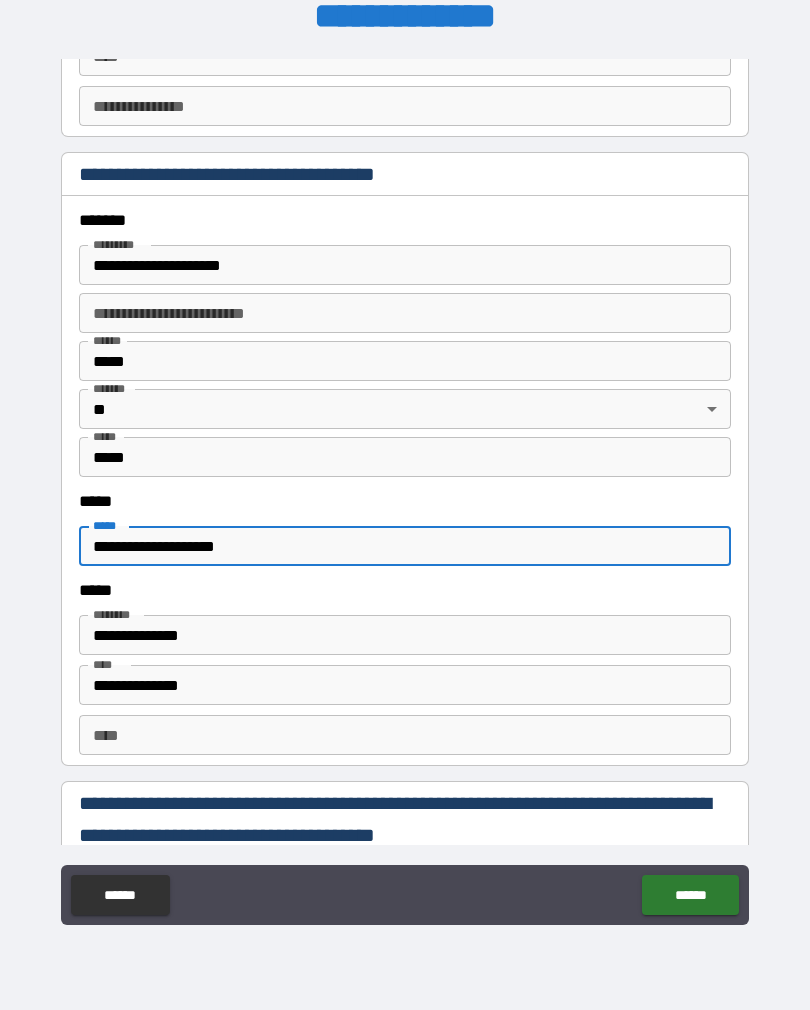 scroll, scrollTop: 2282, scrollLeft: 0, axis: vertical 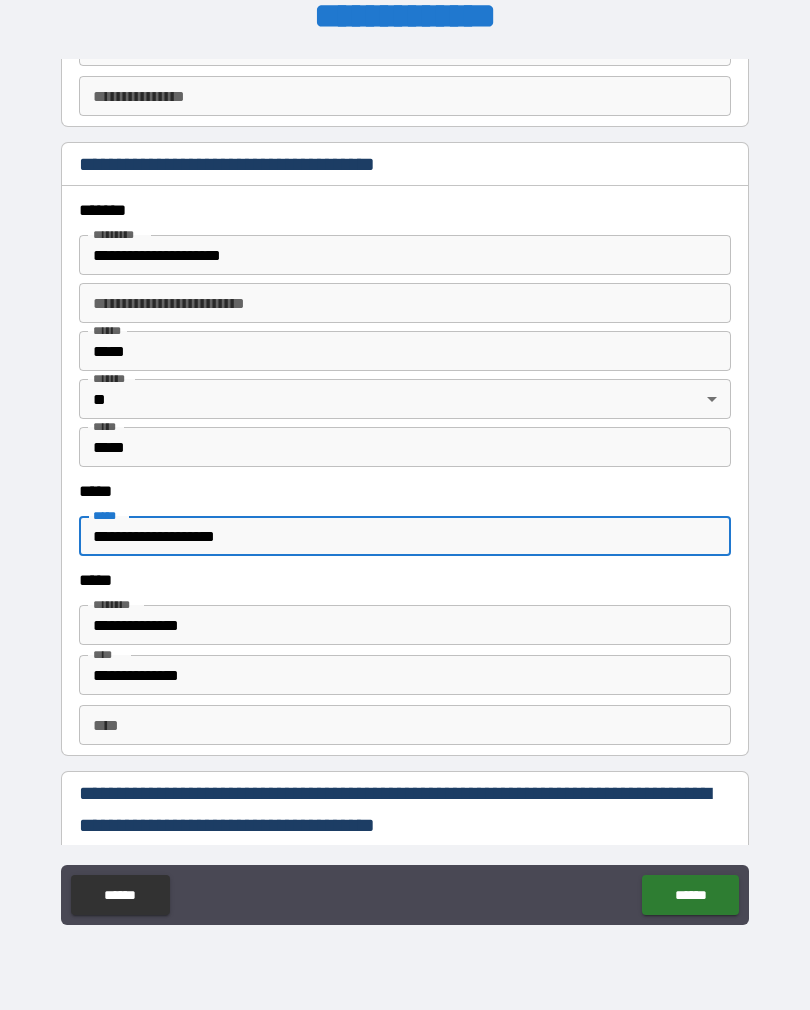 click on "**********" at bounding box center (405, 536) 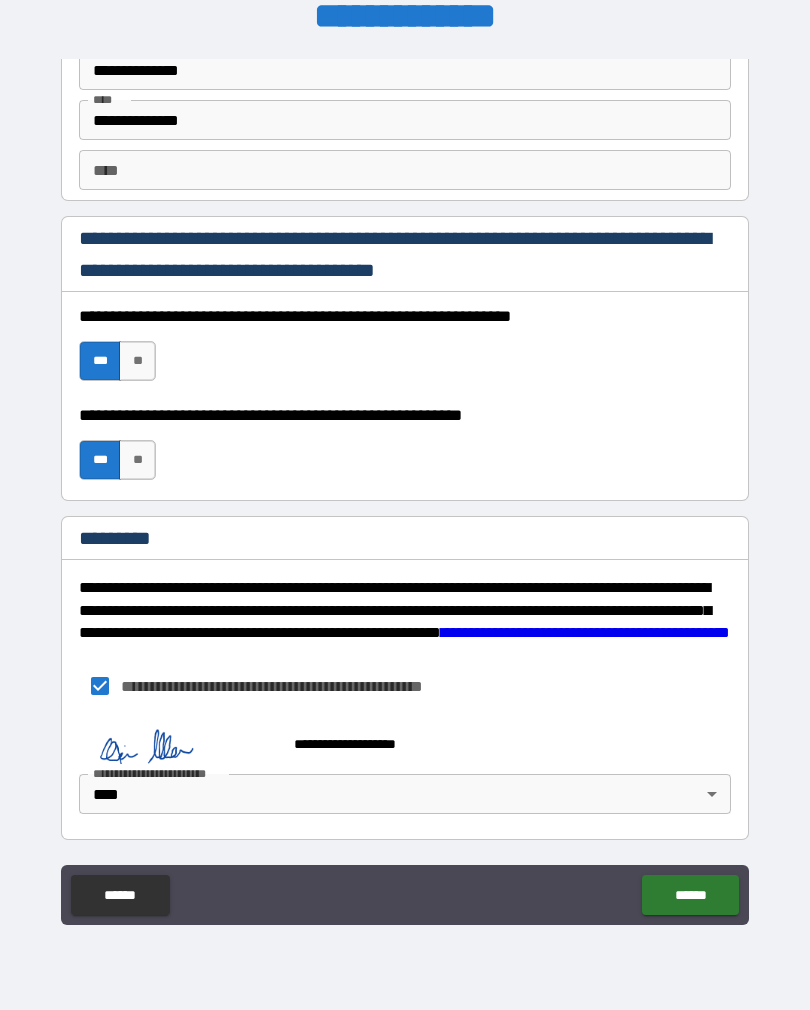 scroll, scrollTop: 2837, scrollLeft: 0, axis: vertical 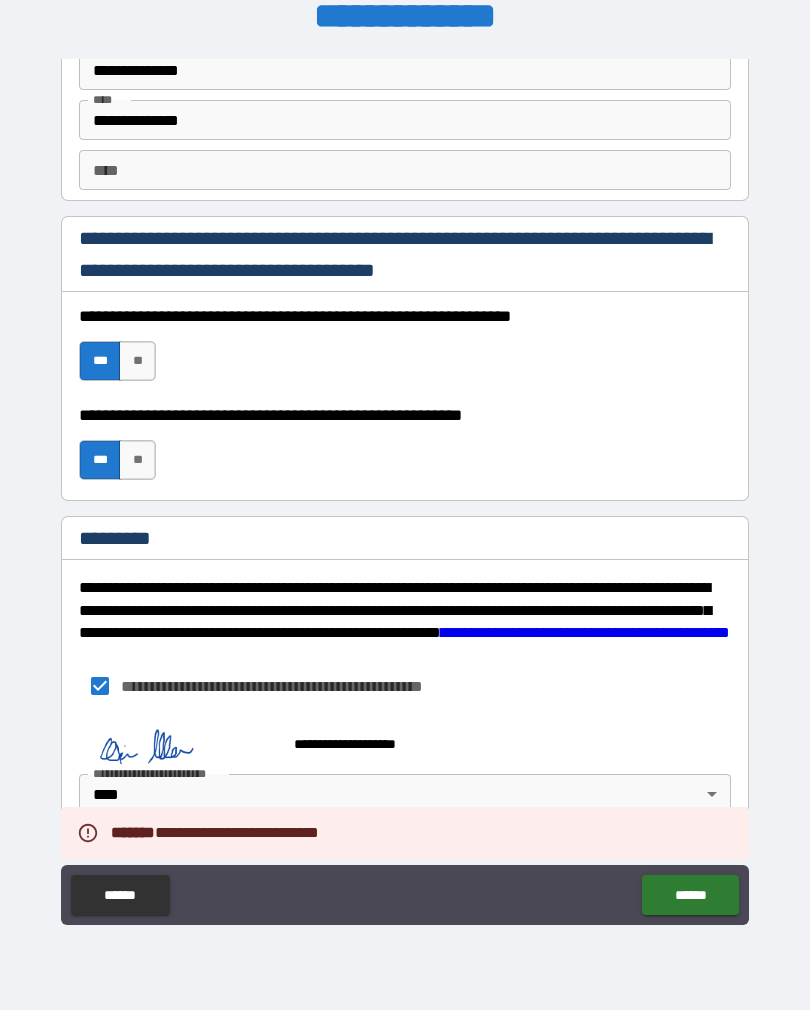click on "**********" at bounding box center [405, 773] 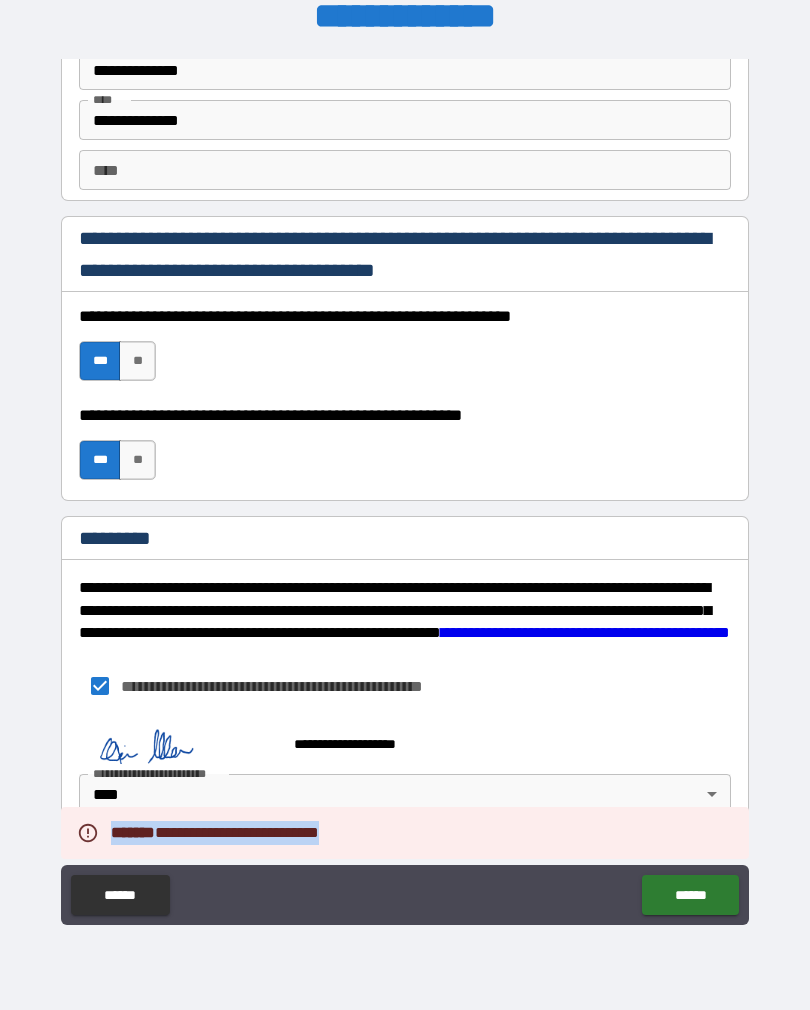 click on "**********" at bounding box center (405, 897) 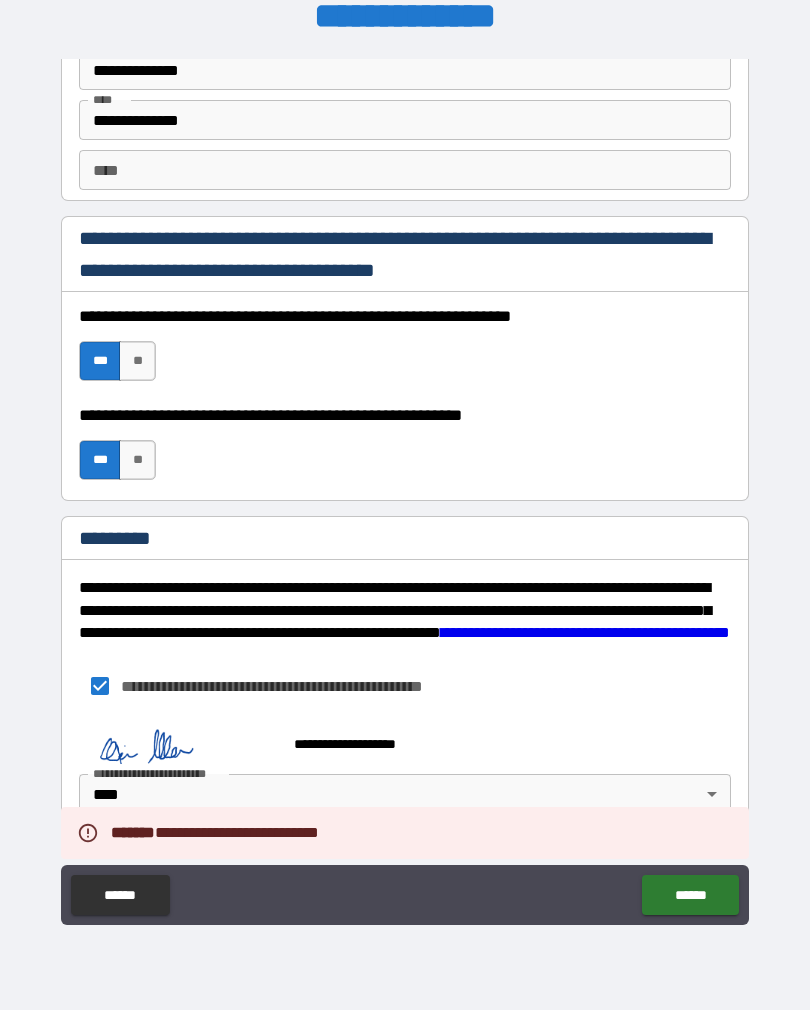 click on "**********" at bounding box center [405, 897] 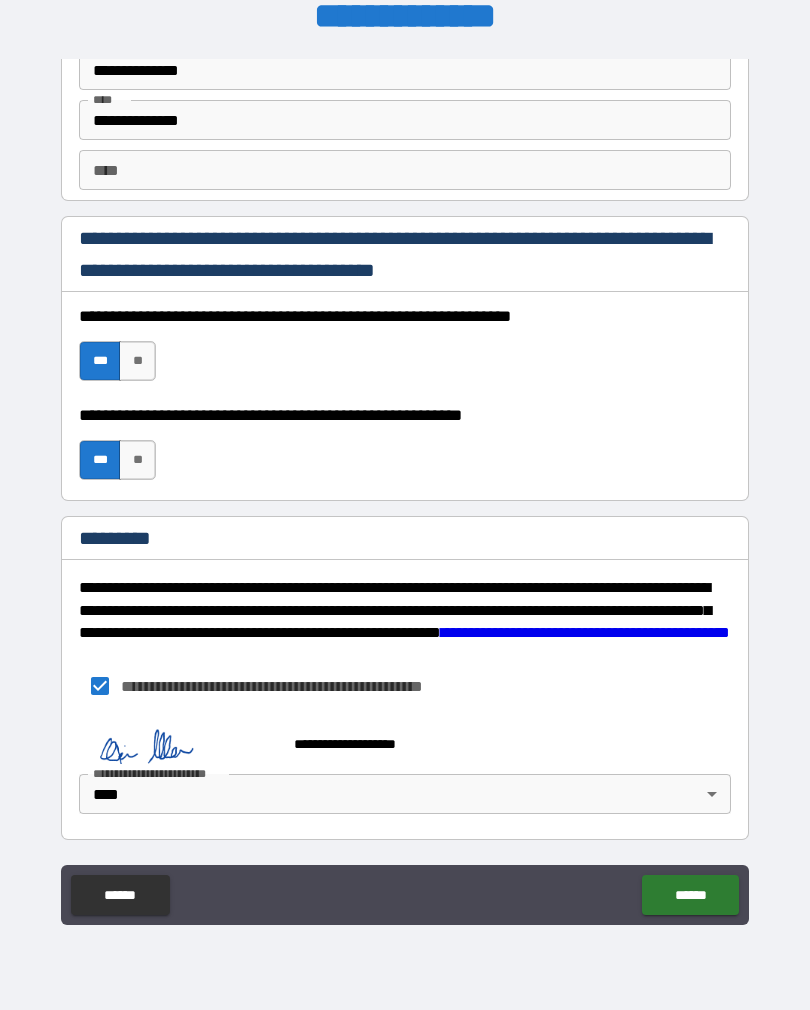 click on "**********" at bounding box center [405, 773] 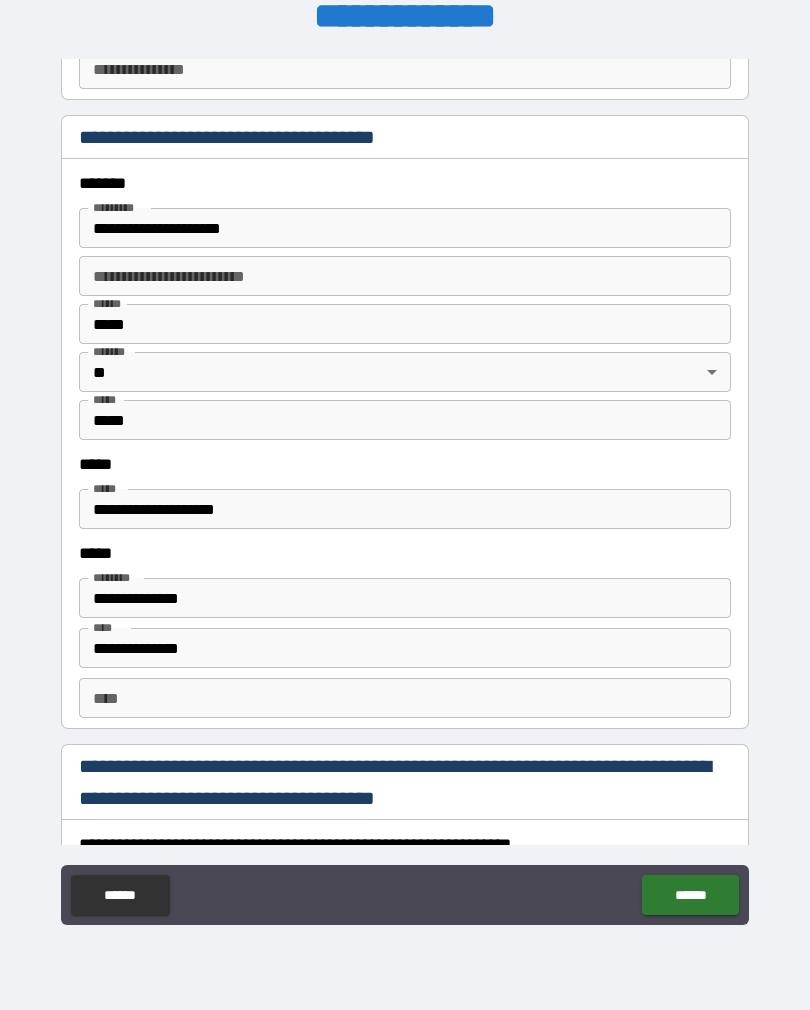 scroll, scrollTop: 2308, scrollLeft: 0, axis: vertical 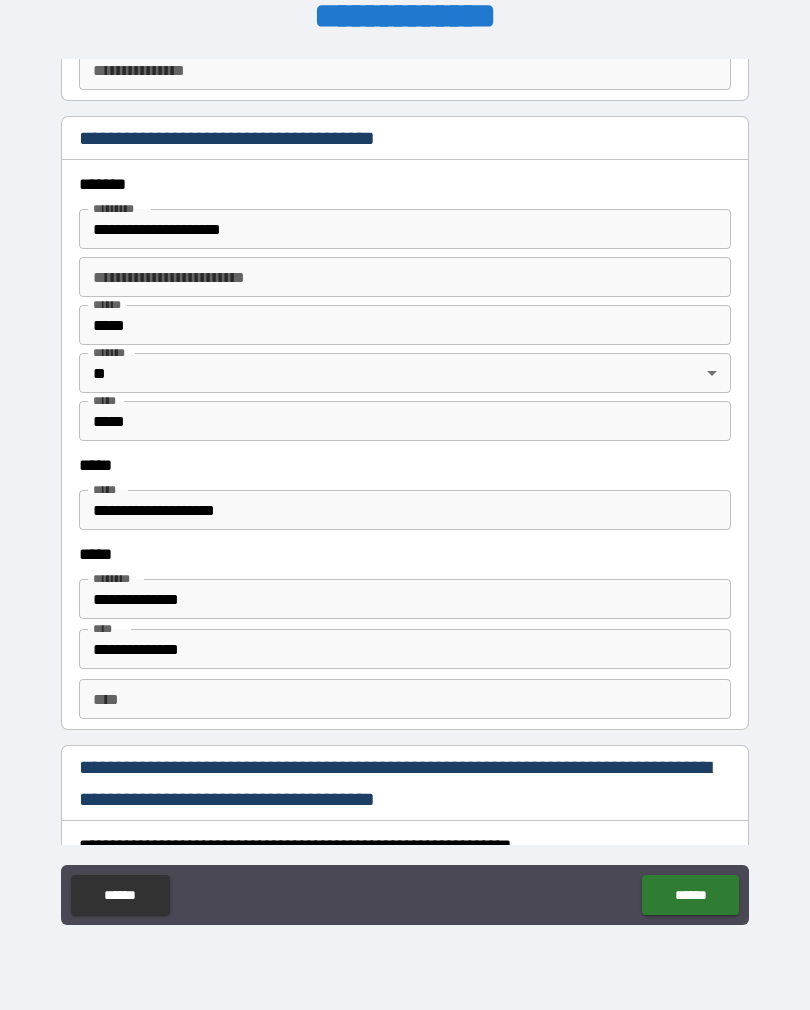 click on "**********" at bounding box center [405, 510] 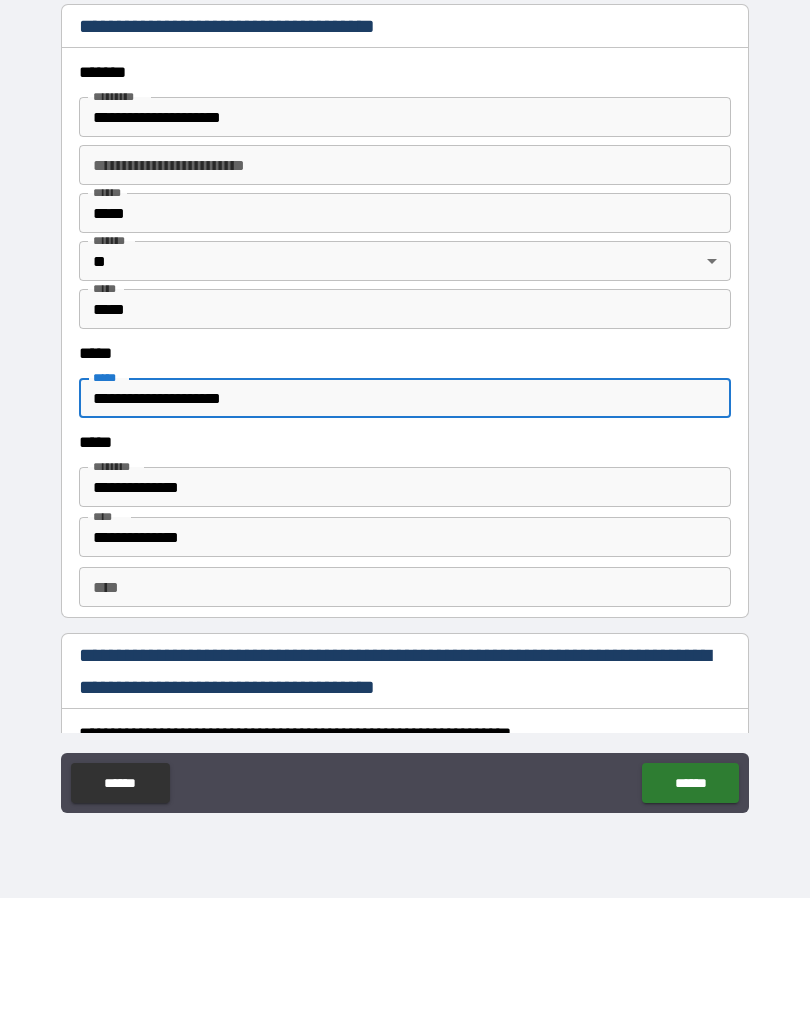 click on "**********" at bounding box center [405, 649] 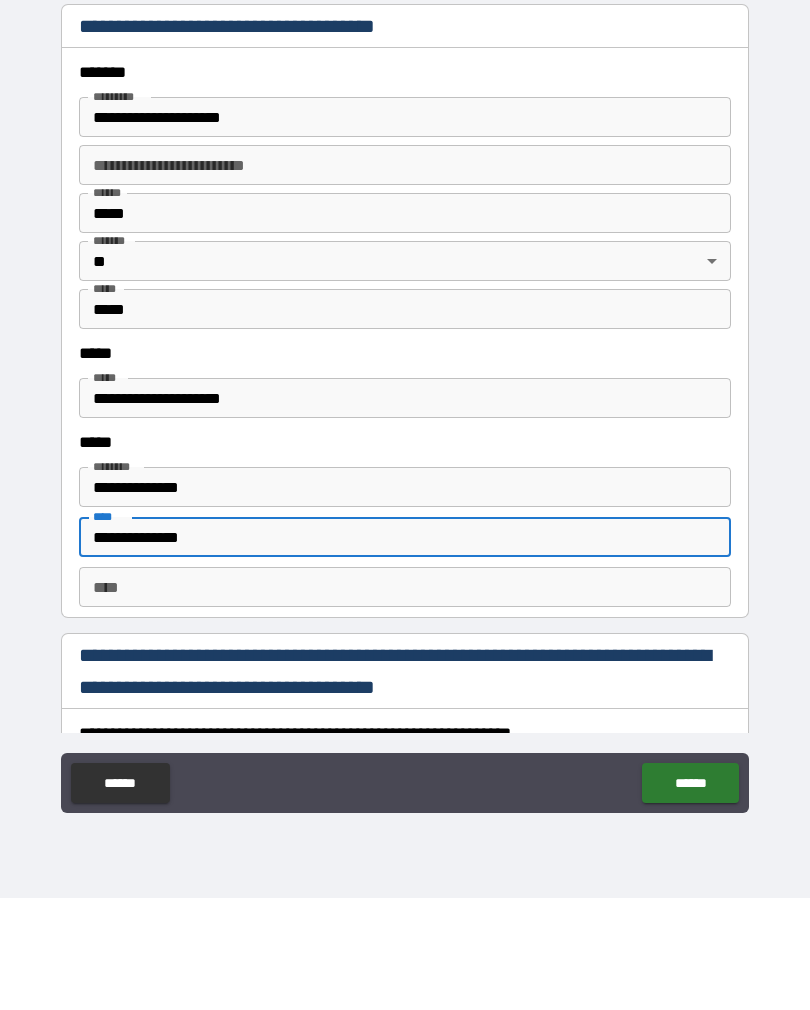 click on "**********" at bounding box center [405, 492] 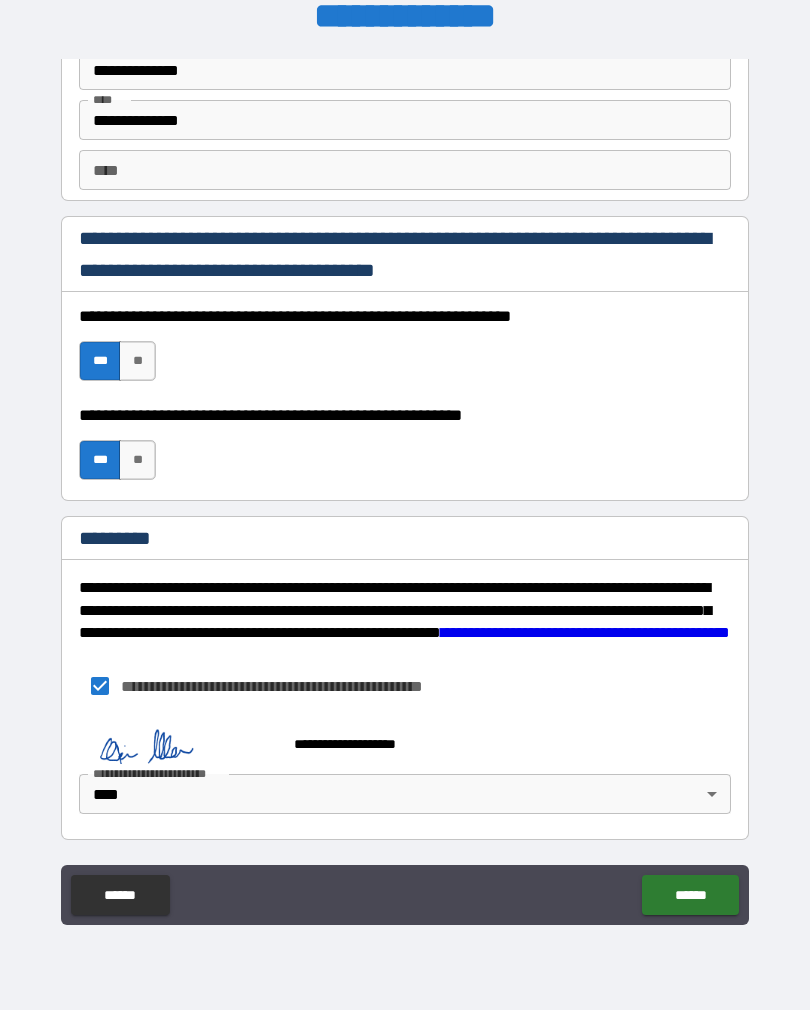 click on "******" at bounding box center [690, 895] 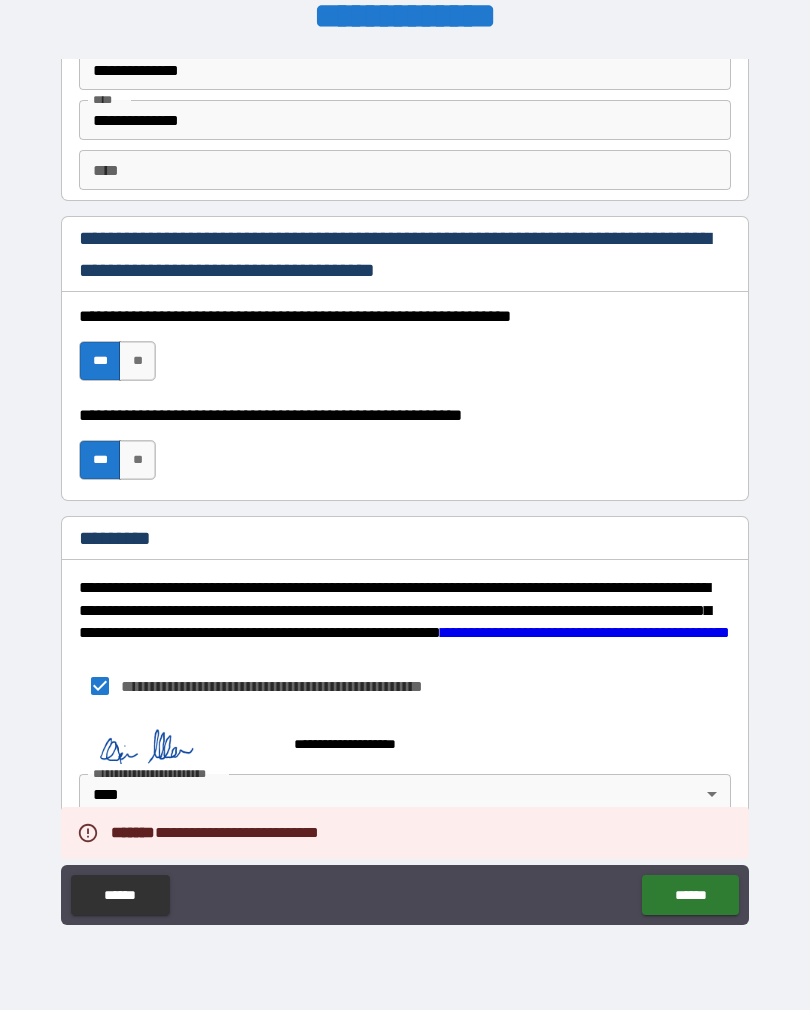 click on "**********" at bounding box center [405, 489] 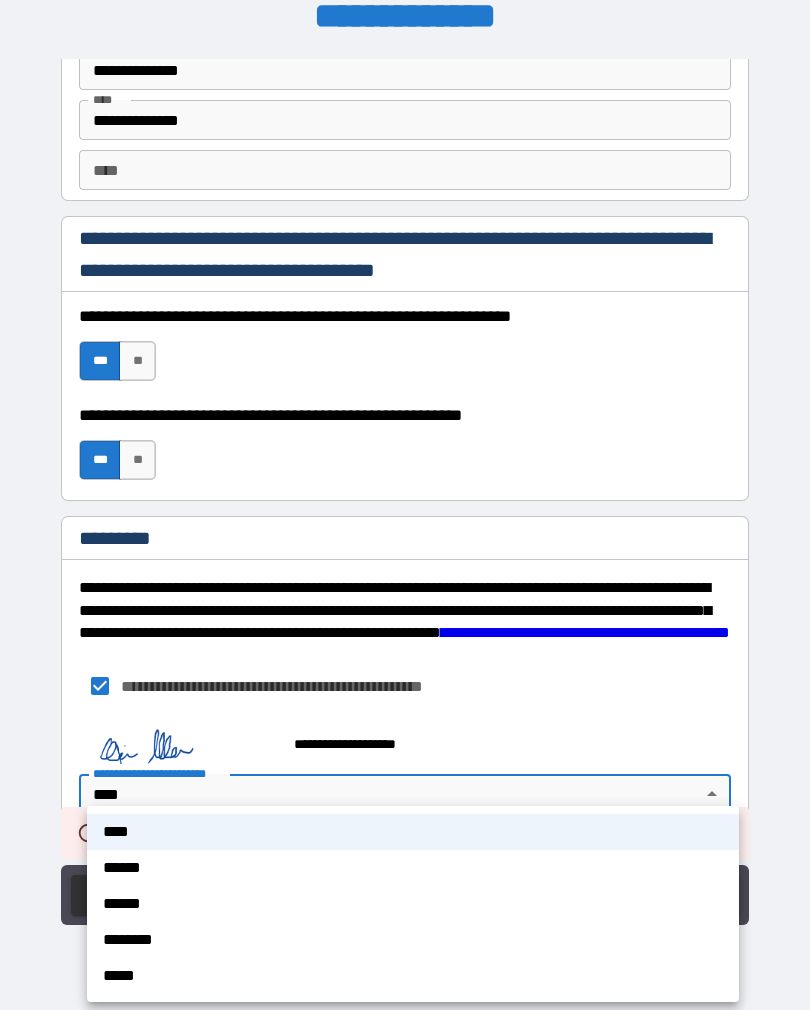 click at bounding box center (405, 505) 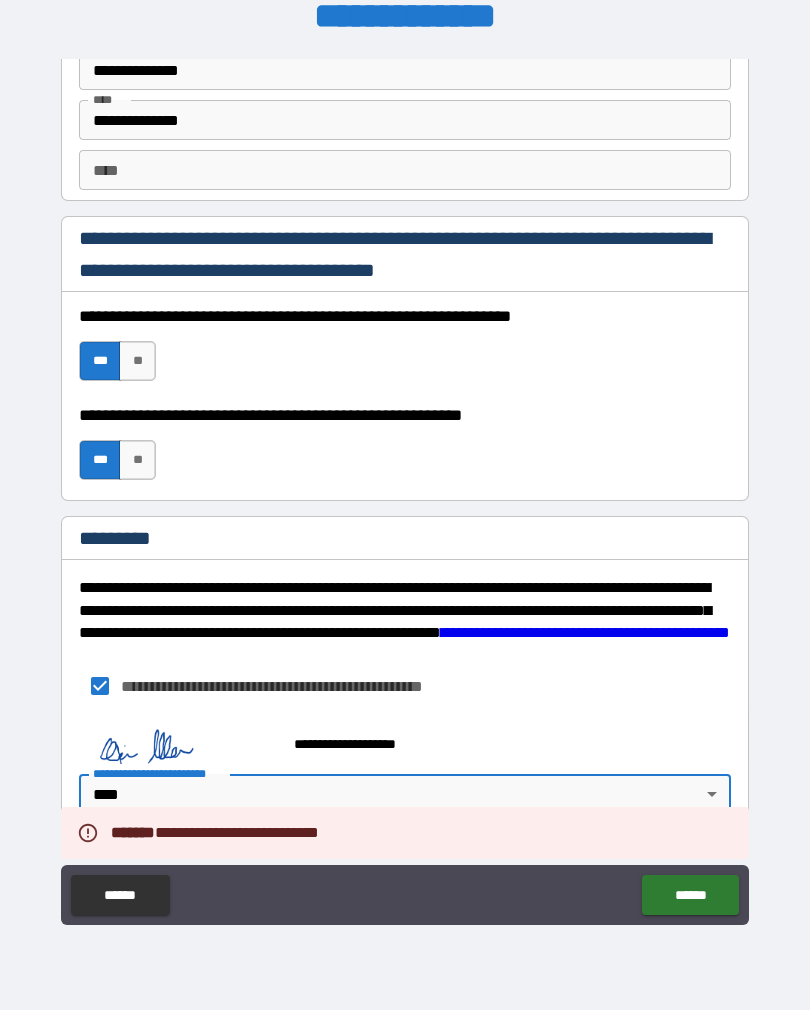click on "**********" at bounding box center [405, 773] 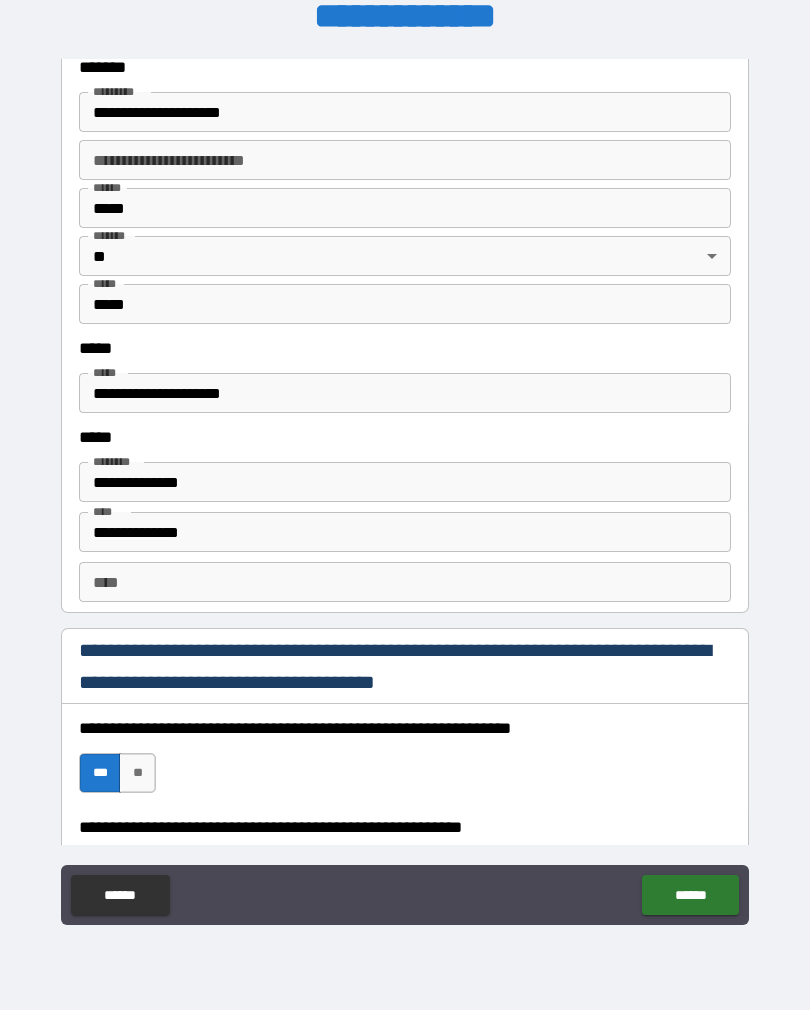 scroll, scrollTop: 2429, scrollLeft: 0, axis: vertical 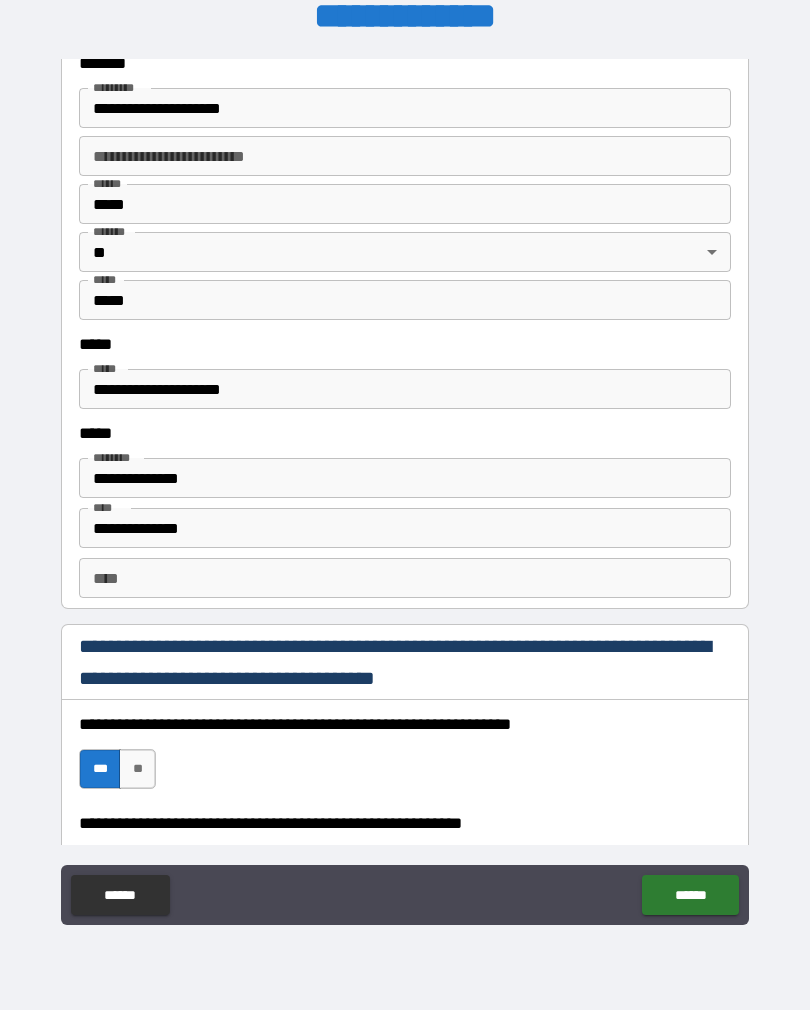 click on "**********" at bounding box center [405, 389] 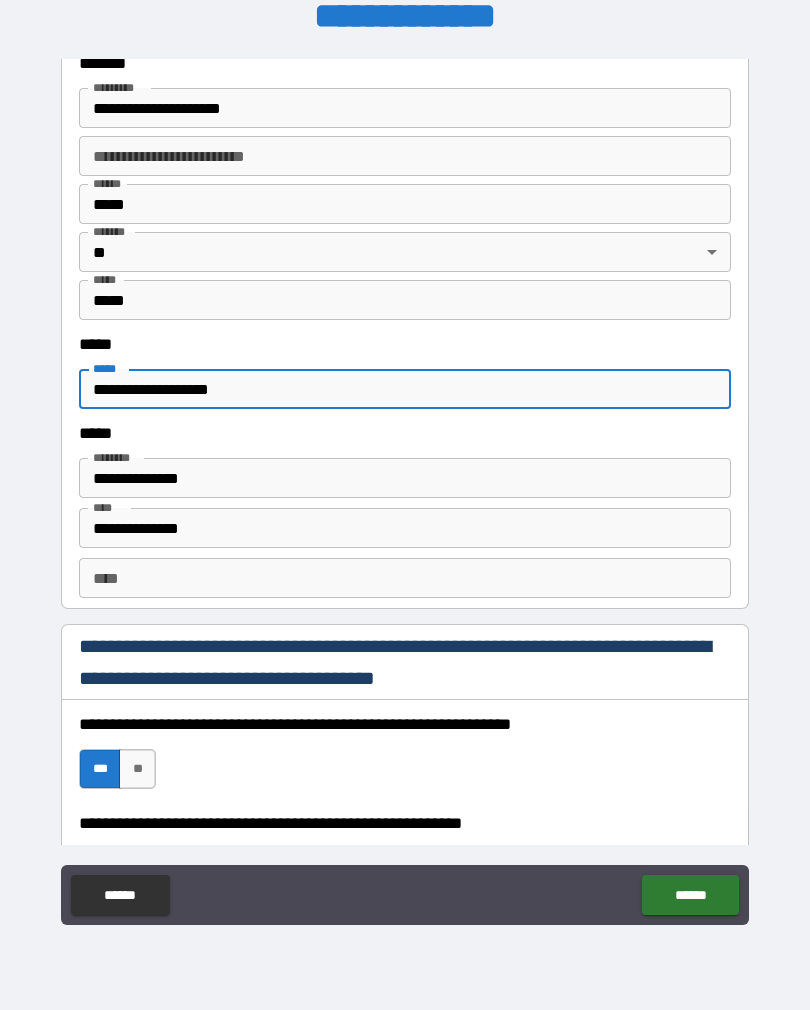 type on "**********" 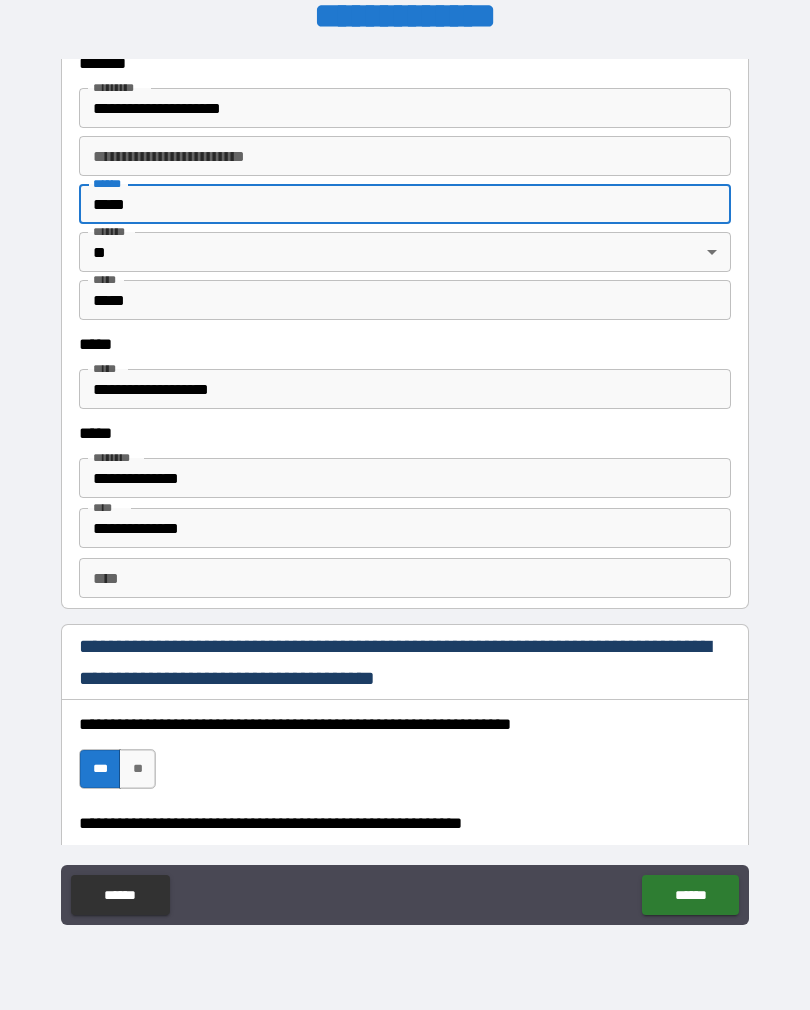 click on "**********" at bounding box center (405, 389) 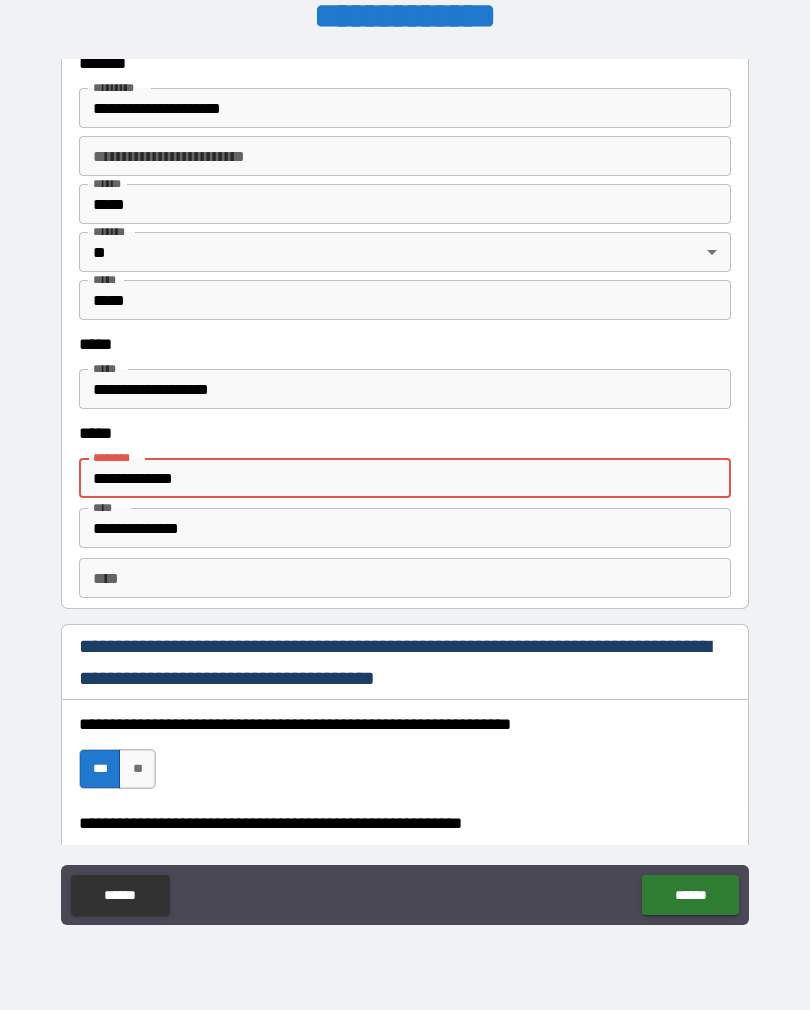 type on "**********" 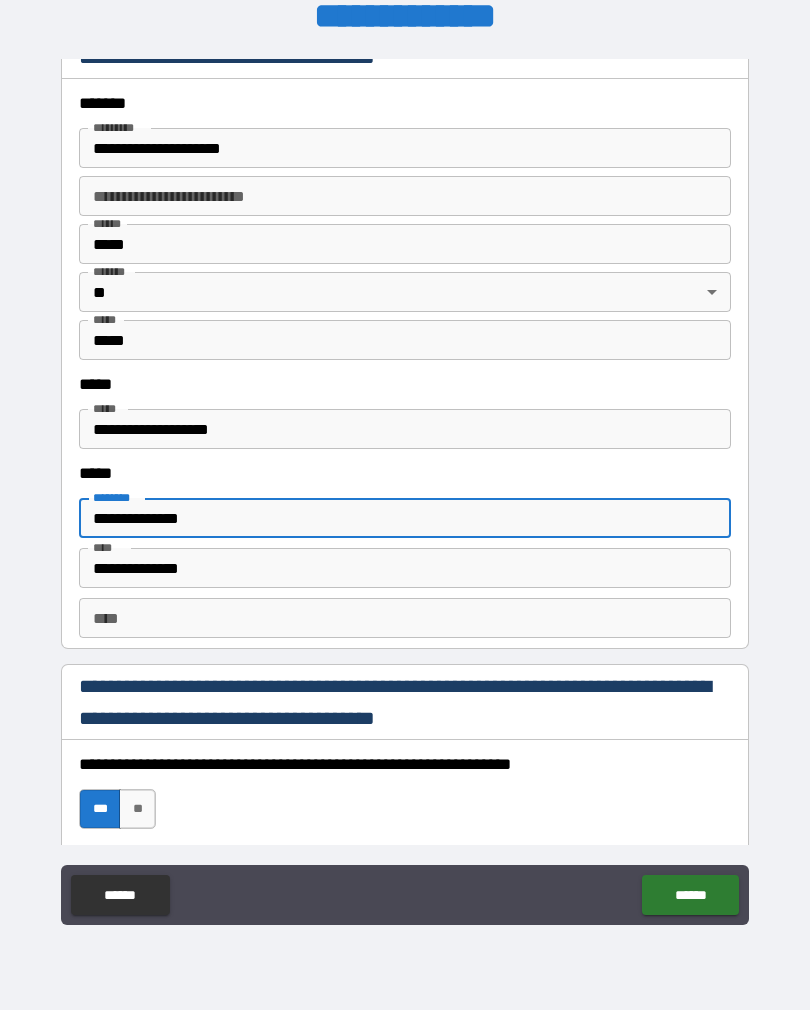 scroll, scrollTop: 2387, scrollLeft: 0, axis: vertical 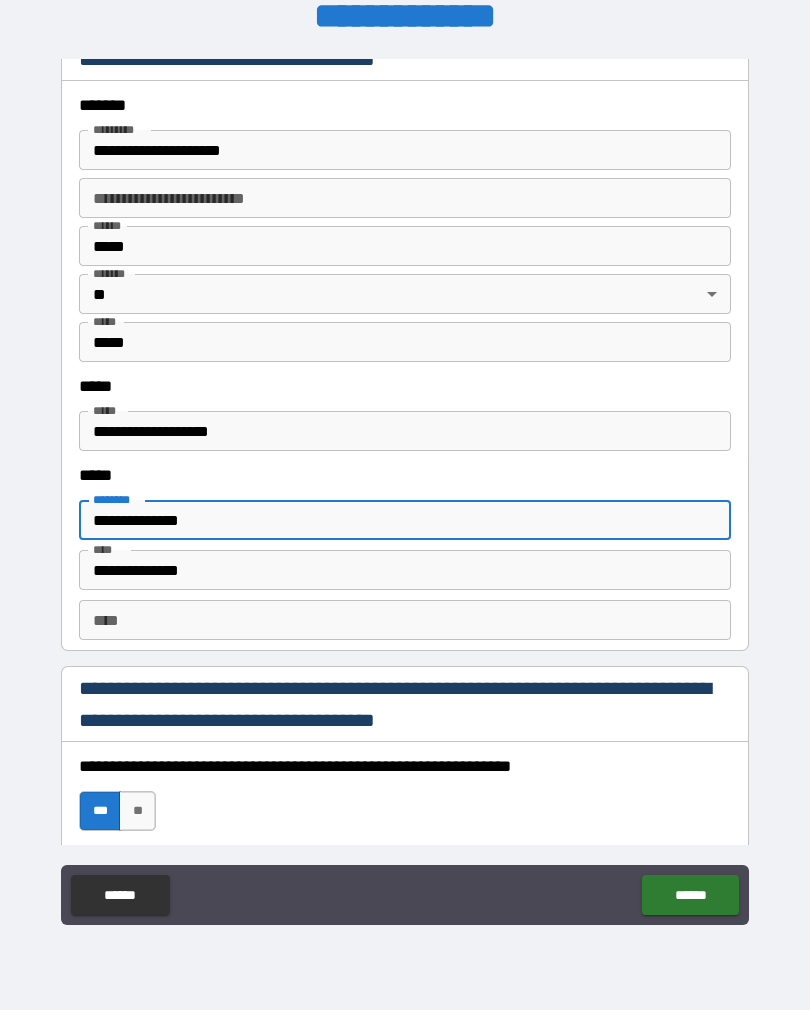 click on "**********" at bounding box center (405, 431) 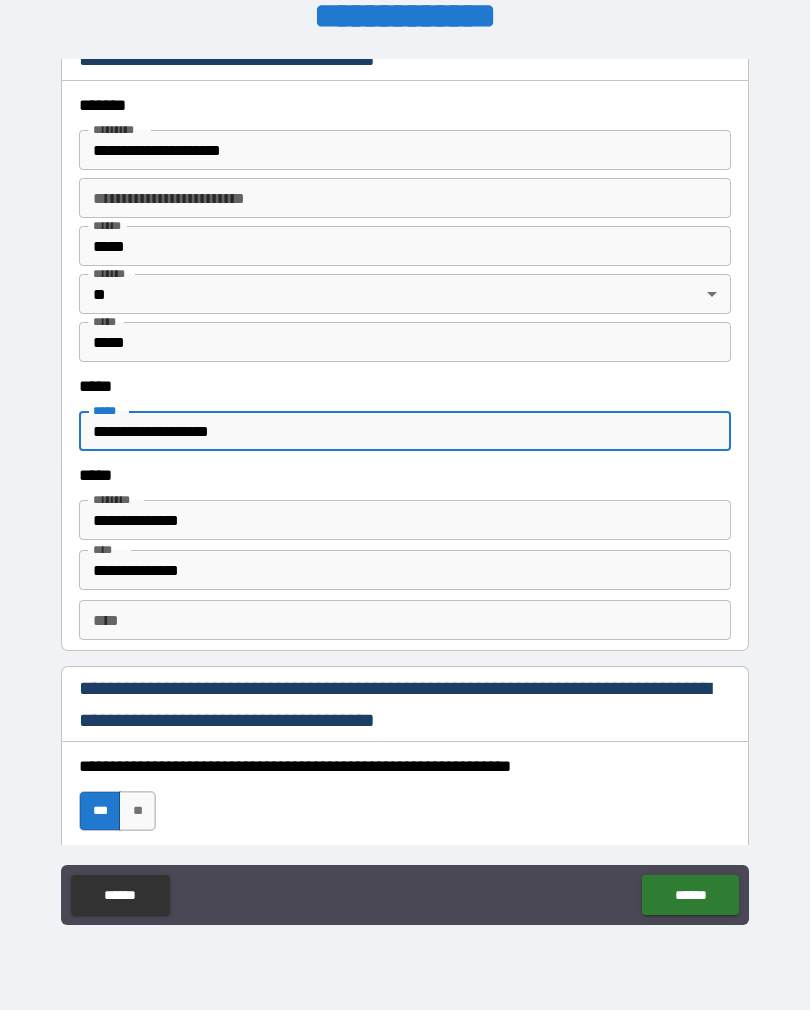click on "**********" at bounding box center (405, 431) 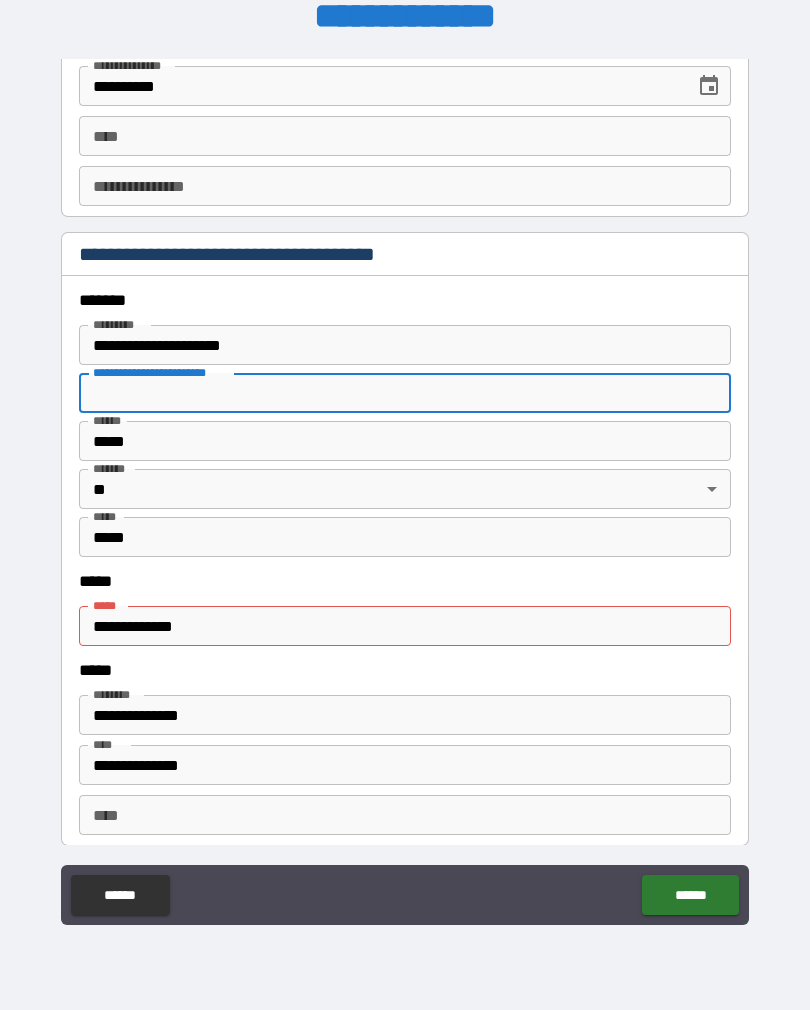 scroll, scrollTop: 2176, scrollLeft: 0, axis: vertical 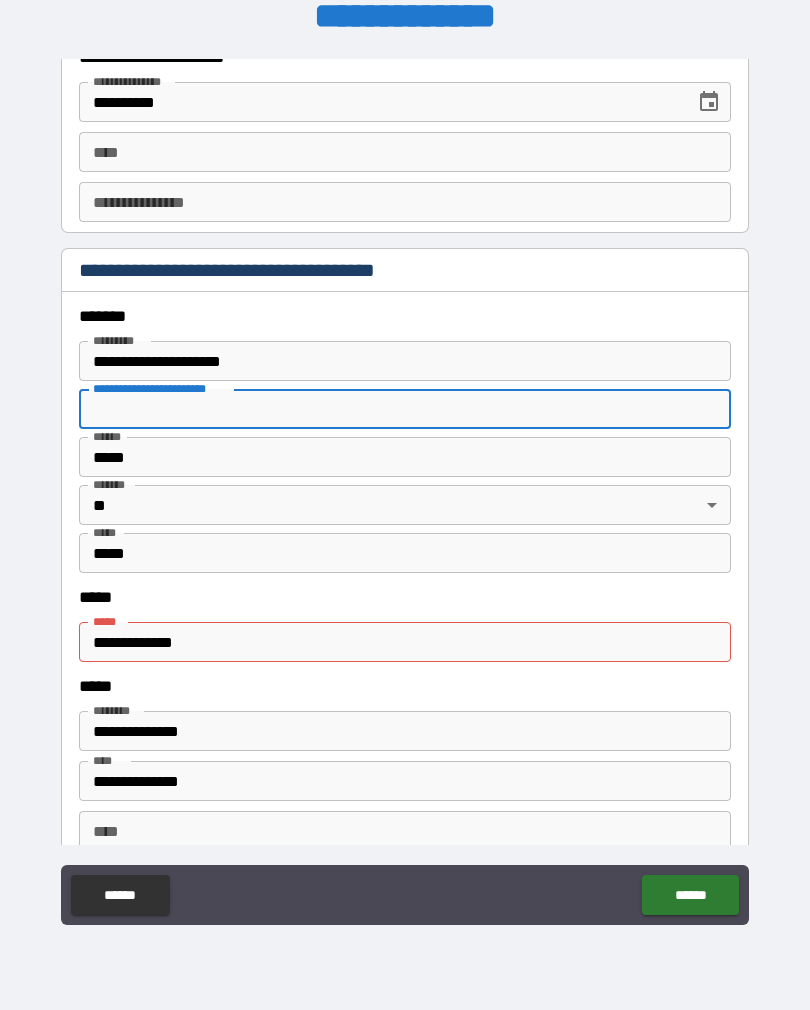 click on "*****" at bounding box center [405, 553] 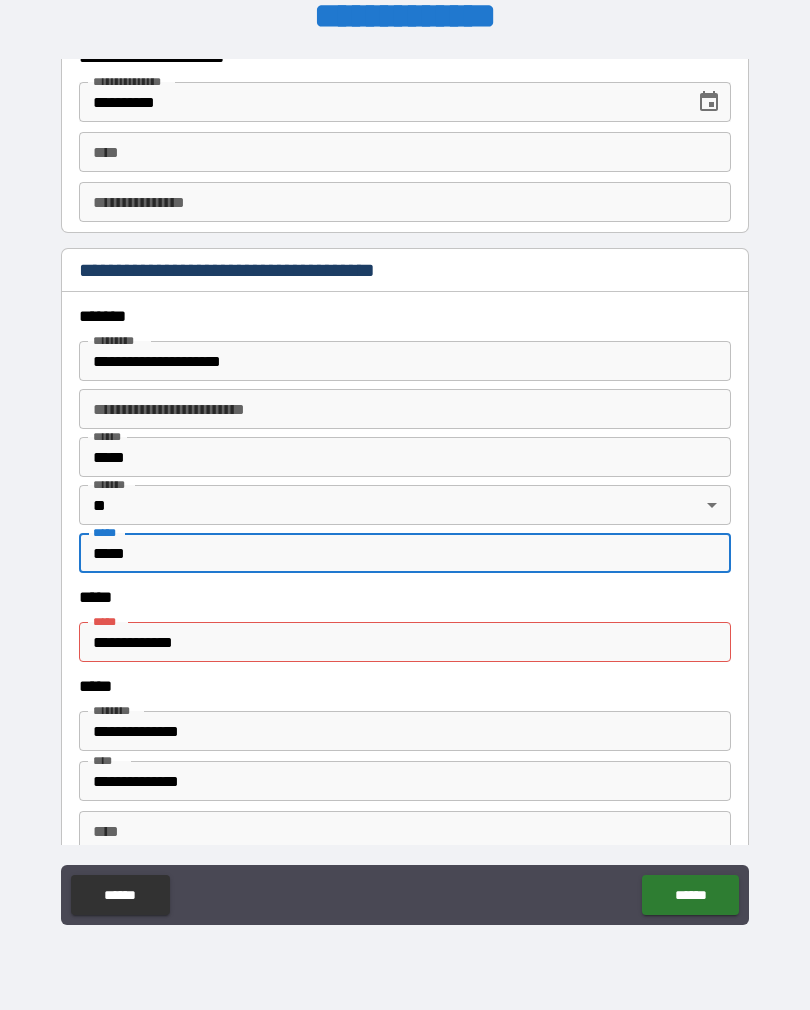 click on "**********" at bounding box center (405, 642) 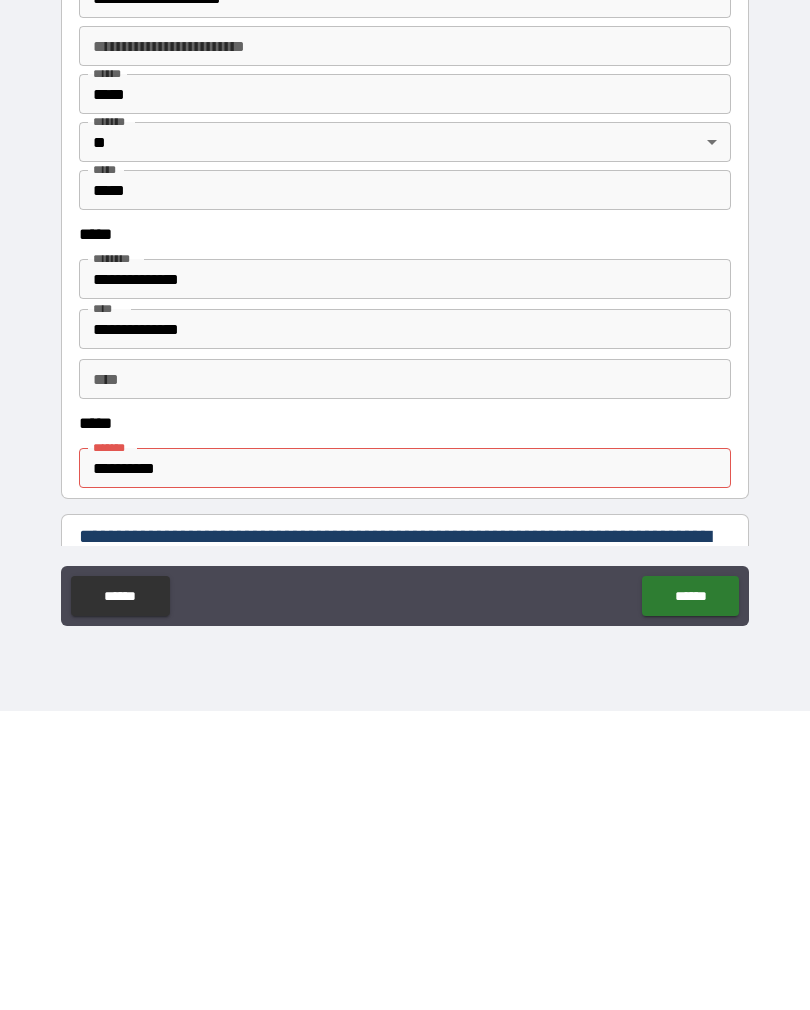 scroll, scrollTop: 600, scrollLeft: 0, axis: vertical 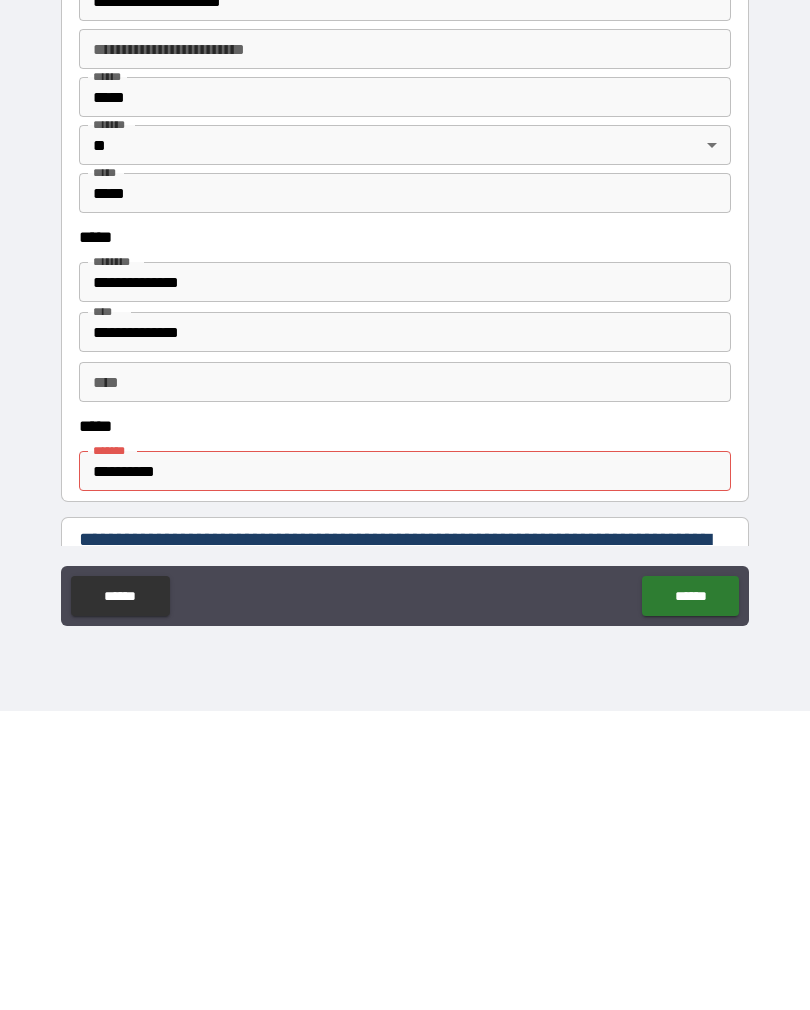 type on "**********" 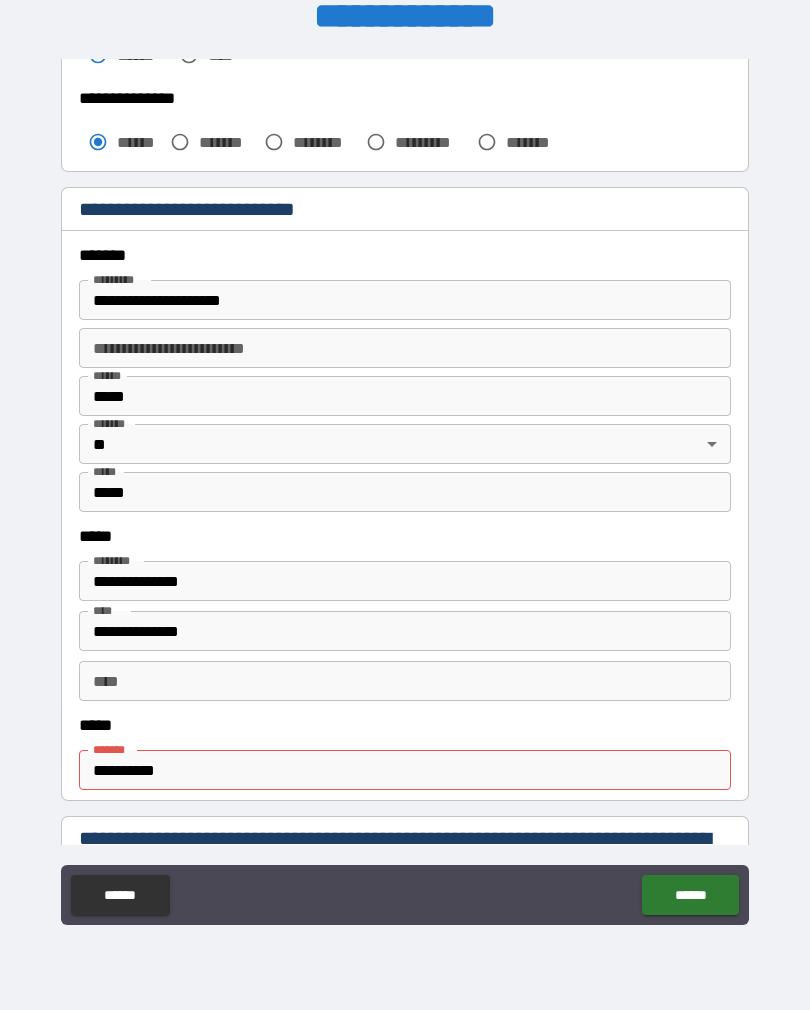 click on "**********" at bounding box center (405, 770) 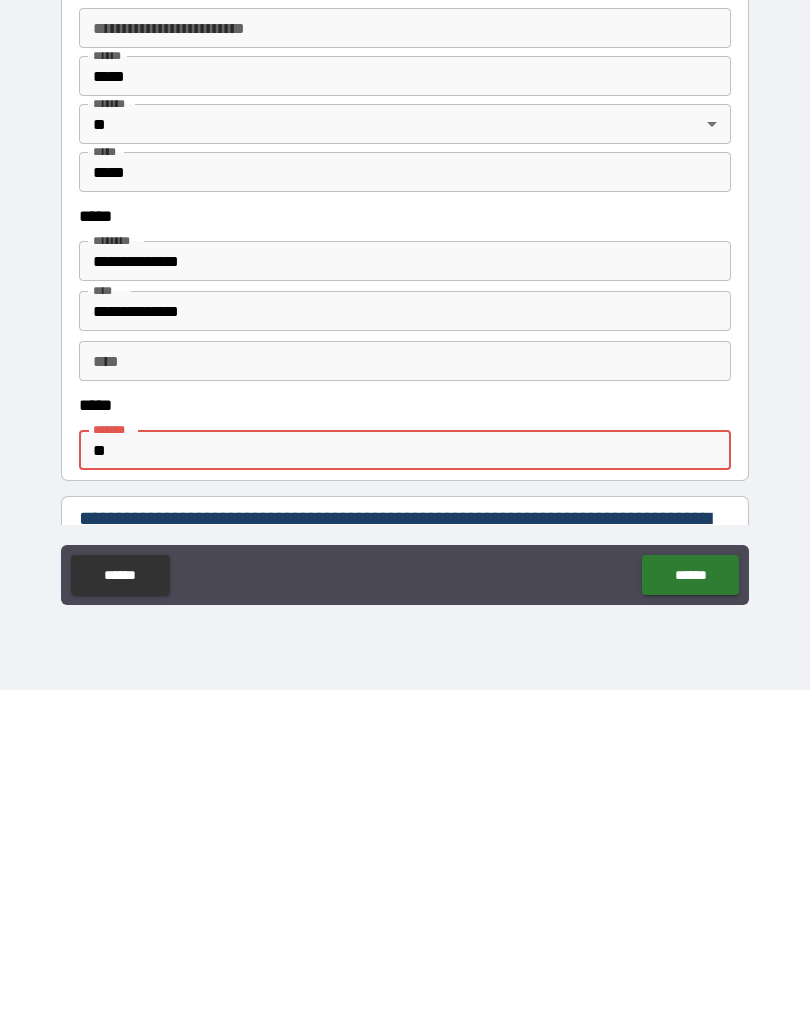 type on "*" 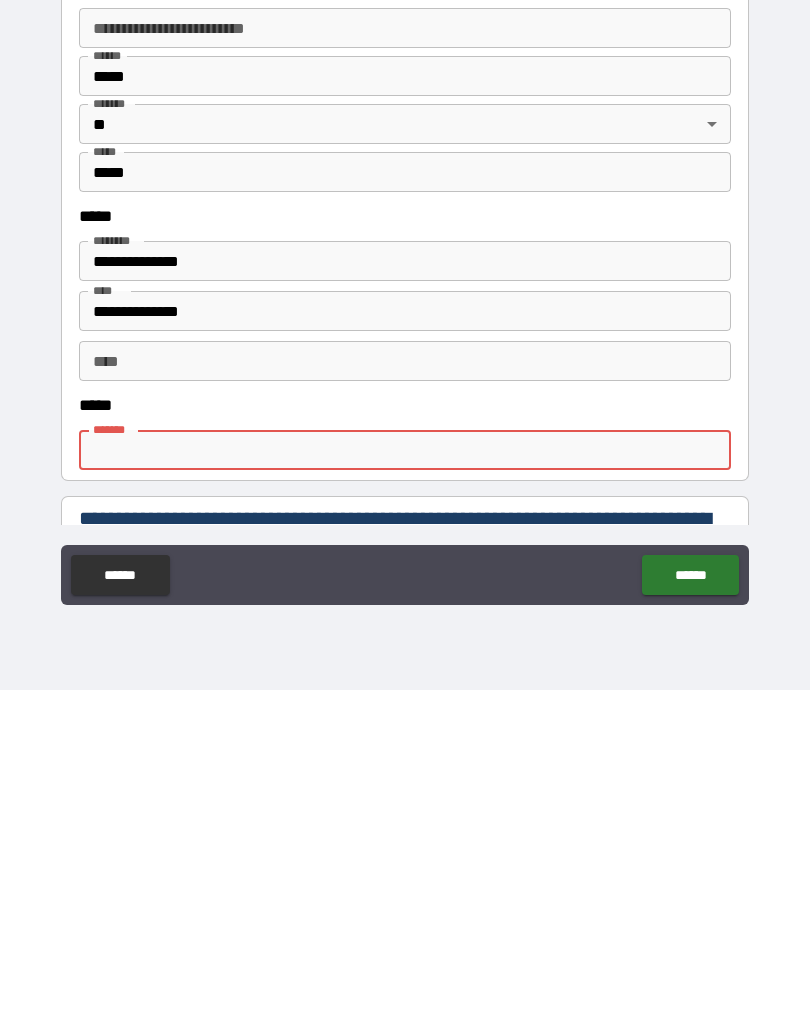 type on "*" 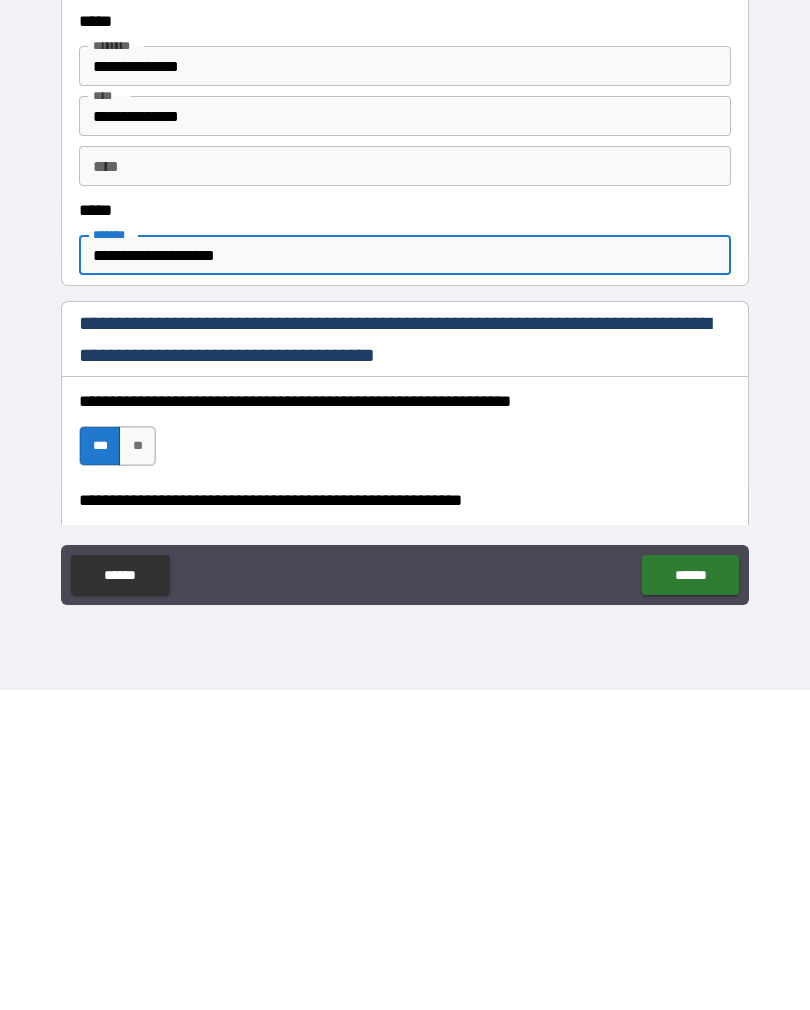 scroll, scrollTop: 828, scrollLeft: 0, axis: vertical 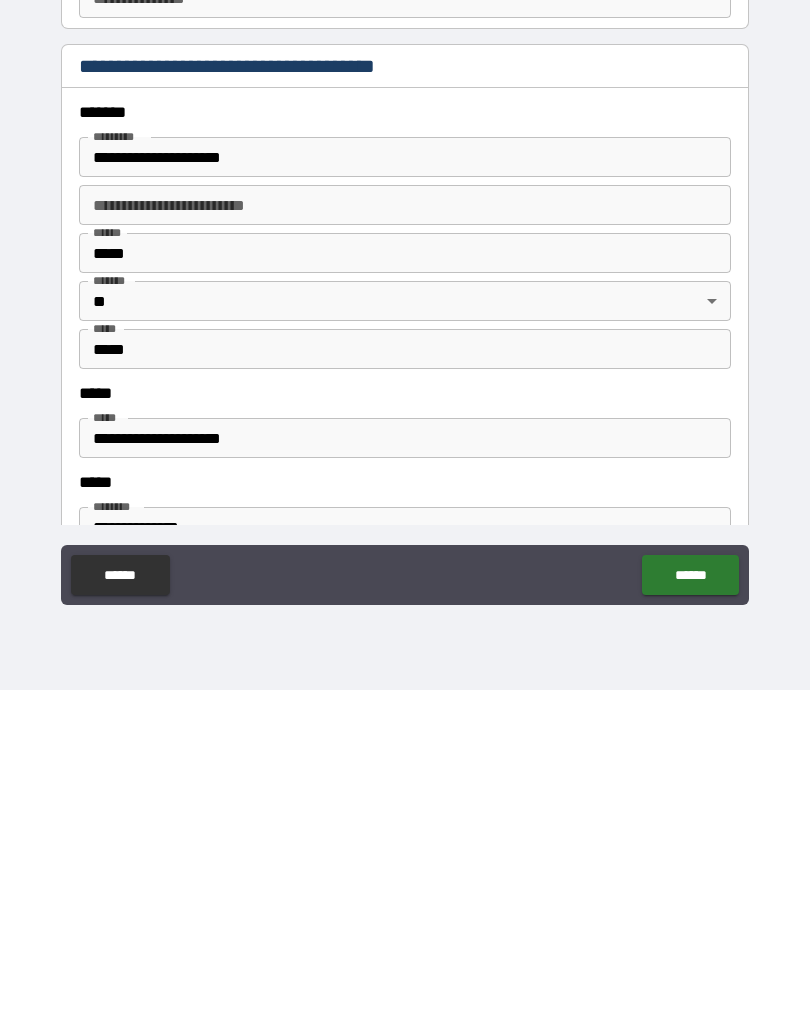 type on "**********" 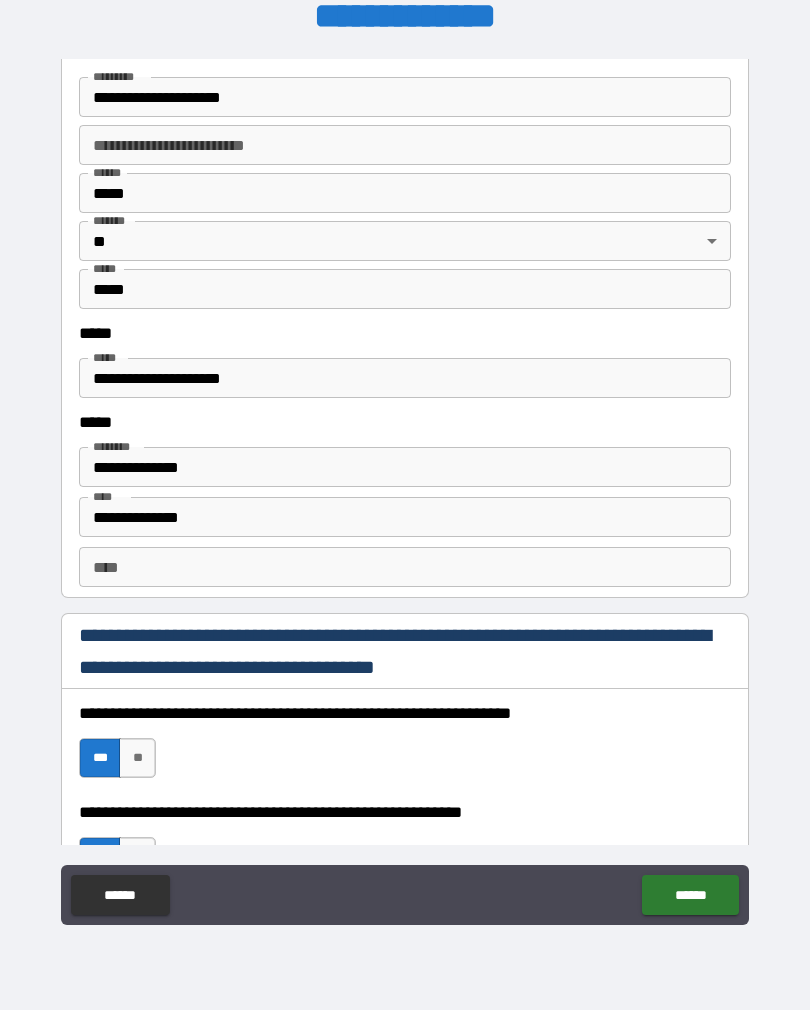 scroll, scrollTop: 2442, scrollLeft: 0, axis: vertical 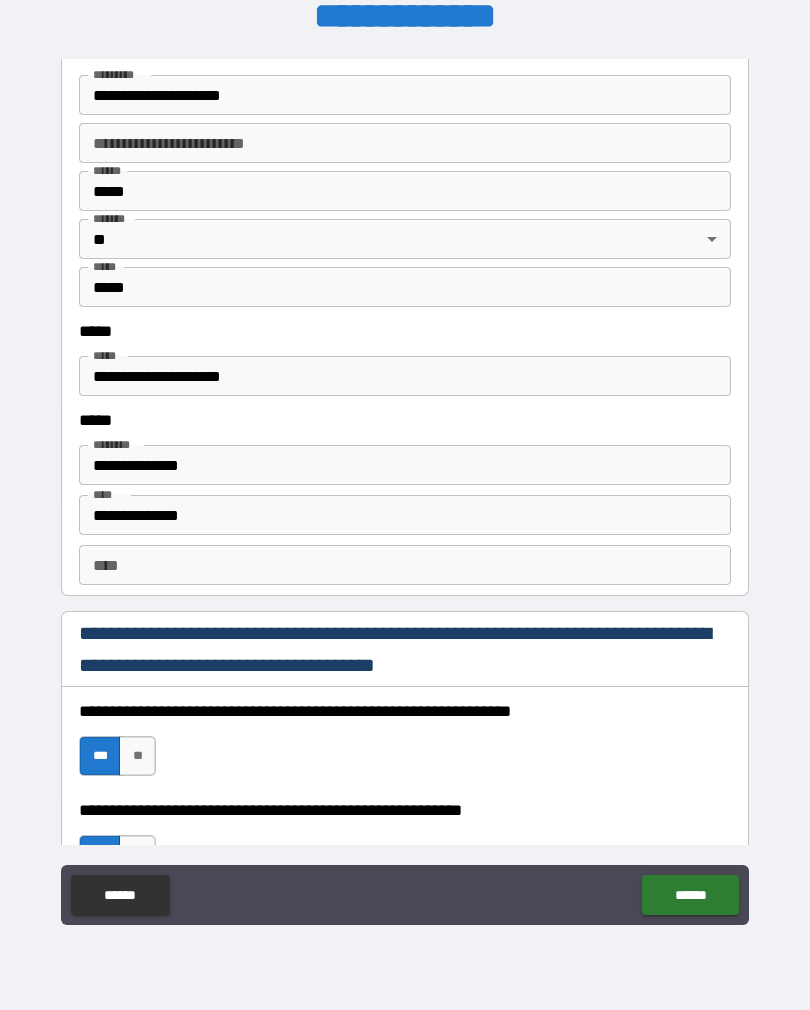 click on "**********" at bounding box center (405, 376) 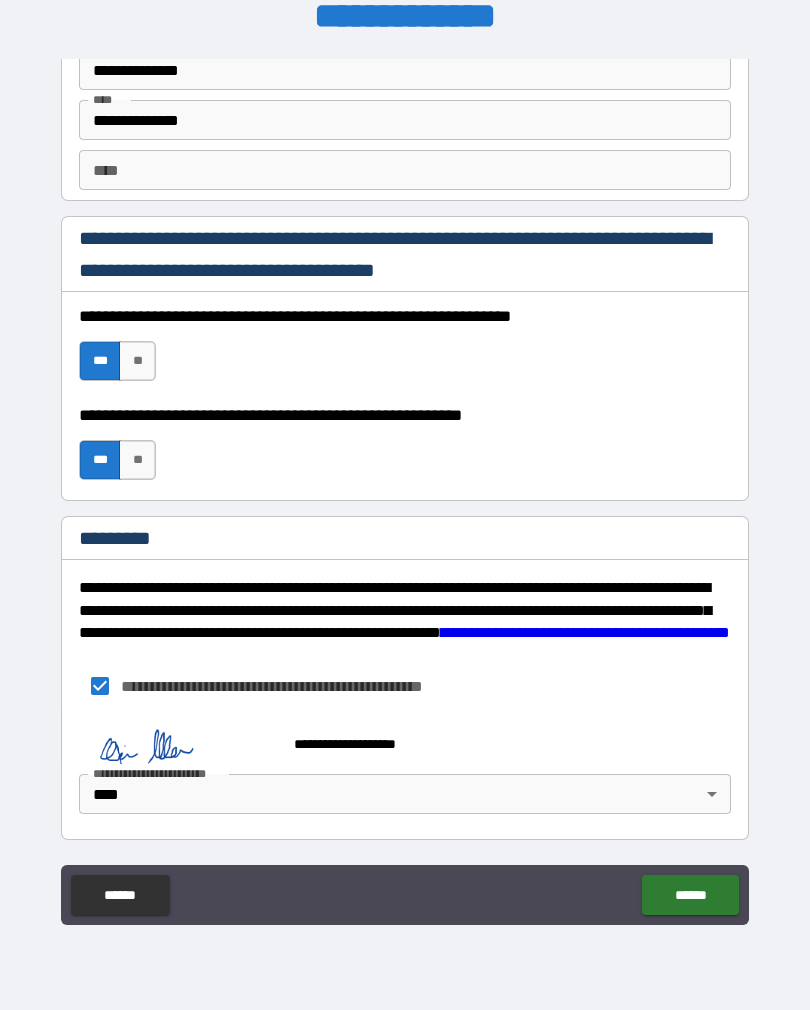 scroll, scrollTop: 2837, scrollLeft: 0, axis: vertical 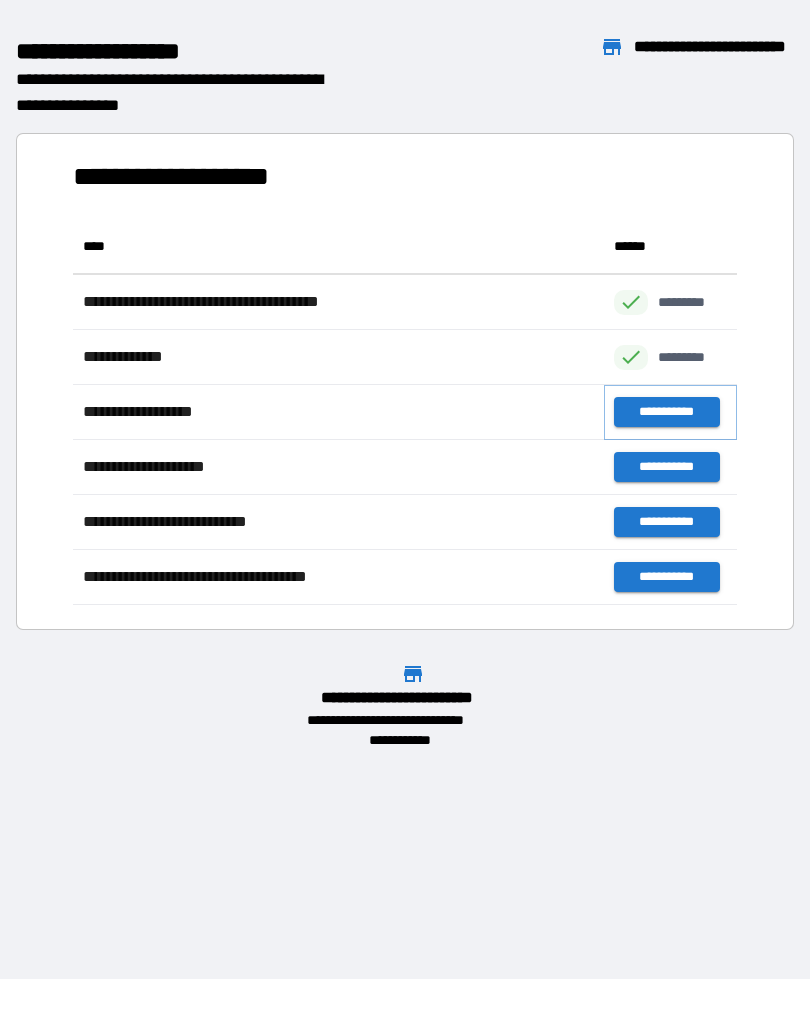 click on "**********" at bounding box center (666, 412) 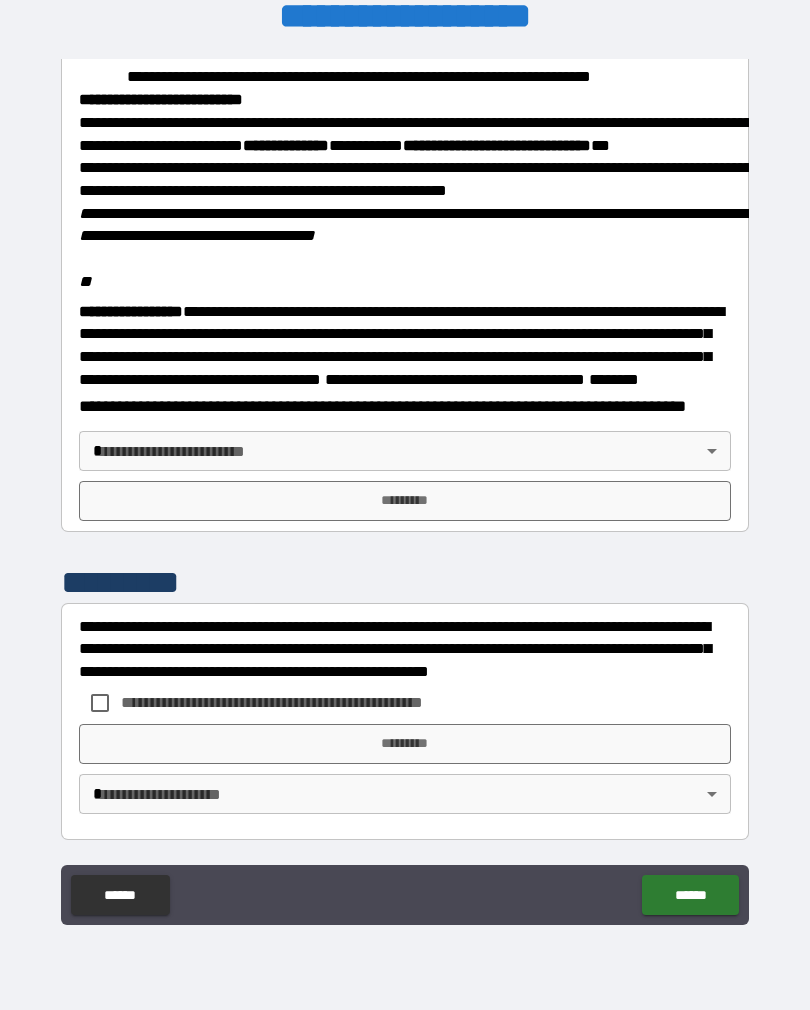 scroll, scrollTop: 2216, scrollLeft: 0, axis: vertical 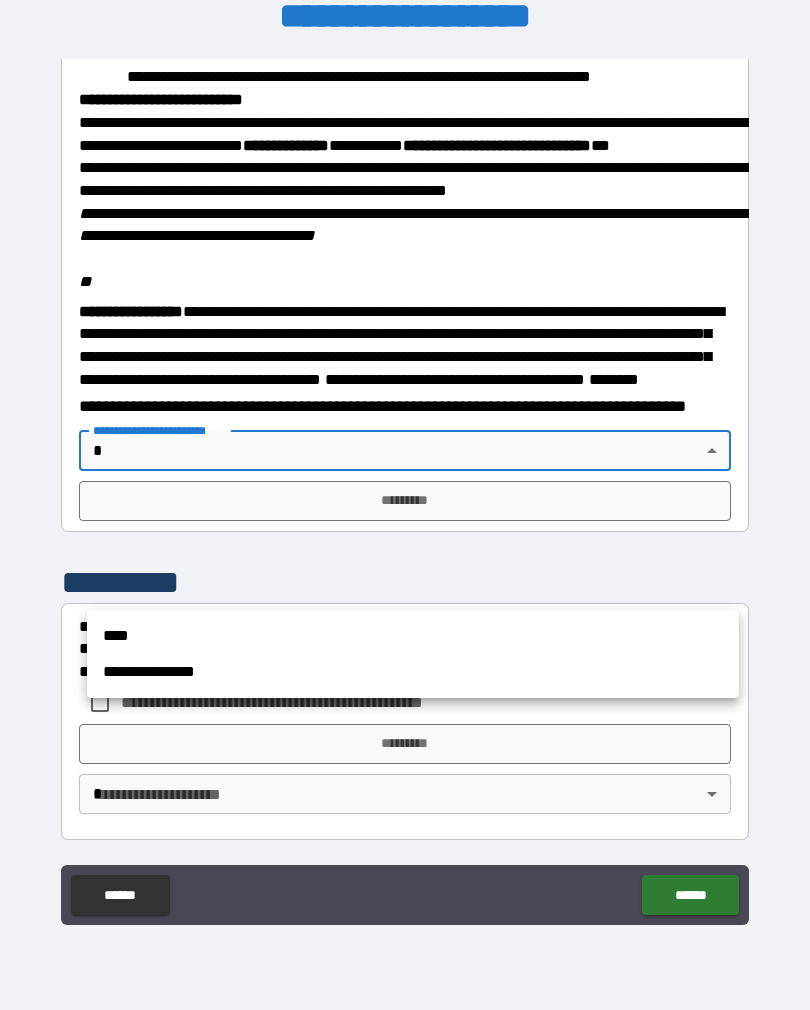 click at bounding box center (405, 505) 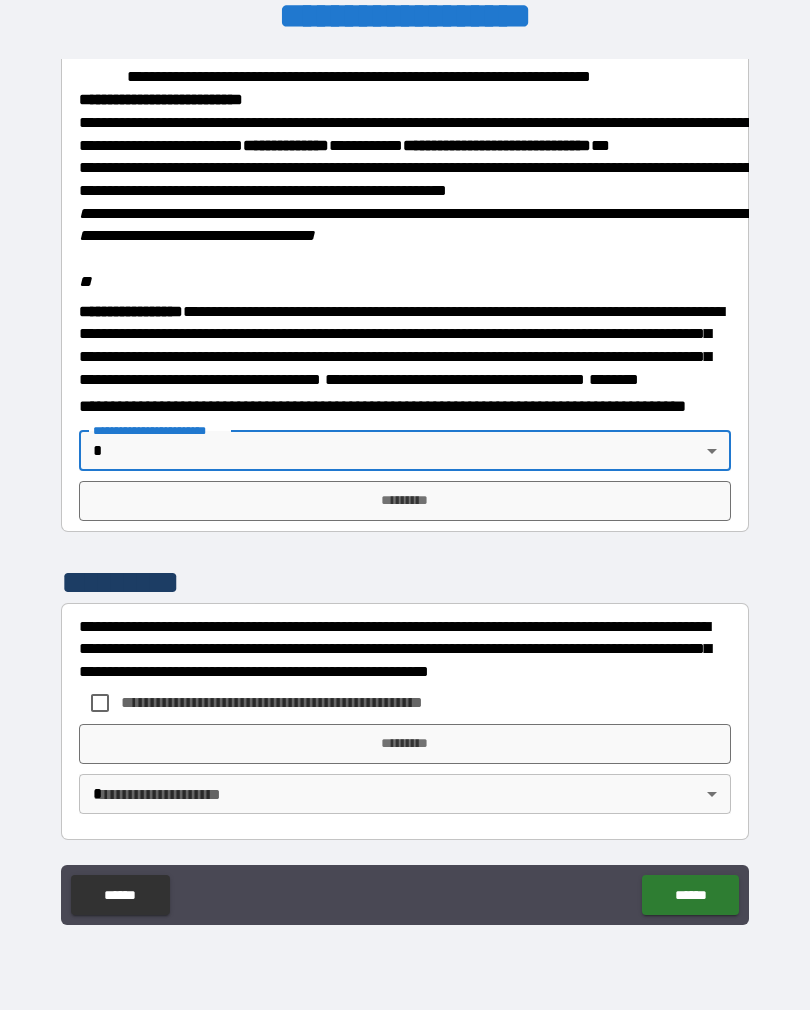 click at bounding box center (405, 505) 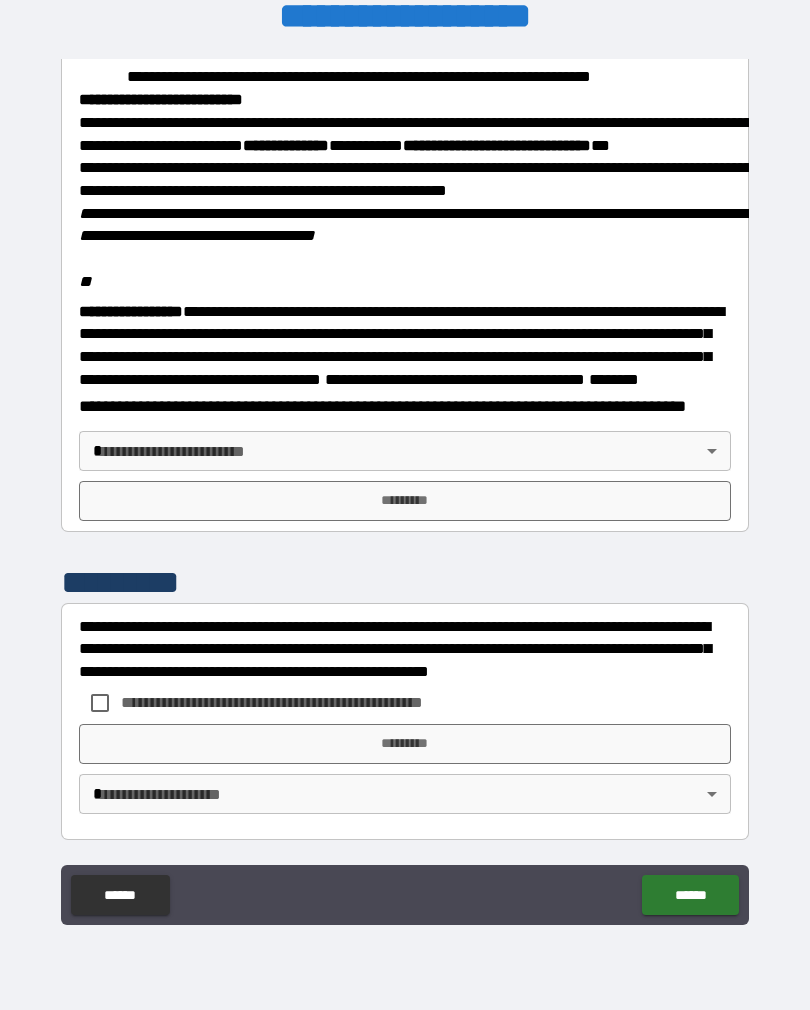 click on "**********" at bounding box center (405, 489) 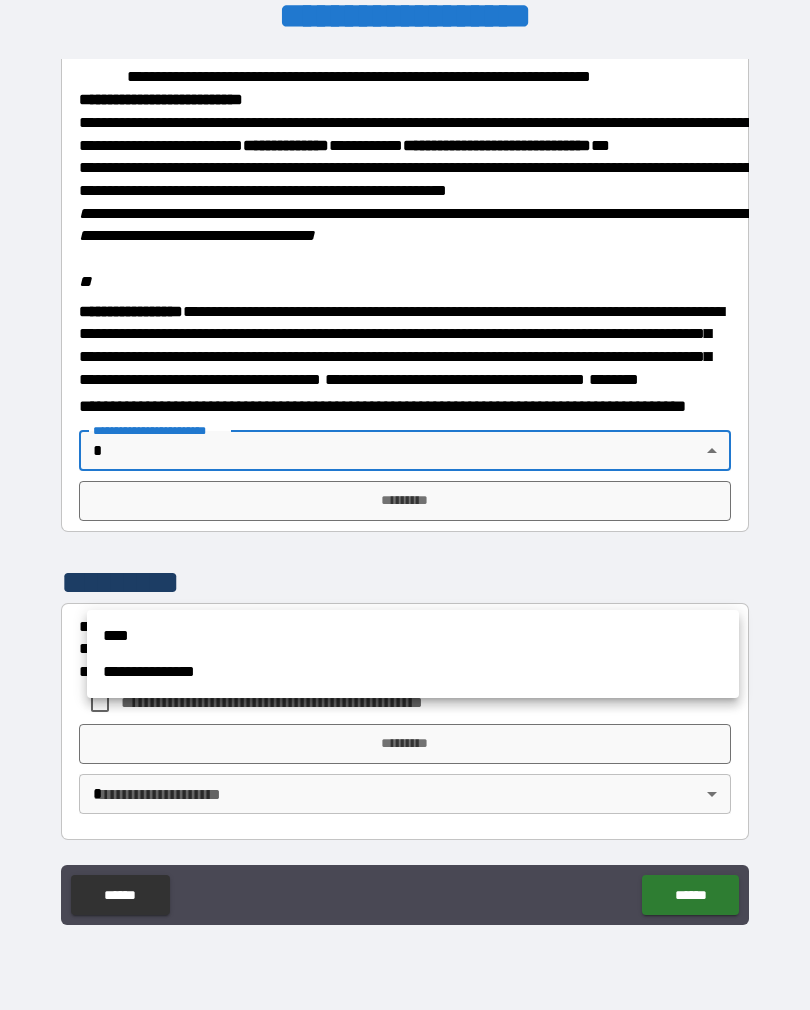 click on "****" at bounding box center [413, 636] 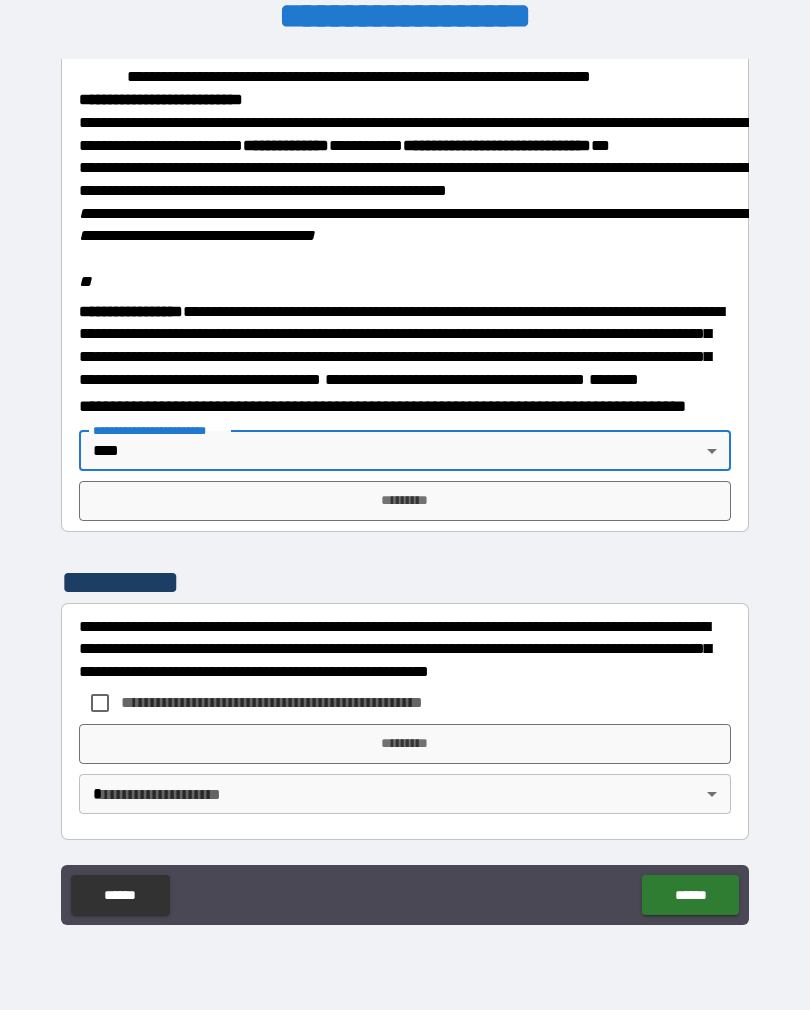 scroll, scrollTop: 2345, scrollLeft: 0, axis: vertical 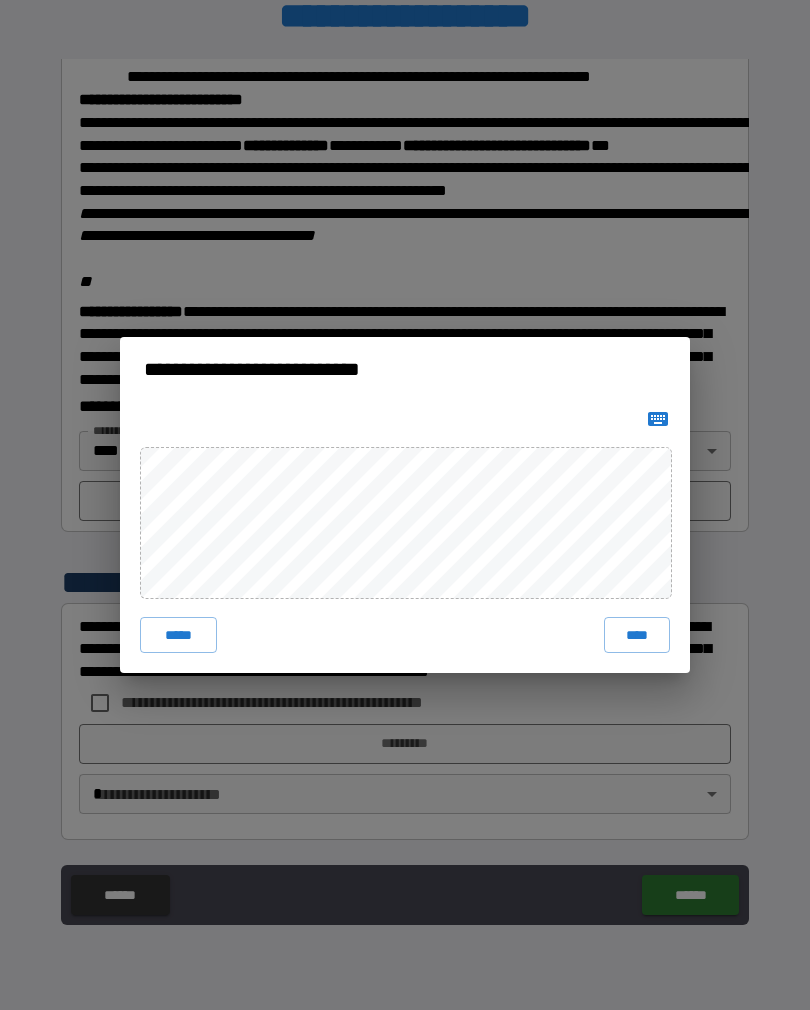 click on "****" at bounding box center (637, 635) 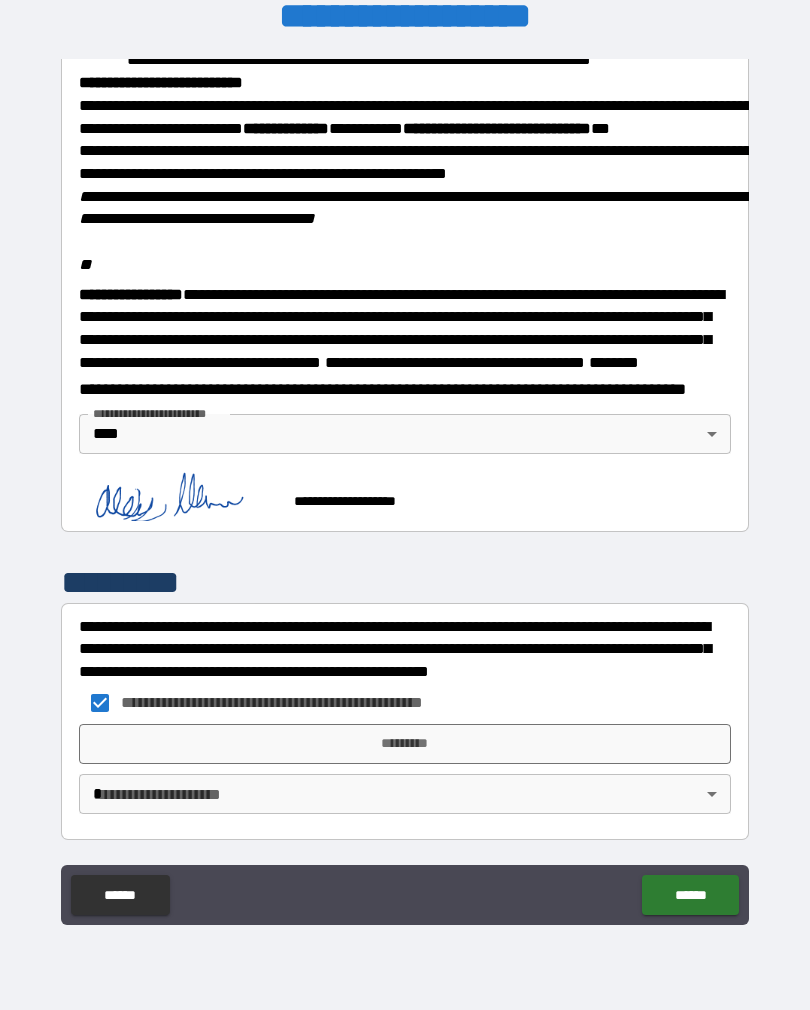 click on "*********" at bounding box center (405, 744) 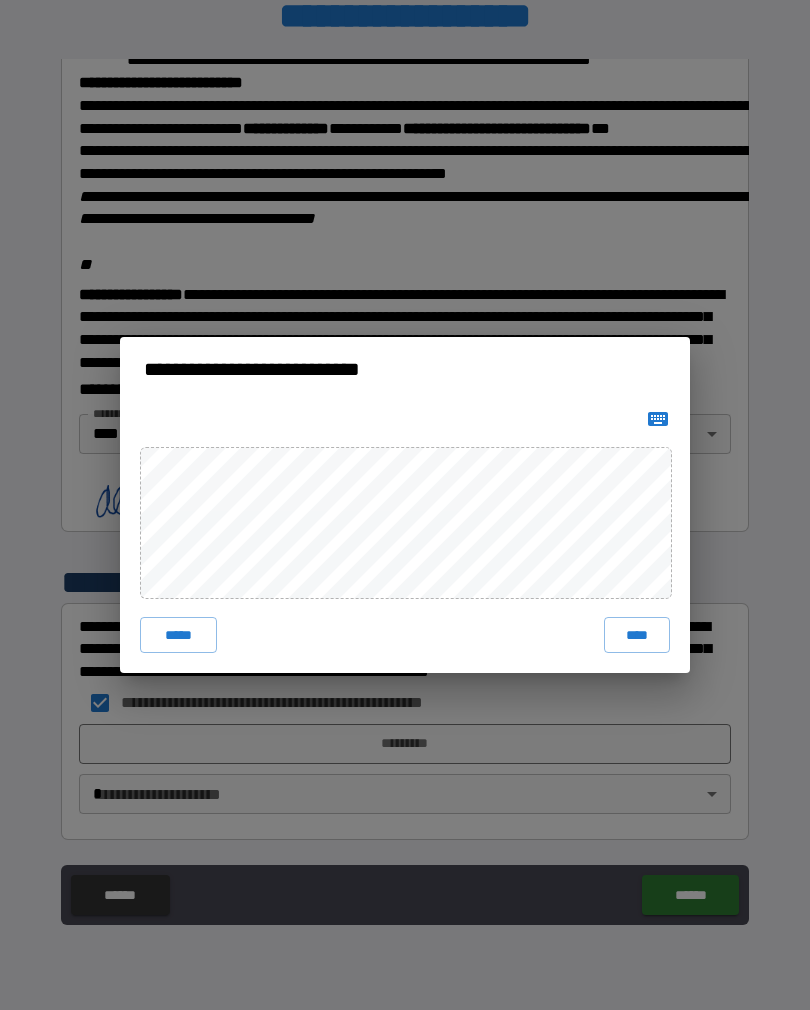 click on "**********" at bounding box center (405, 505) 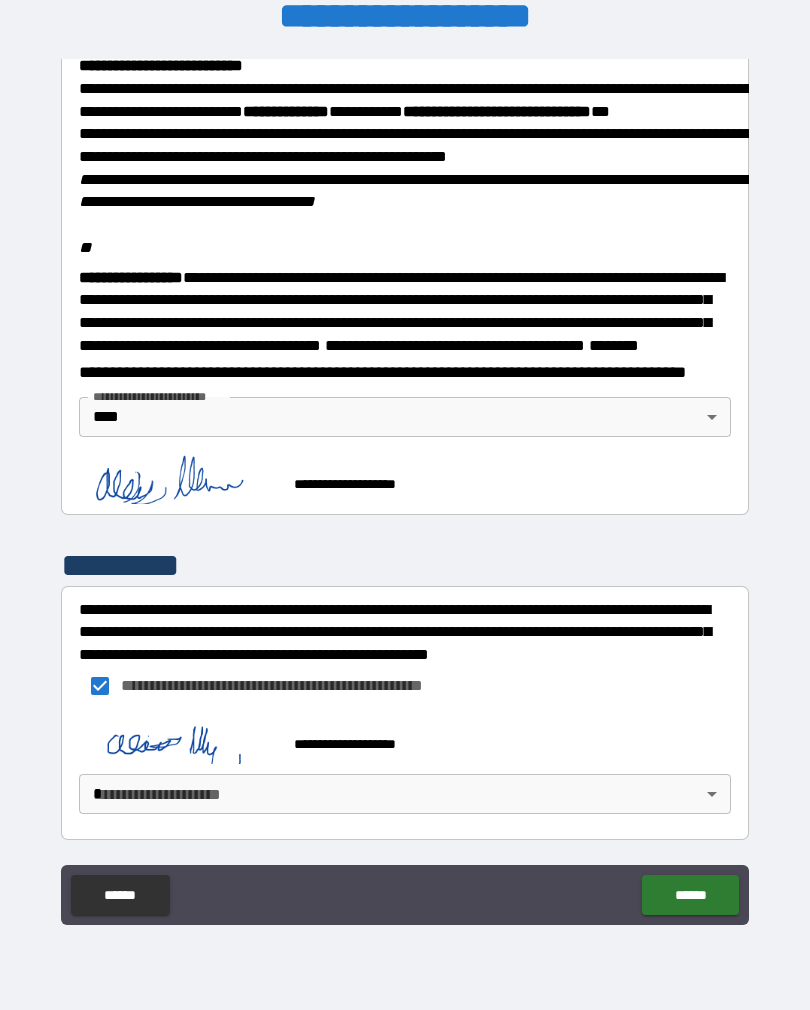 click on "**********" at bounding box center [405, 628] 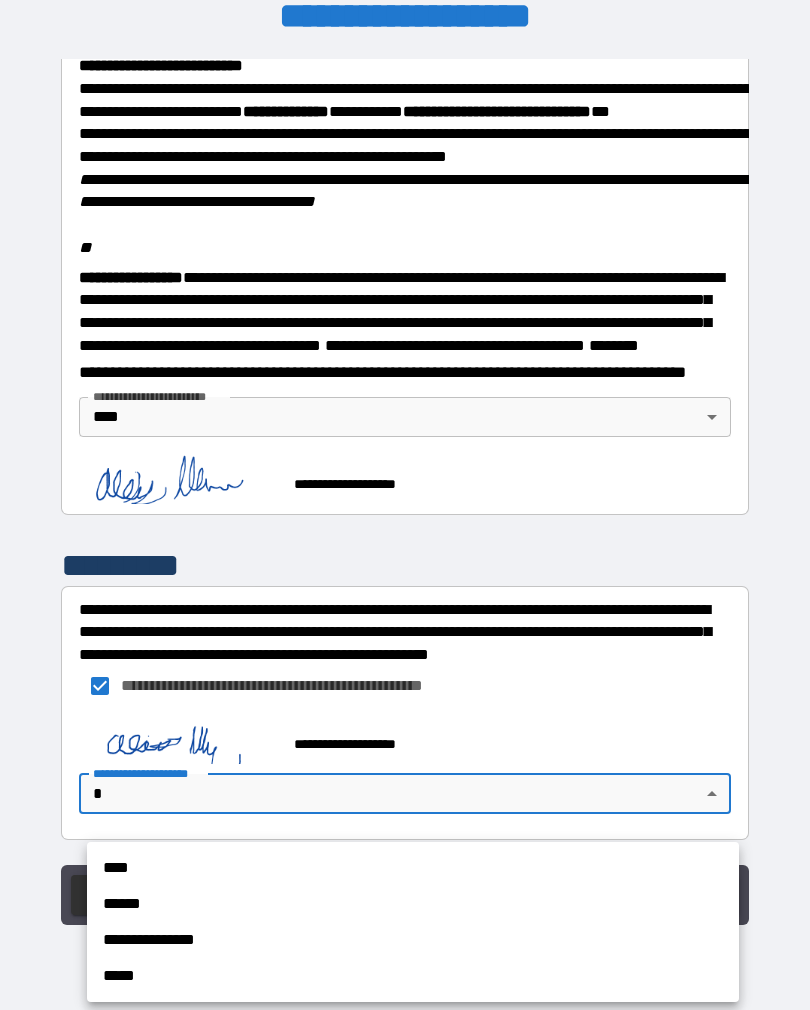 click at bounding box center (405, 505) 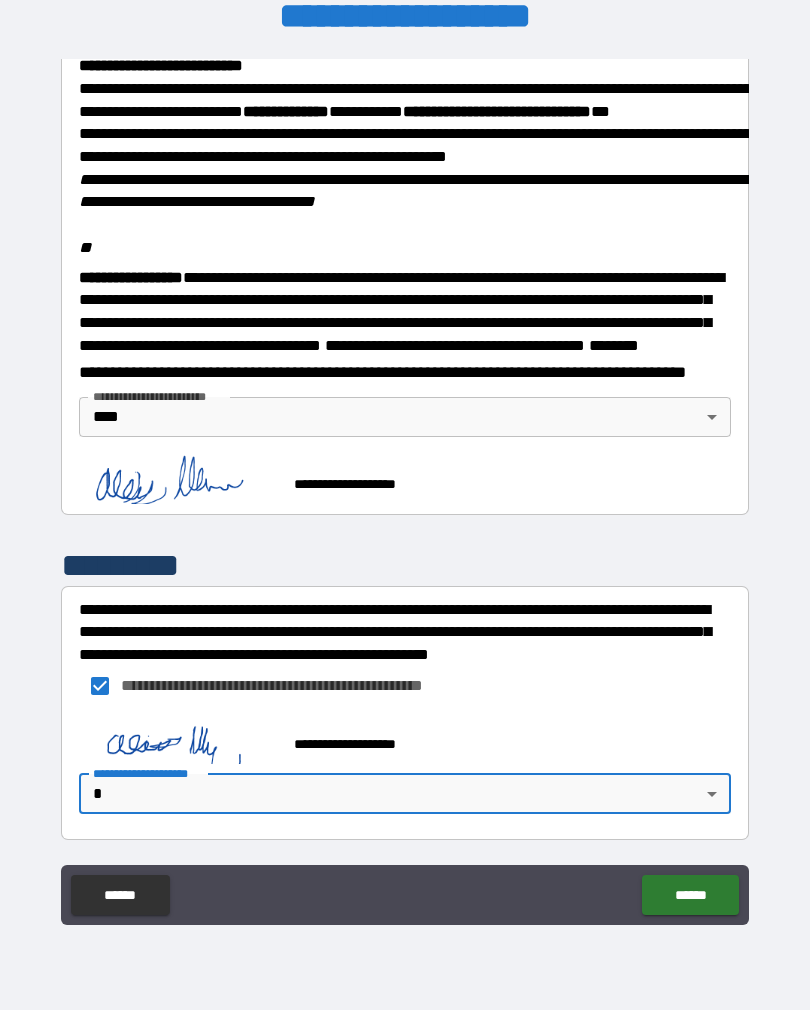 click at bounding box center [179, 735] 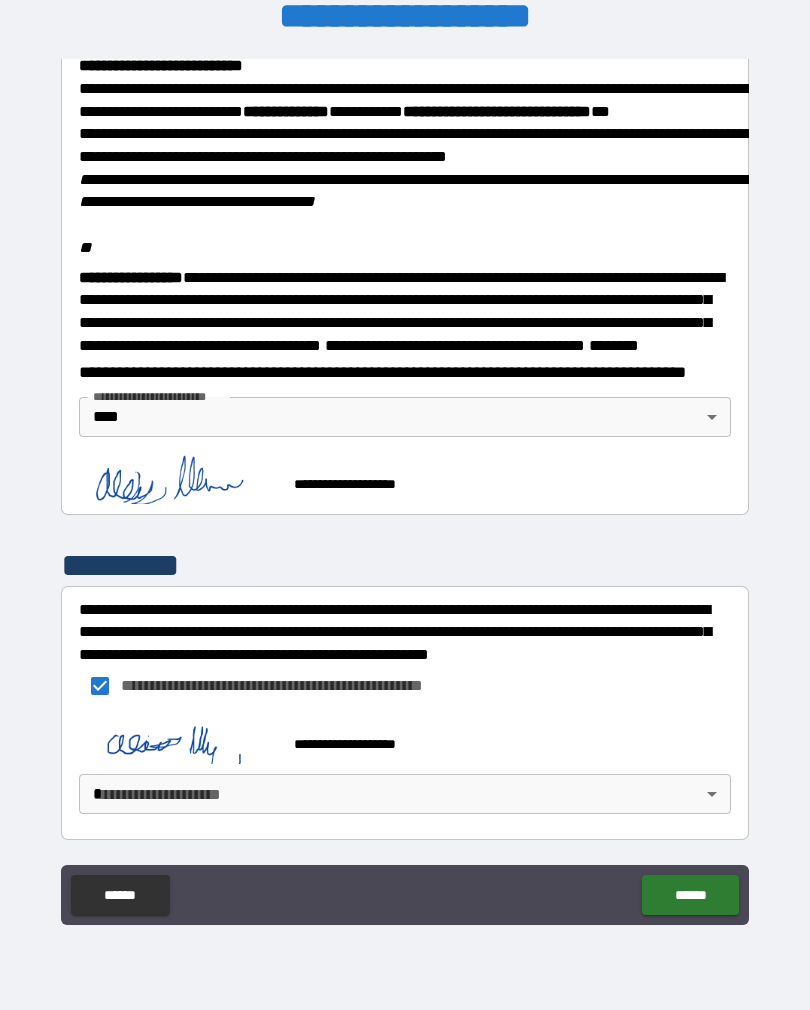 click at bounding box center [179, 735] 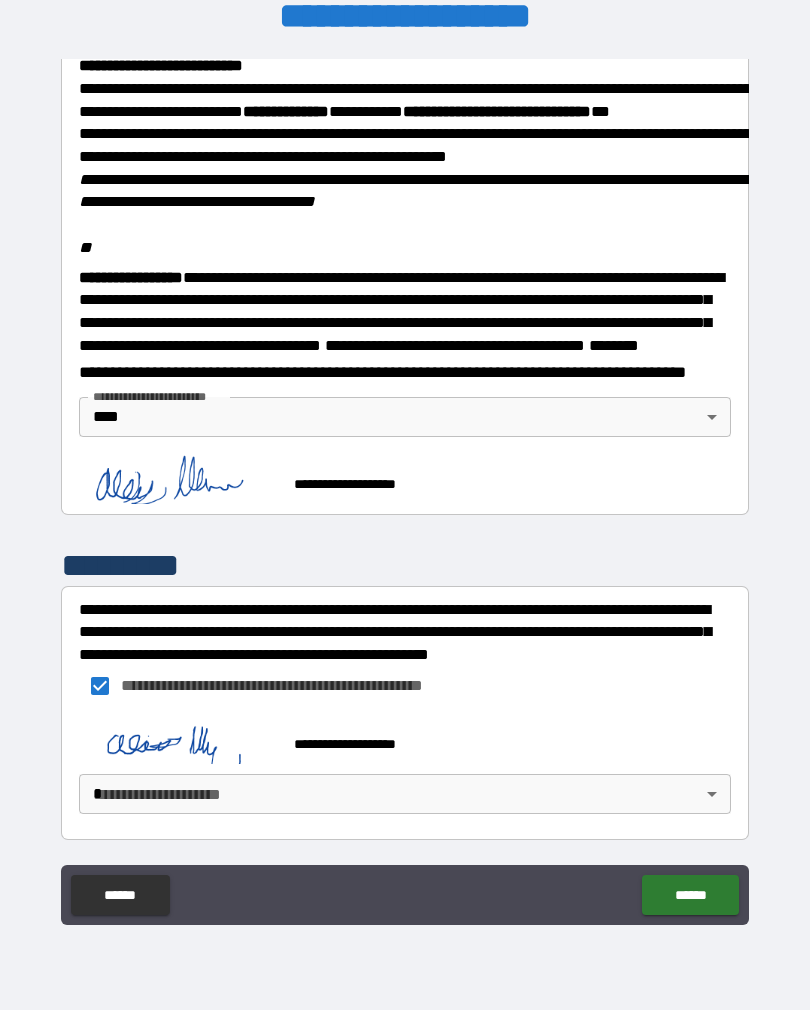 click on "**********" at bounding box center [405, 489] 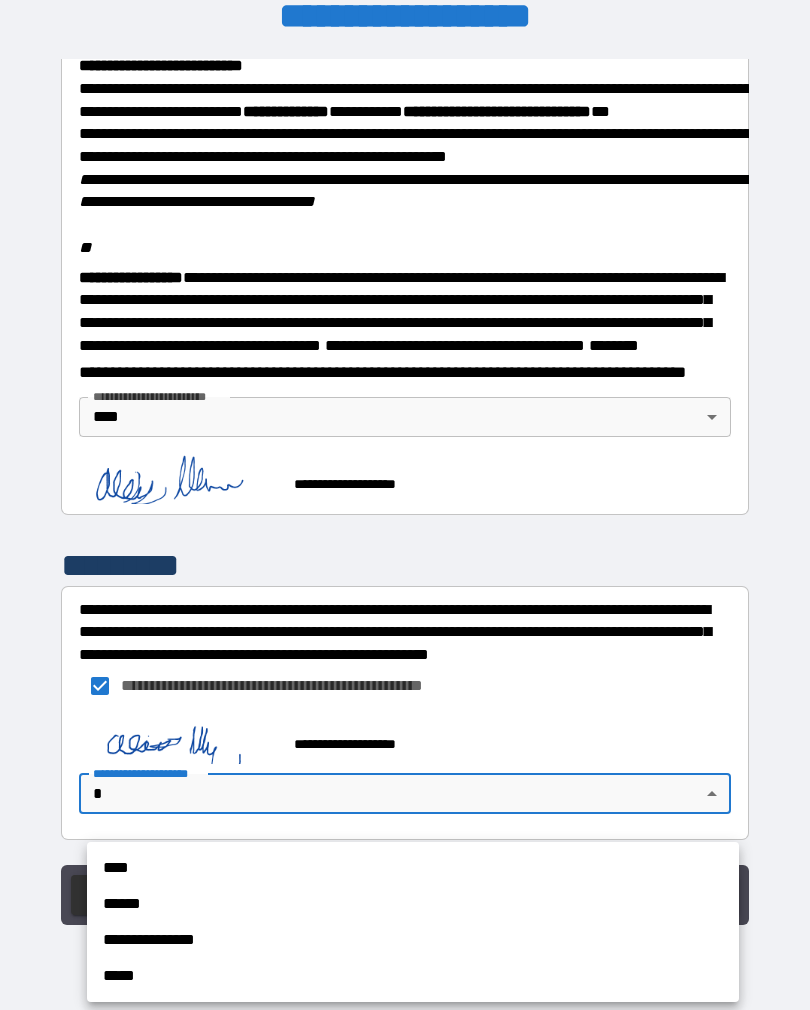 click on "****" at bounding box center [413, 868] 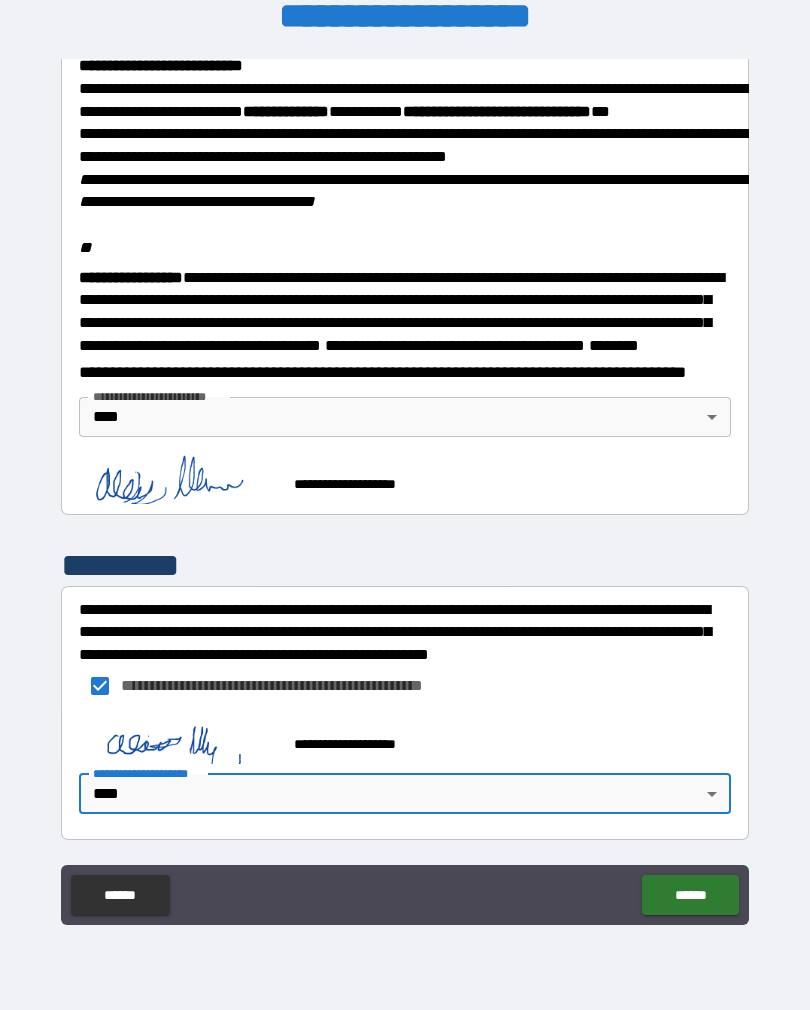 scroll, scrollTop: 0, scrollLeft: 0, axis: both 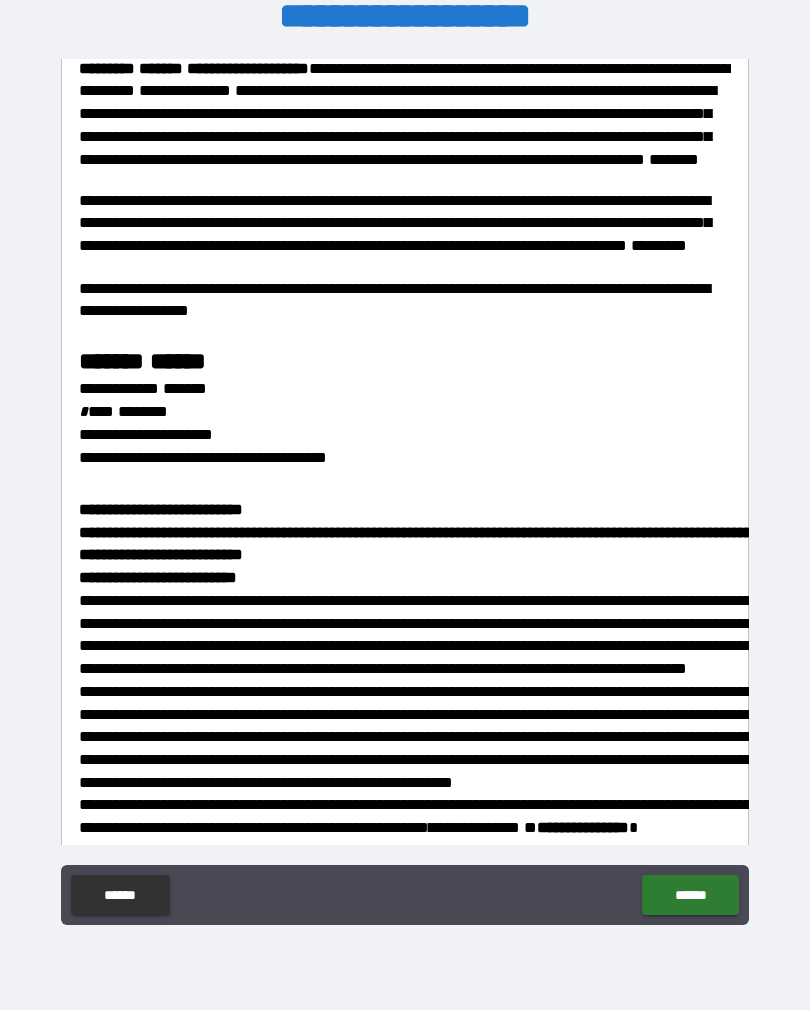 click on "******" at bounding box center [690, 895] 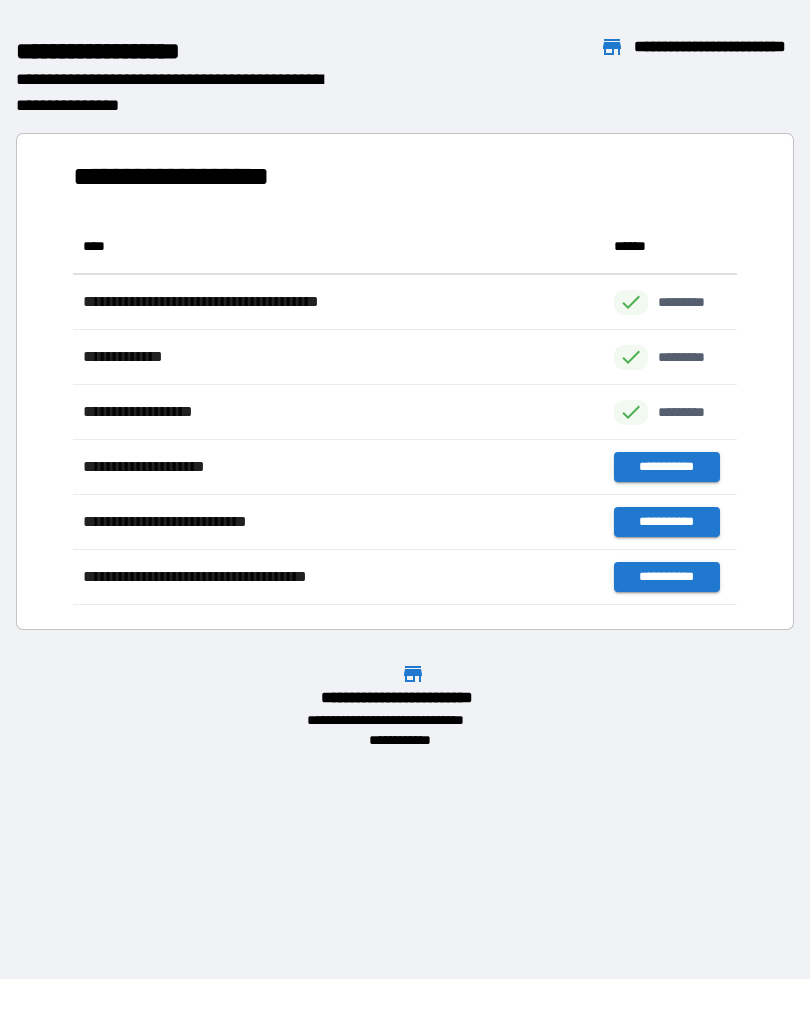 scroll, scrollTop: 1, scrollLeft: 1, axis: both 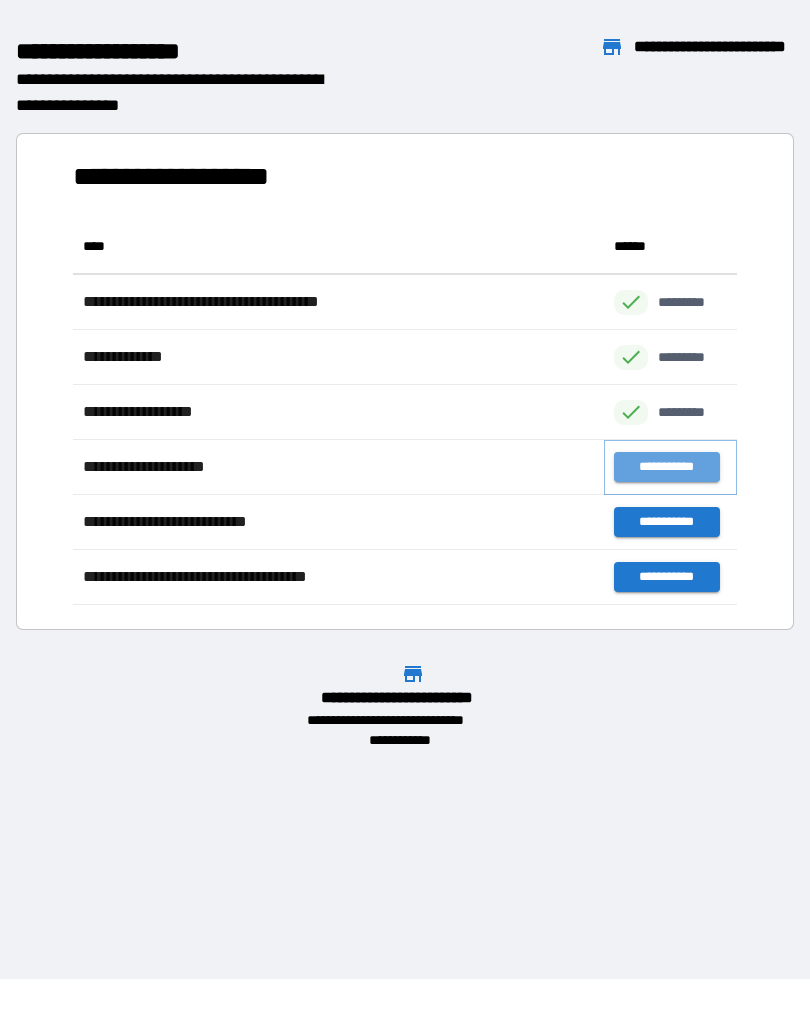 click on "**********" at bounding box center [666, 467] 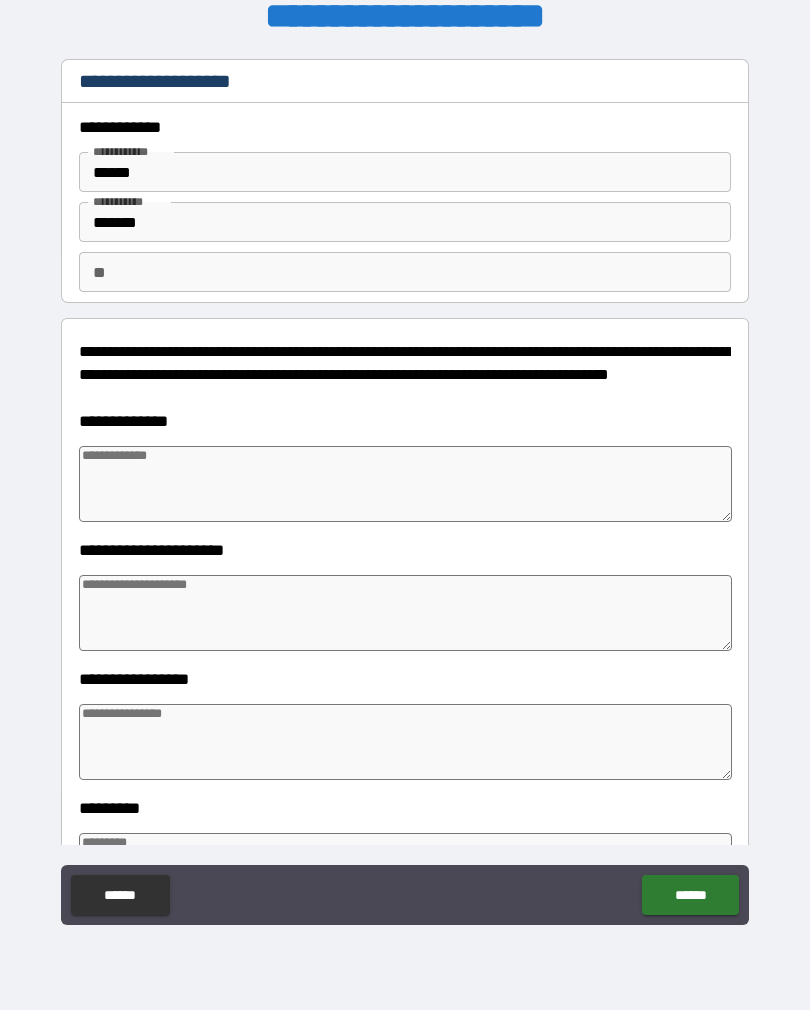 type on "*" 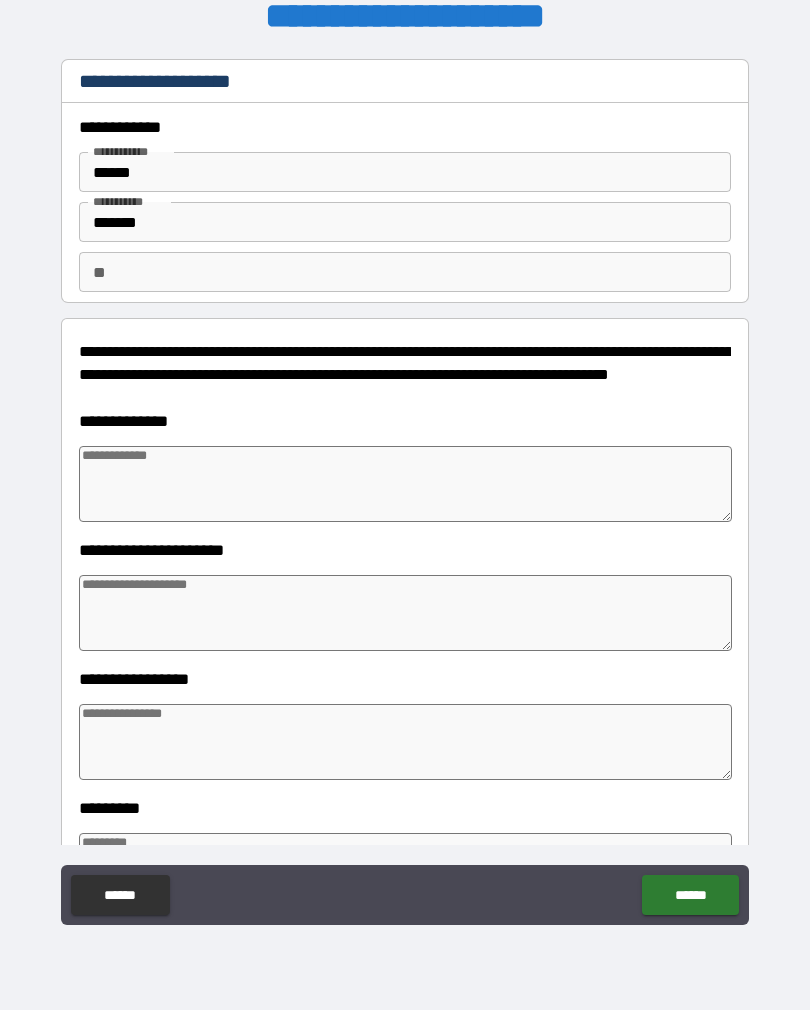 type on "*" 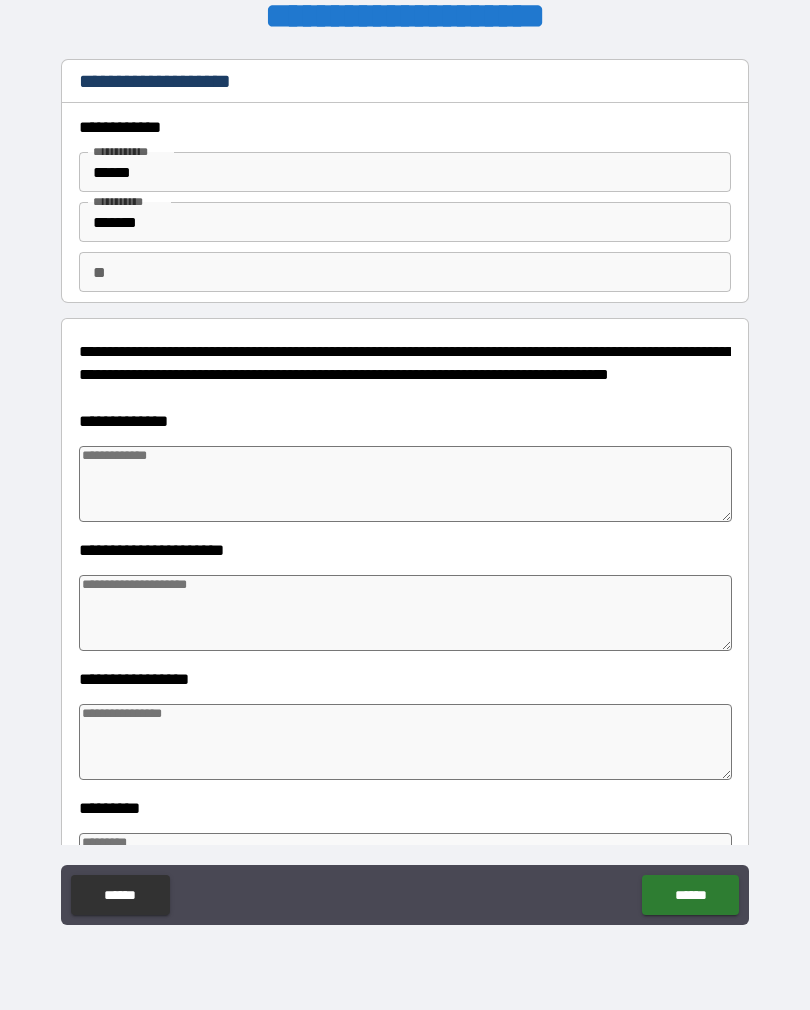 type on "*" 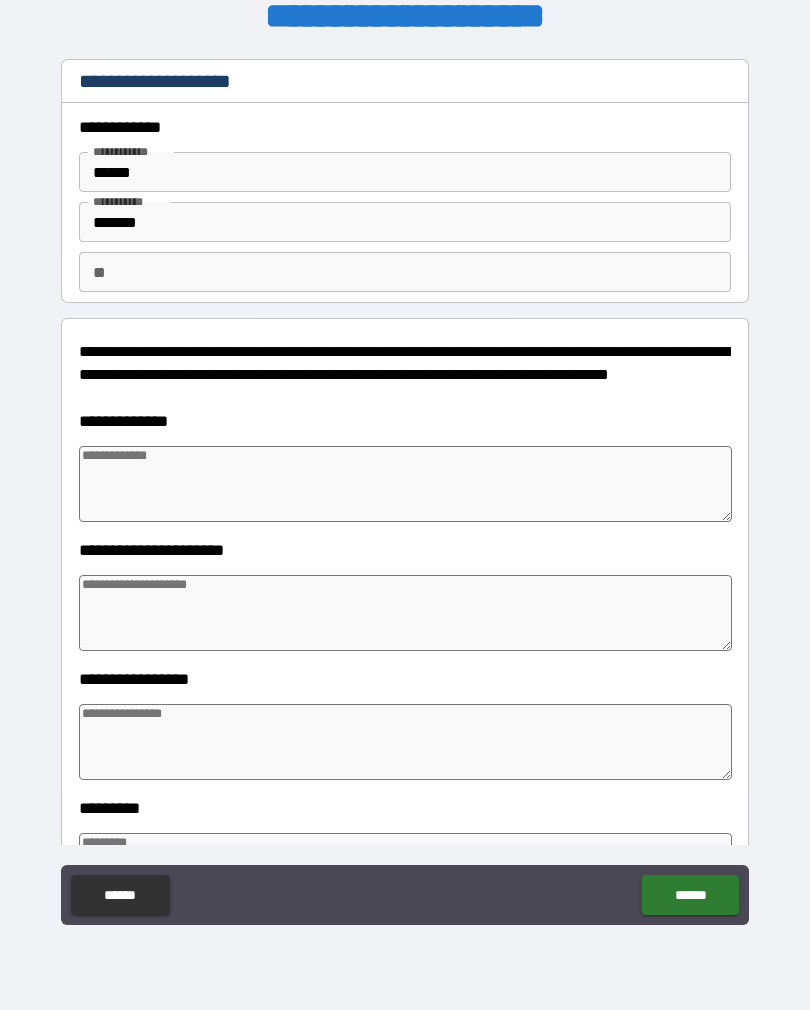 type on "*" 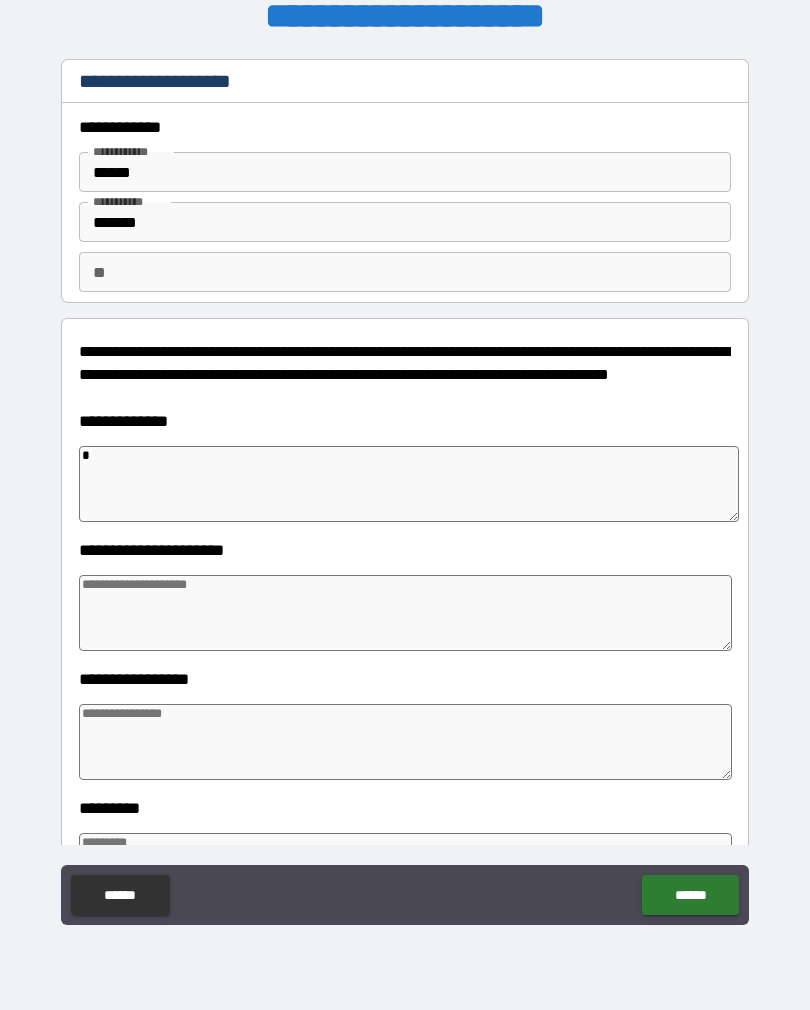 type on "*" 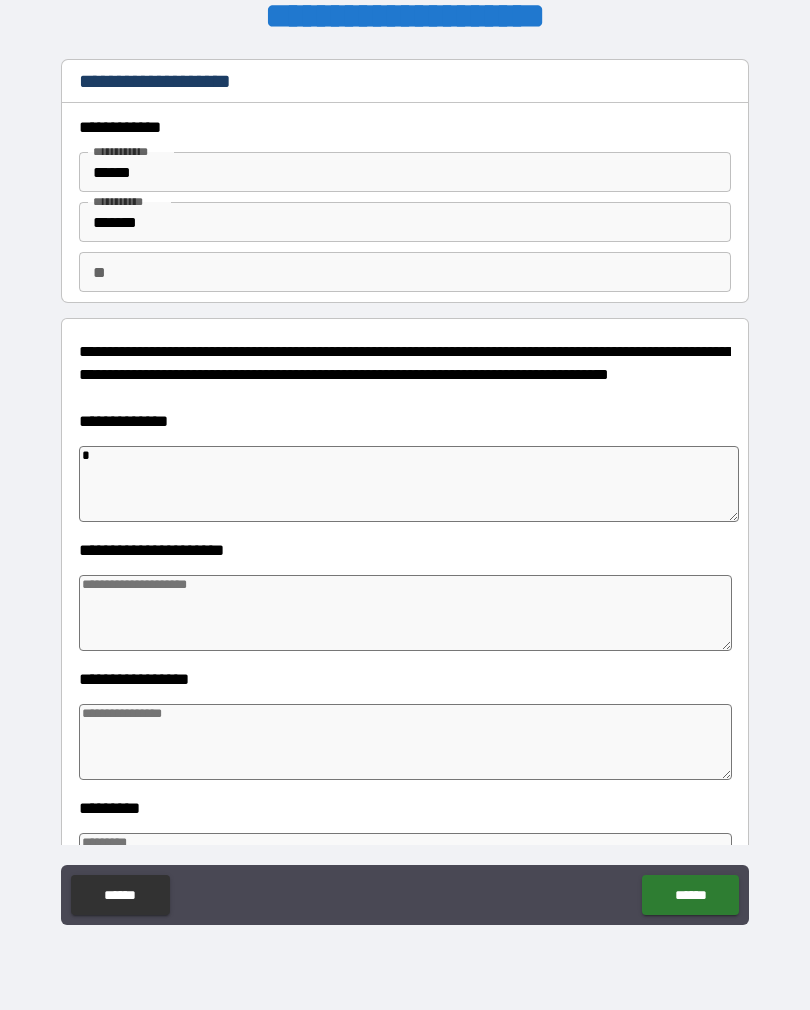 type on "*" 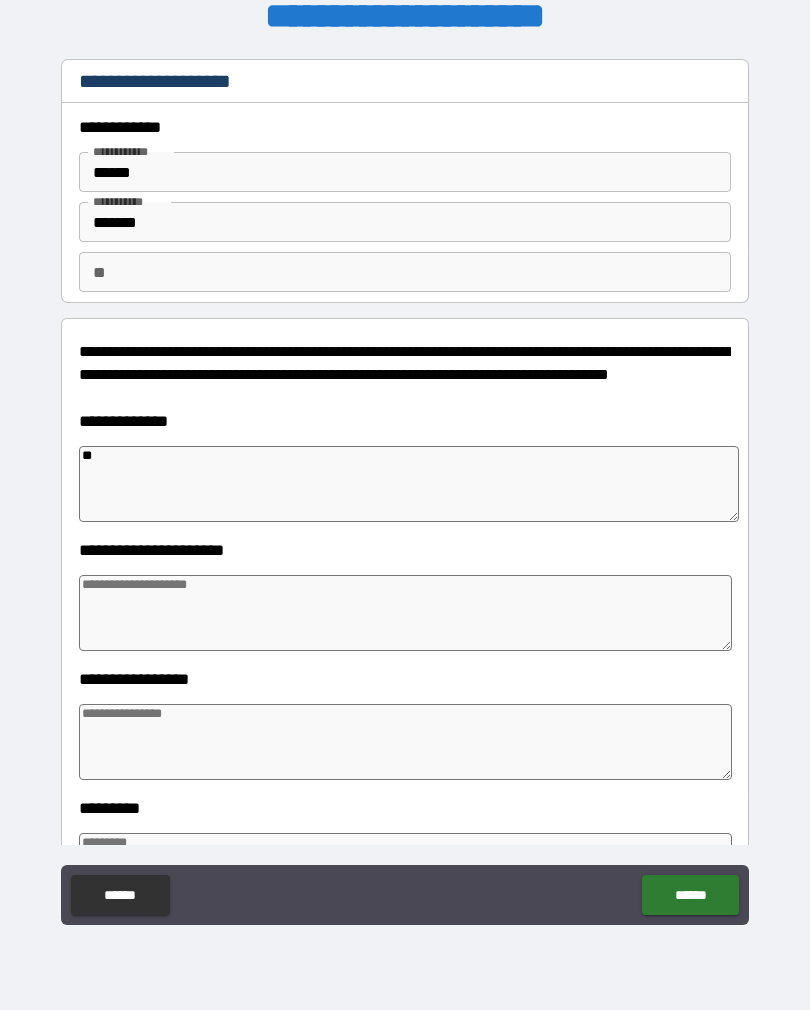 type on "*" 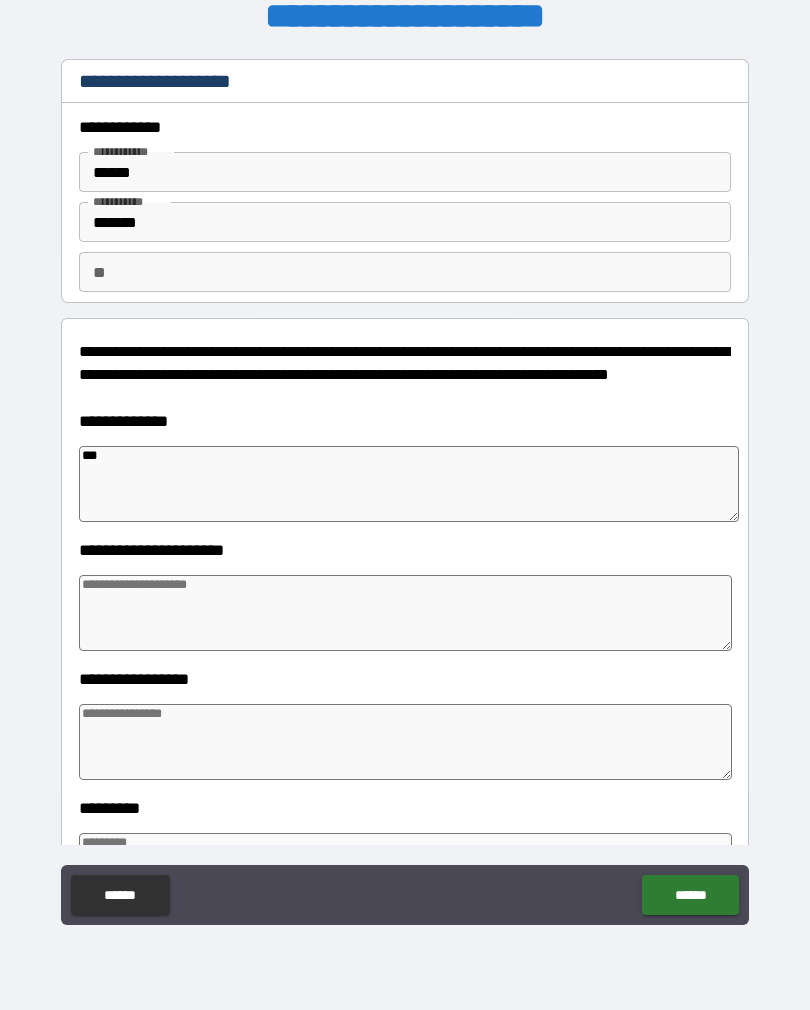type on "*" 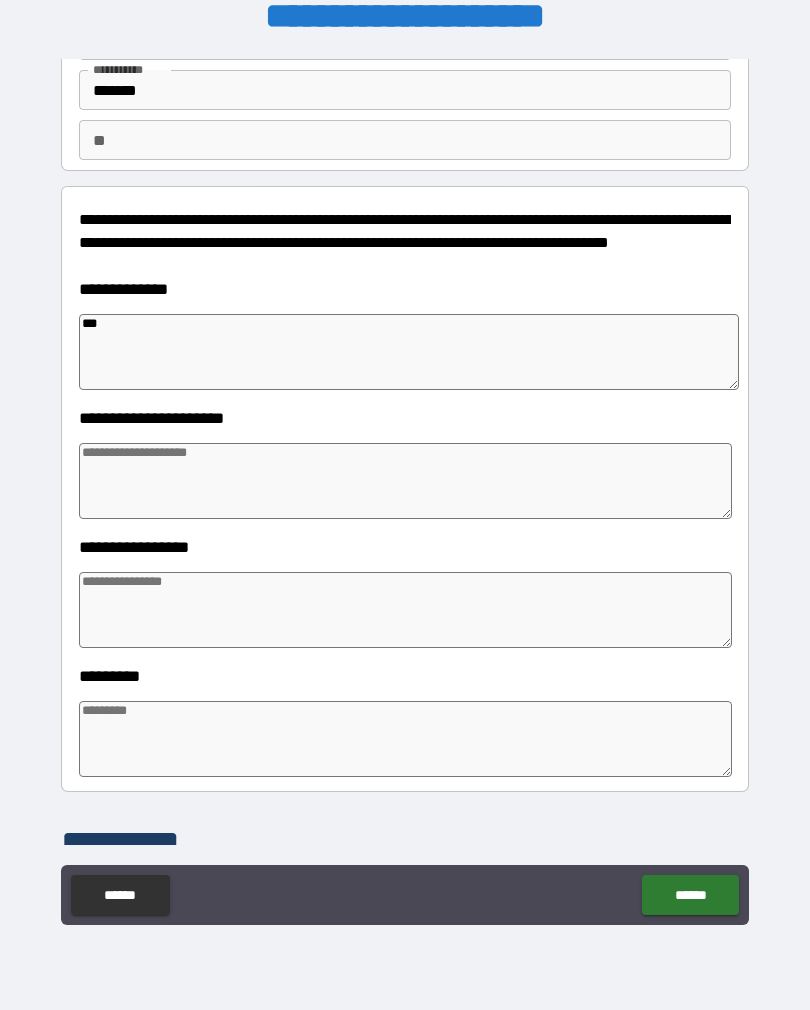scroll, scrollTop: 131, scrollLeft: 0, axis: vertical 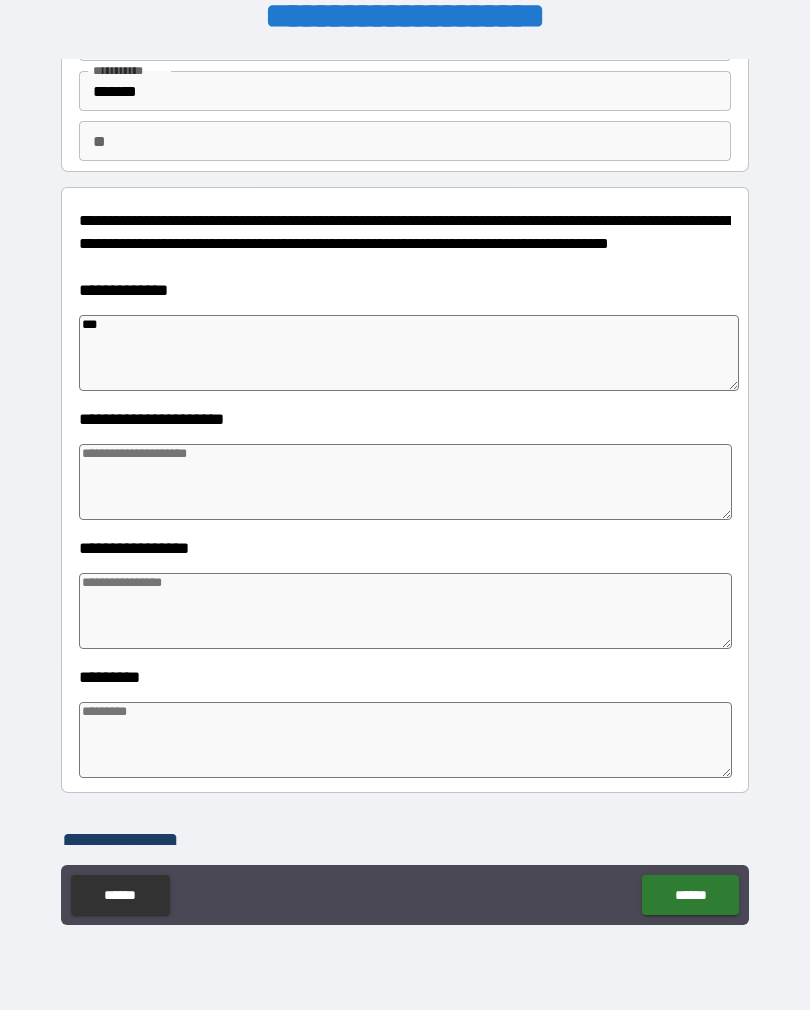 click at bounding box center [405, 482] 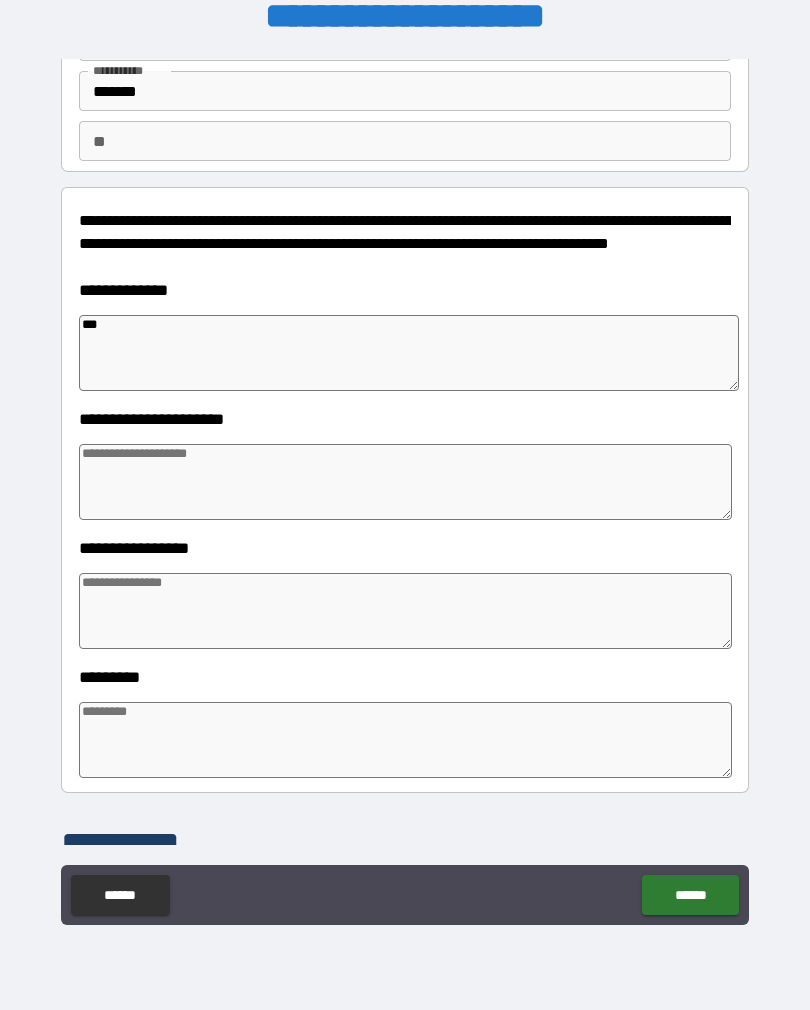 type on "*" 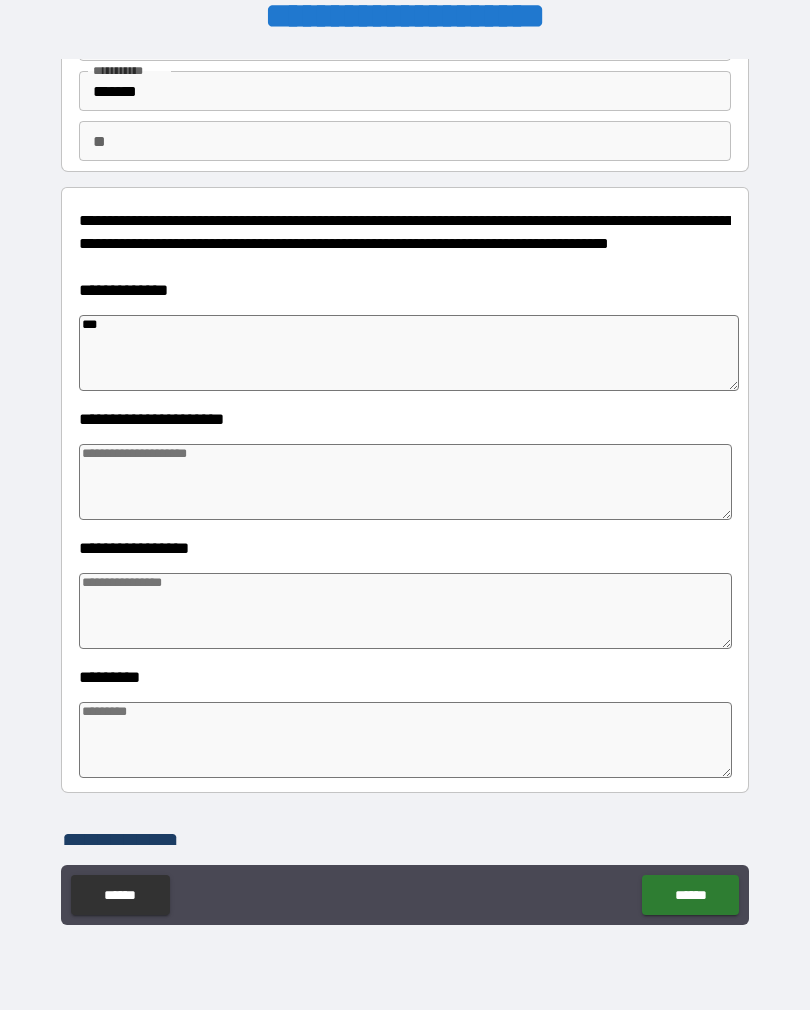 type on "*" 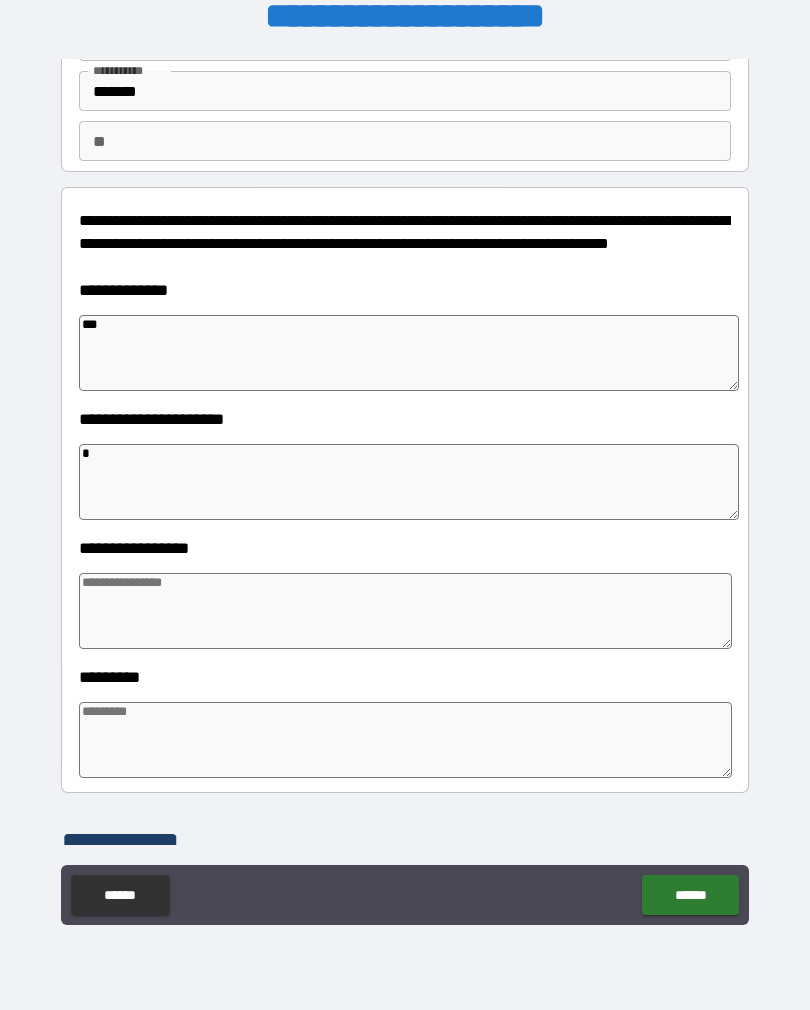 type on "*" 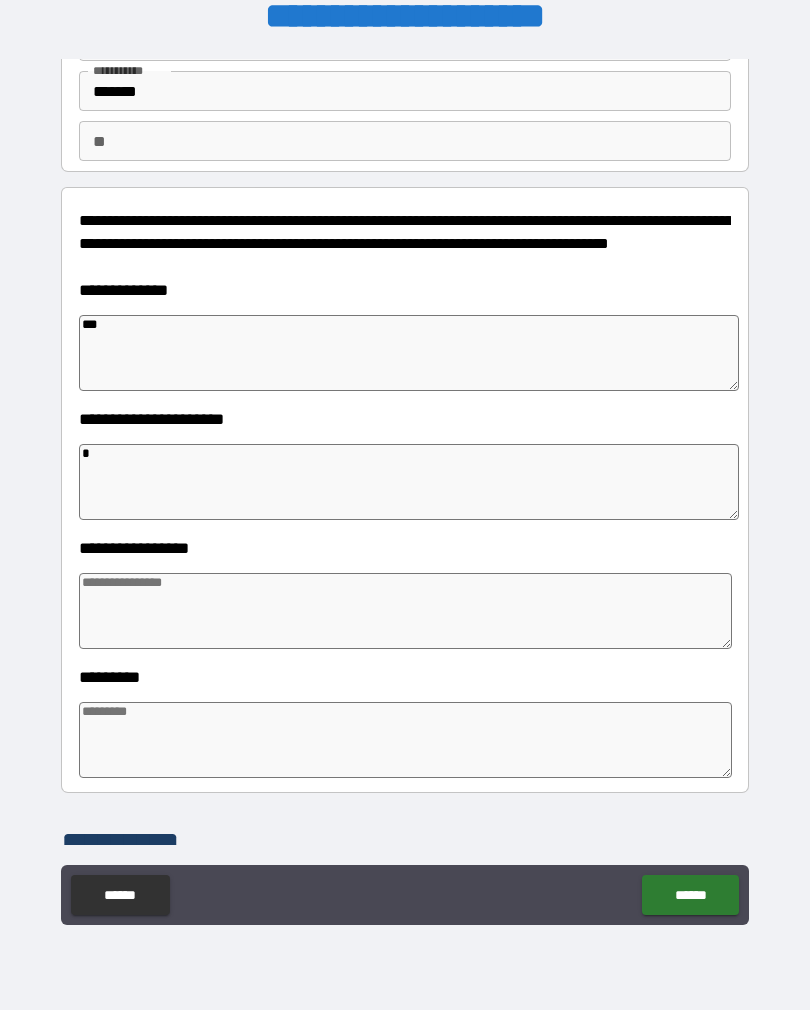 type on "*" 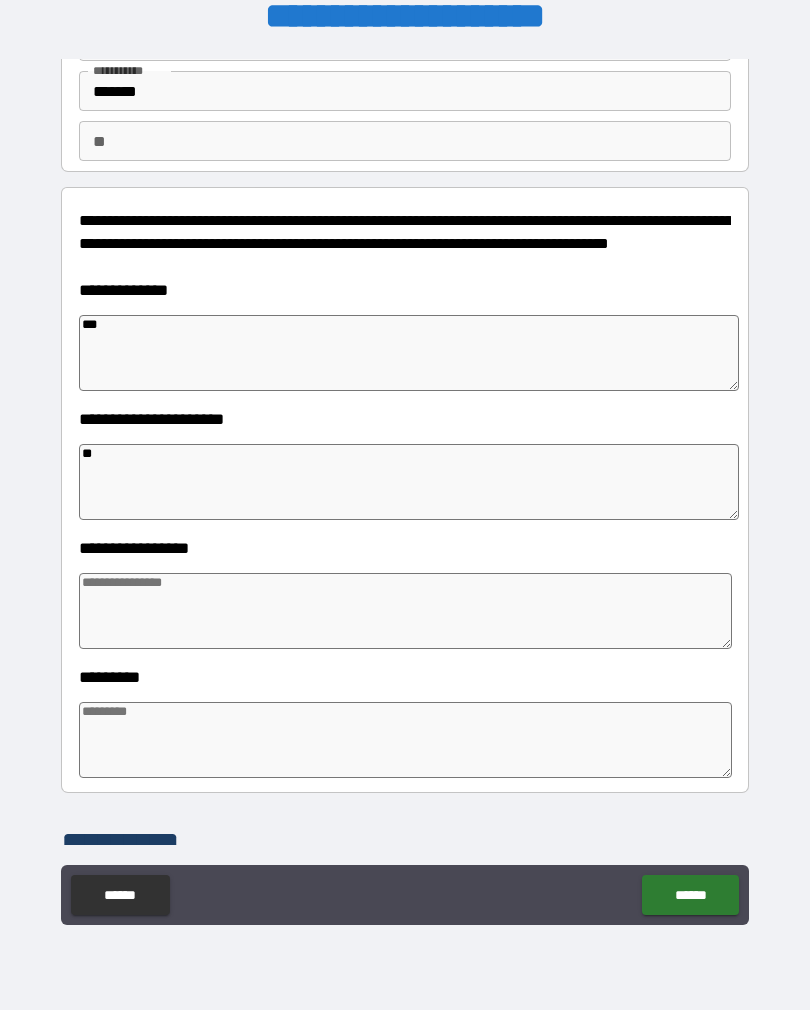 type on "*" 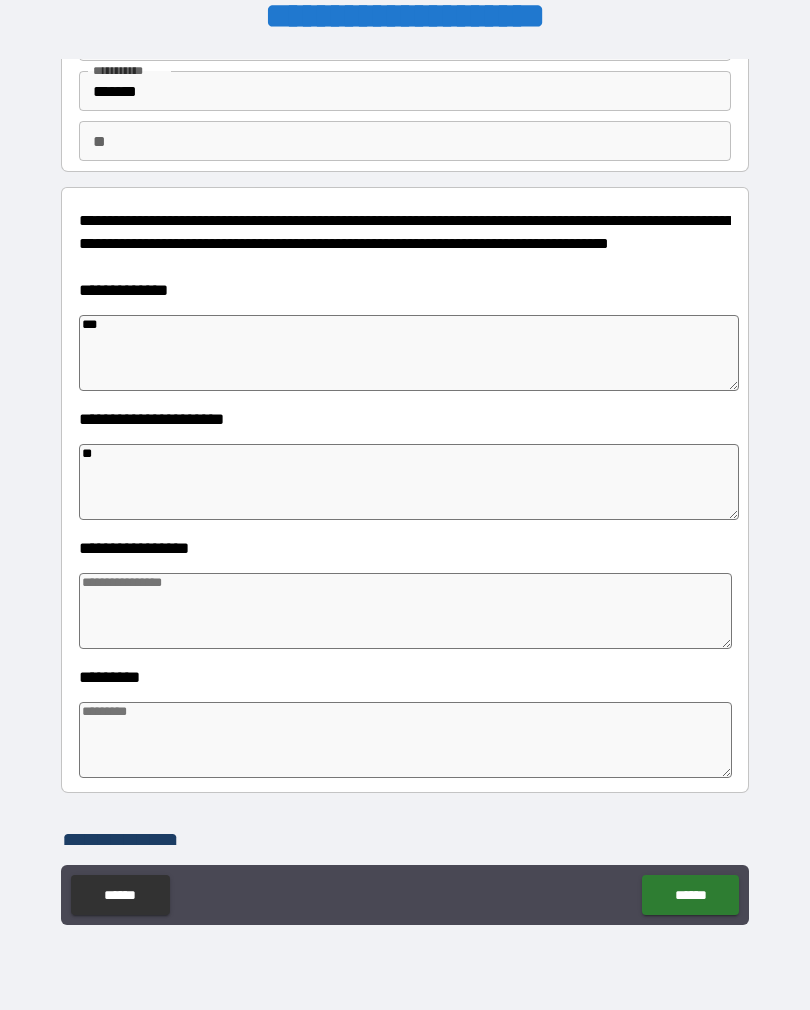 type on "*" 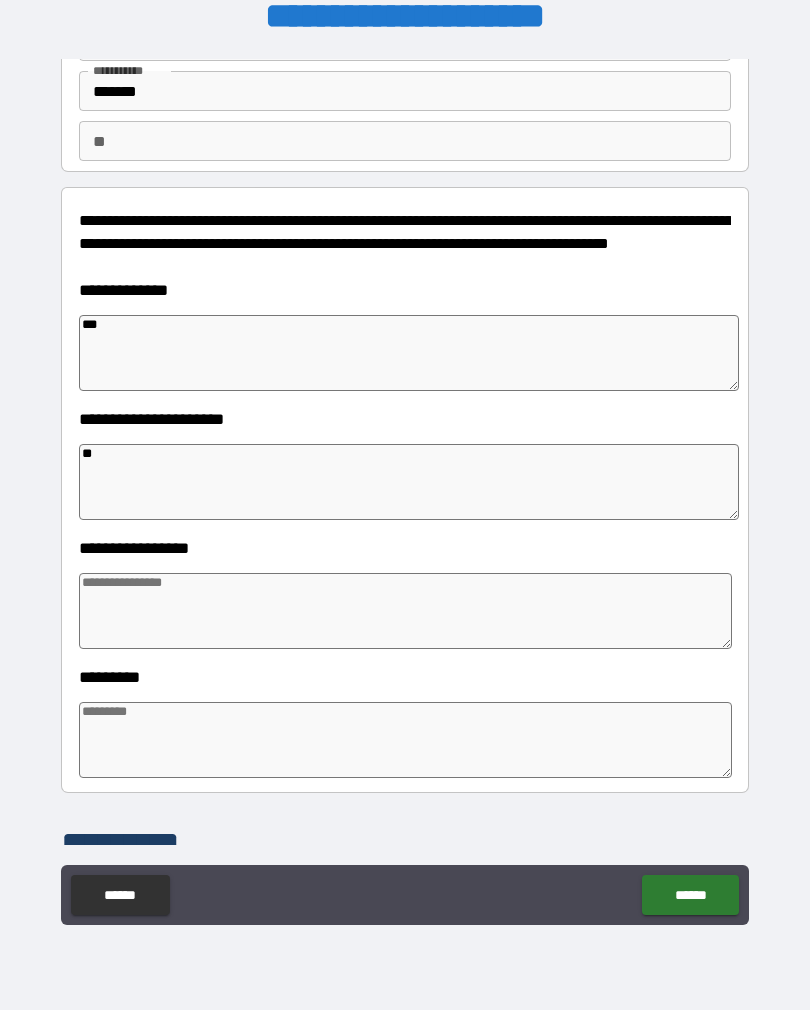 type on "*" 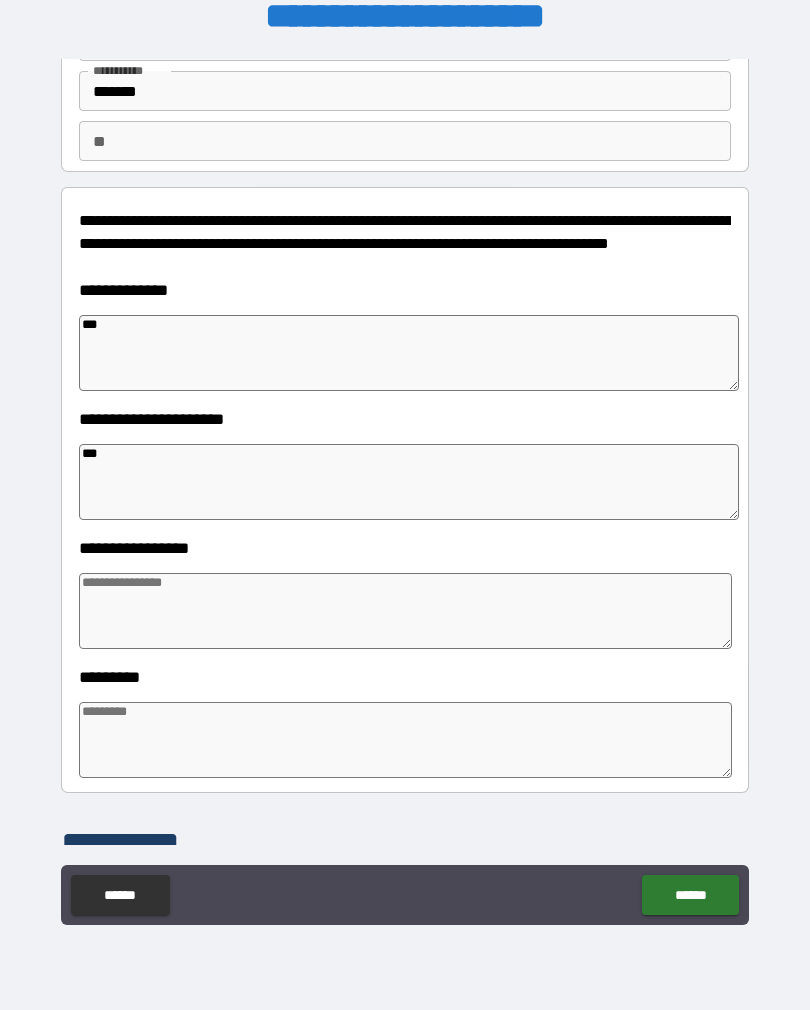 type on "*" 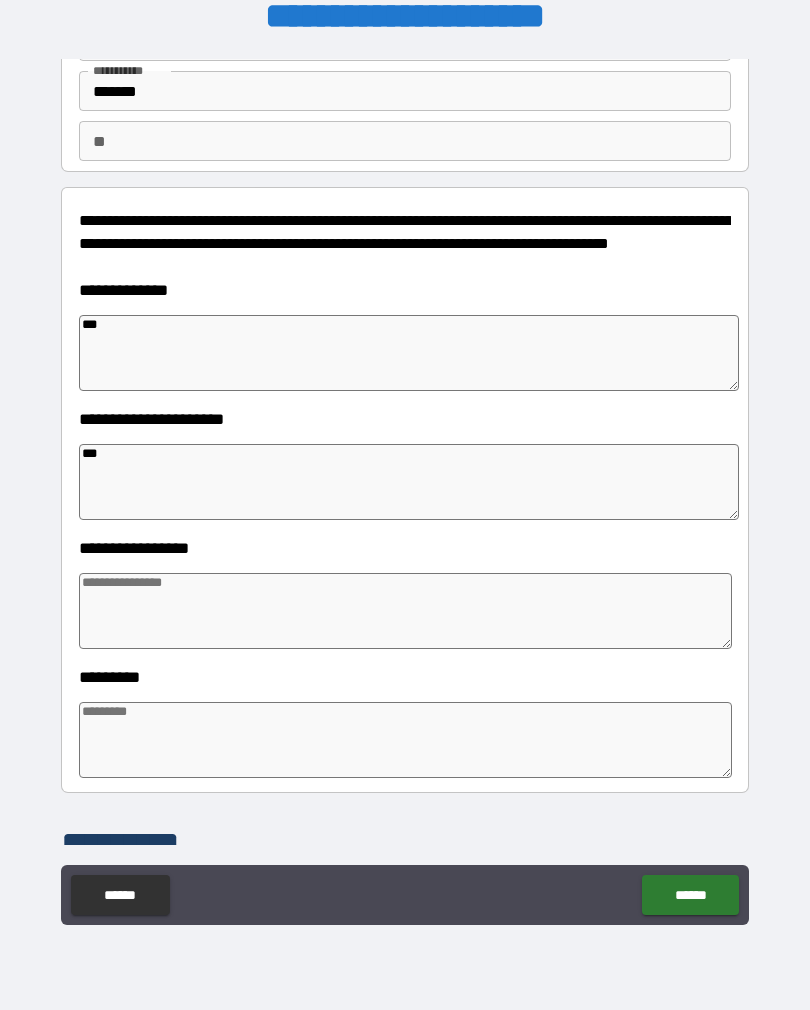 type on "*" 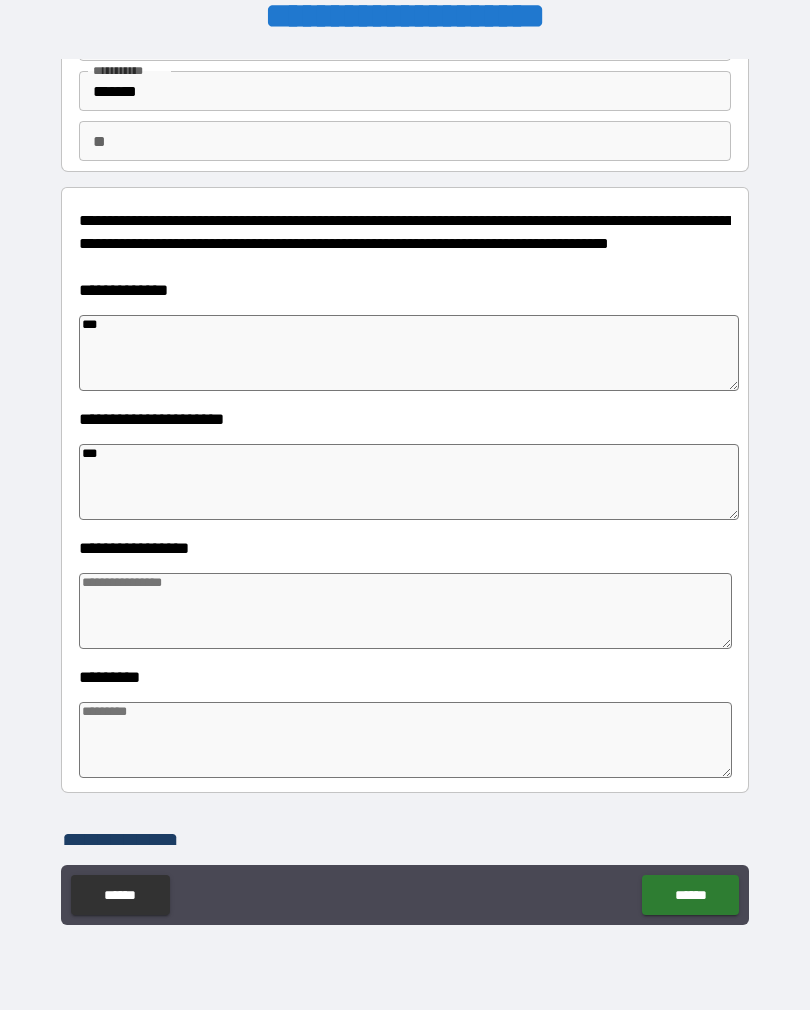type on "*" 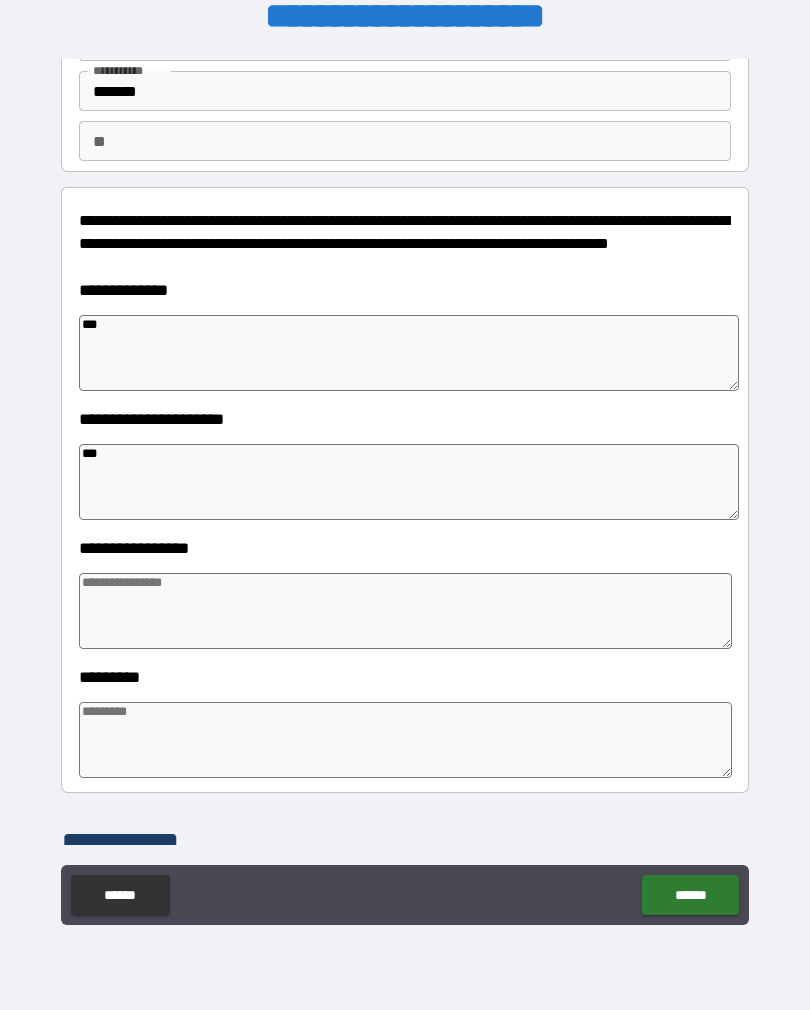 type on "****" 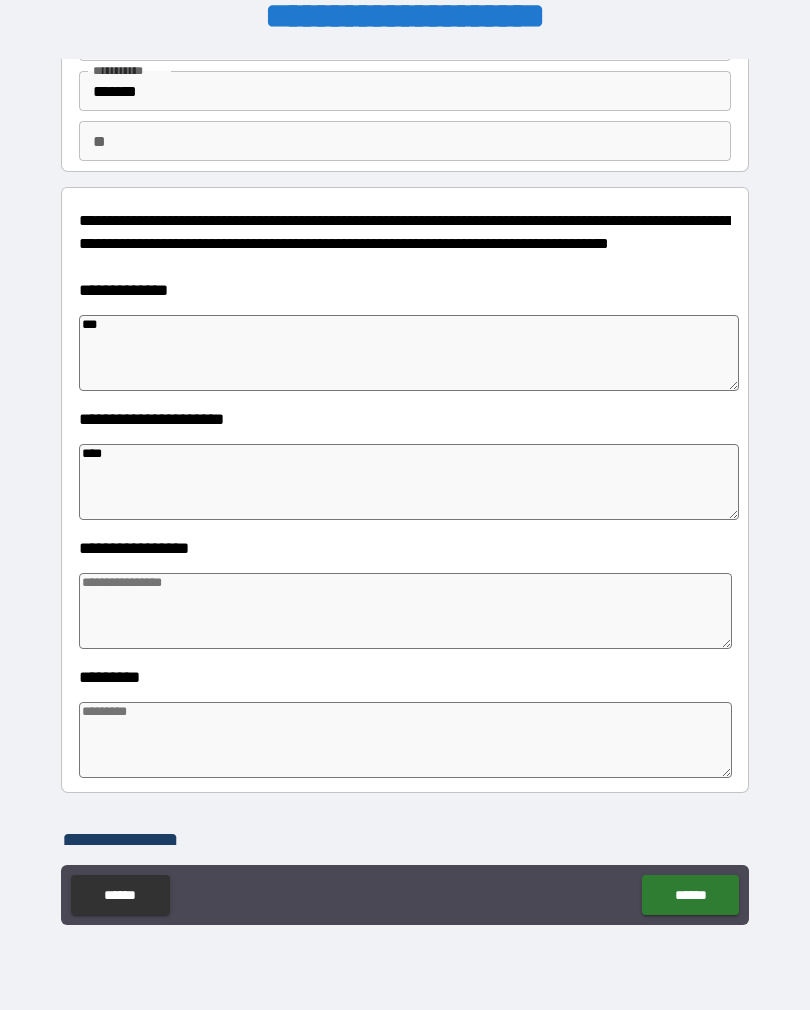 type on "*" 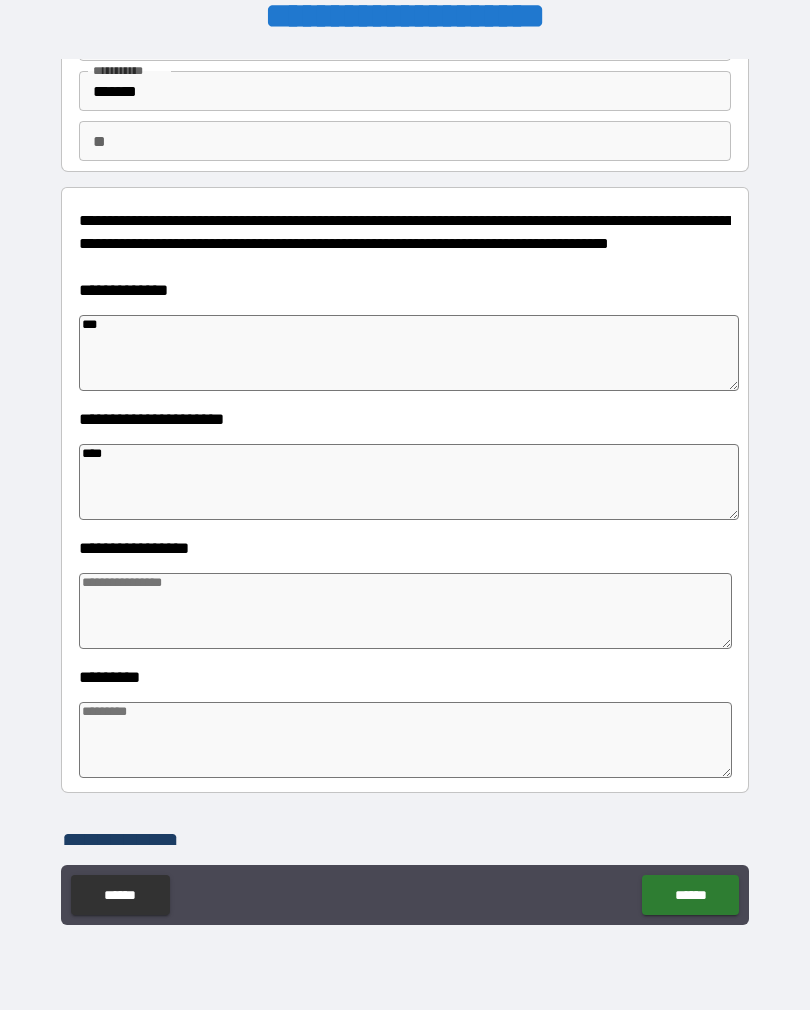 type on "*" 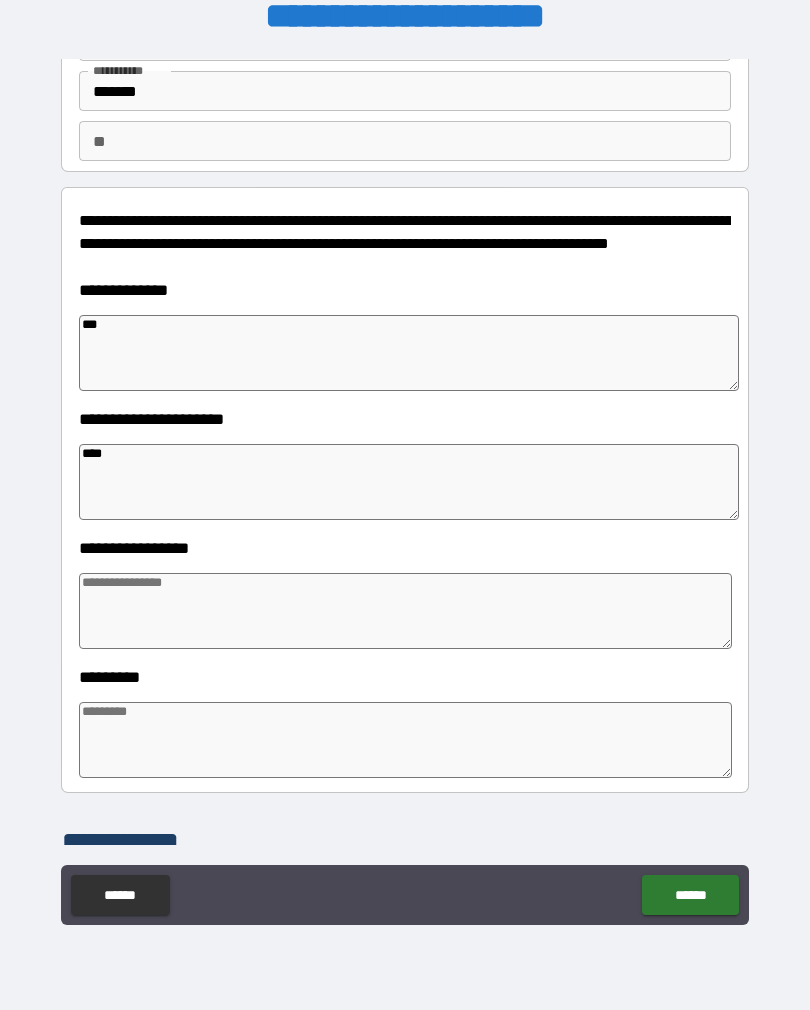 type on "*" 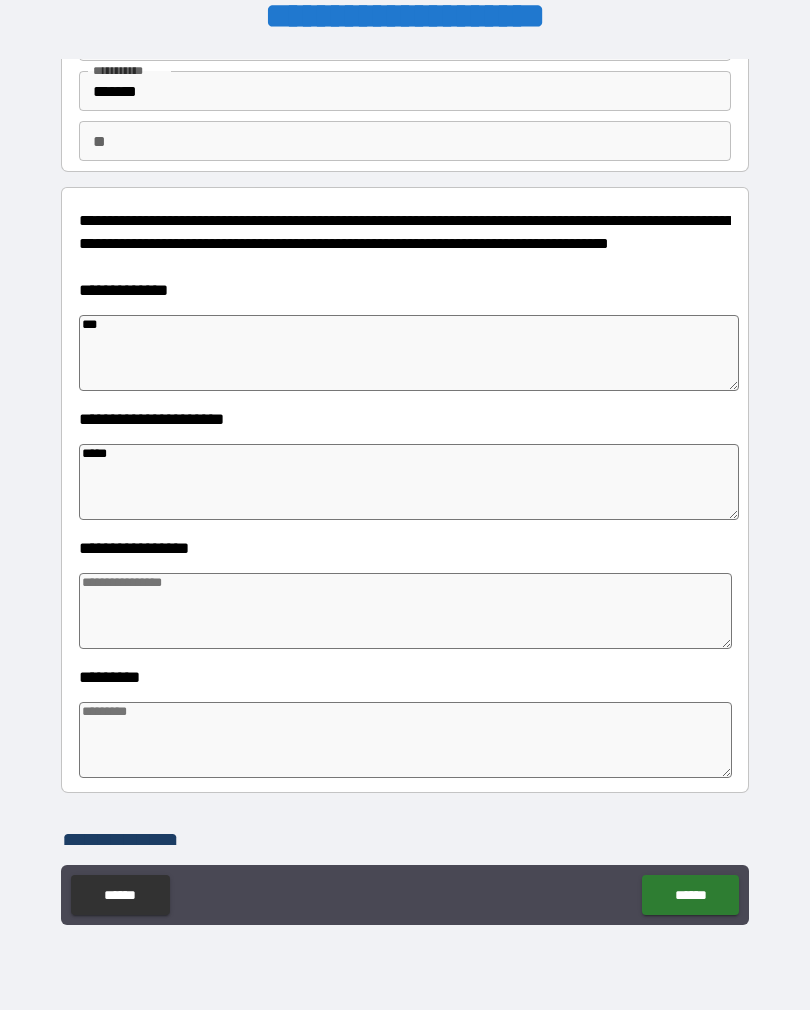 type on "*" 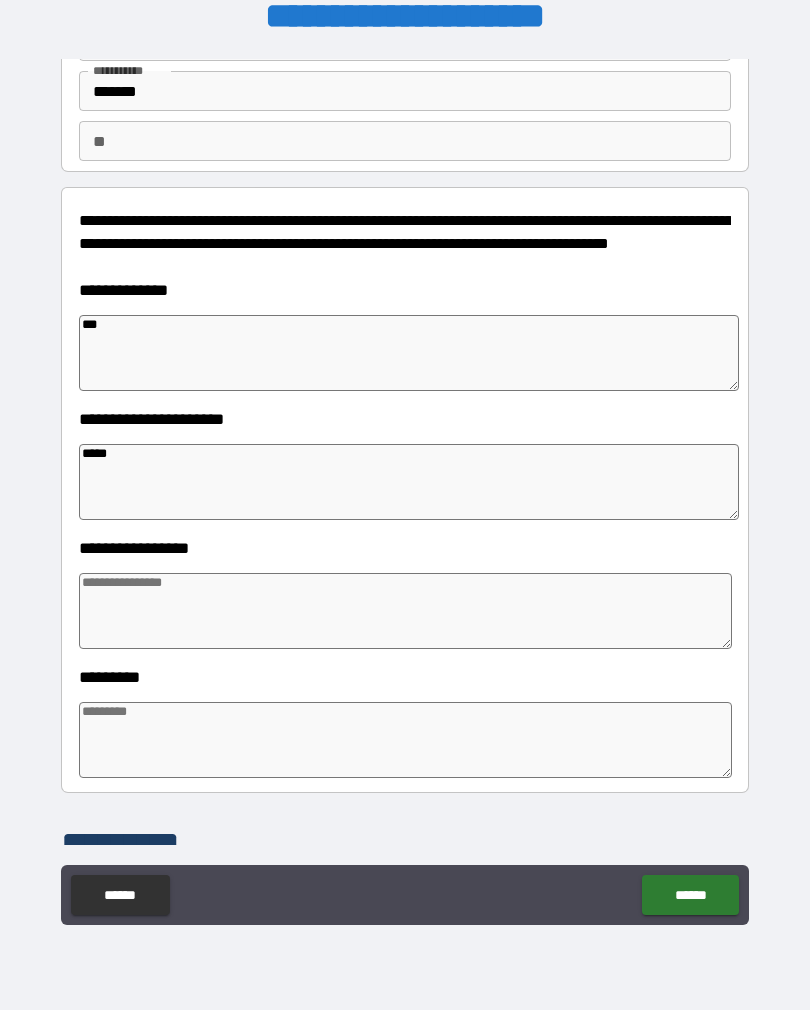 type on "*" 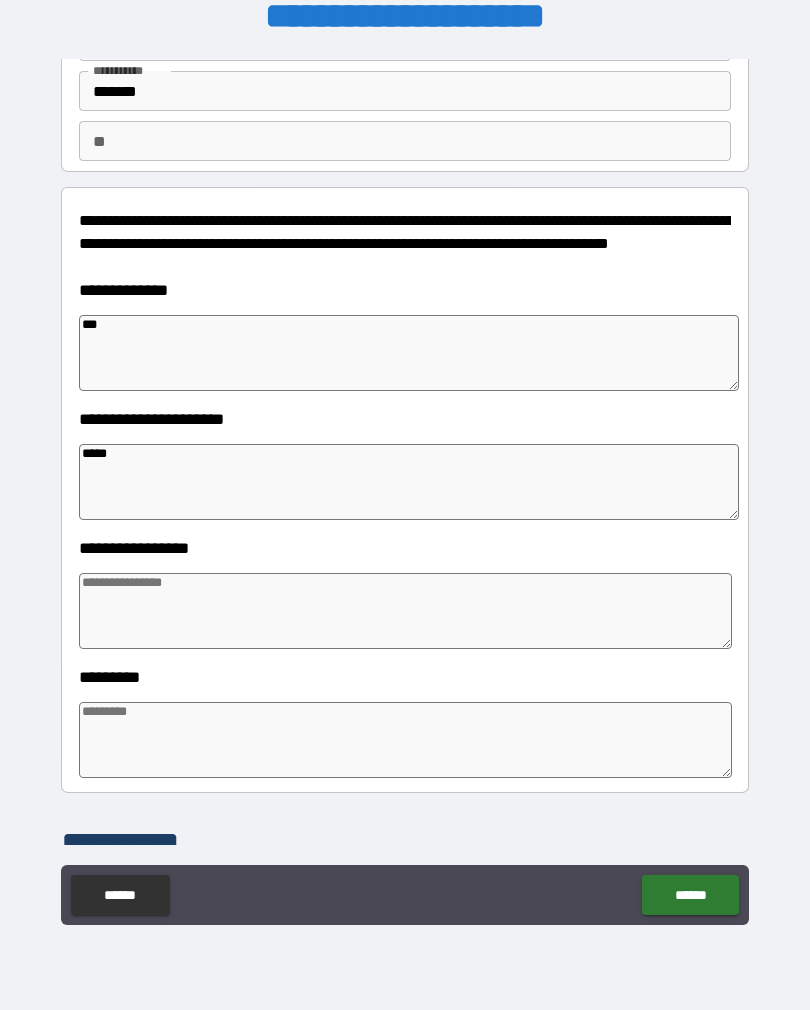 type on "*" 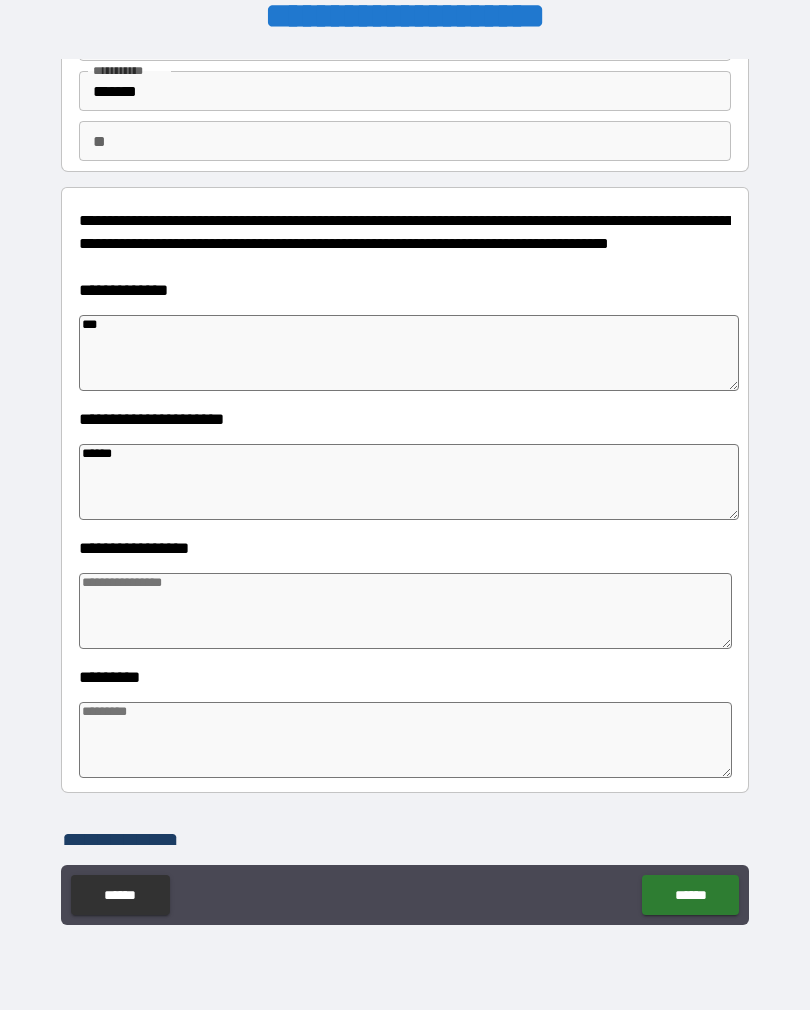 type on "*" 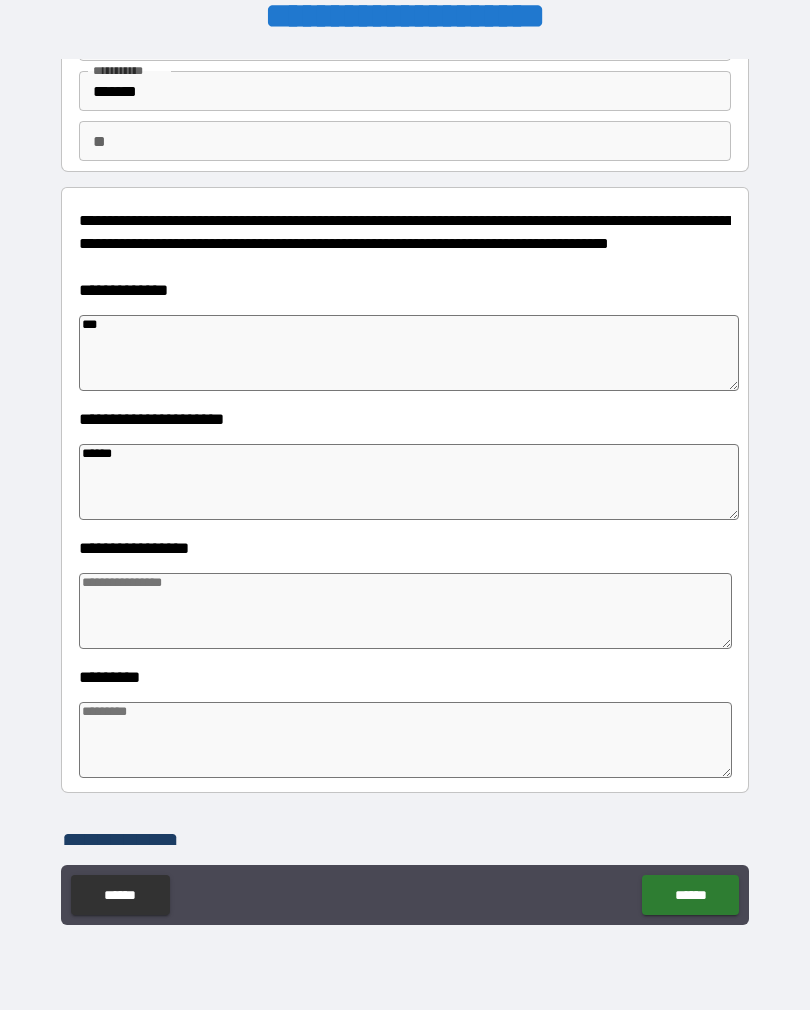 type on "*******" 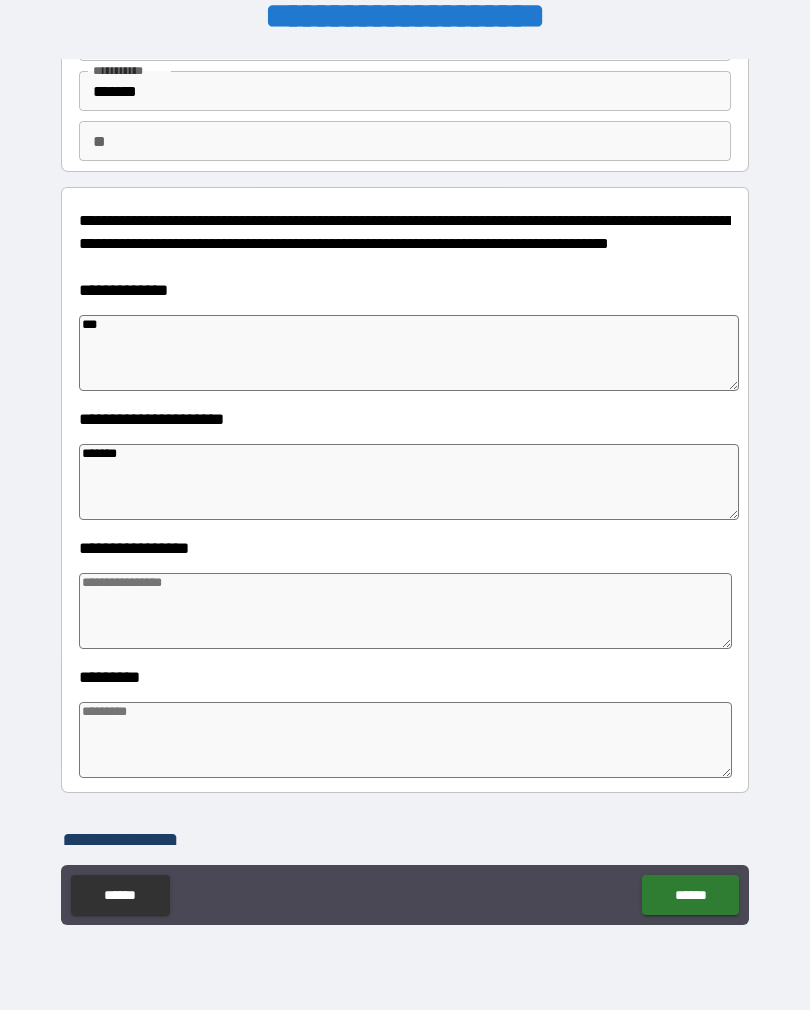 type on "*" 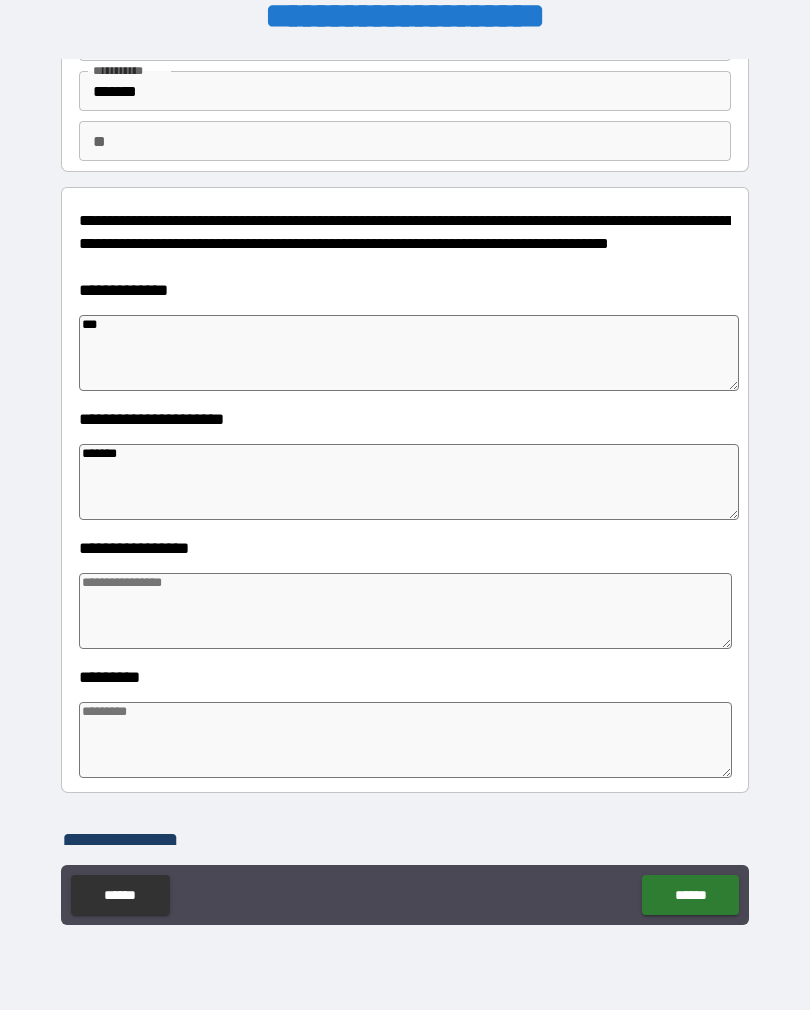type on "*" 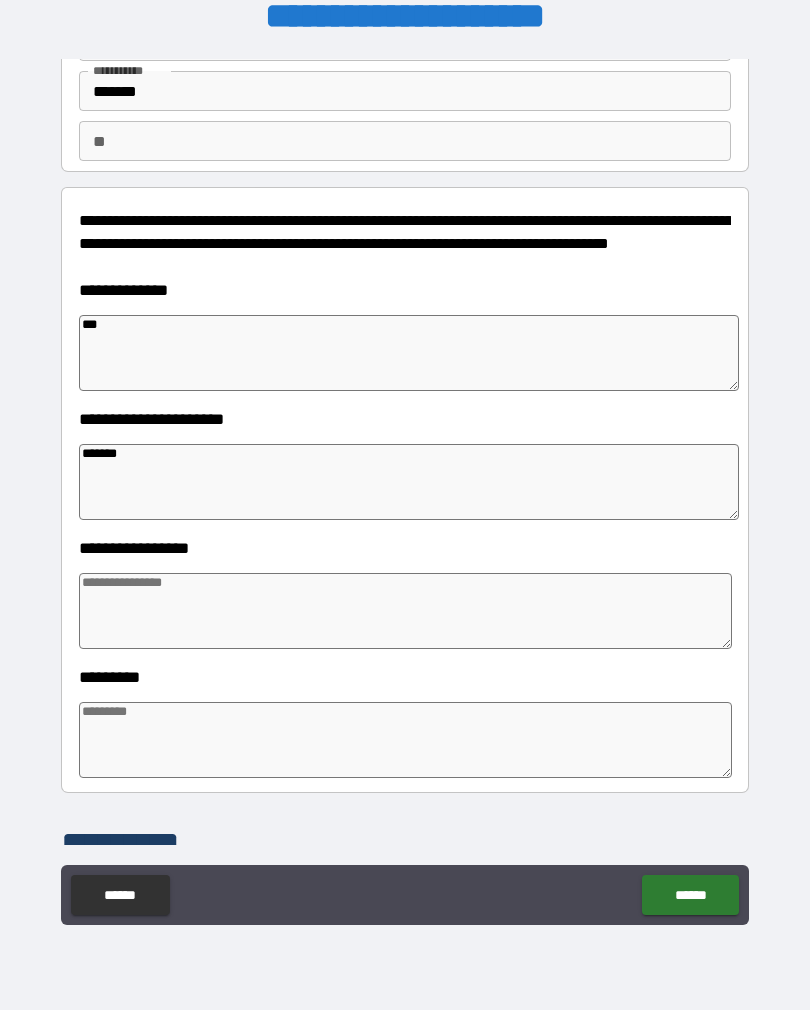 type on "*" 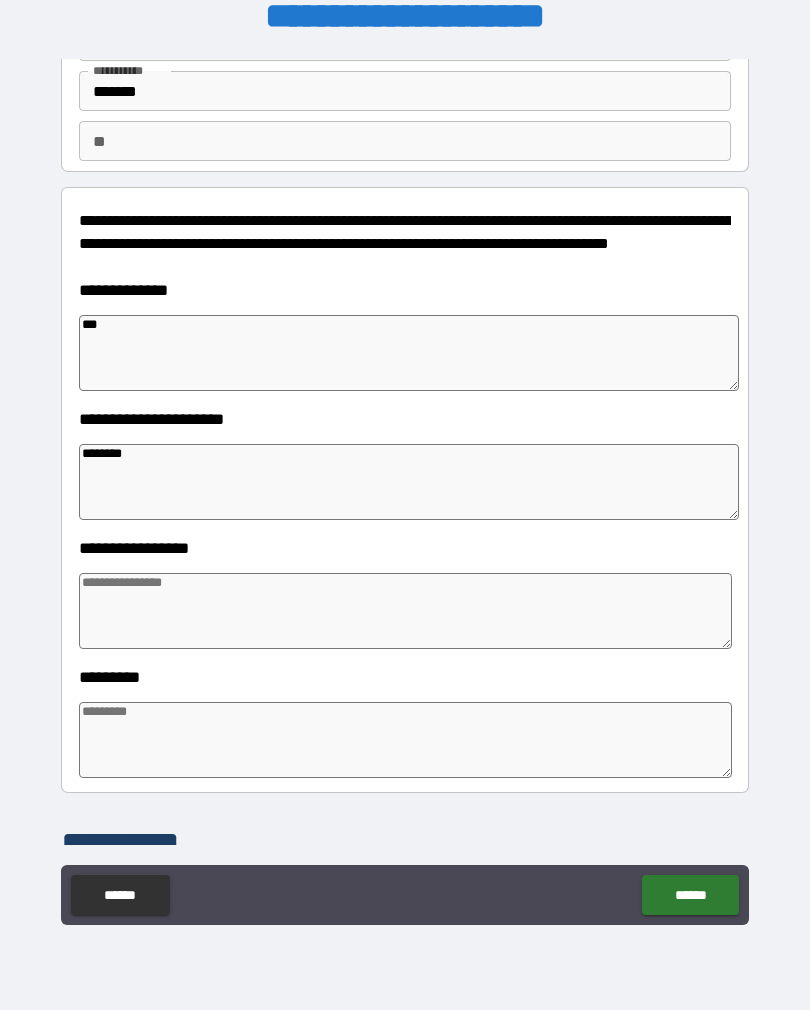 type on "*" 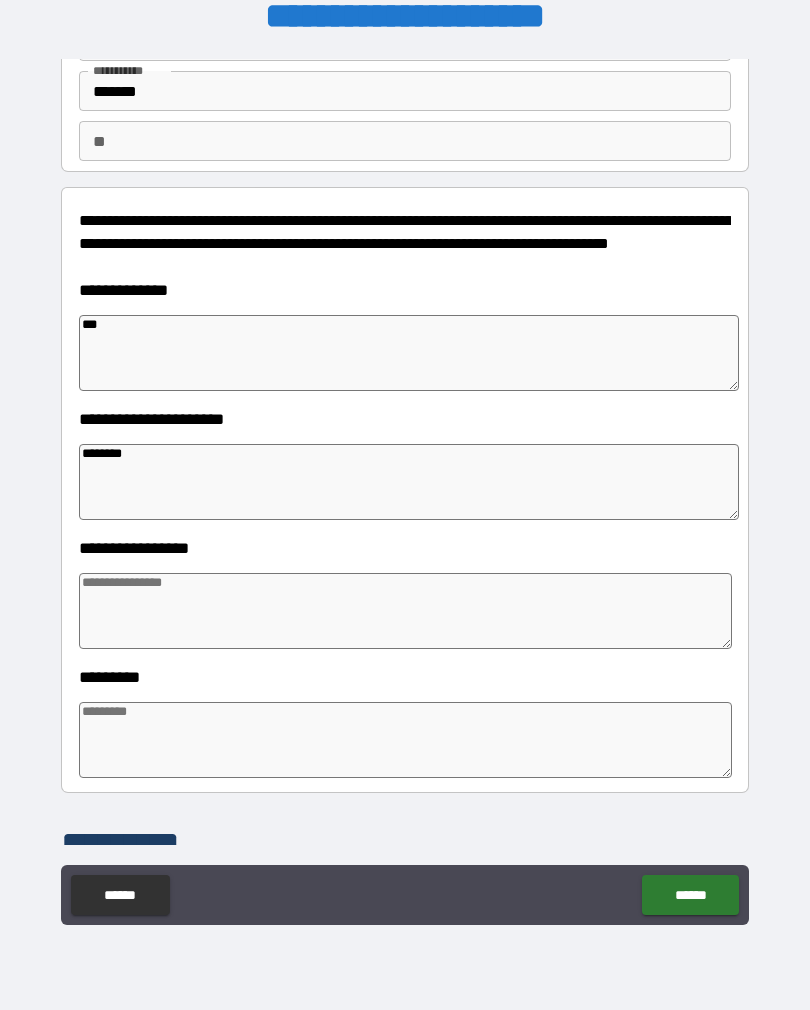 type on "*" 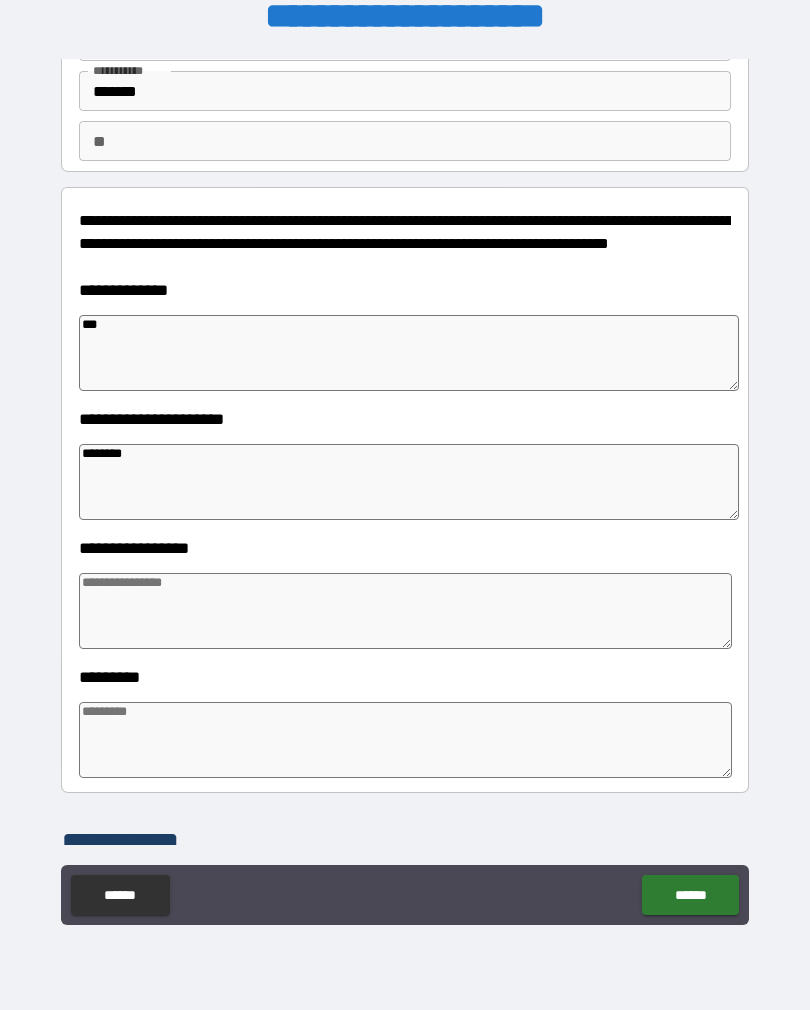 type on "*" 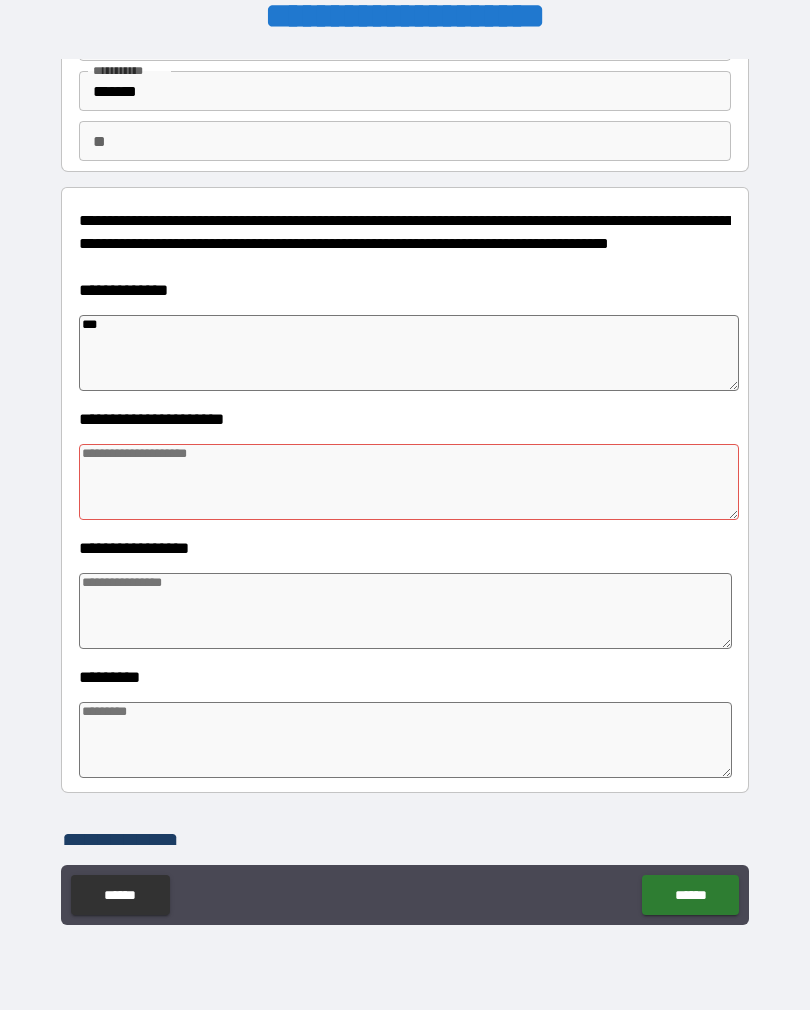 type on "*" 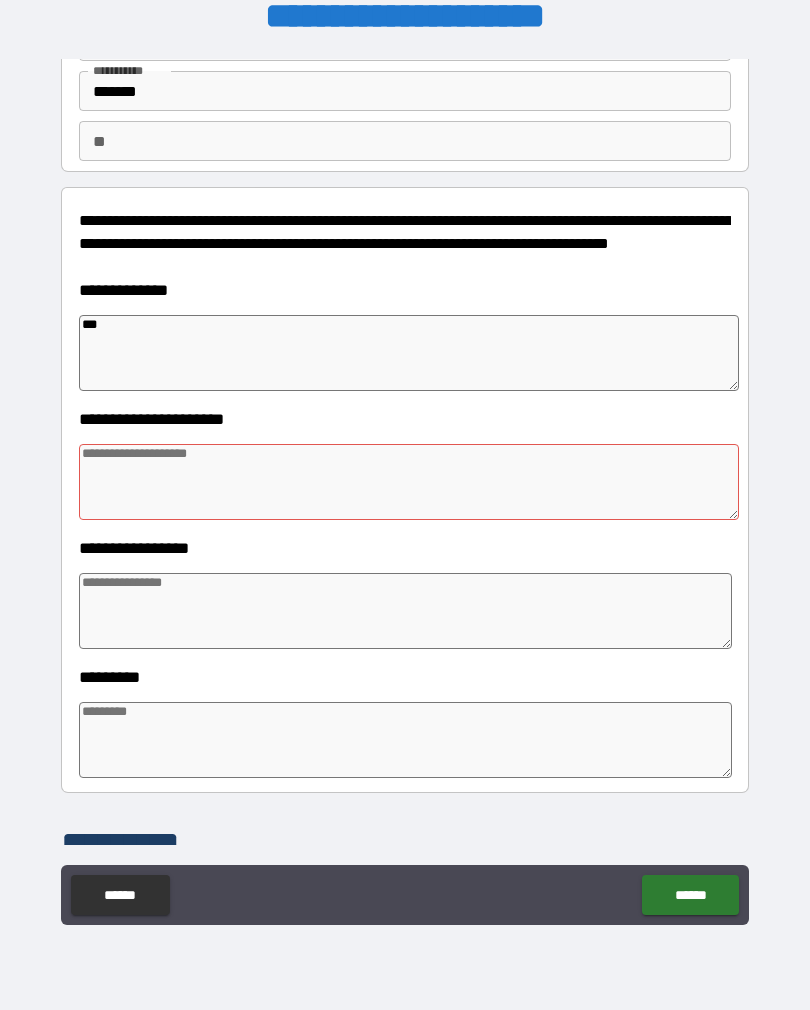 type on "*" 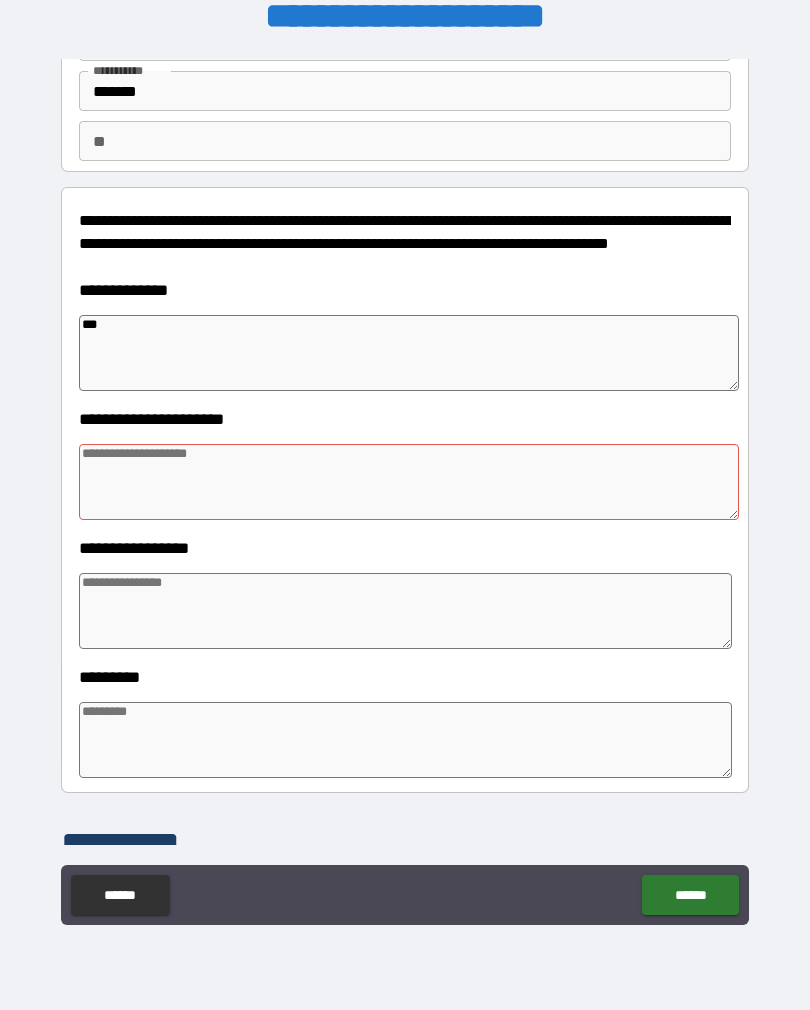 type on "*" 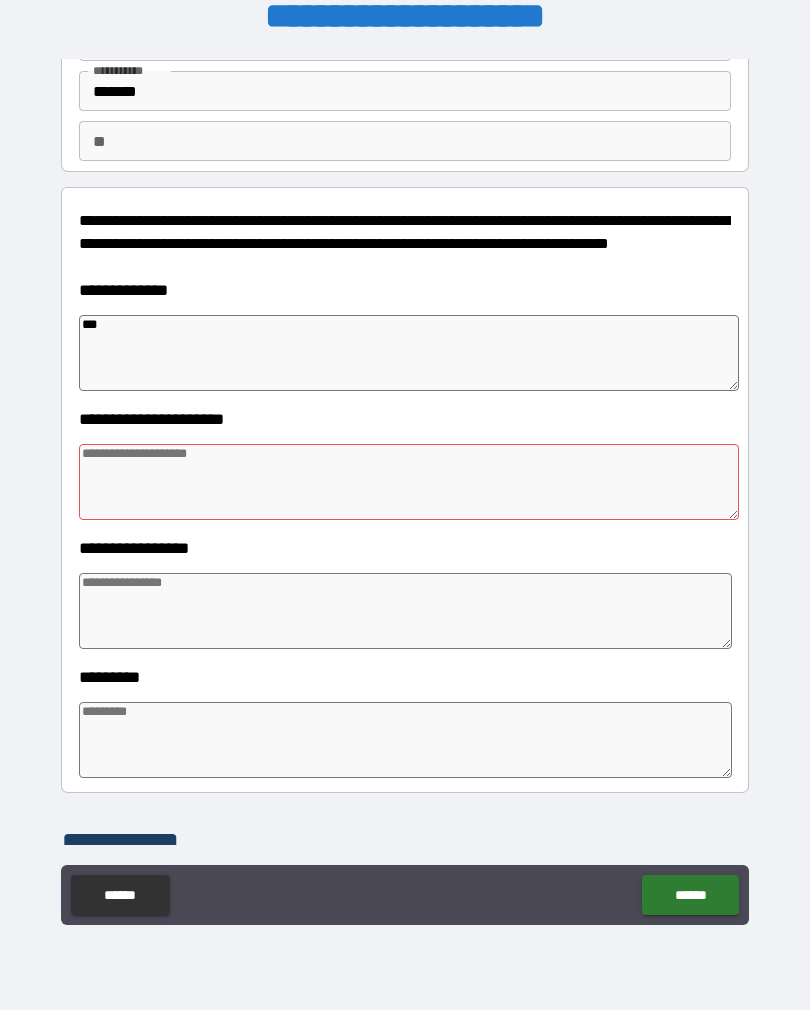 type on "*" 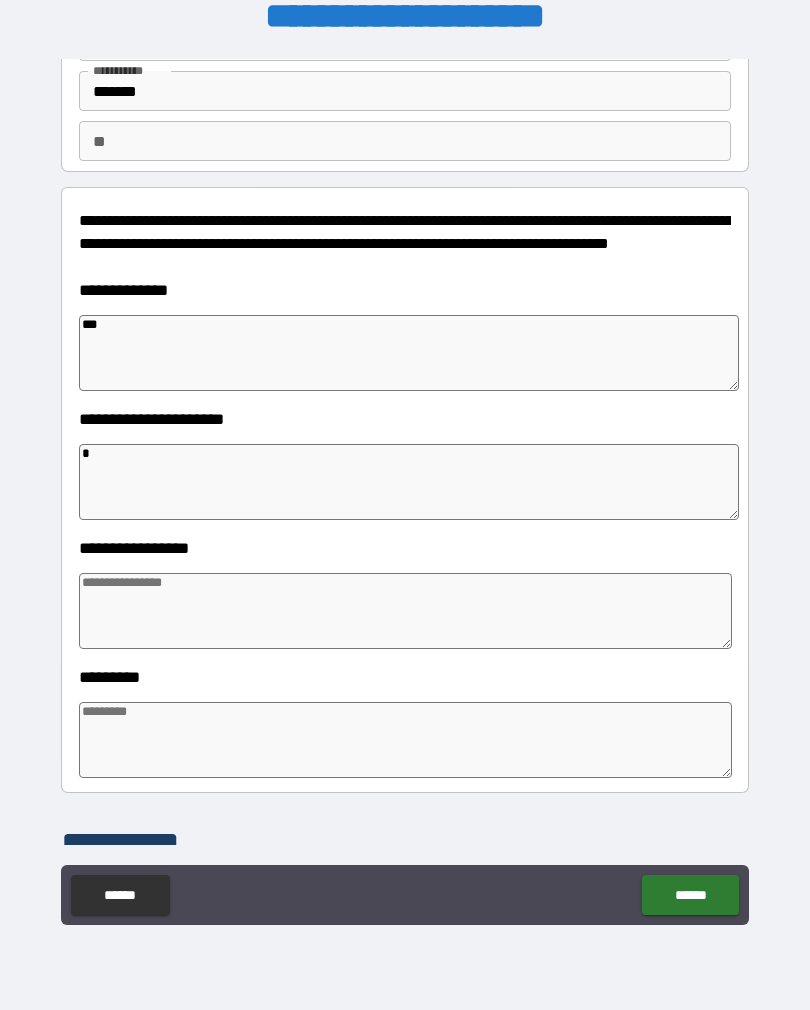 type on "*" 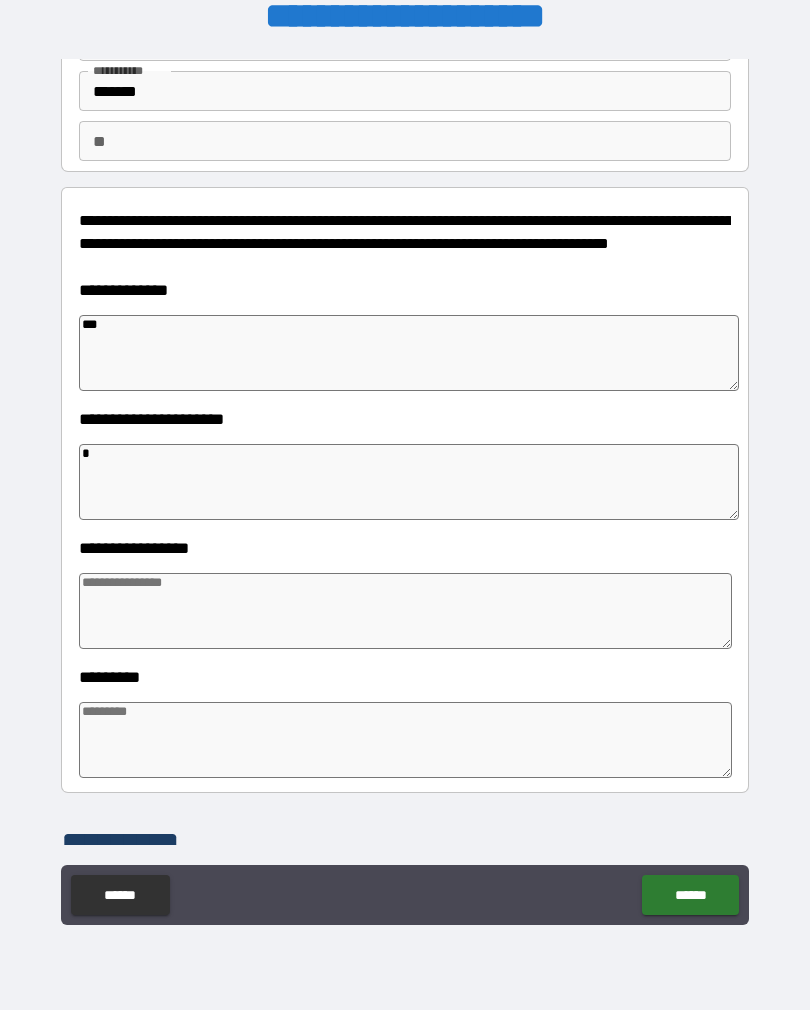 type on "*" 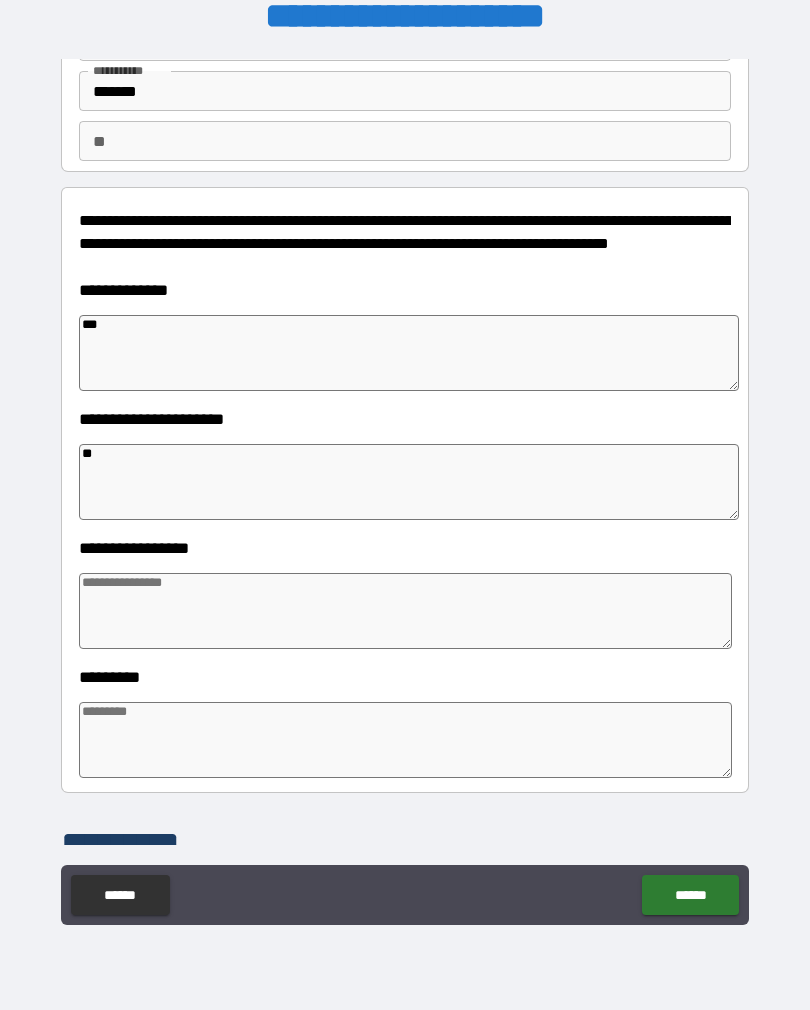 type on "*" 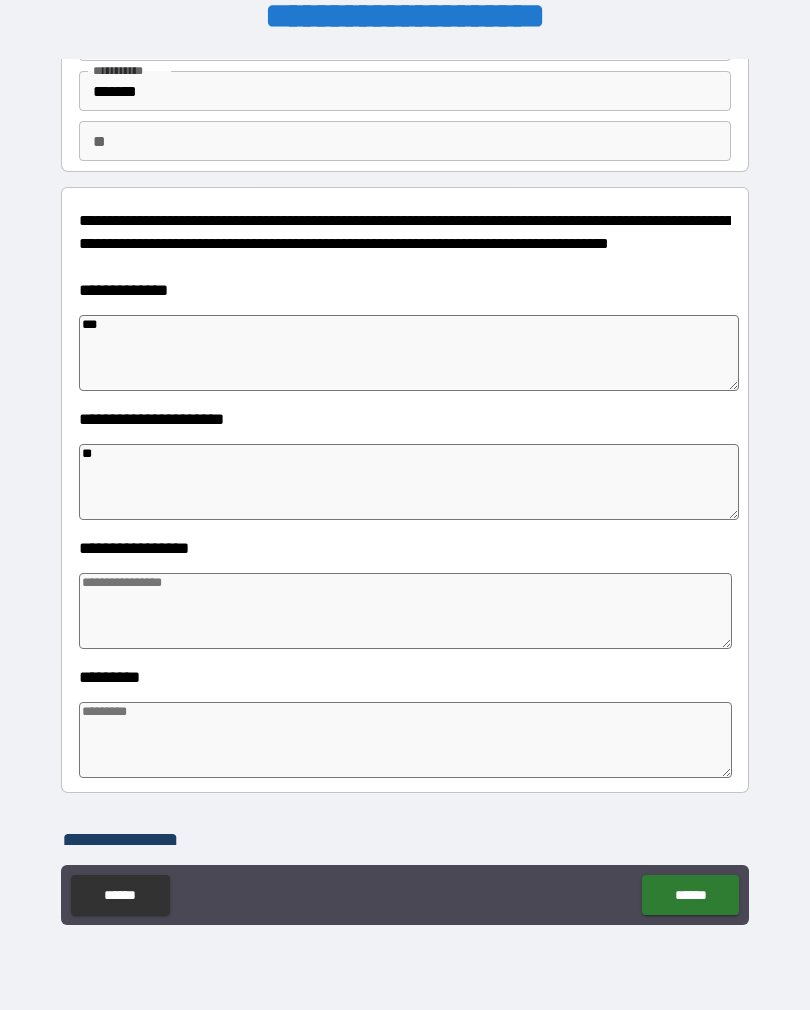 type on "*" 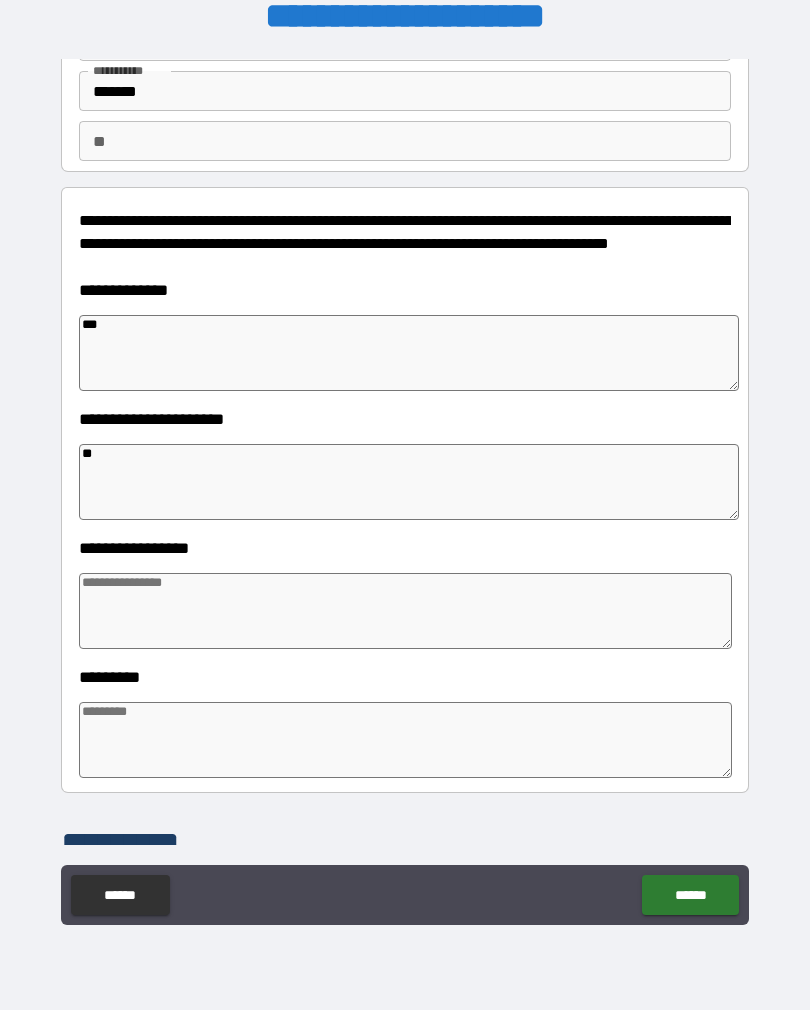 type on "*" 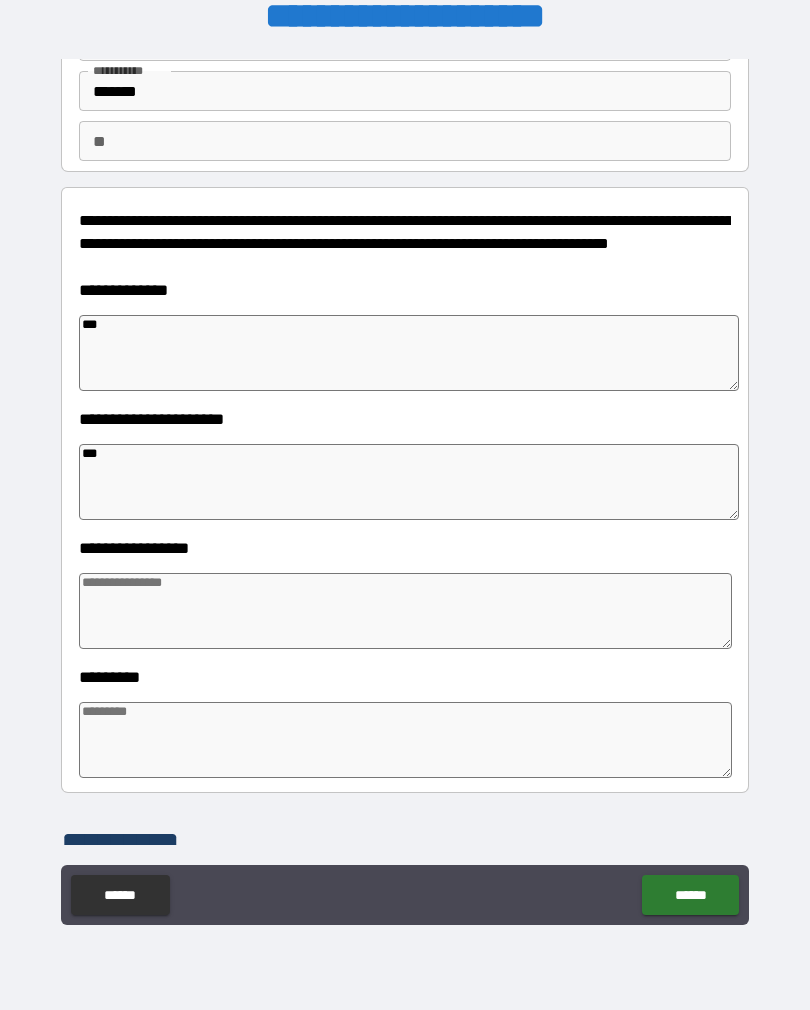 type on "*" 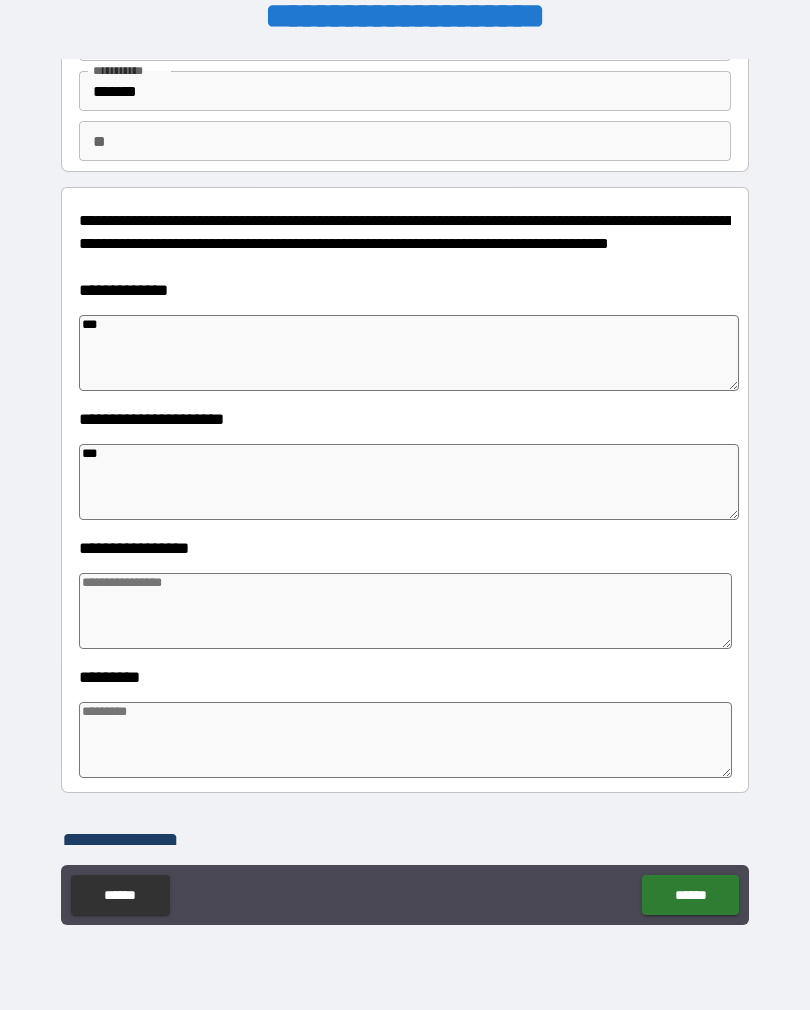 type on "*" 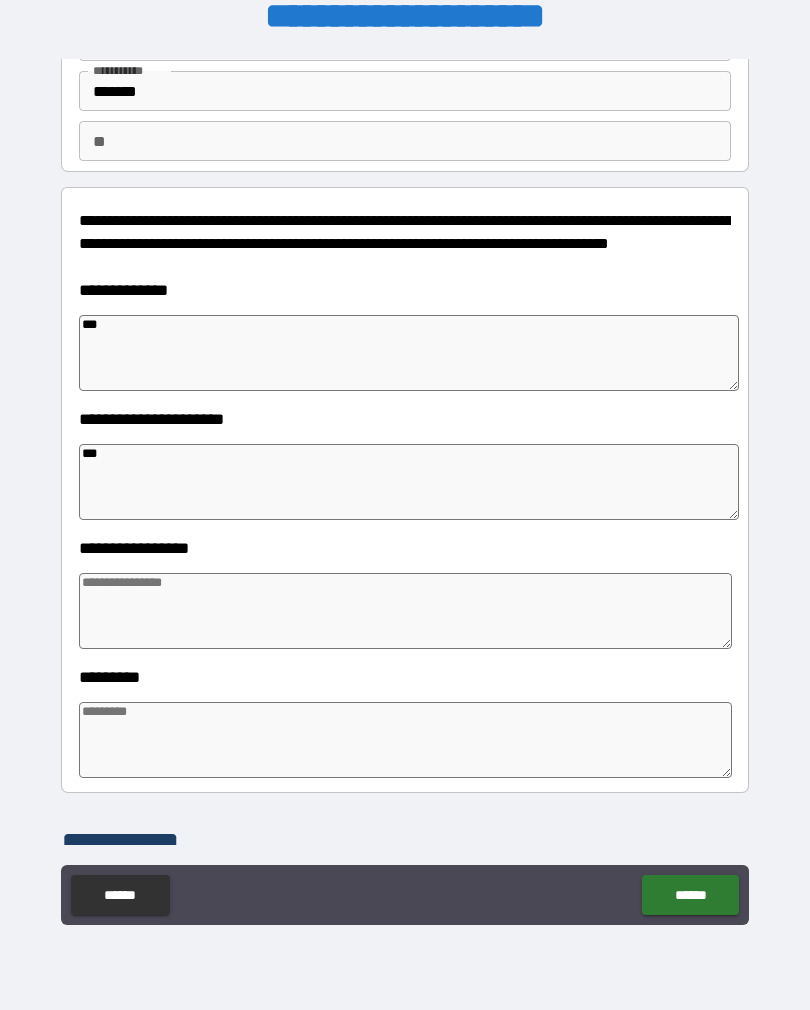 type on "*" 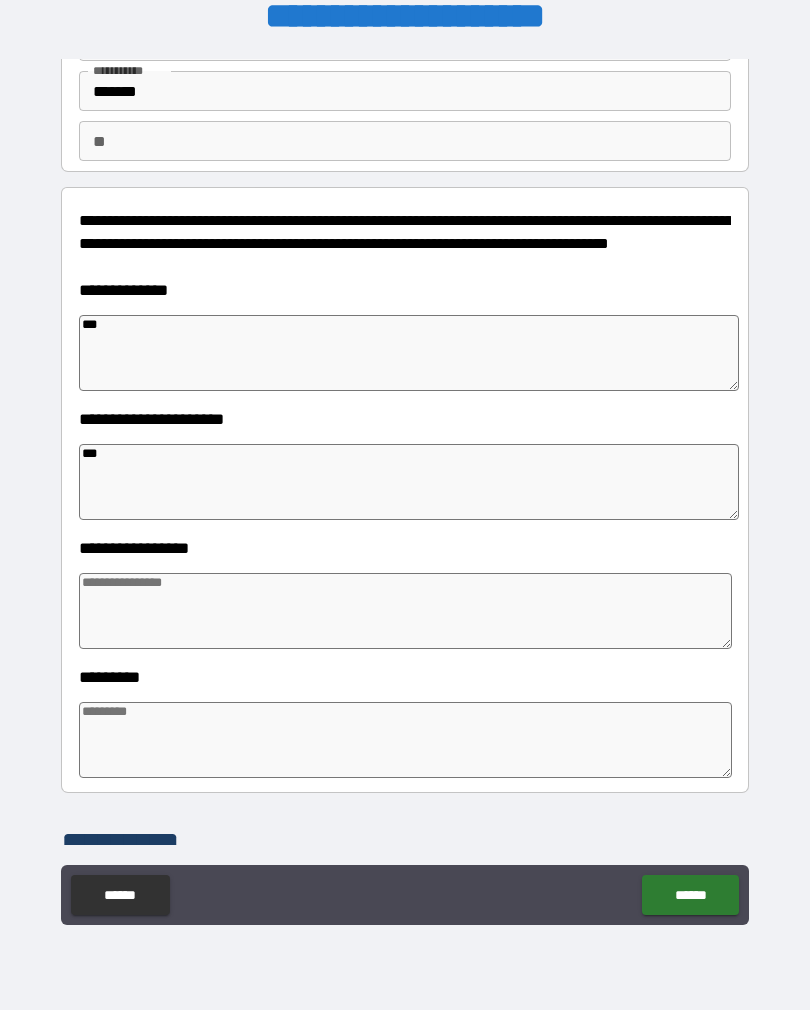 type on "****" 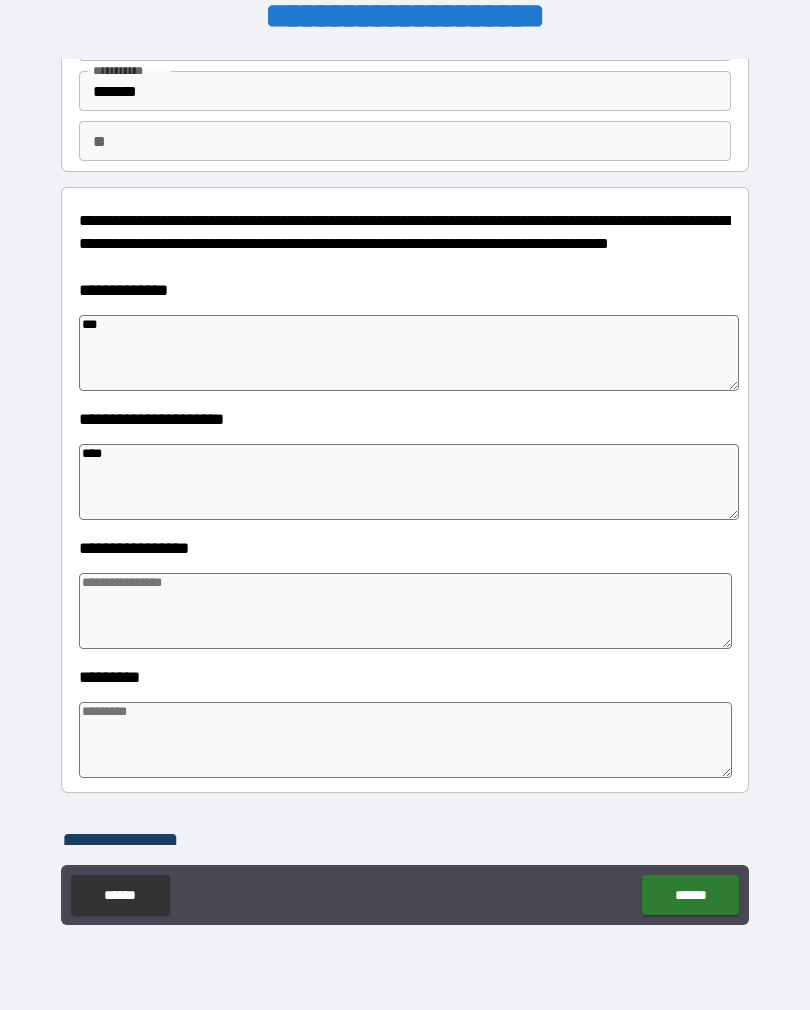 type on "*" 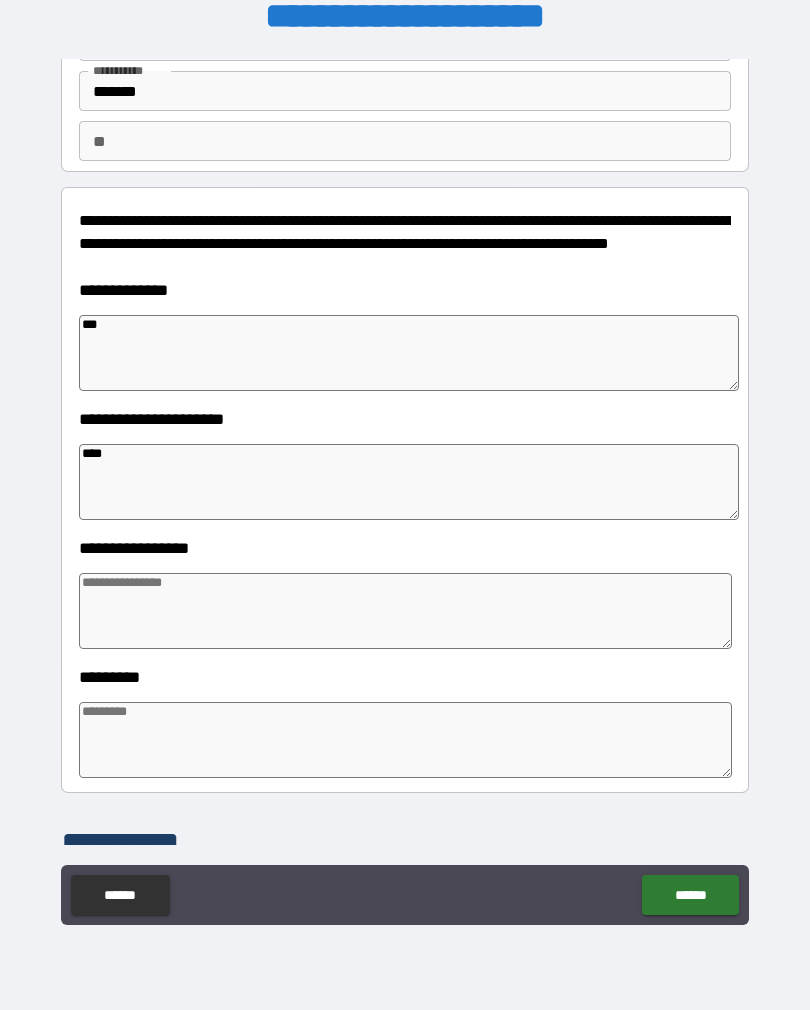 type on "*" 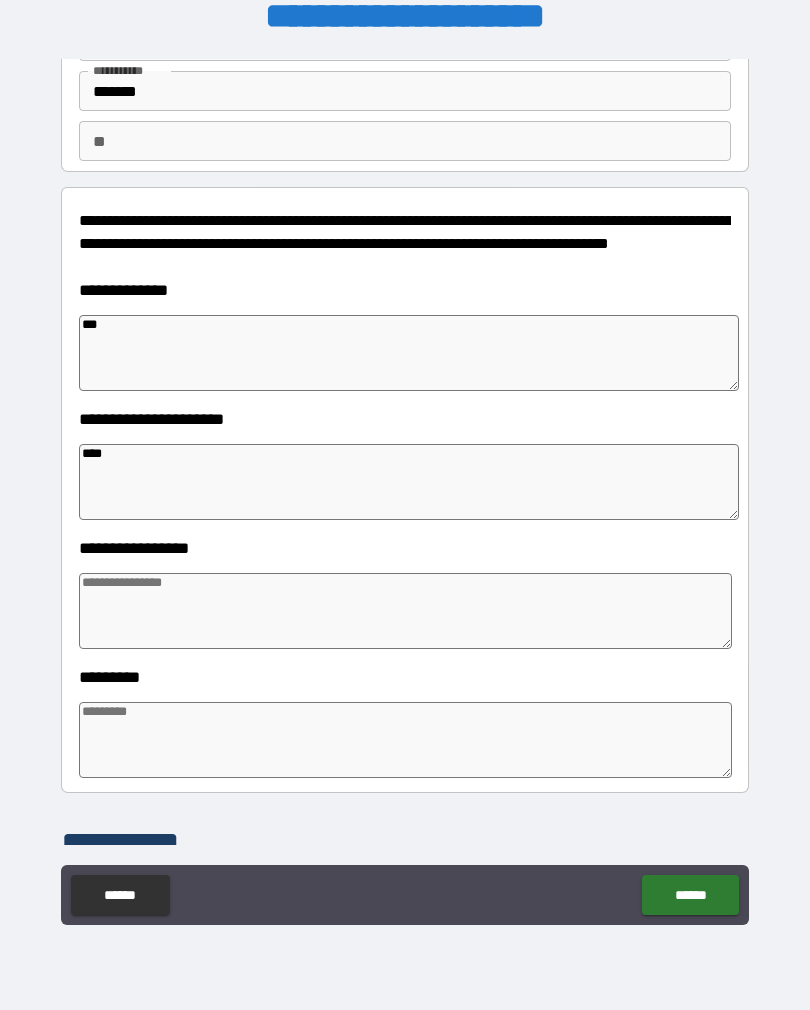 type on "*" 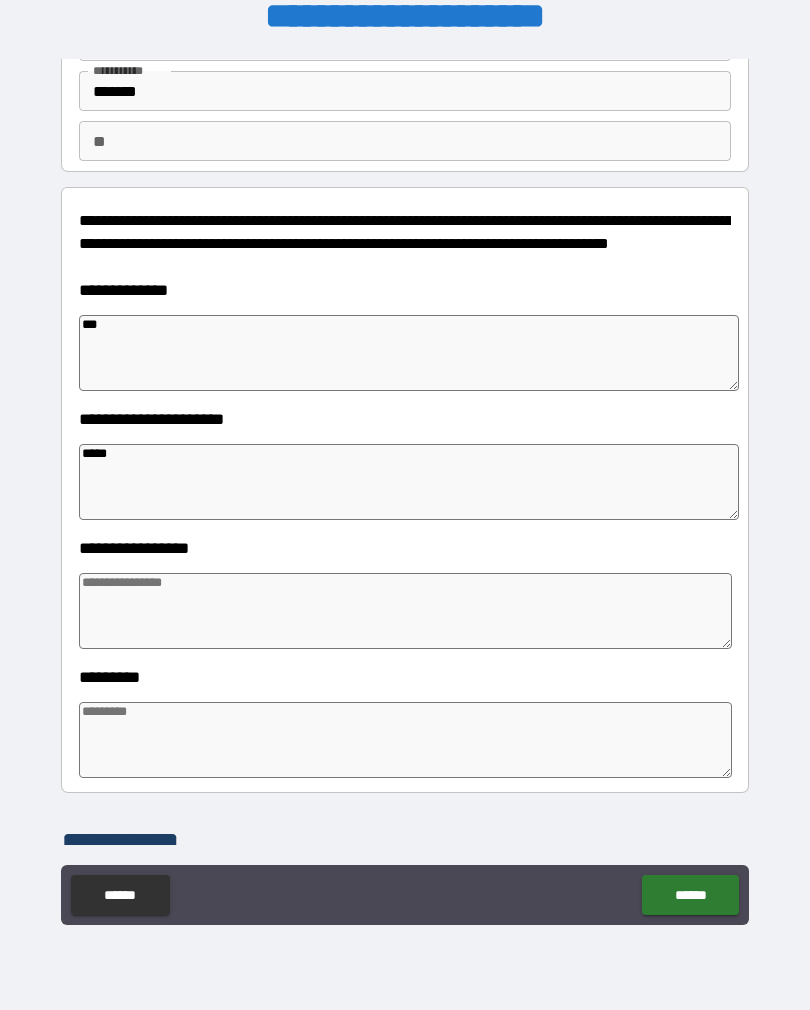 type on "*" 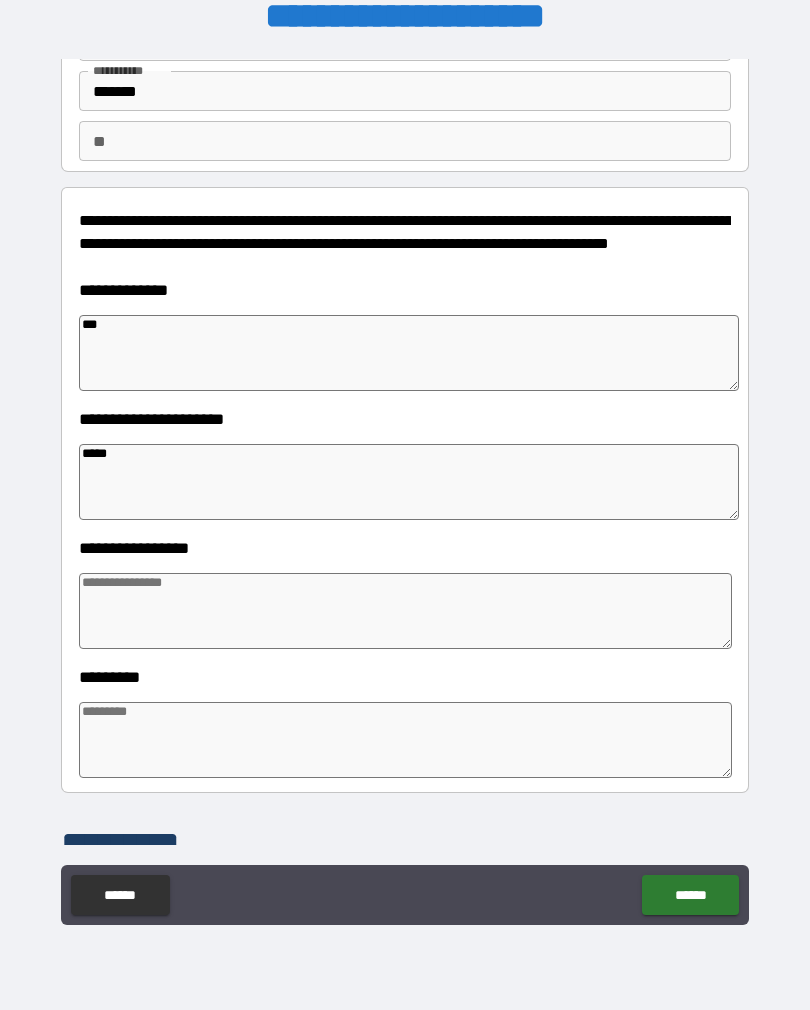 type on "*" 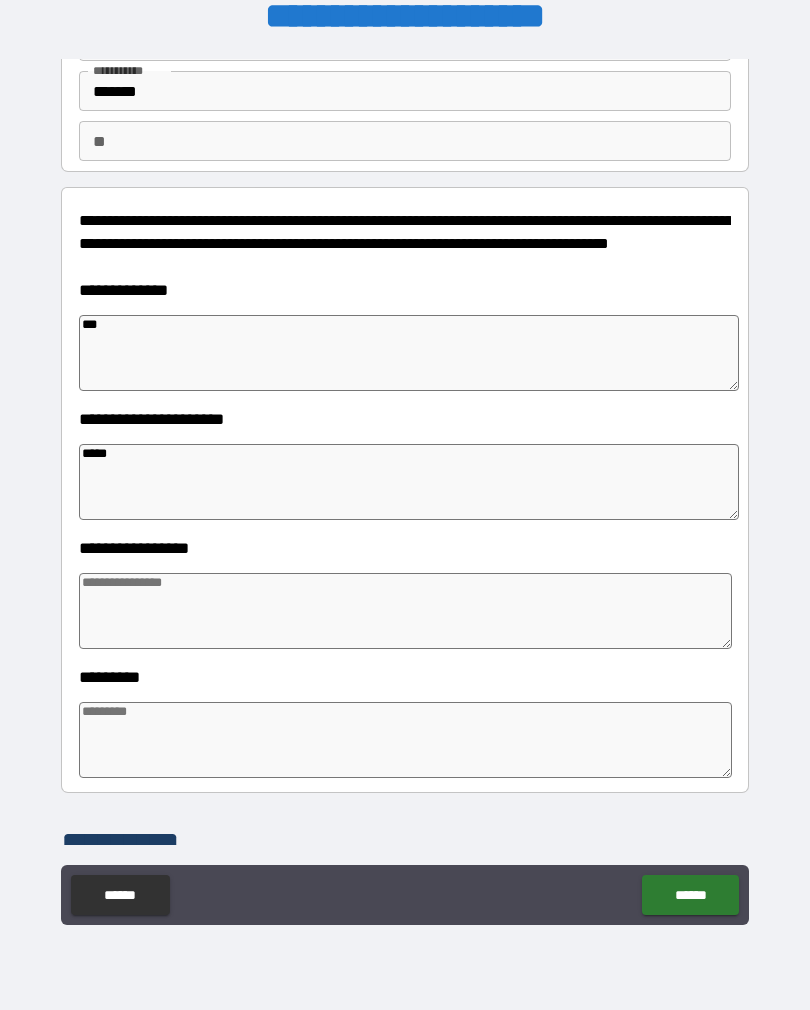 type on "*" 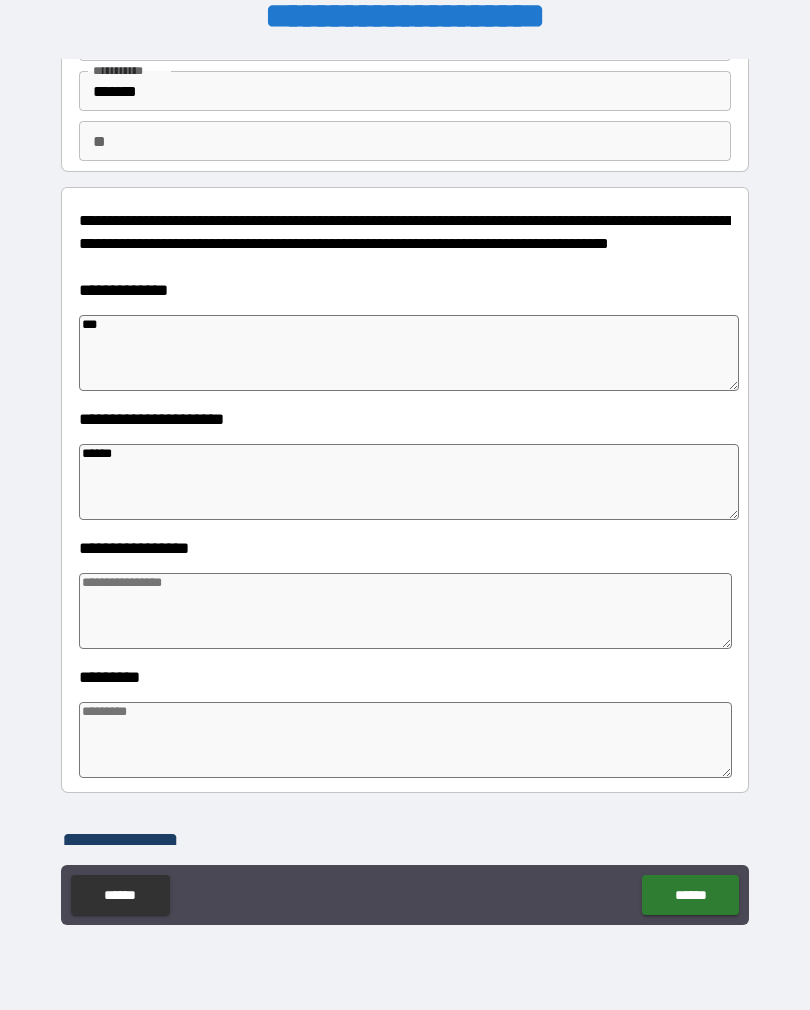 type on "*" 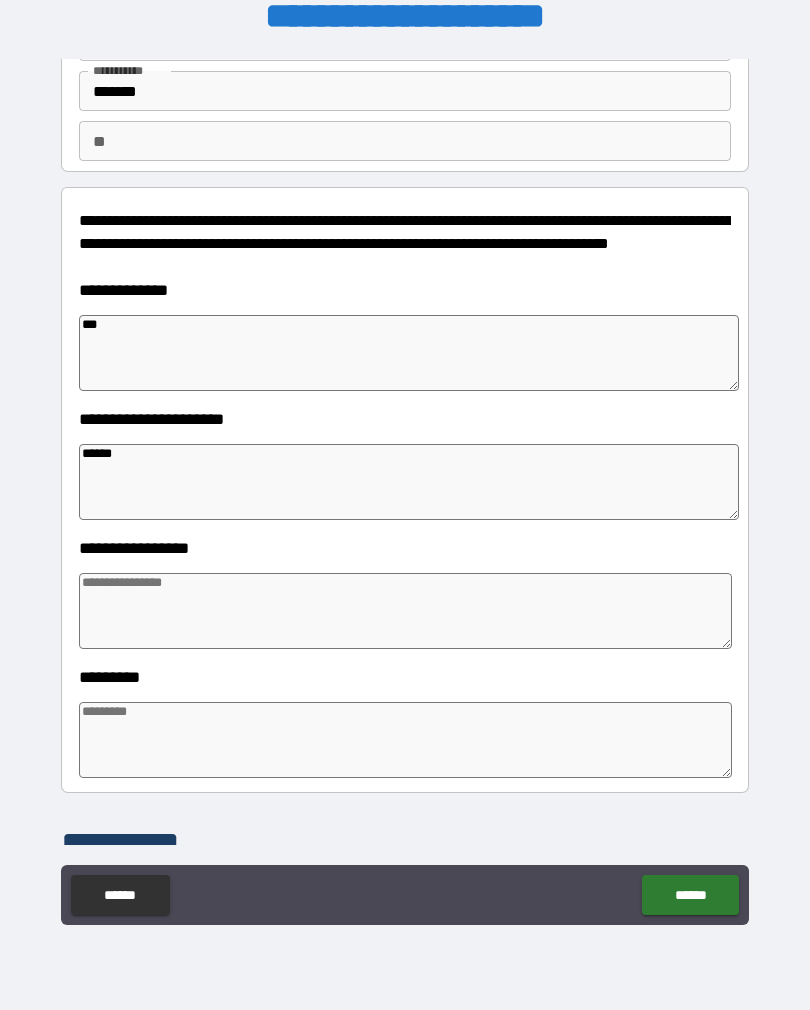 type on "*" 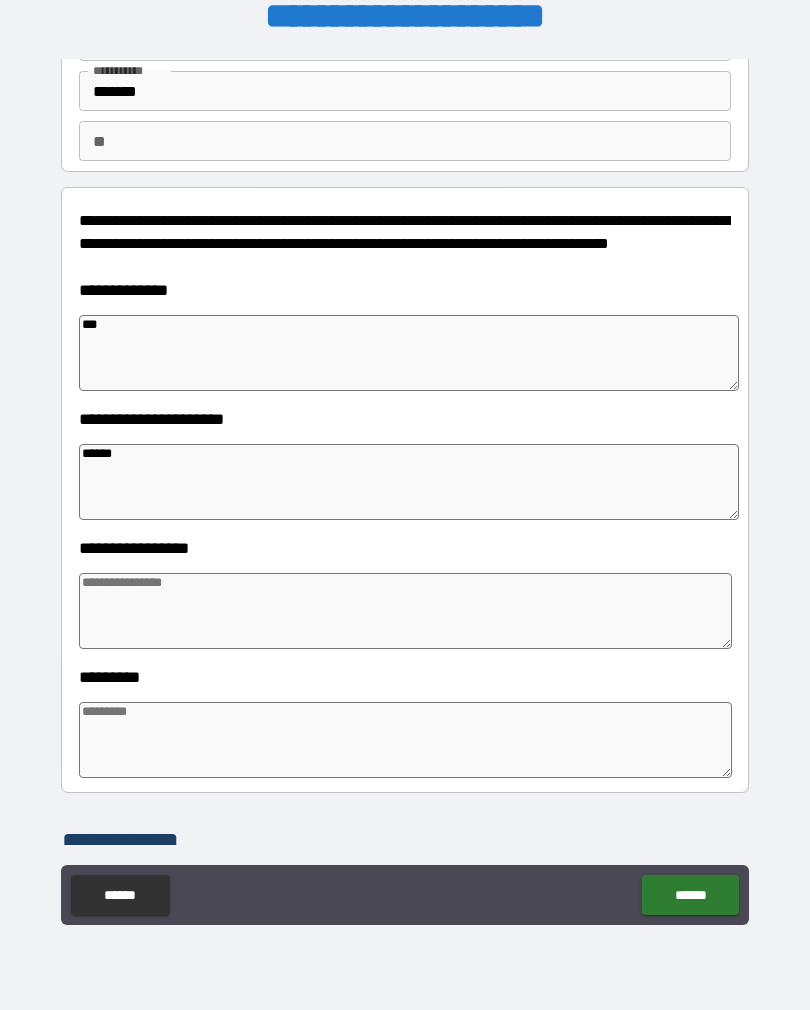 type on "*" 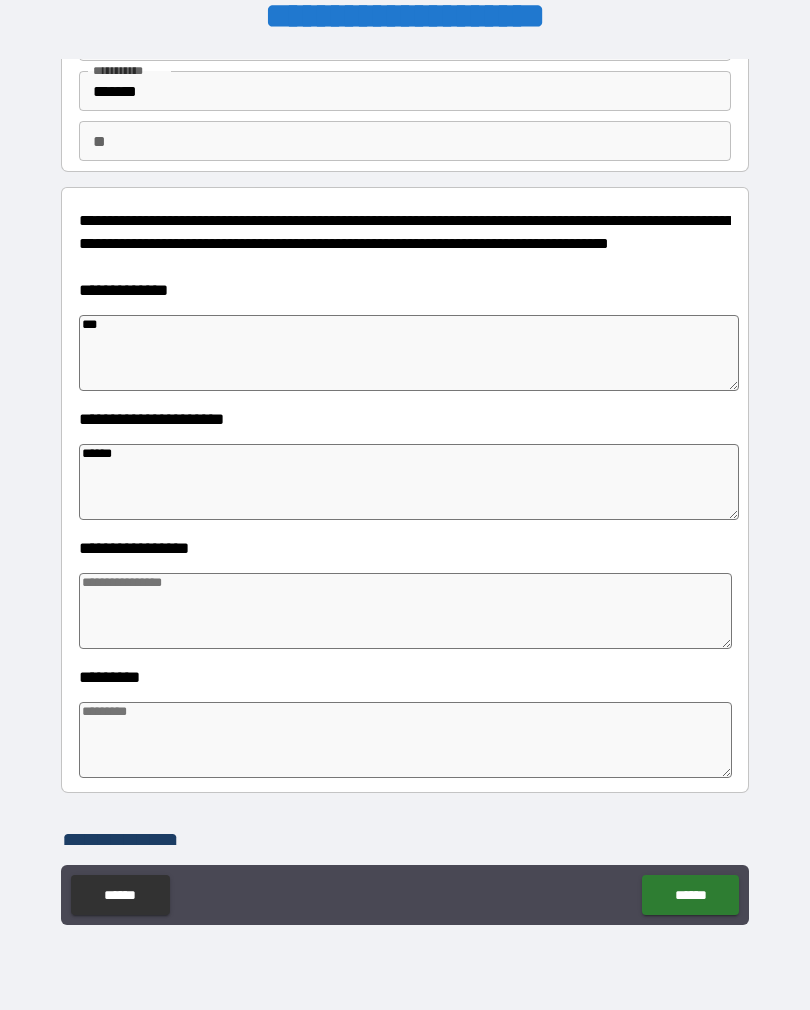 type on "*******" 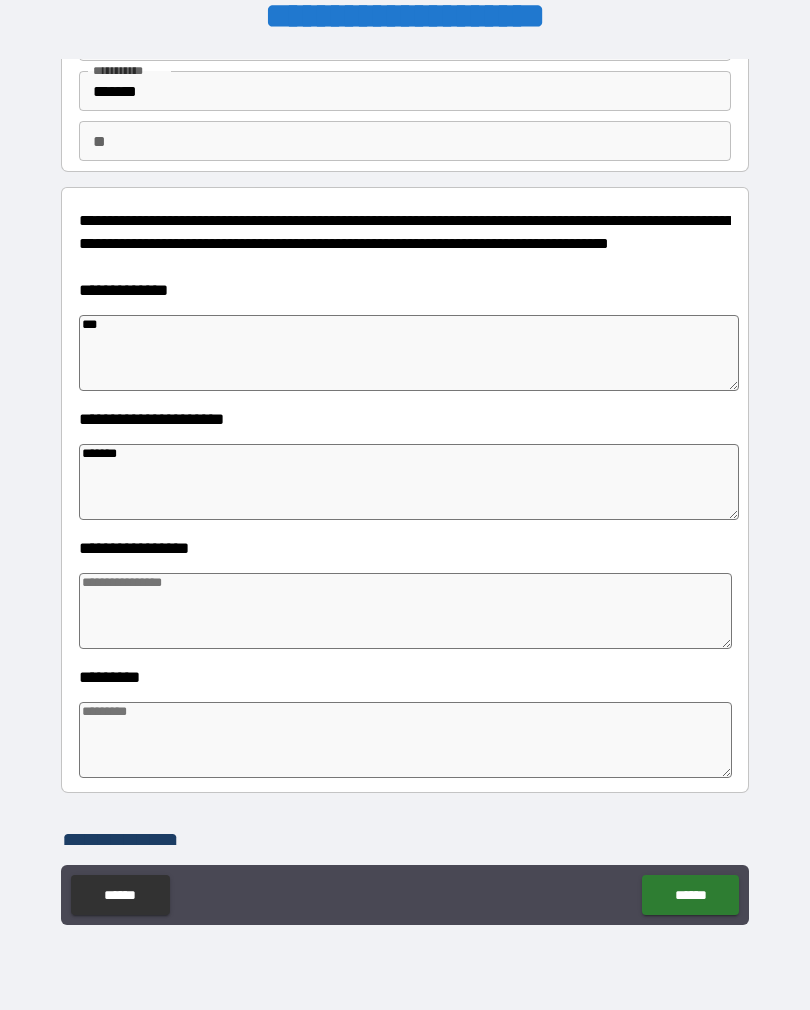 type on "*" 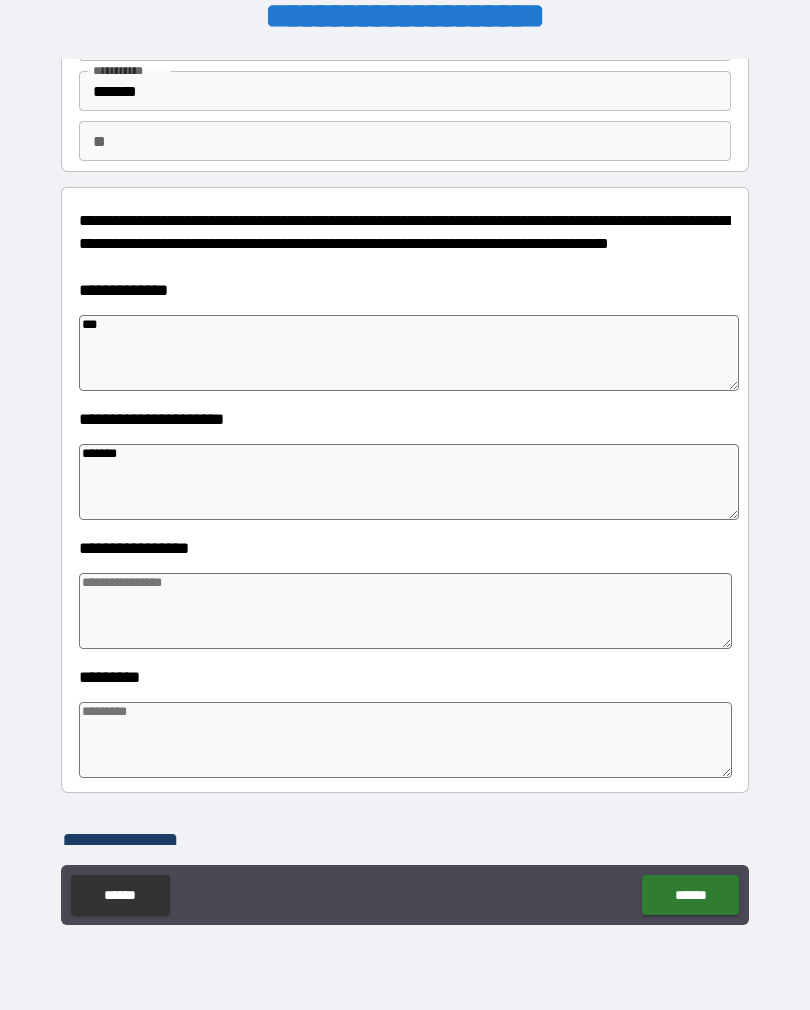 type on "*" 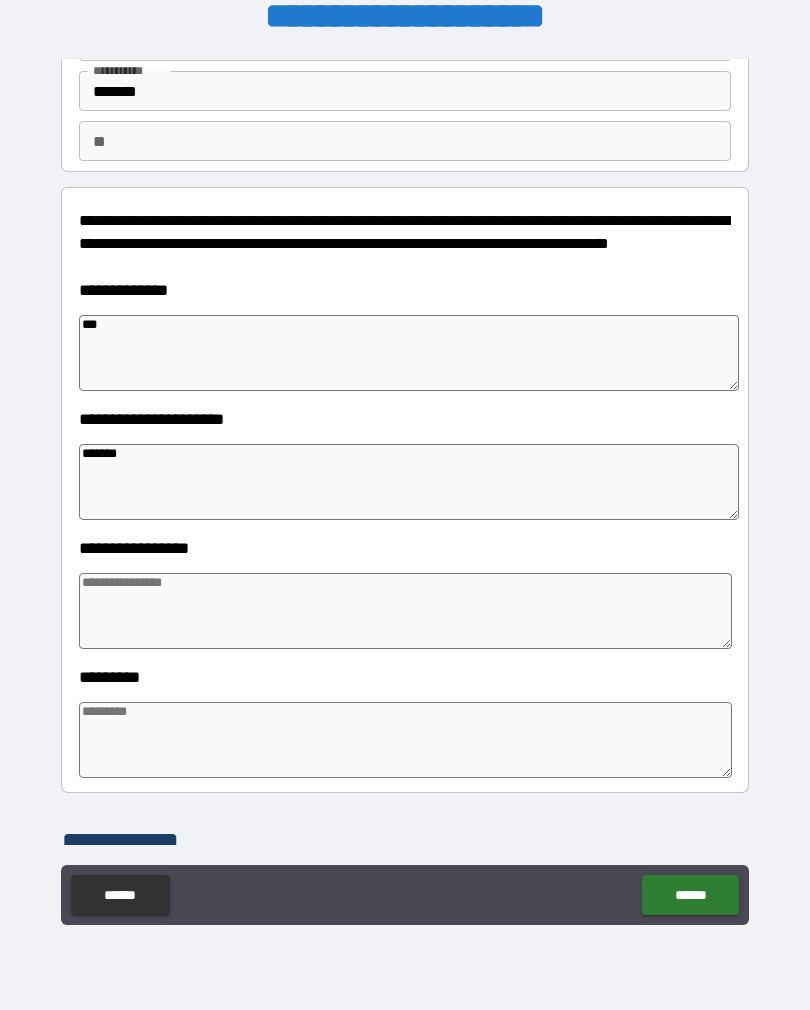 type on "*" 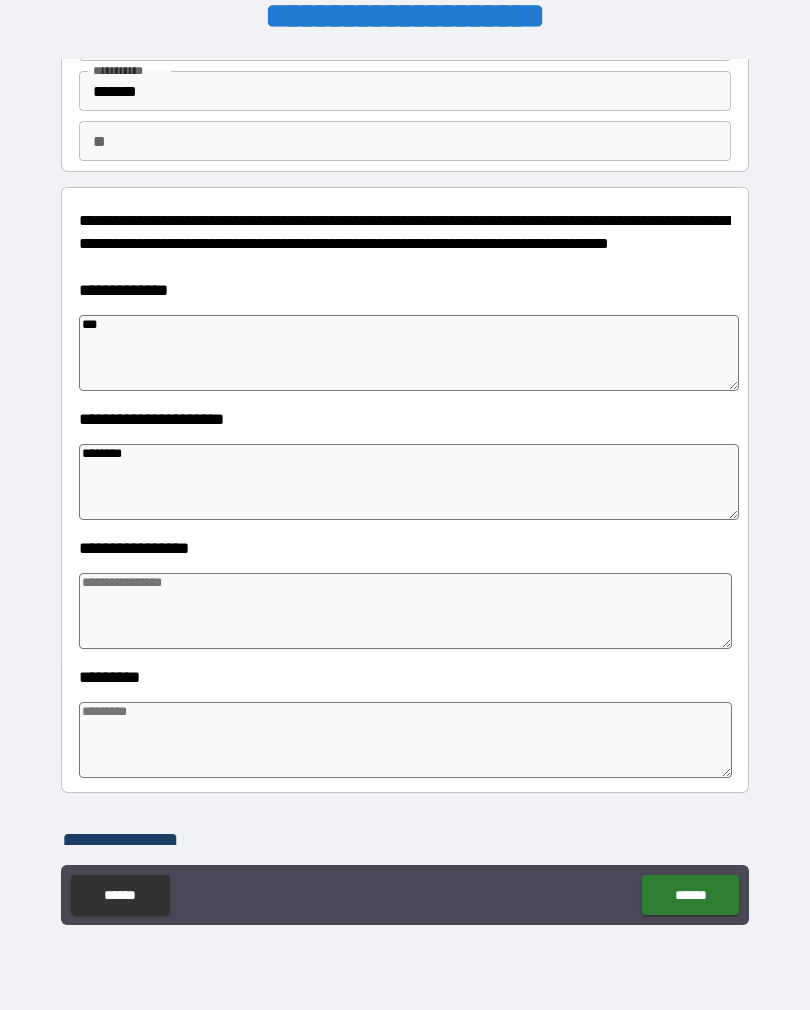 type on "*" 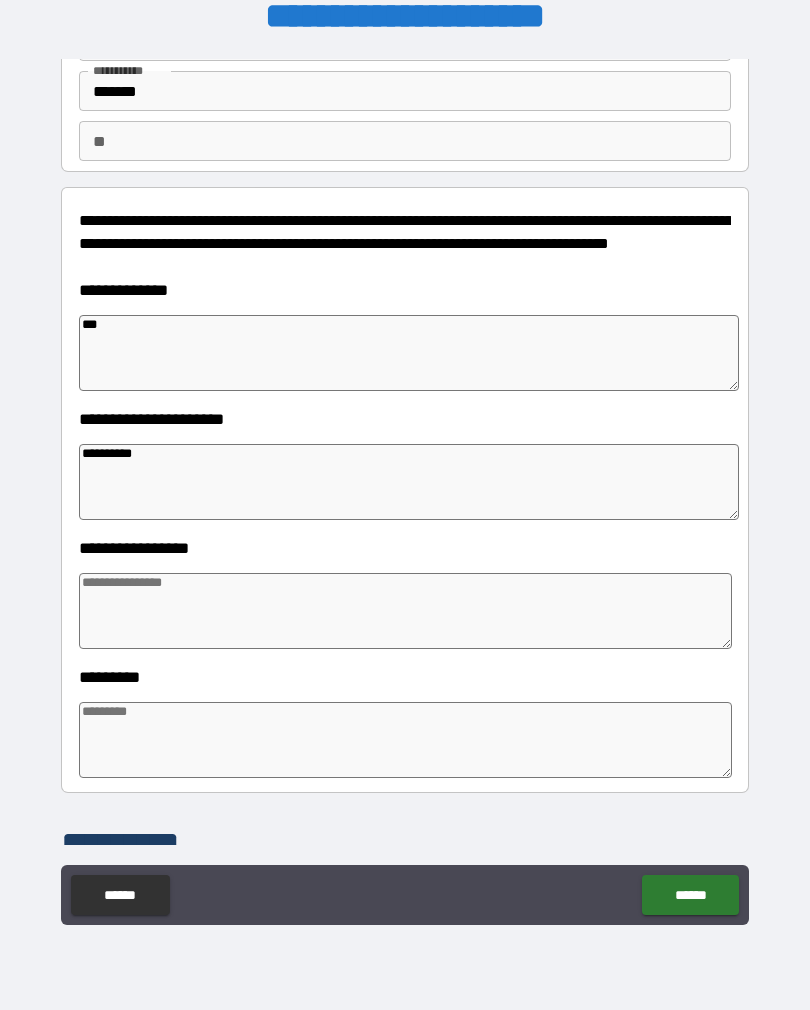 click on "**********" at bounding box center (405, 598) 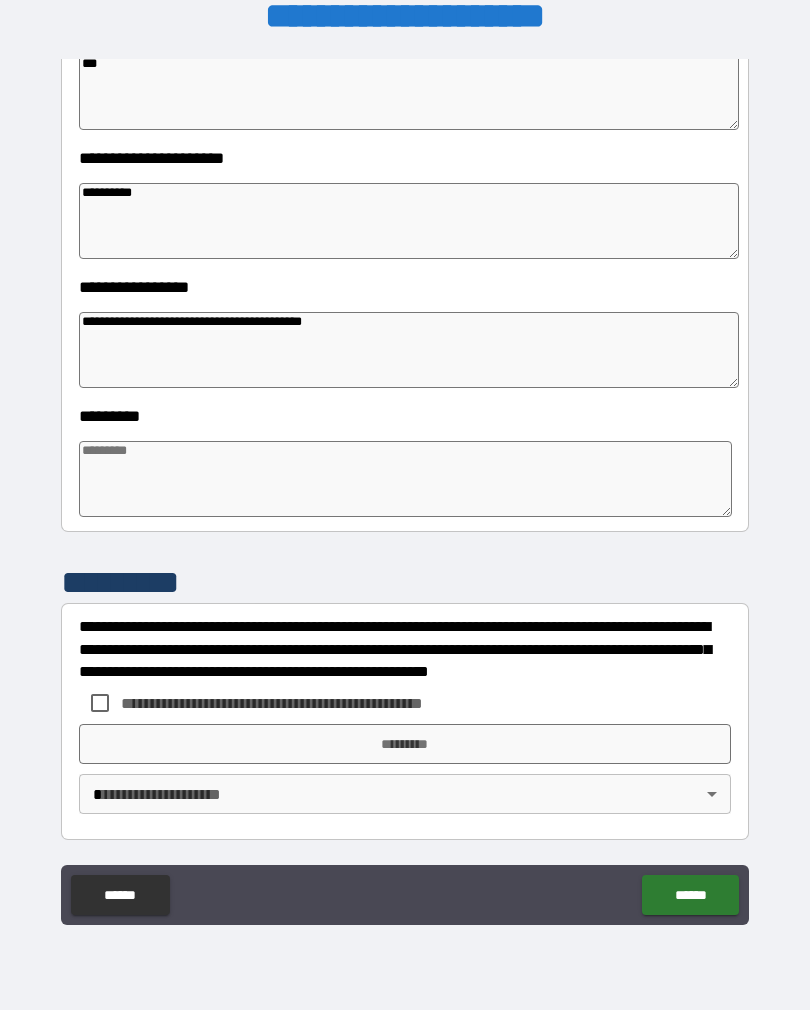 scroll, scrollTop: 391, scrollLeft: 0, axis: vertical 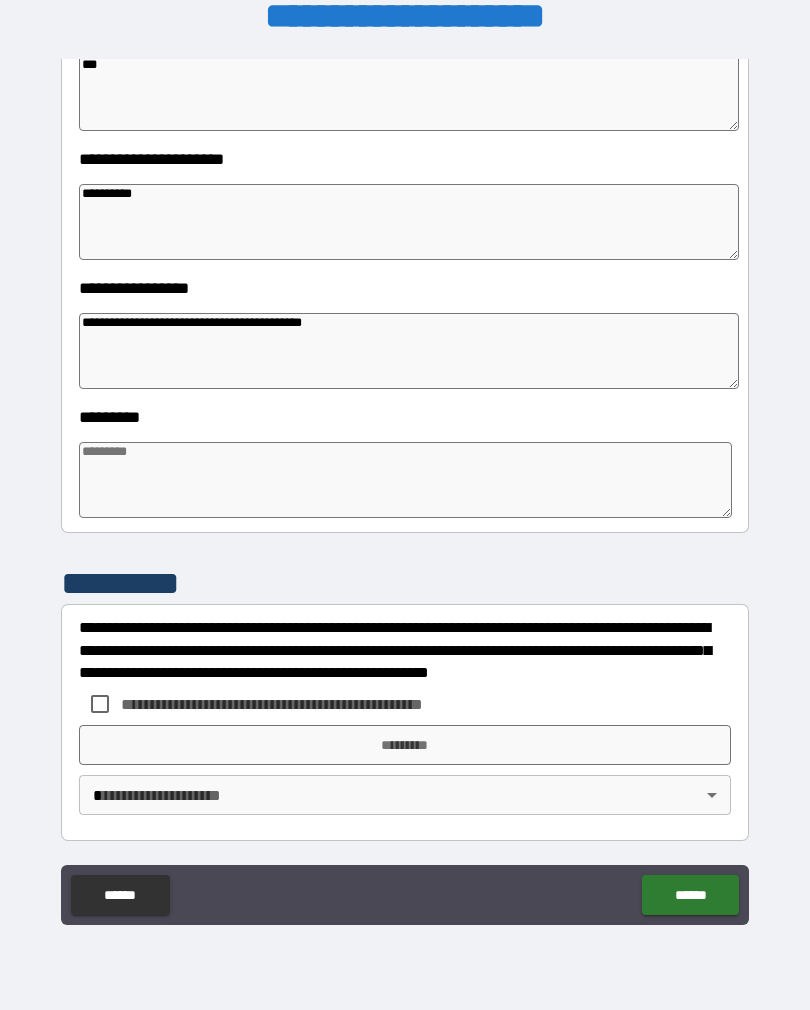 click at bounding box center [405, 480] 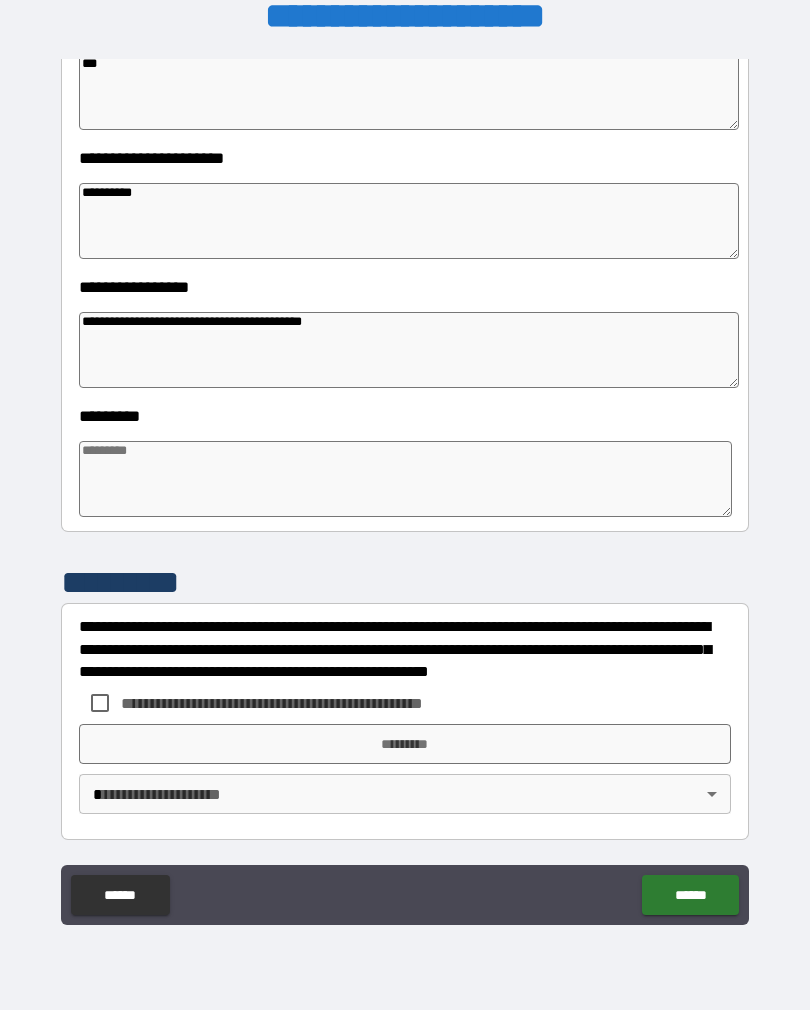 scroll, scrollTop: 392, scrollLeft: 0, axis: vertical 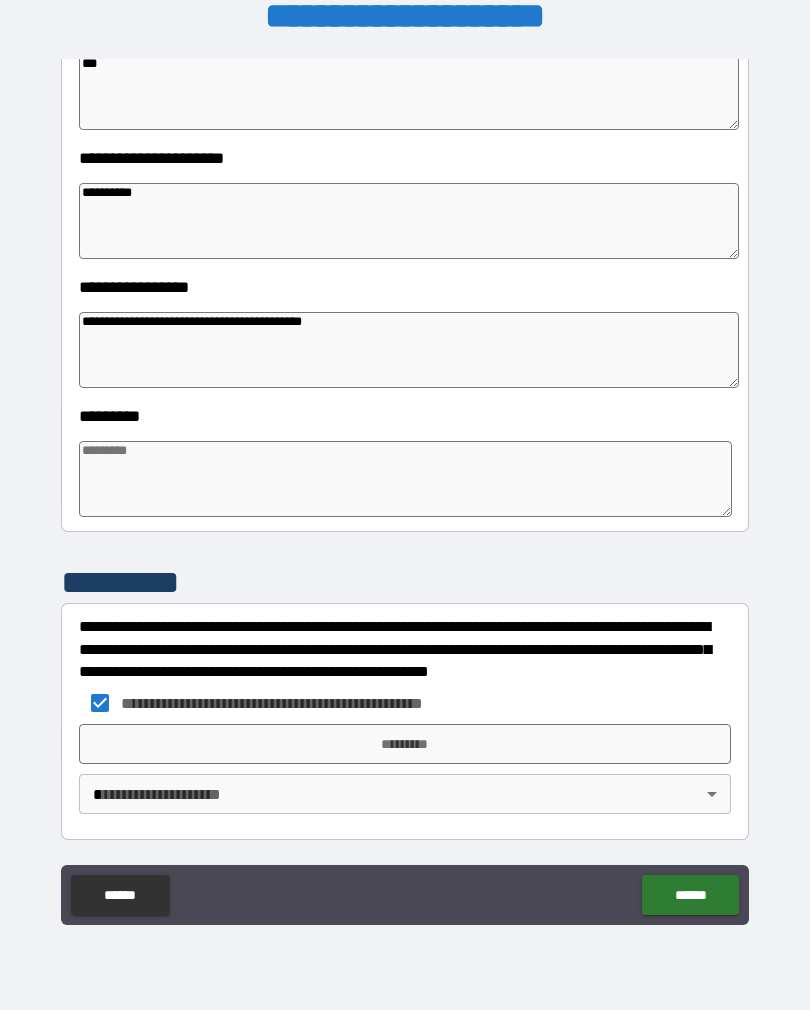click on "*********" at bounding box center [405, 744] 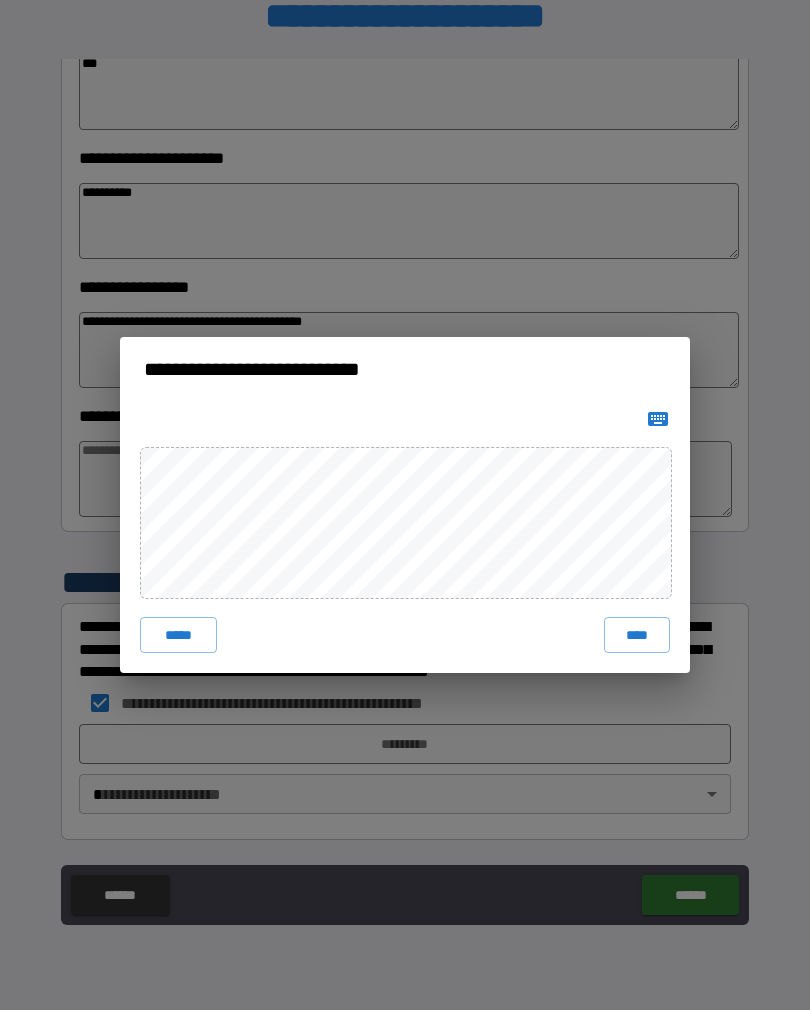 click on "****" at bounding box center (637, 635) 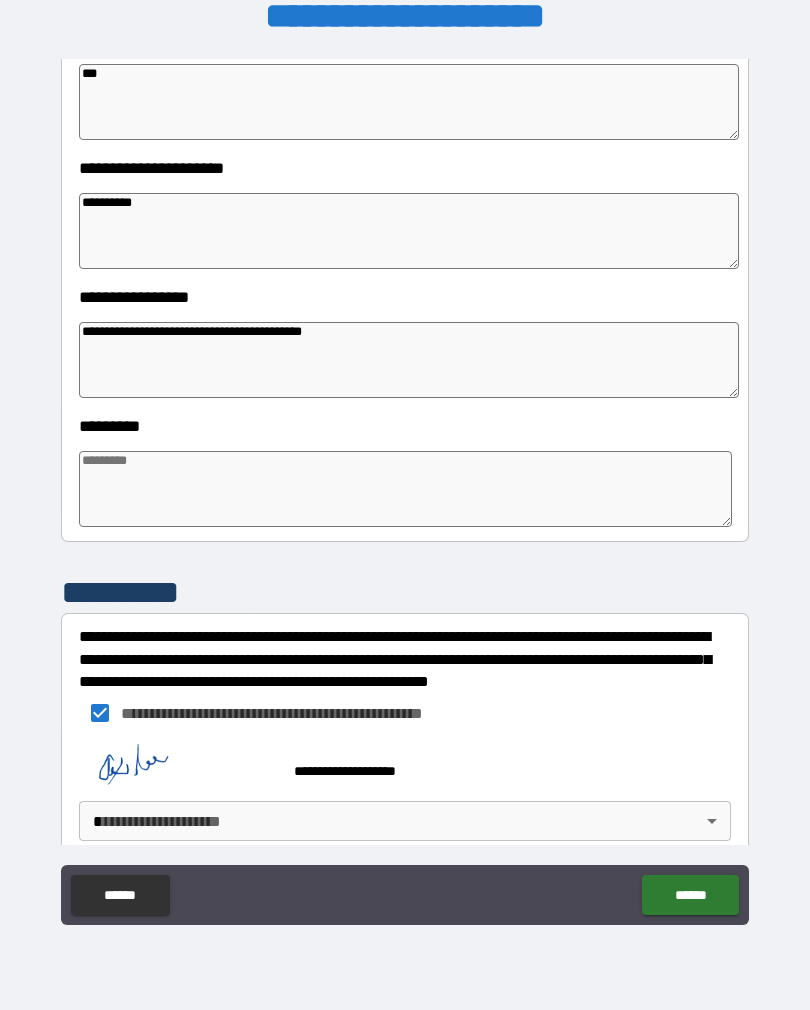 click on "**********" at bounding box center [405, 489] 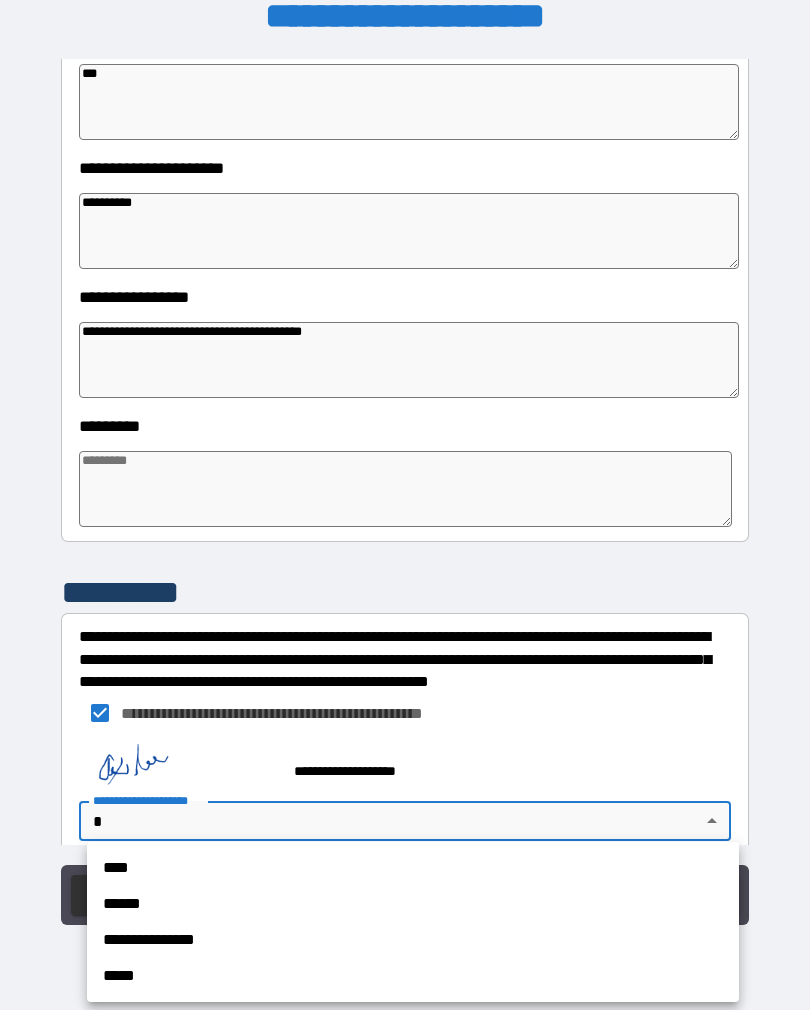 click on "****" at bounding box center [413, 868] 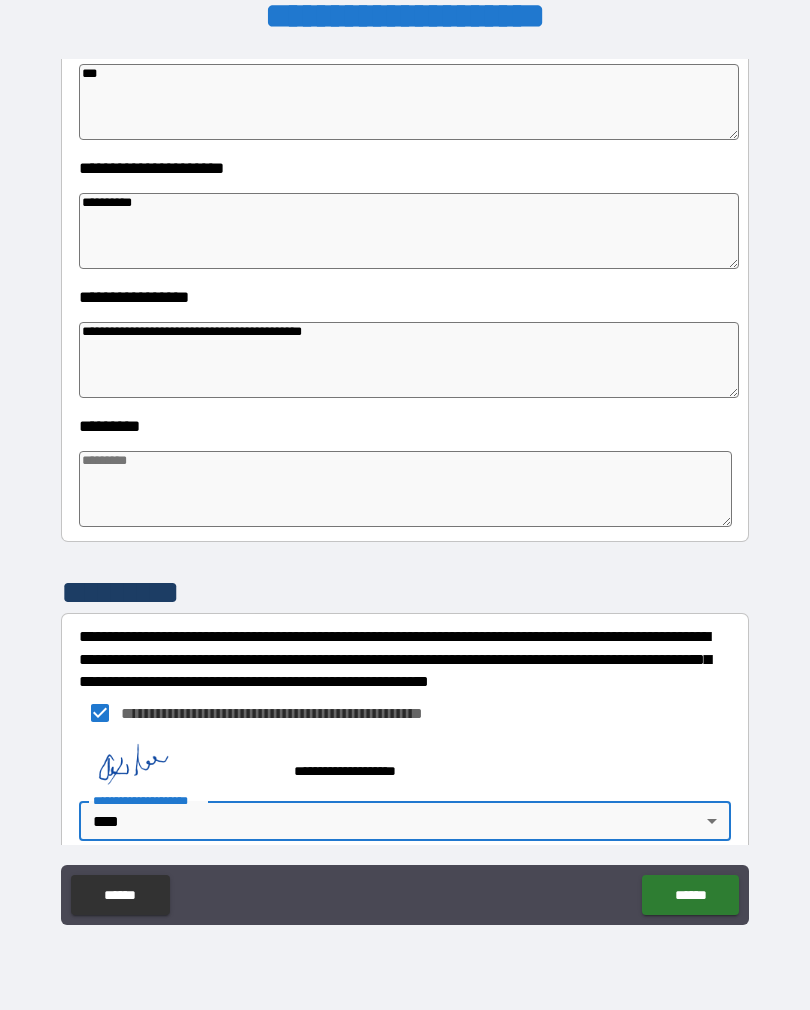 click on "******" at bounding box center [690, 895] 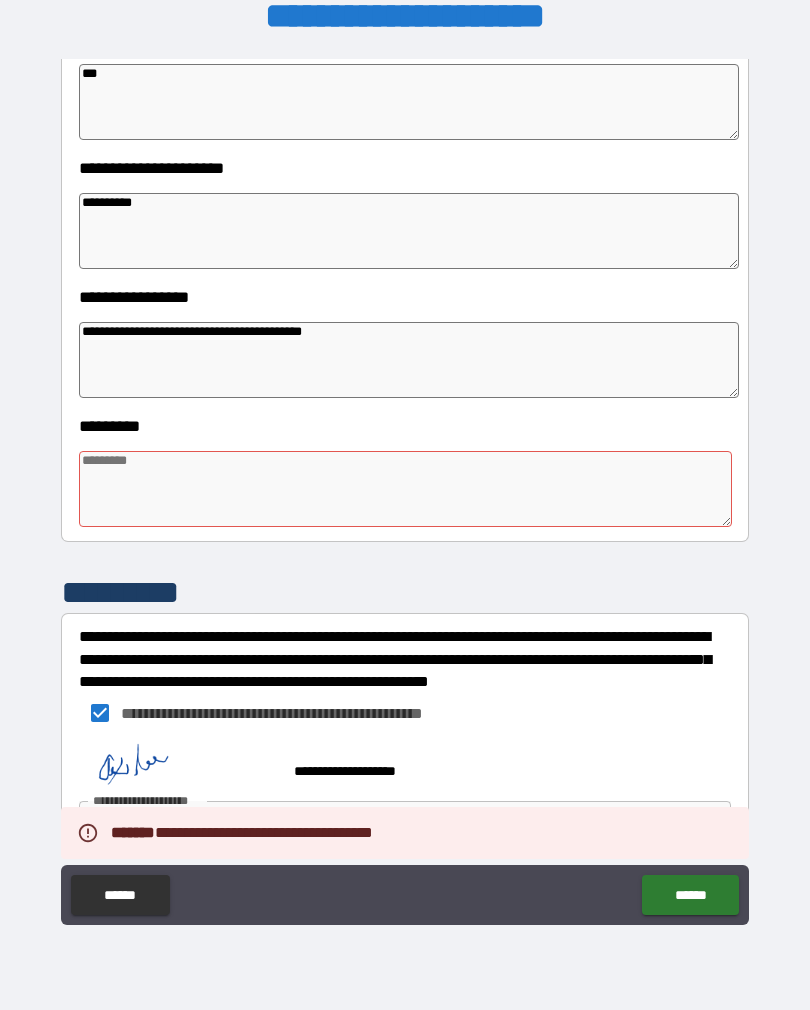 click at bounding box center [405, 489] 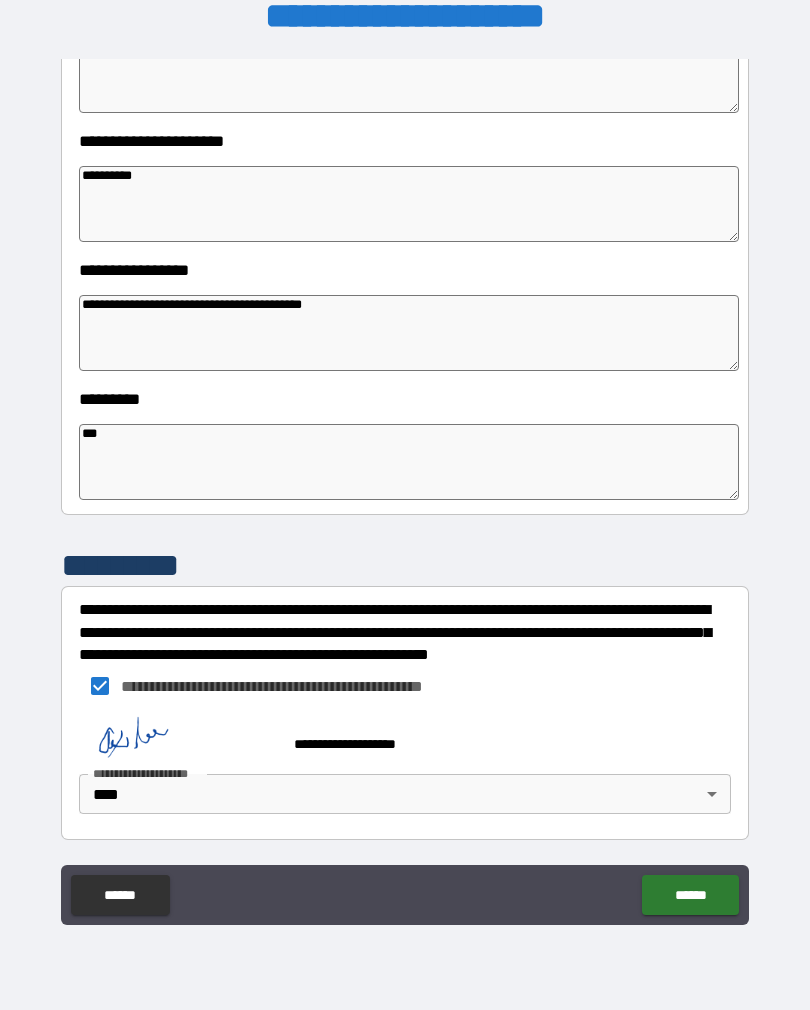 scroll, scrollTop: 409, scrollLeft: 0, axis: vertical 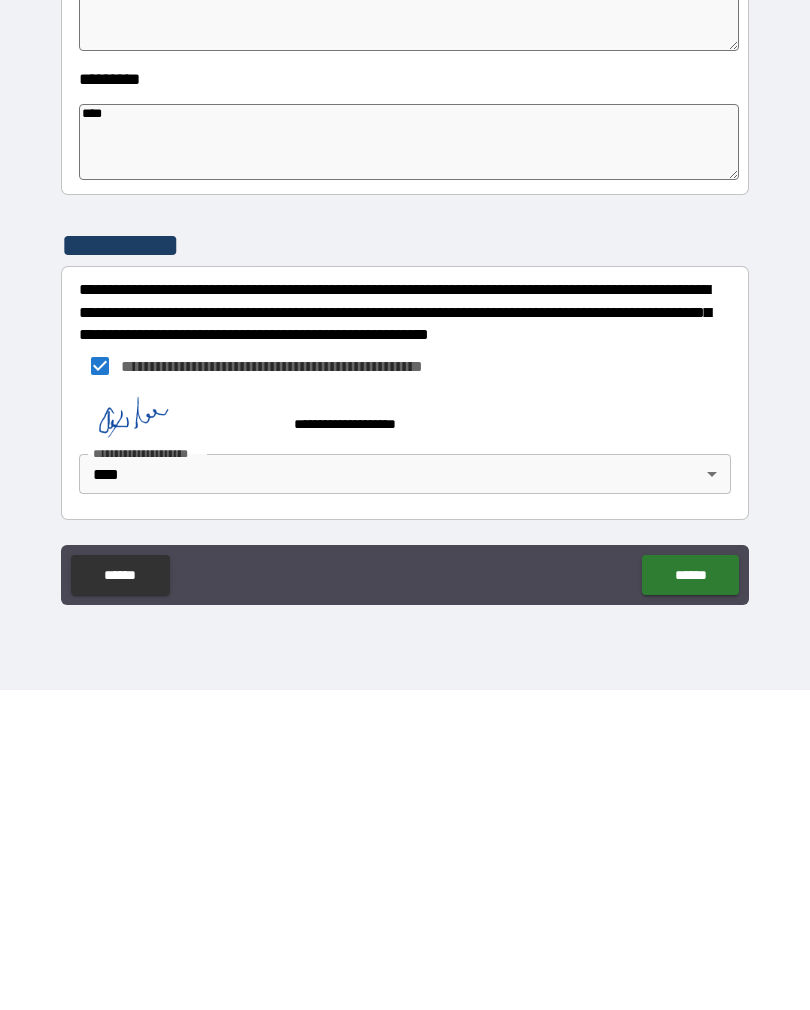 click on "******" at bounding box center (690, 895) 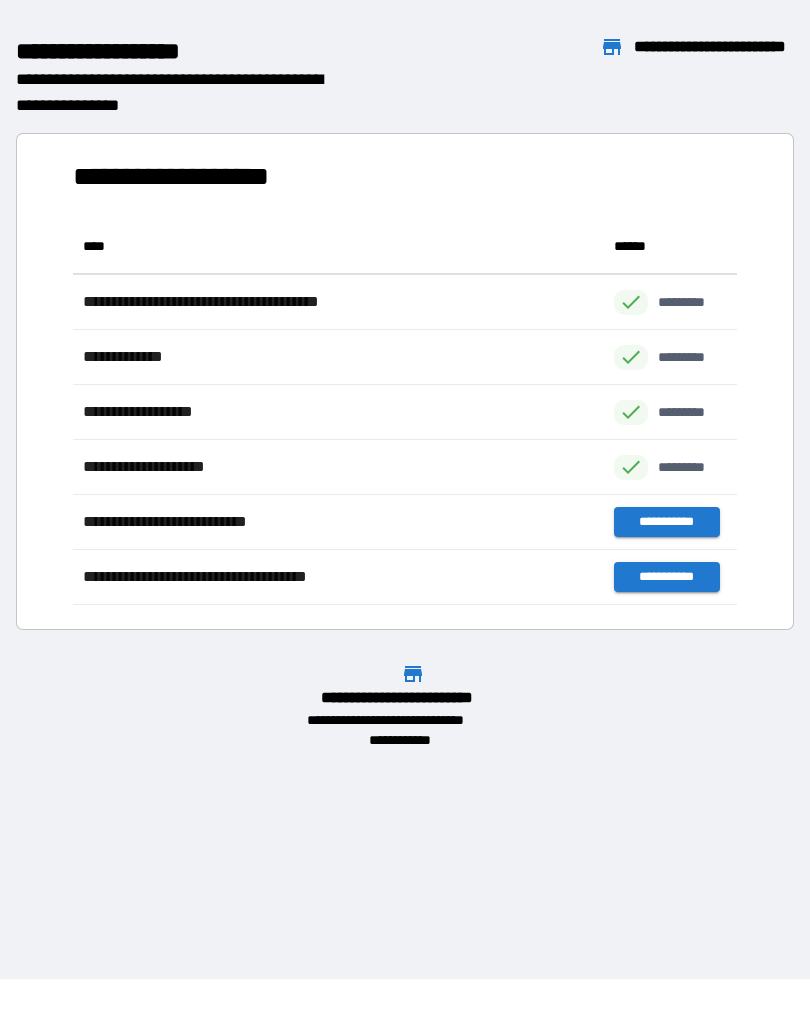 scroll, scrollTop: 1, scrollLeft: 1, axis: both 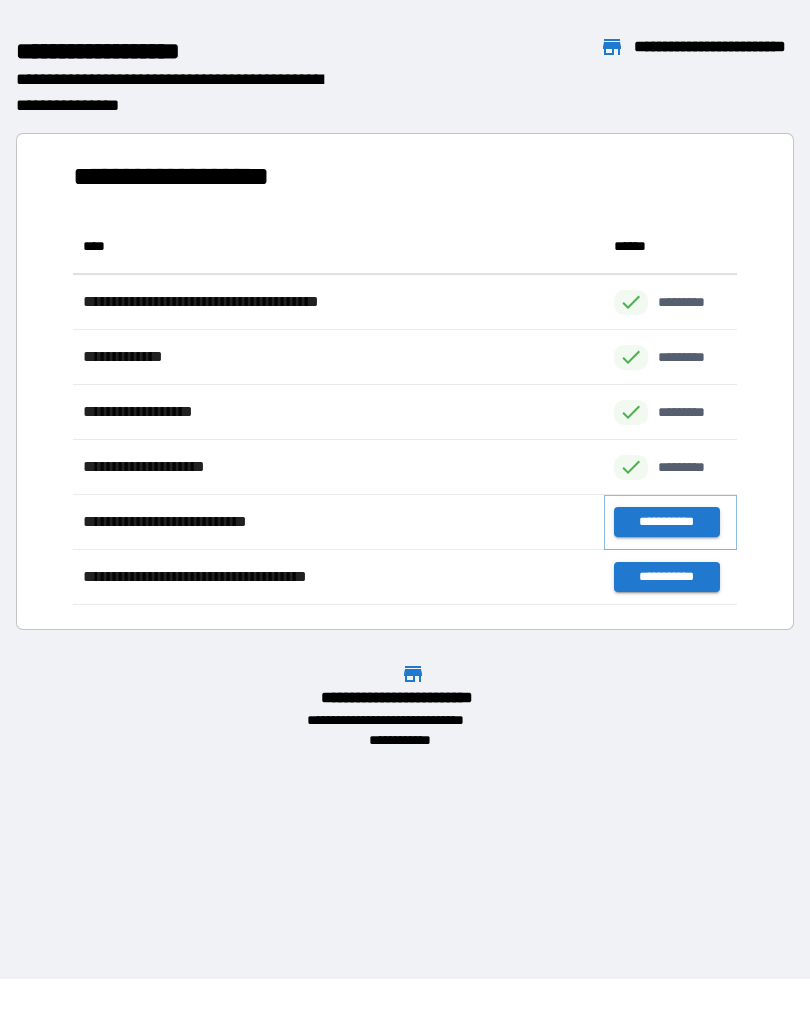 click on "**********" at bounding box center (666, 522) 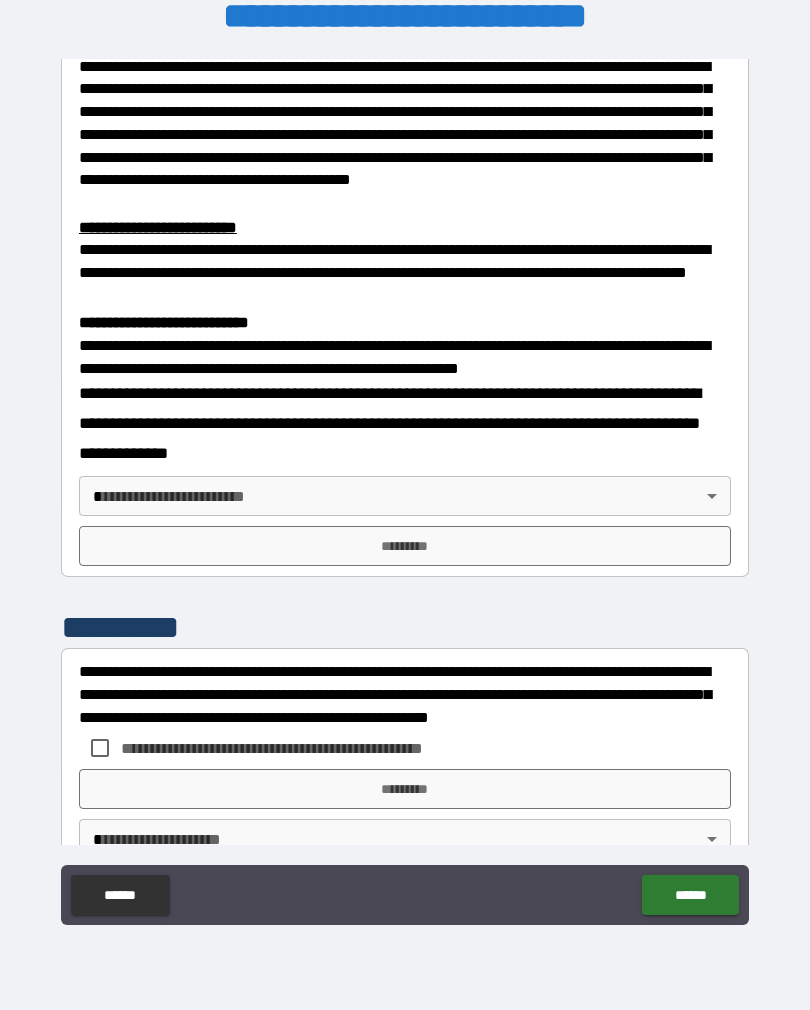 scroll, scrollTop: 559, scrollLeft: 0, axis: vertical 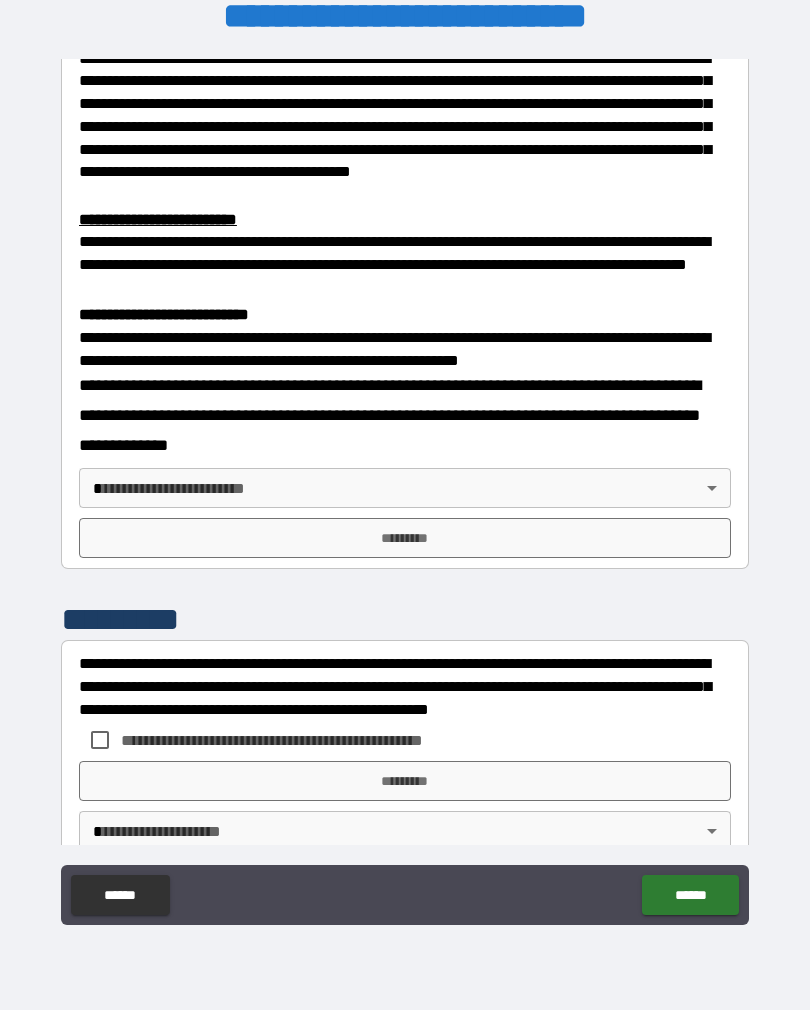 click on "**********" at bounding box center [405, 489] 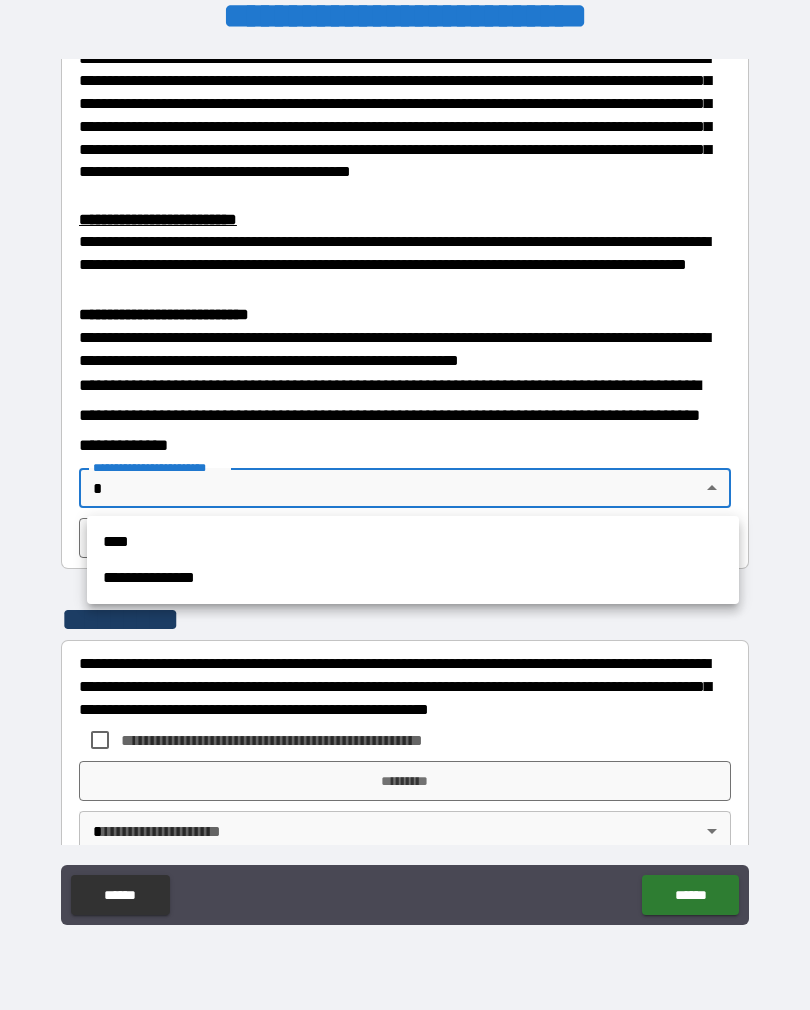 click on "****" at bounding box center (413, 542) 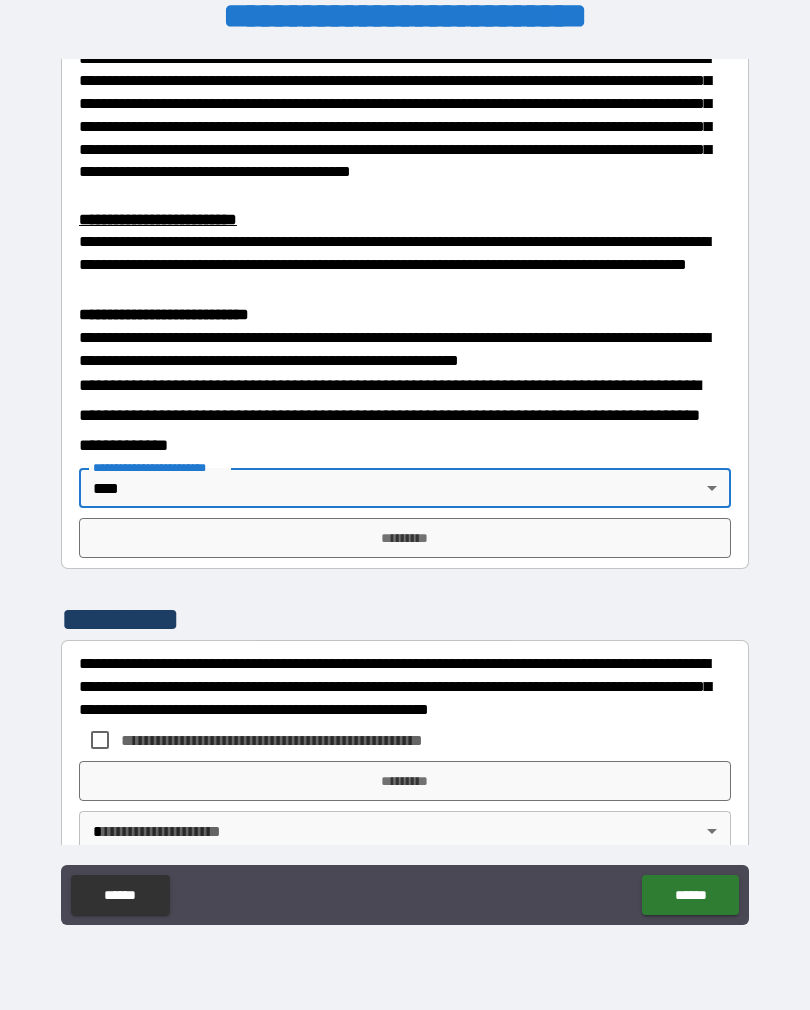 click on "*********" at bounding box center [405, 538] 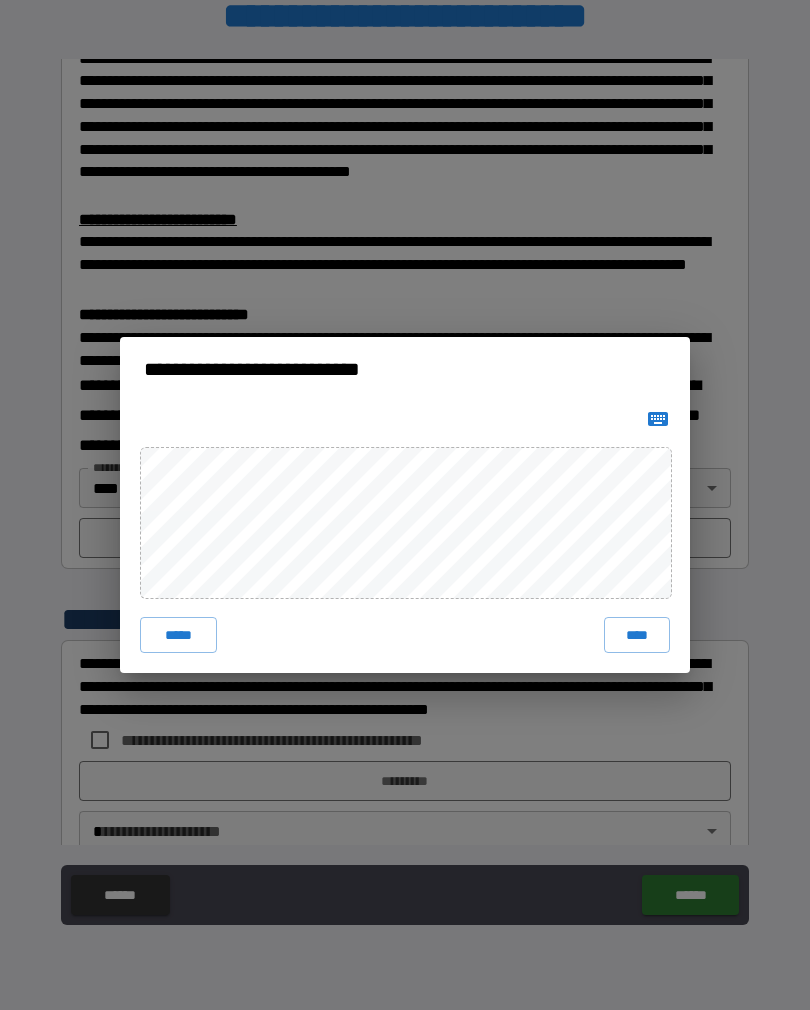 click on "****" at bounding box center (637, 635) 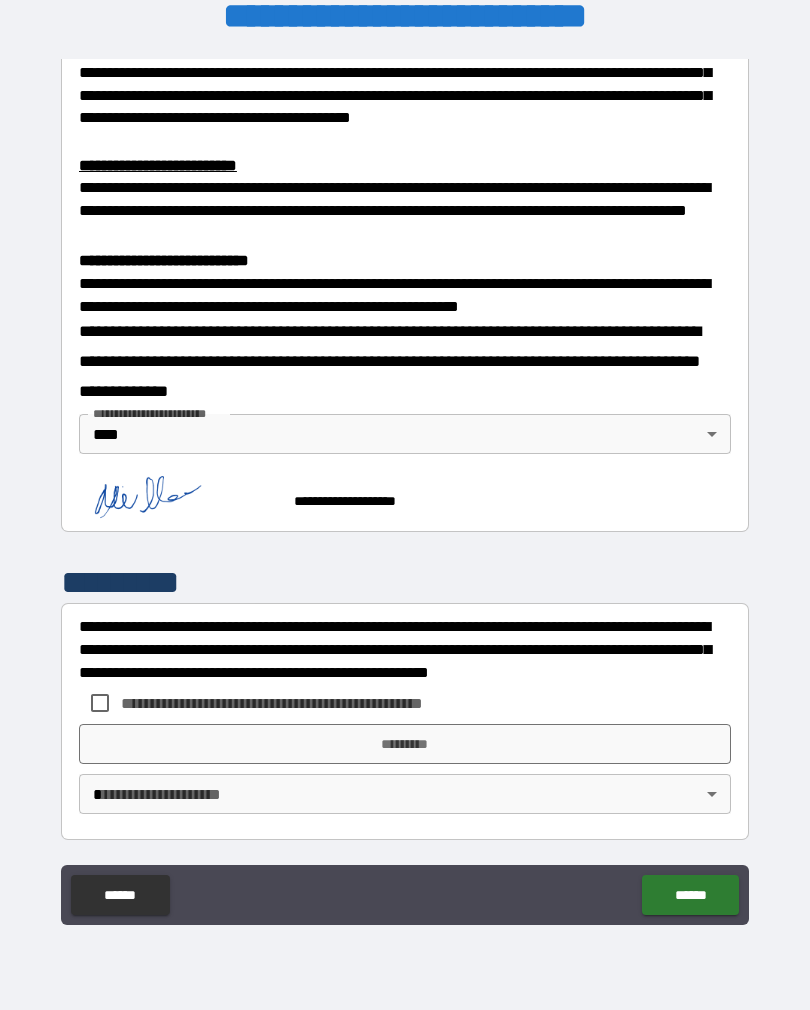 scroll, scrollTop: 611, scrollLeft: 0, axis: vertical 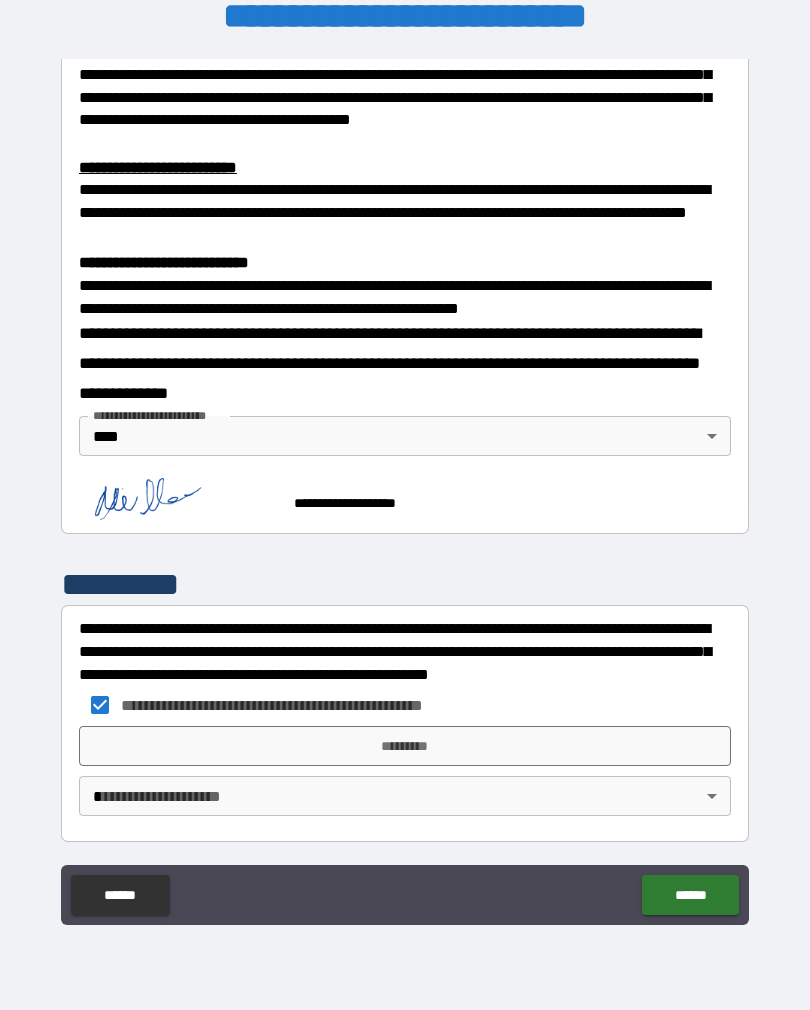click on "*********" at bounding box center (405, 746) 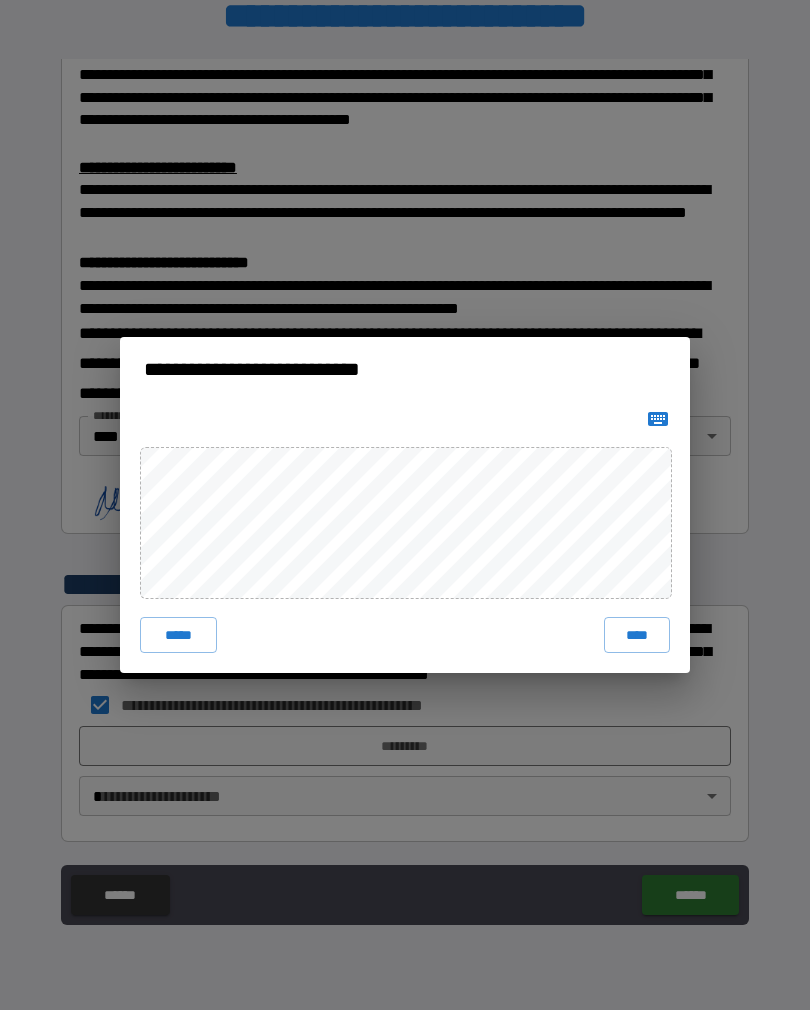 click on "***** ****" at bounding box center (405, 537) 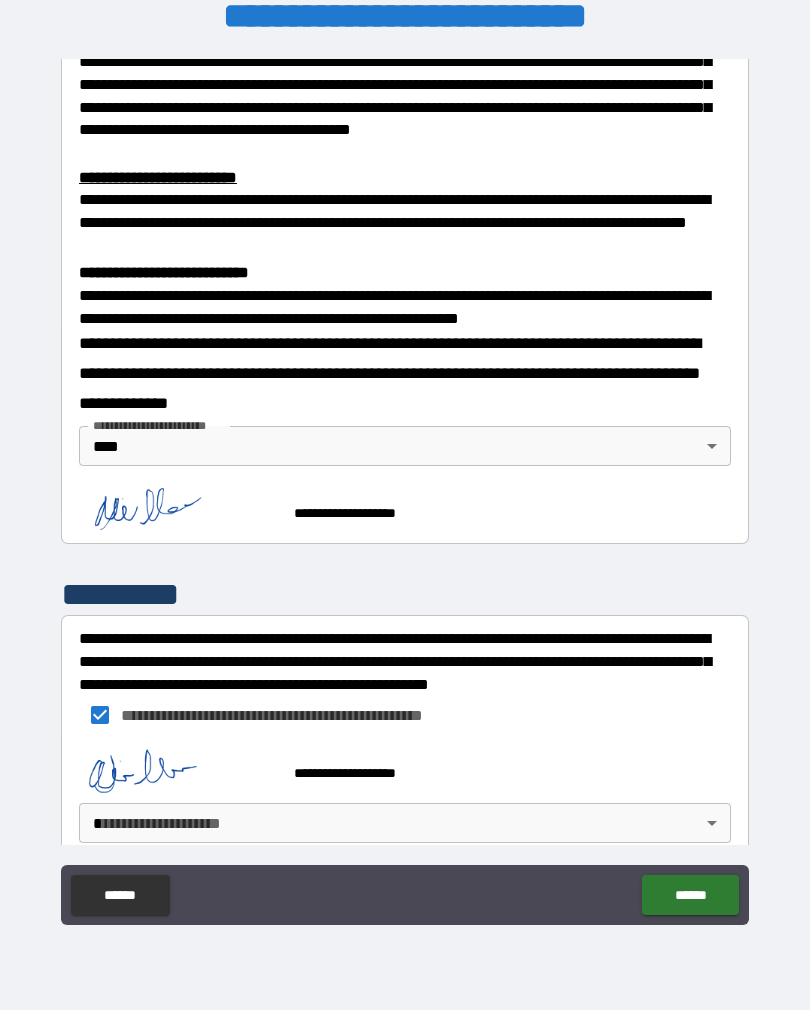 click on "**********" at bounding box center [405, 489] 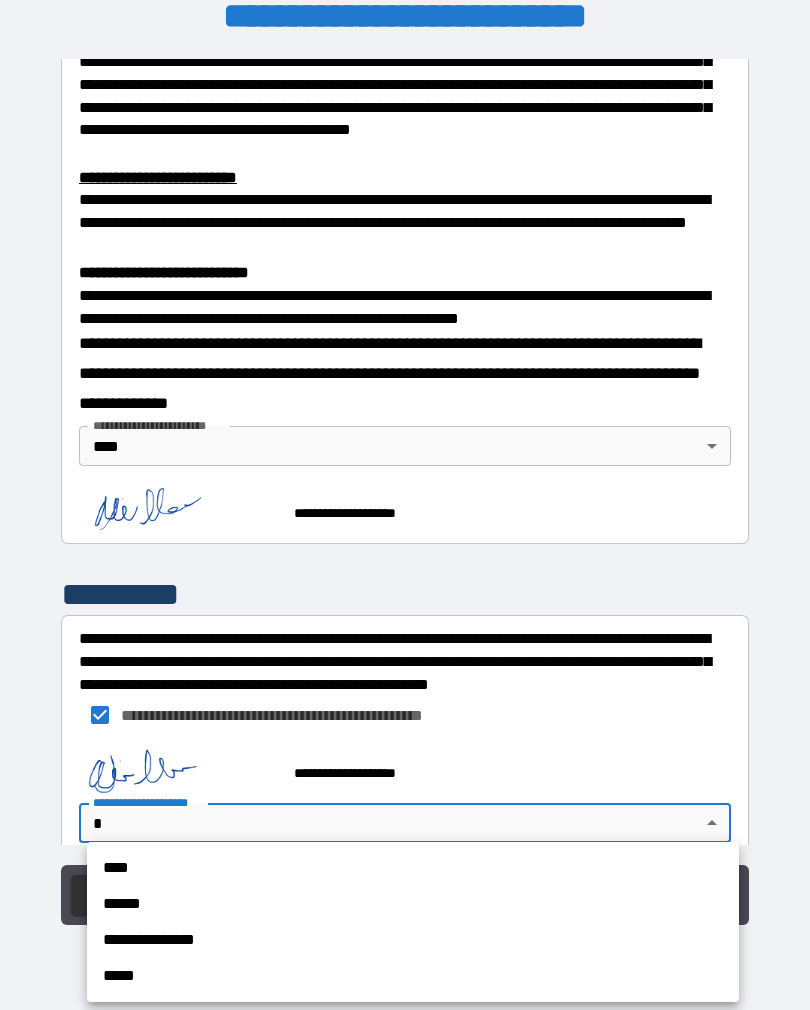 click on "****" at bounding box center (413, 868) 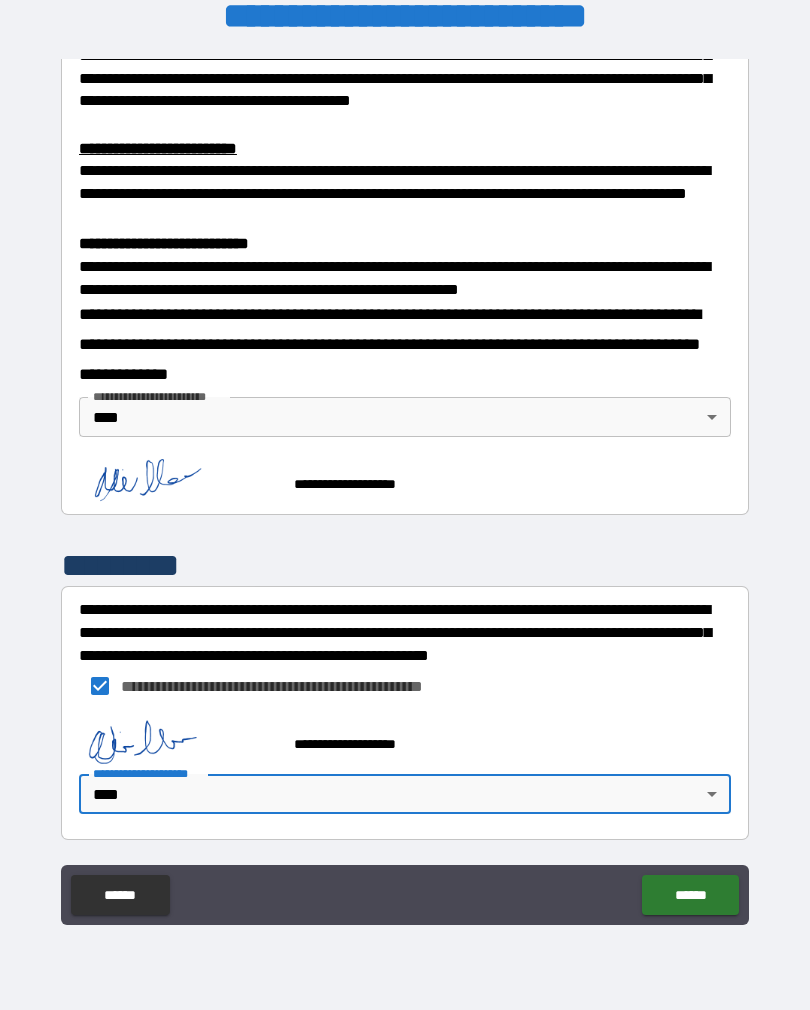 scroll, scrollTop: 630, scrollLeft: 0, axis: vertical 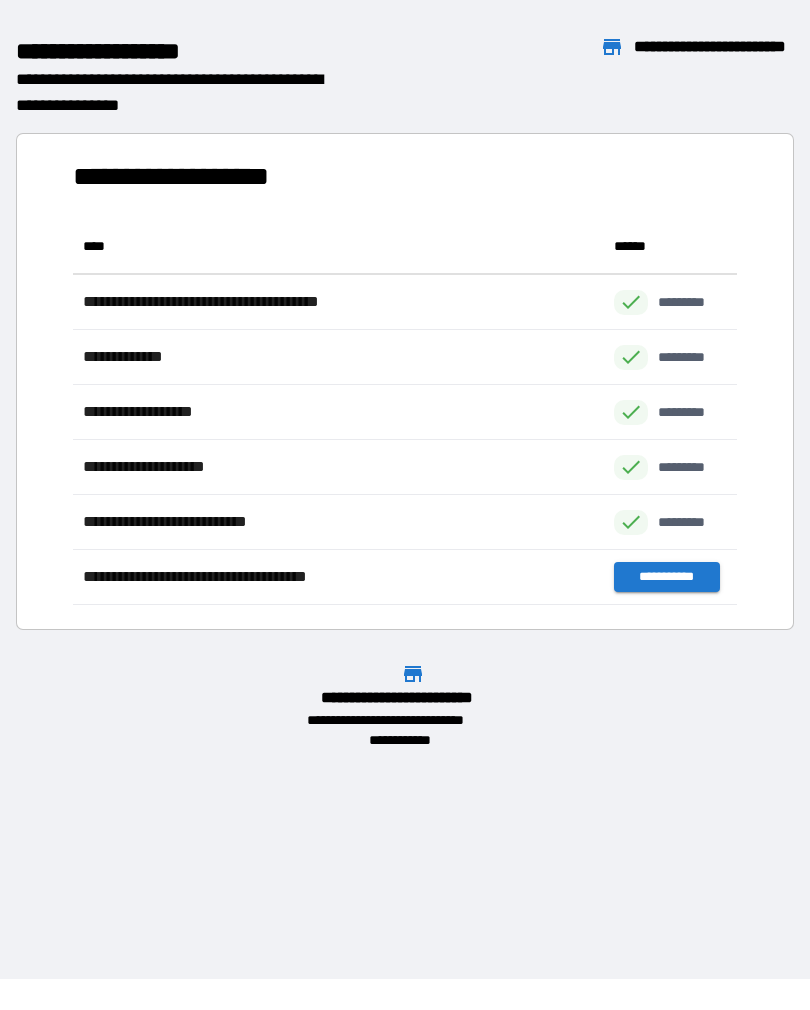 click on "**********" at bounding box center [666, 577] 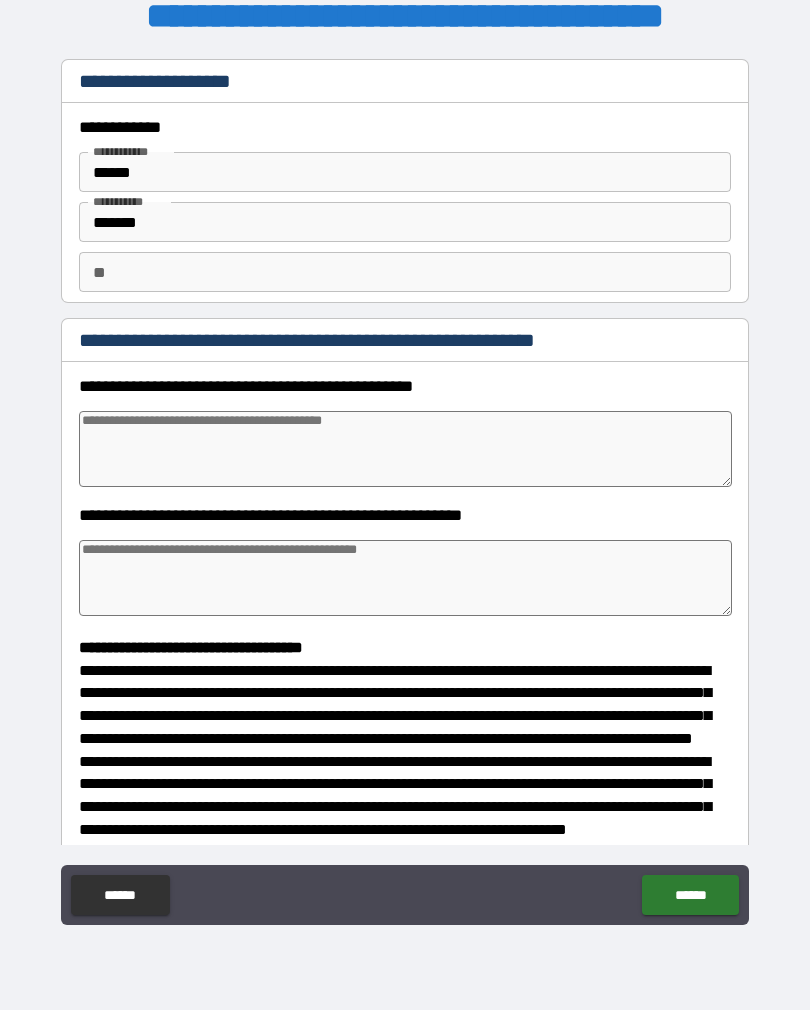 click at bounding box center [405, 449] 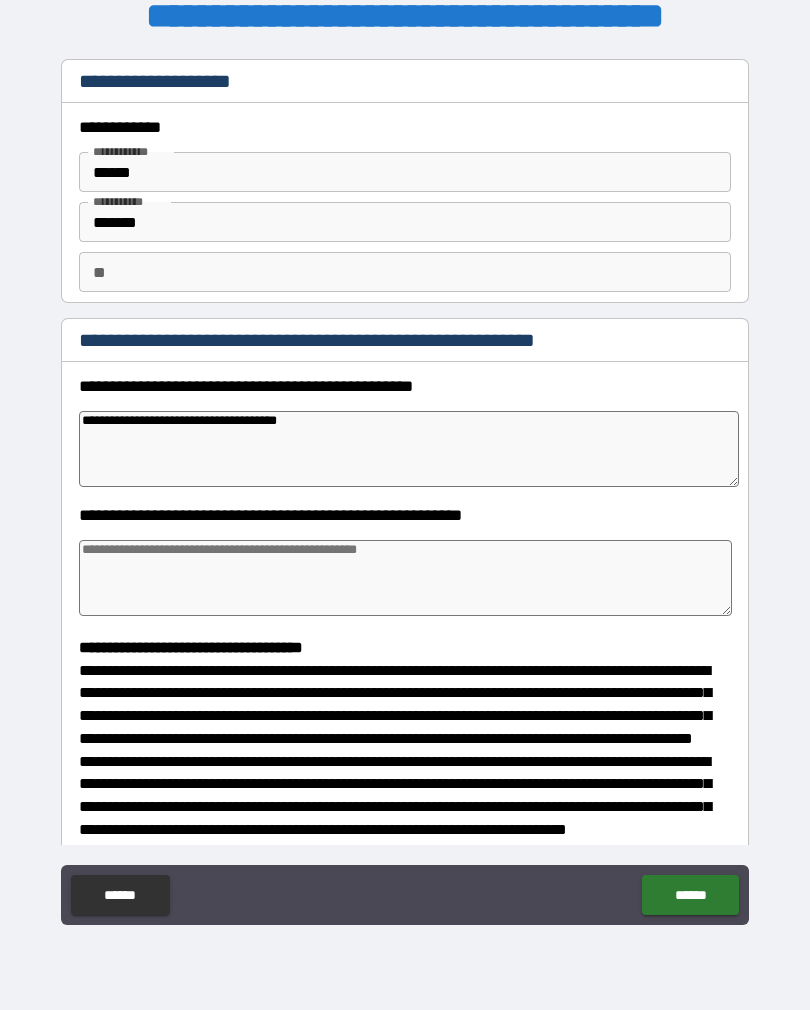 click at bounding box center [405, 578] 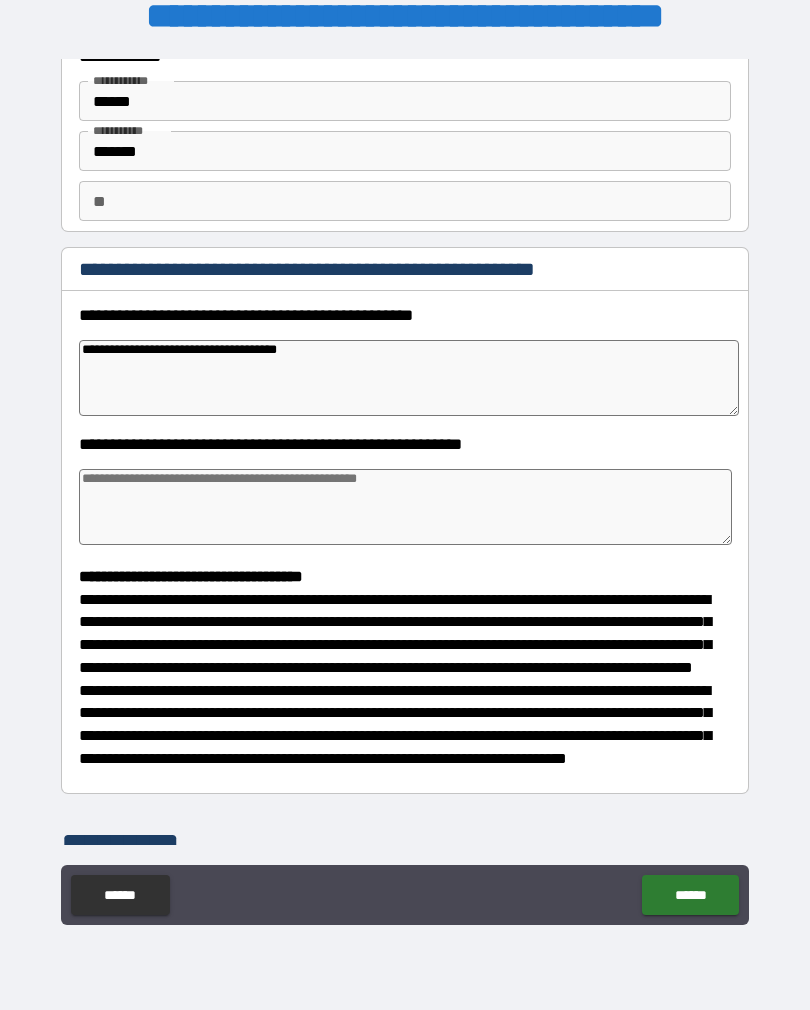 scroll, scrollTop: 83, scrollLeft: 0, axis: vertical 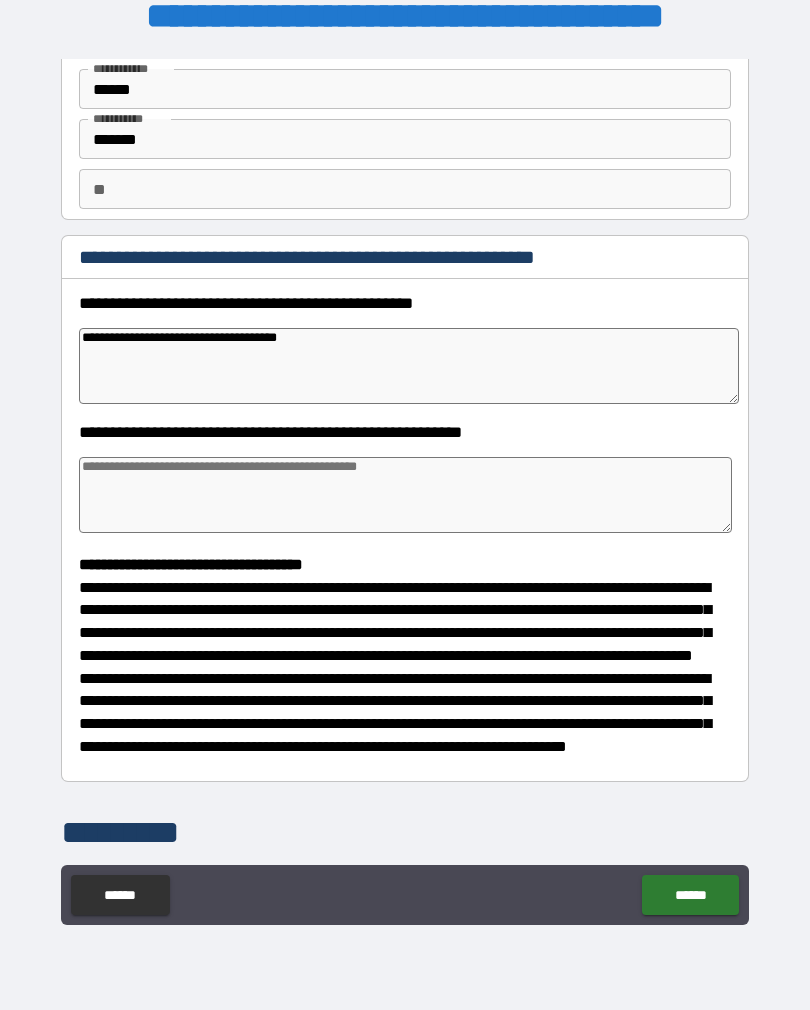 click at bounding box center [405, 495] 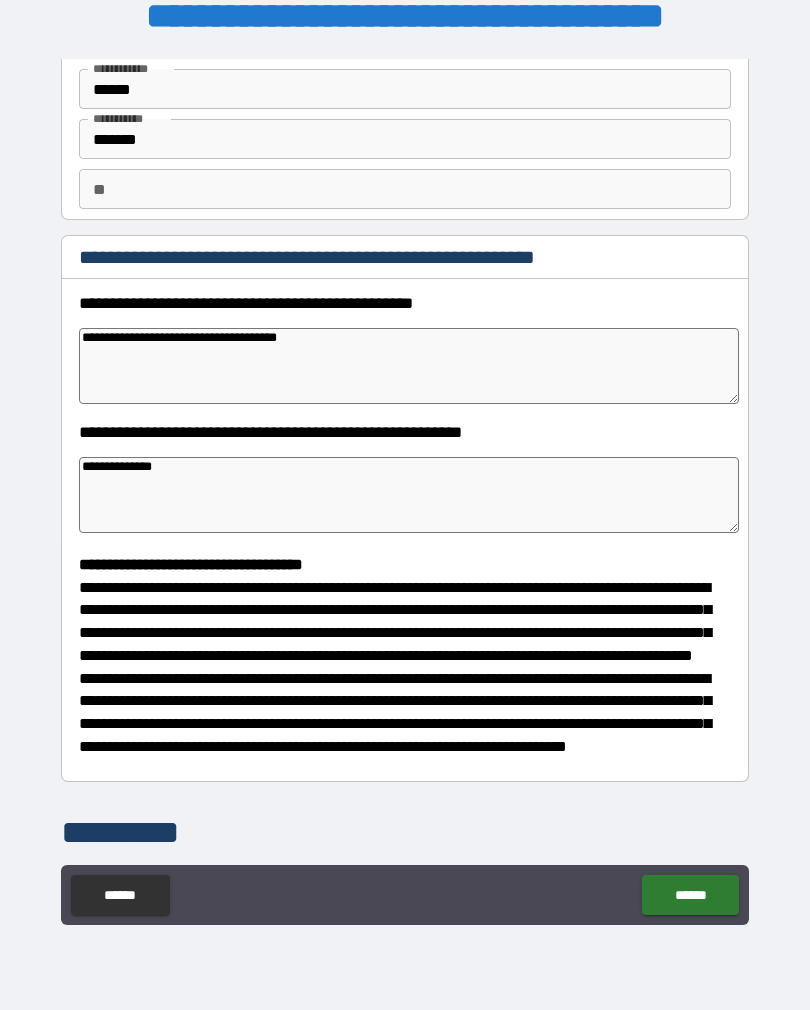 click on "**********" at bounding box center (409, 495) 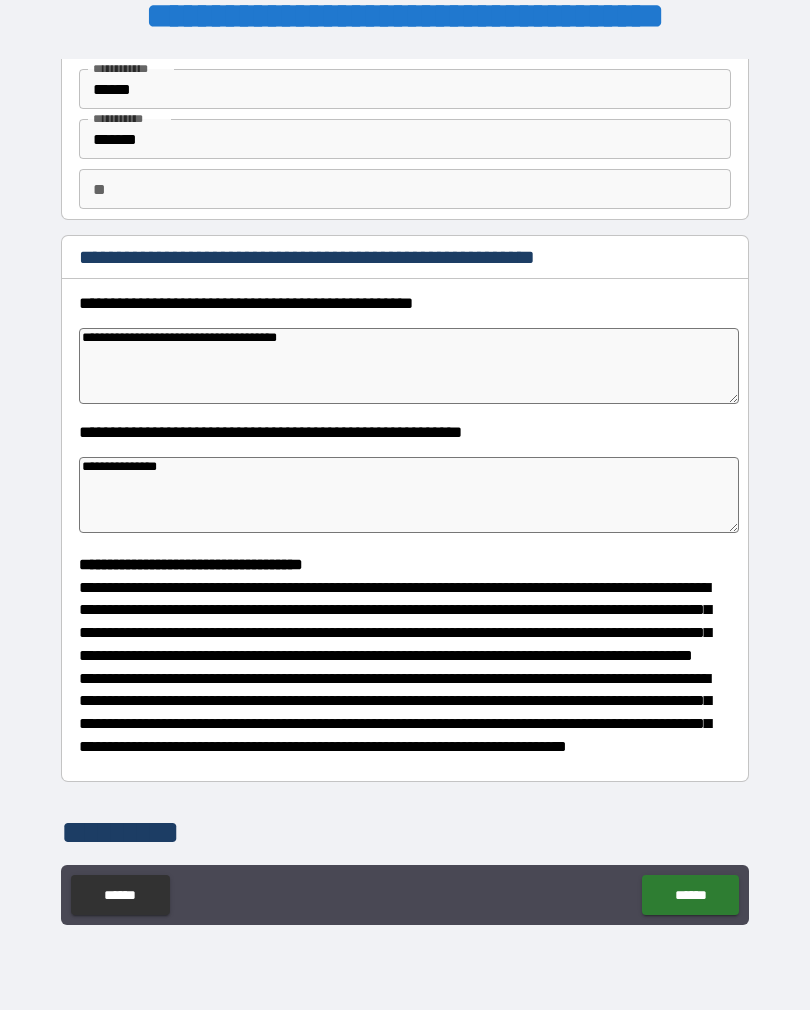 click on "**********" at bounding box center (409, 495) 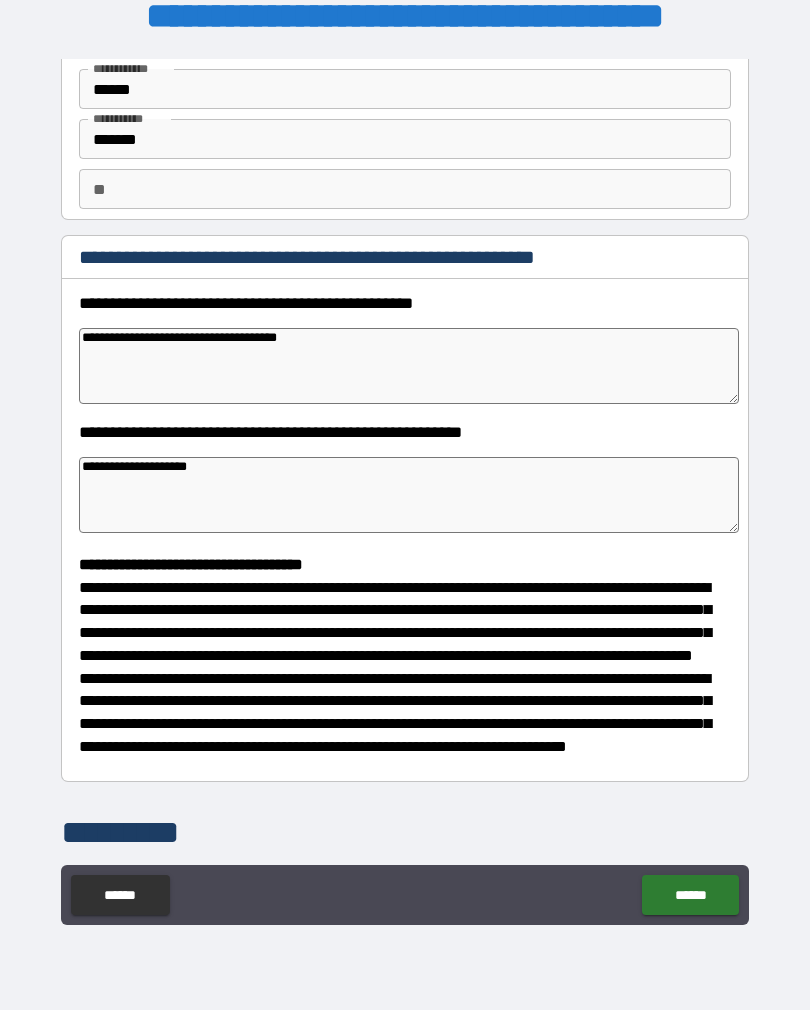 click on "**********" at bounding box center [409, 495] 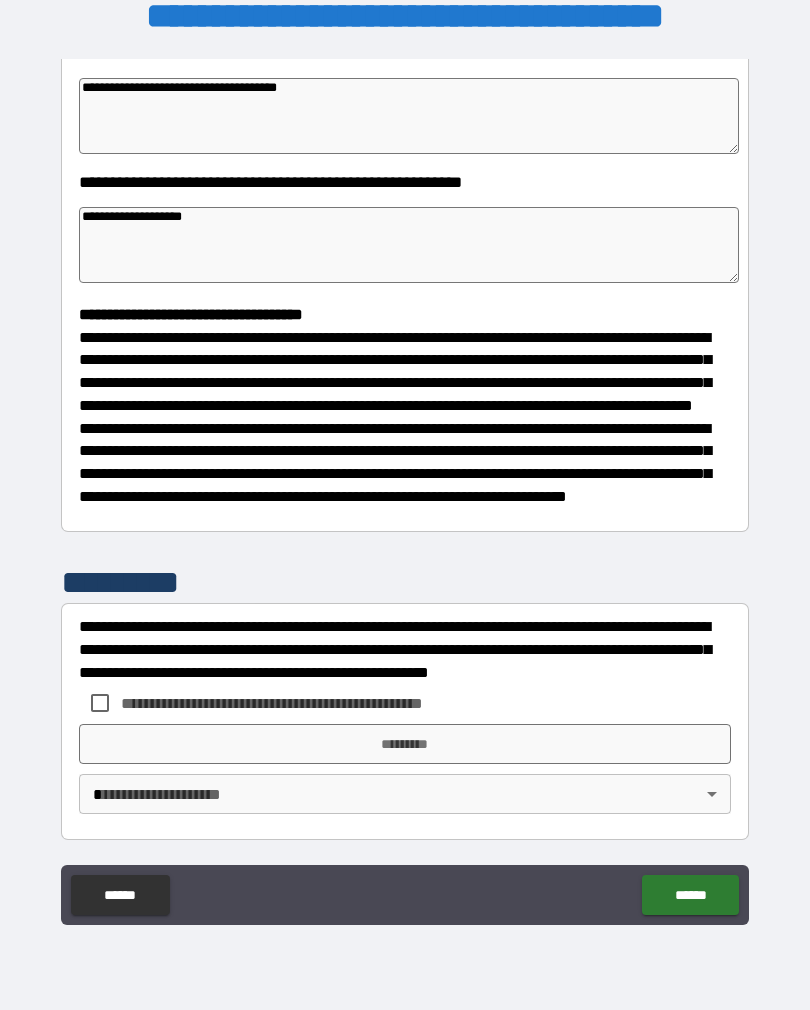 scroll, scrollTop: 370, scrollLeft: 0, axis: vertical 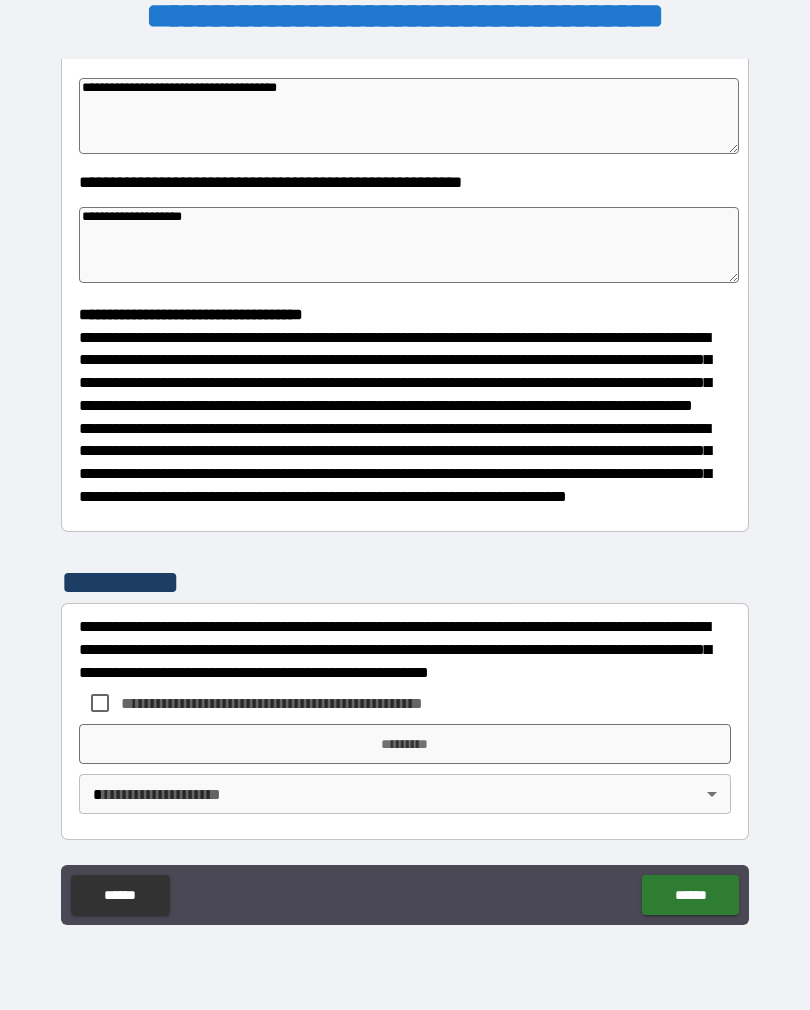 click on "**********" at bounding box center (405, 492) 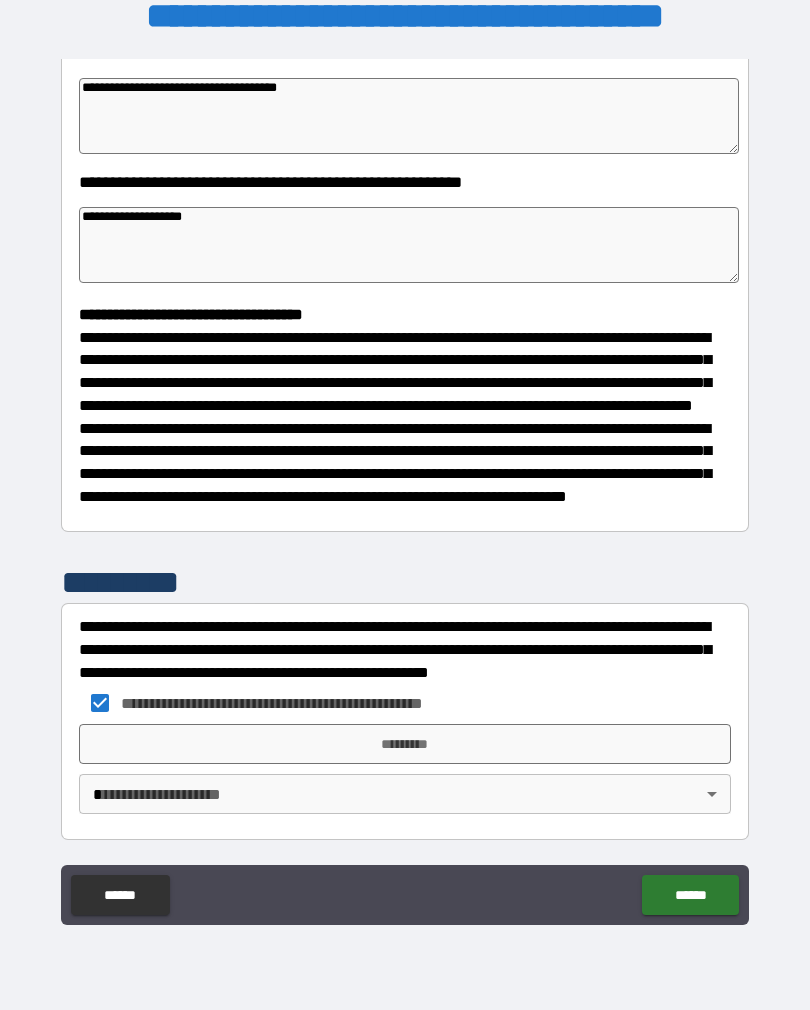 click on "*********" at bounding box center (405, 744) 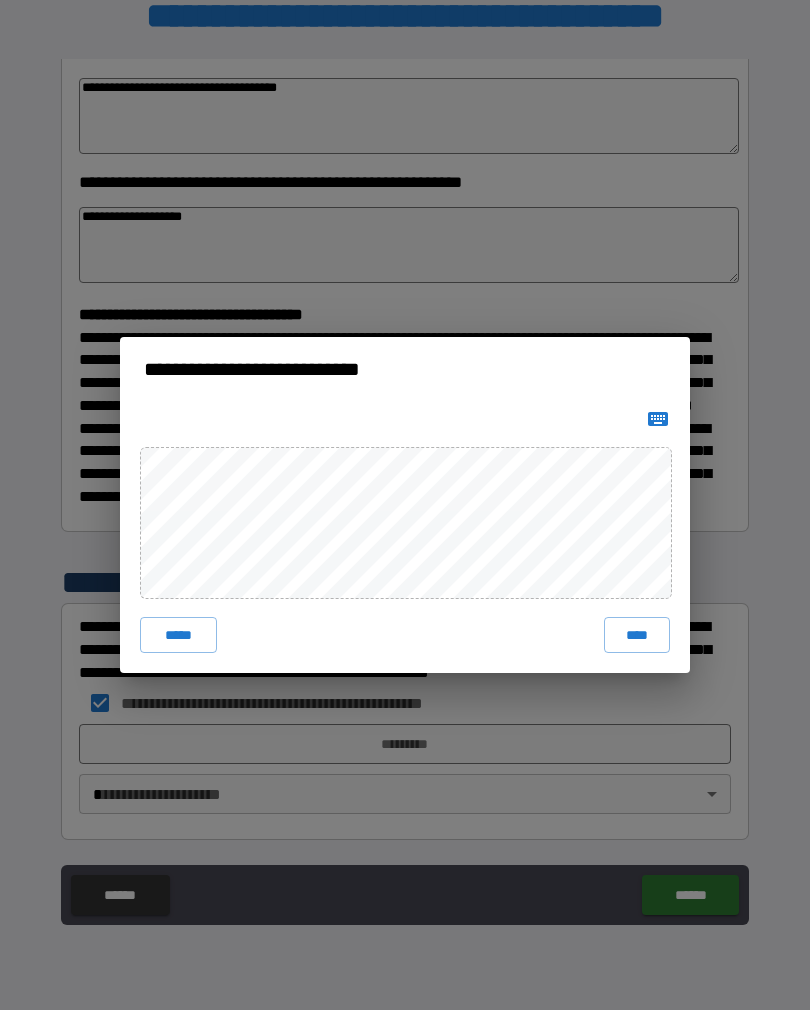 click on "****" at bounding box center (637, 635) 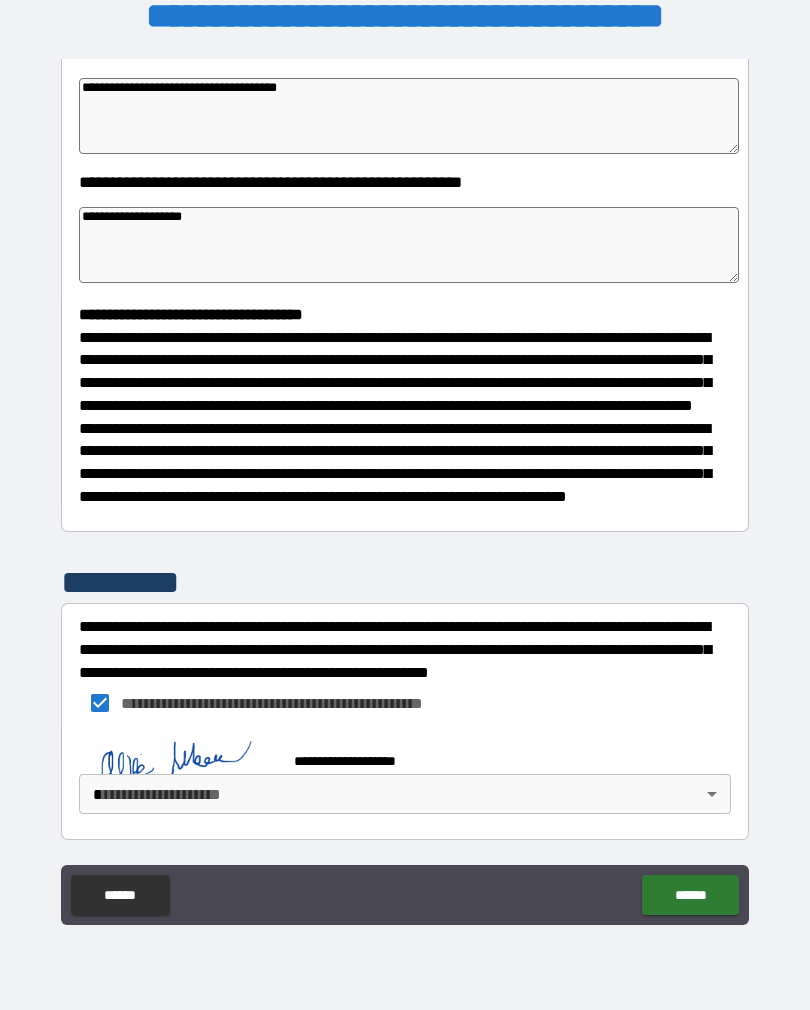 scroll, scrollTop: 360, scrollLeft: 0, axis: vertical 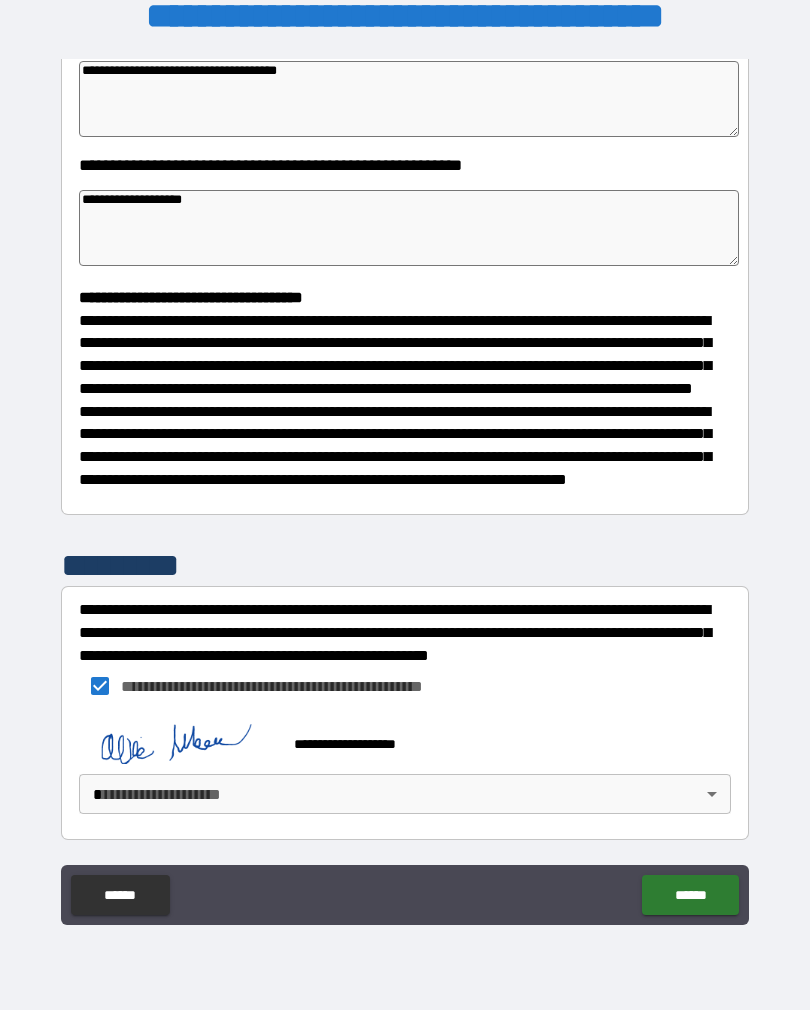 click on "**********" at bounding box center (405, 489) 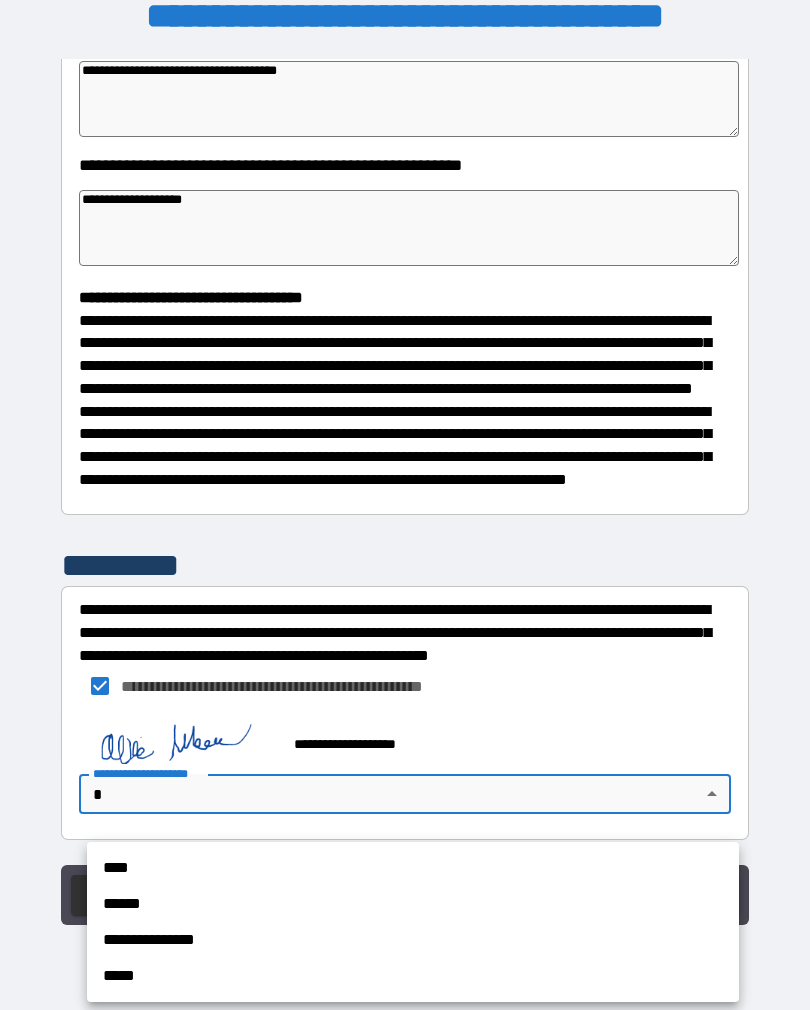 click on "****" at bounding box center [413, 868] 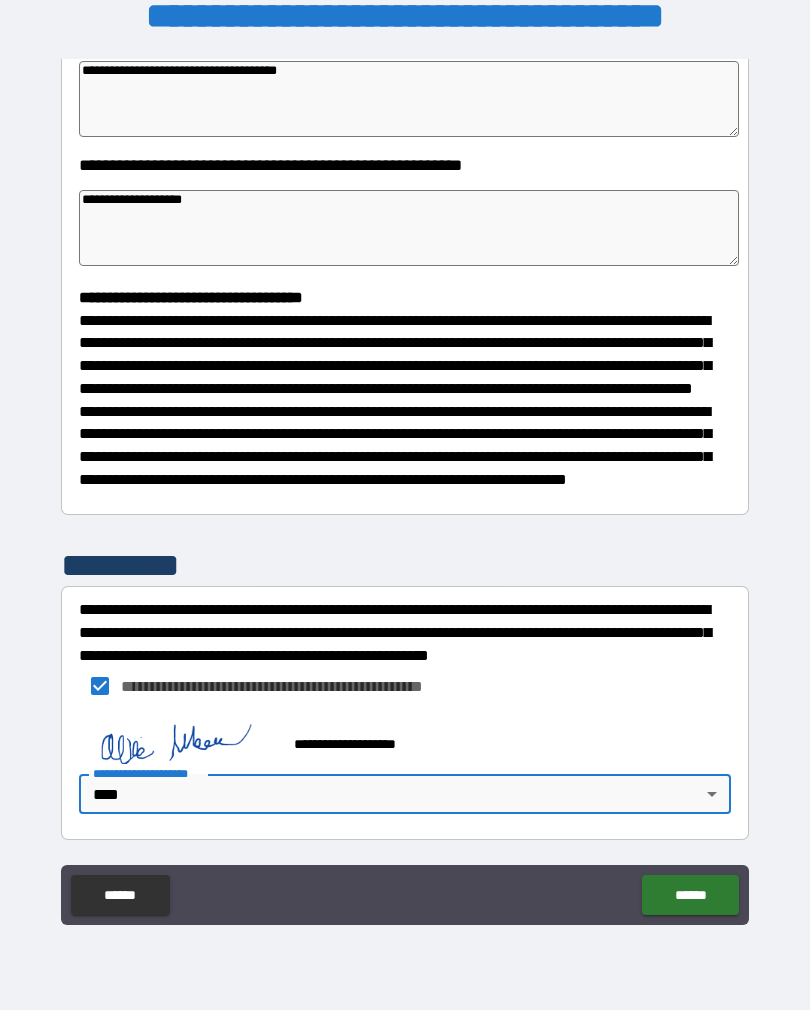 click on "******" at bounding box center (690, 895) 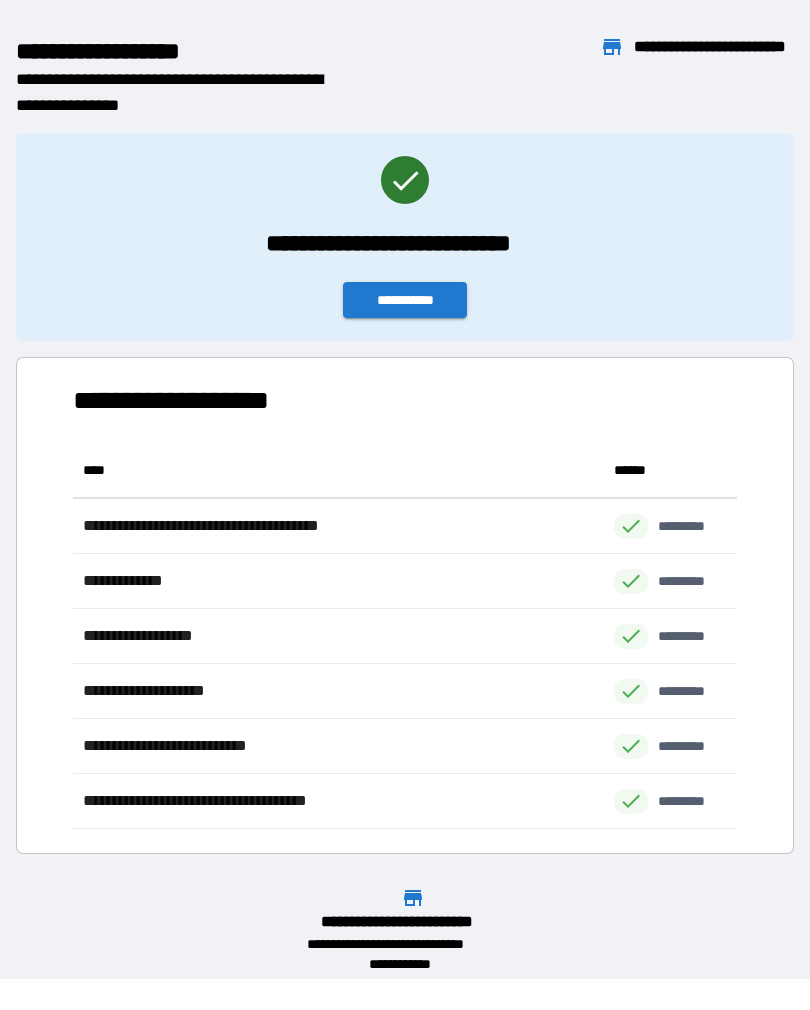scroll, scrollTop: 386, scrollLeft: 664, axis: both 